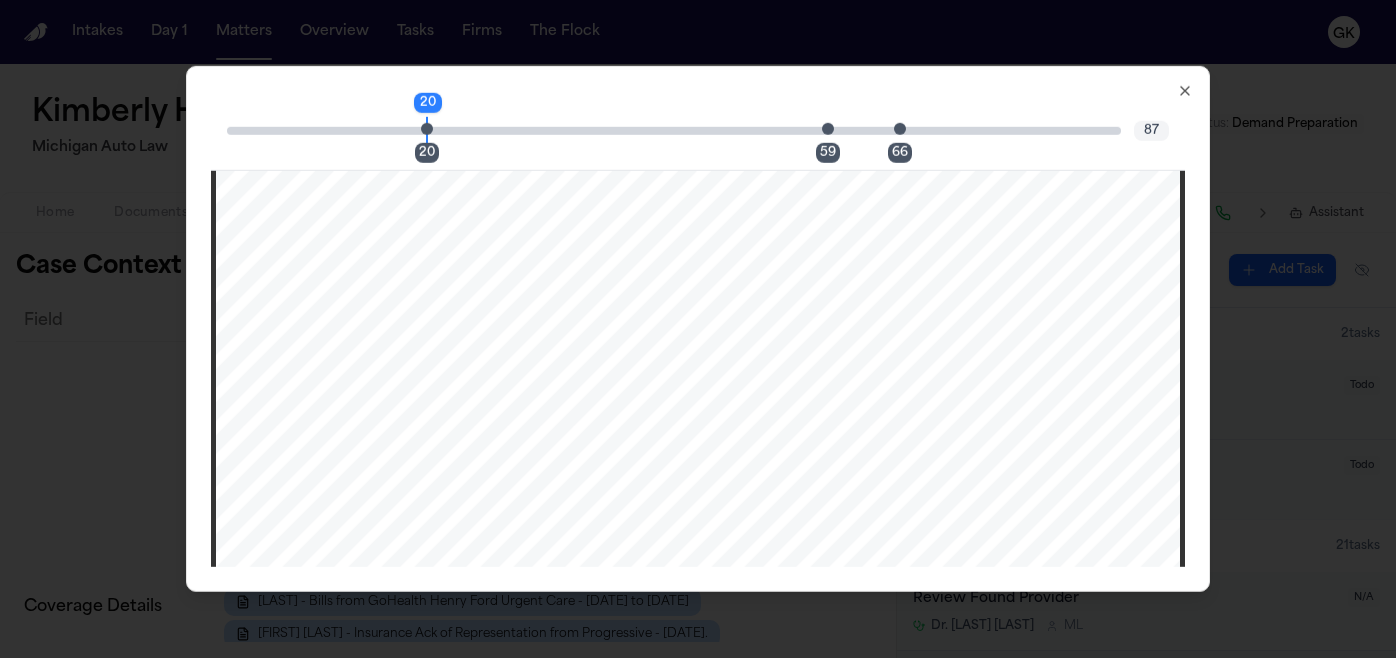 scroll, scrollTop: 0, scrollLeft: 0, axis: both 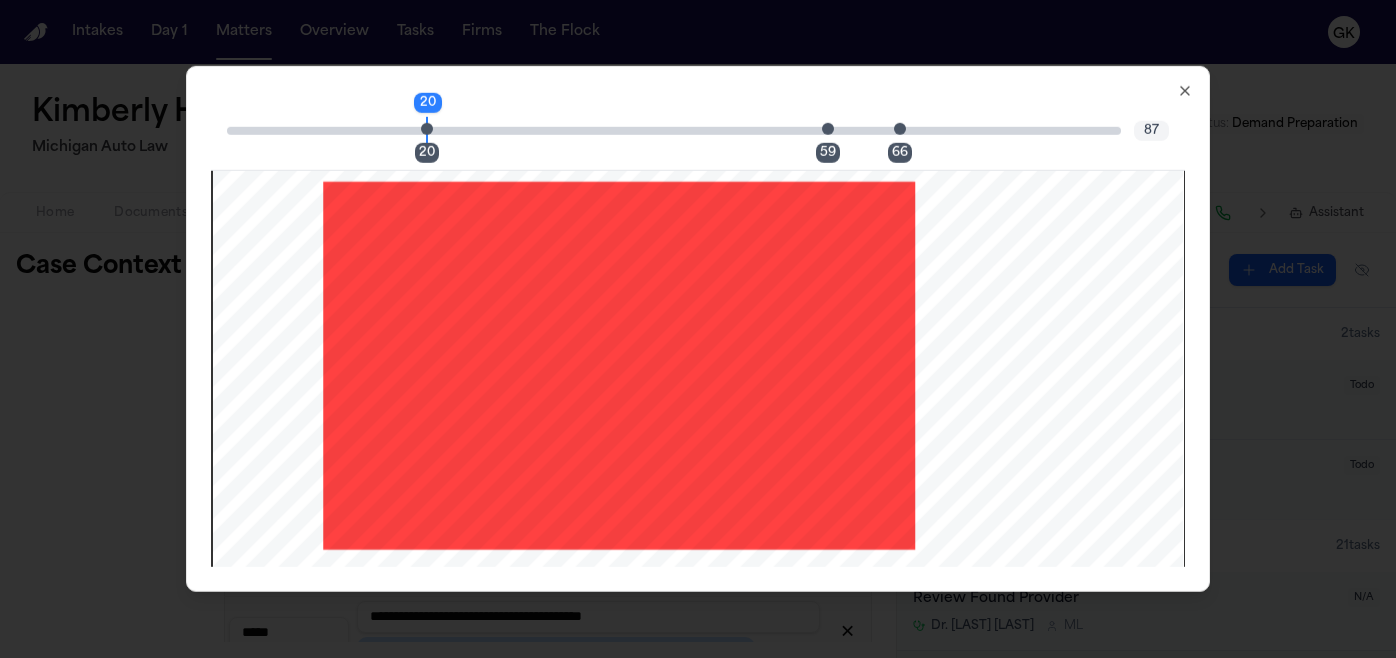 click 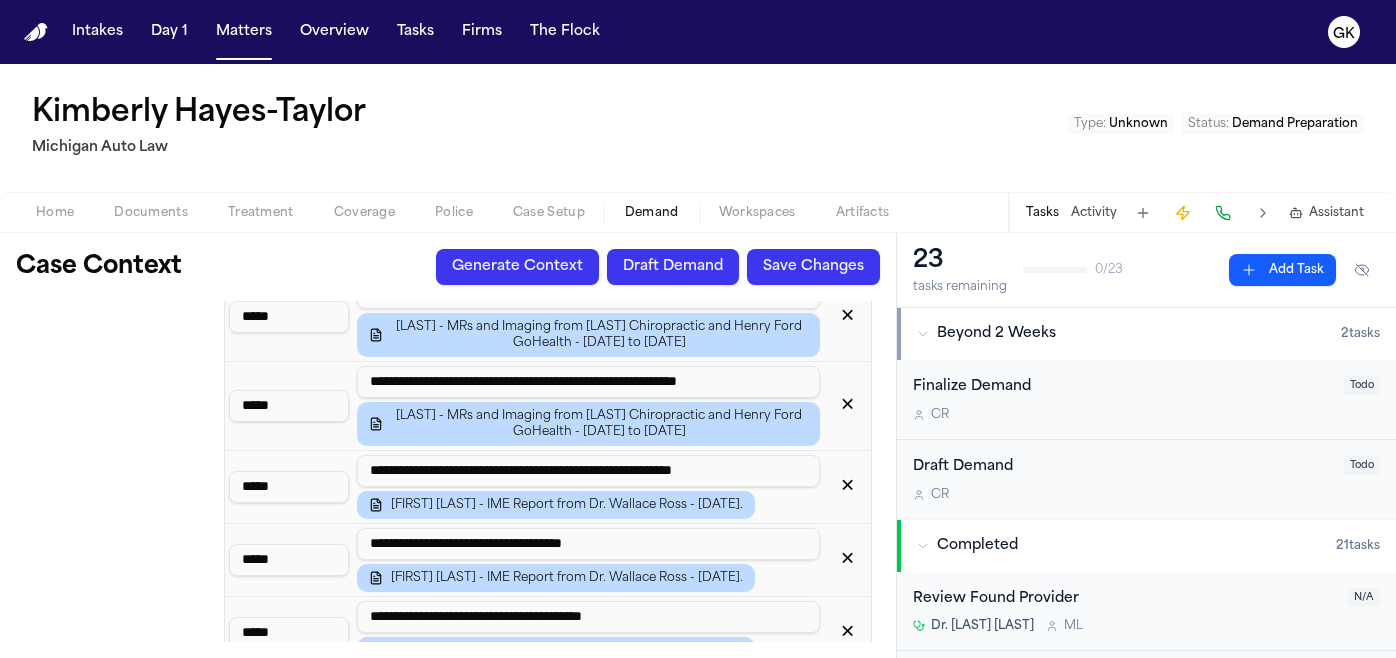 click on "Save Changes" at bounding box center (813, 267) 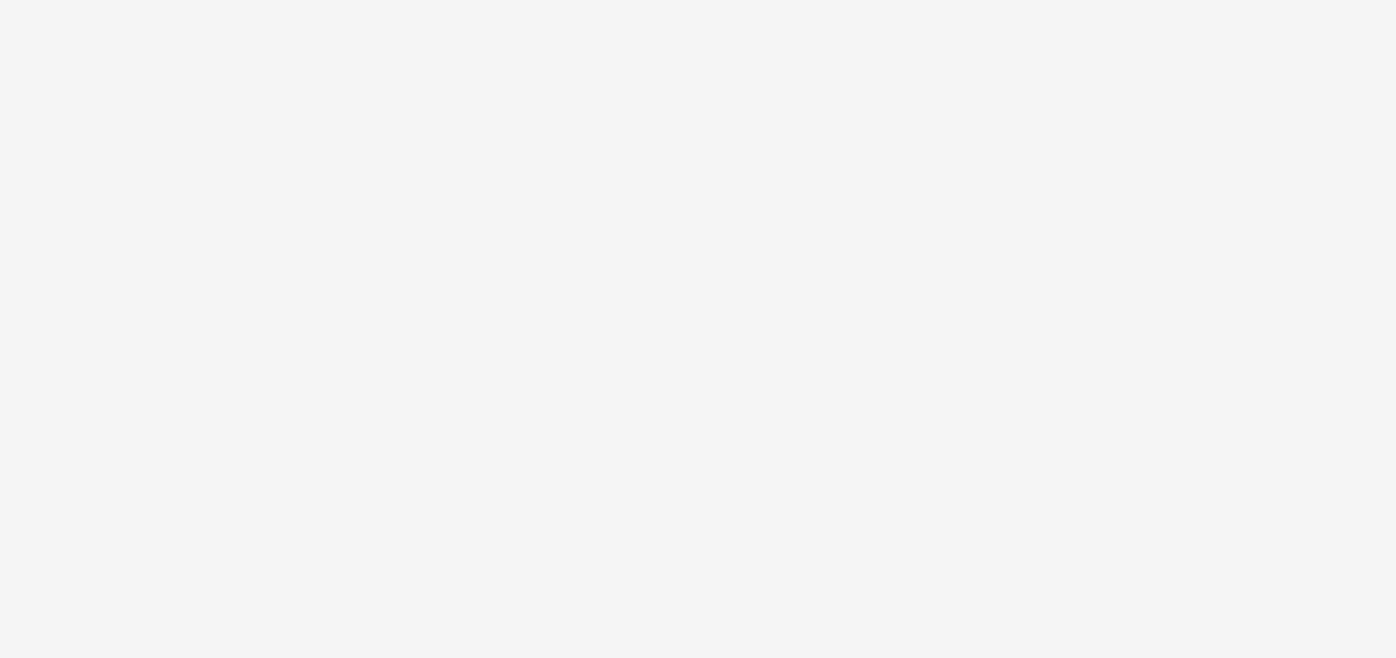 scroll, scrollTop: 0, scrollLeft: 0, axis: both 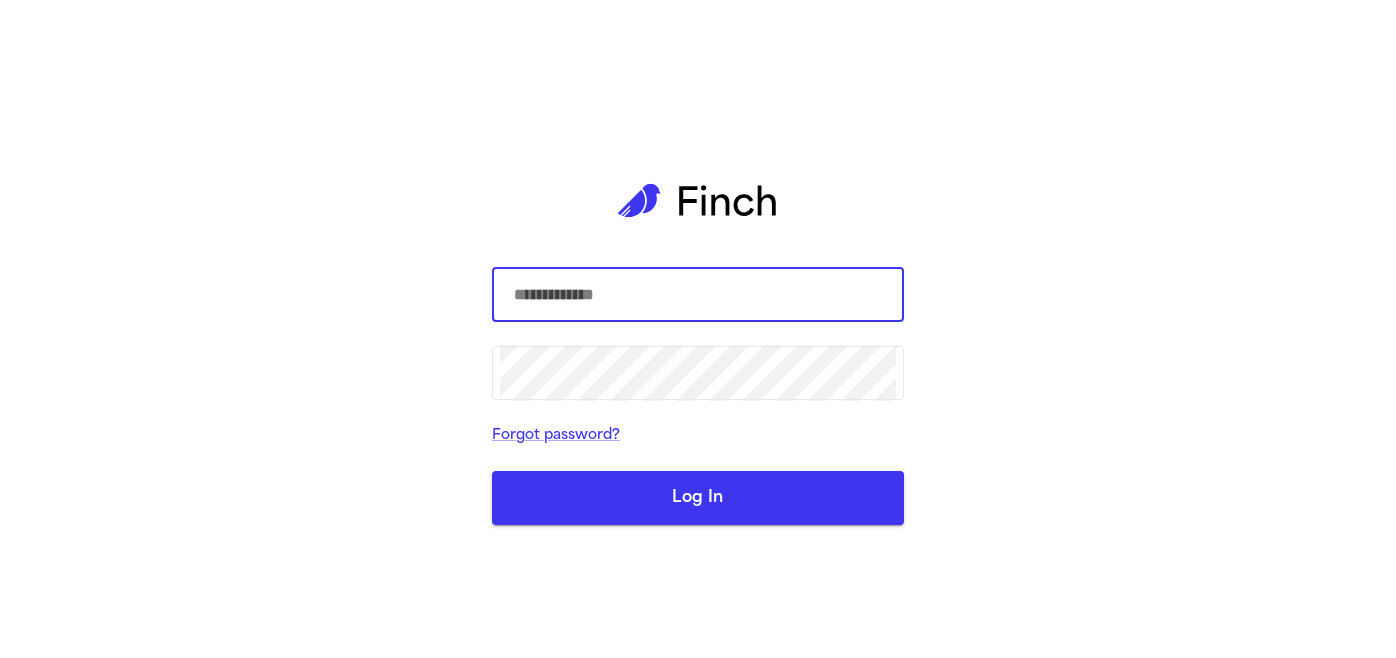 type on "**********" 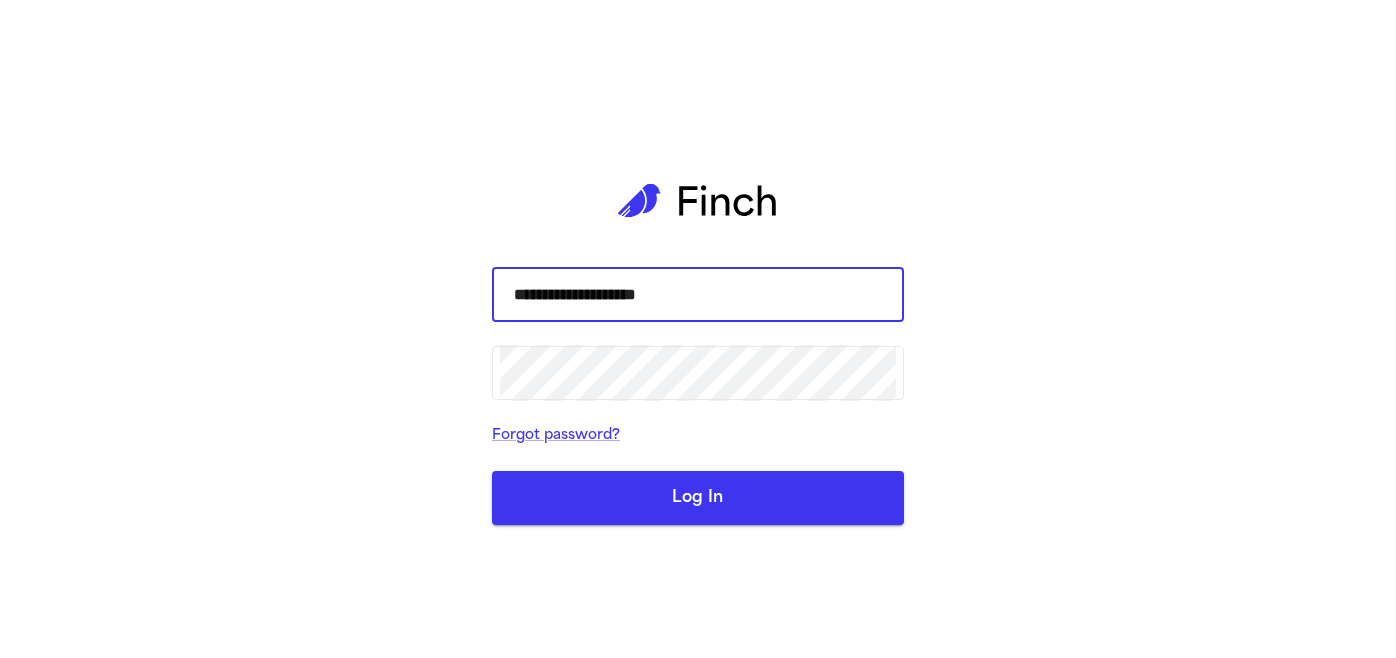 click on "Log In" at bounding box center (698, 498) 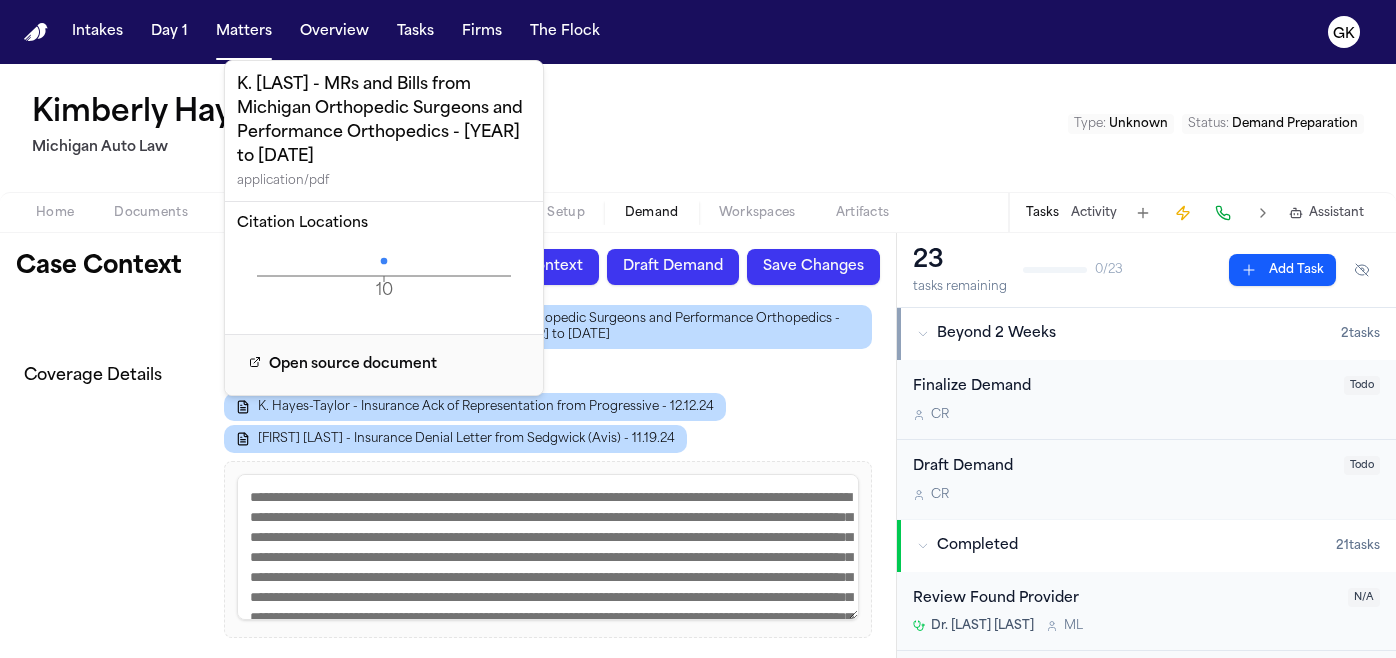 scroll, scrollTop: 237, scrollLeft: 0, axis: vertical 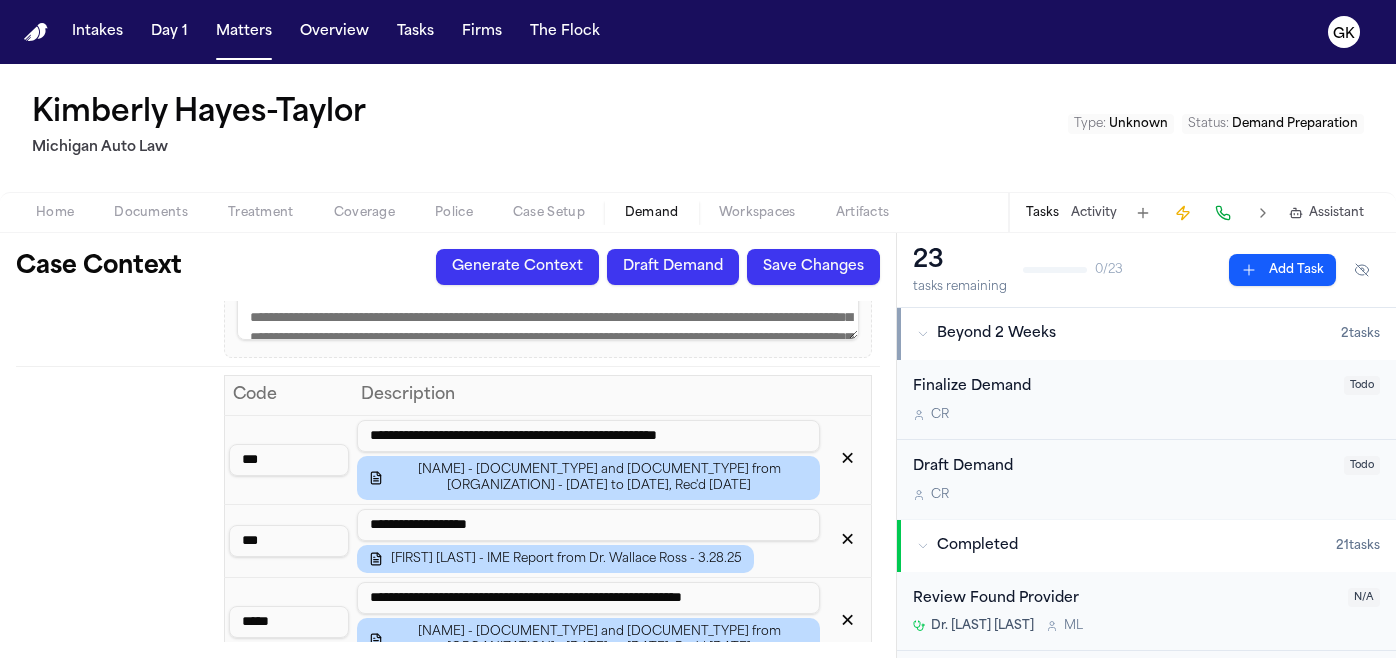 click on "✕" at bounding box center [847, 460] 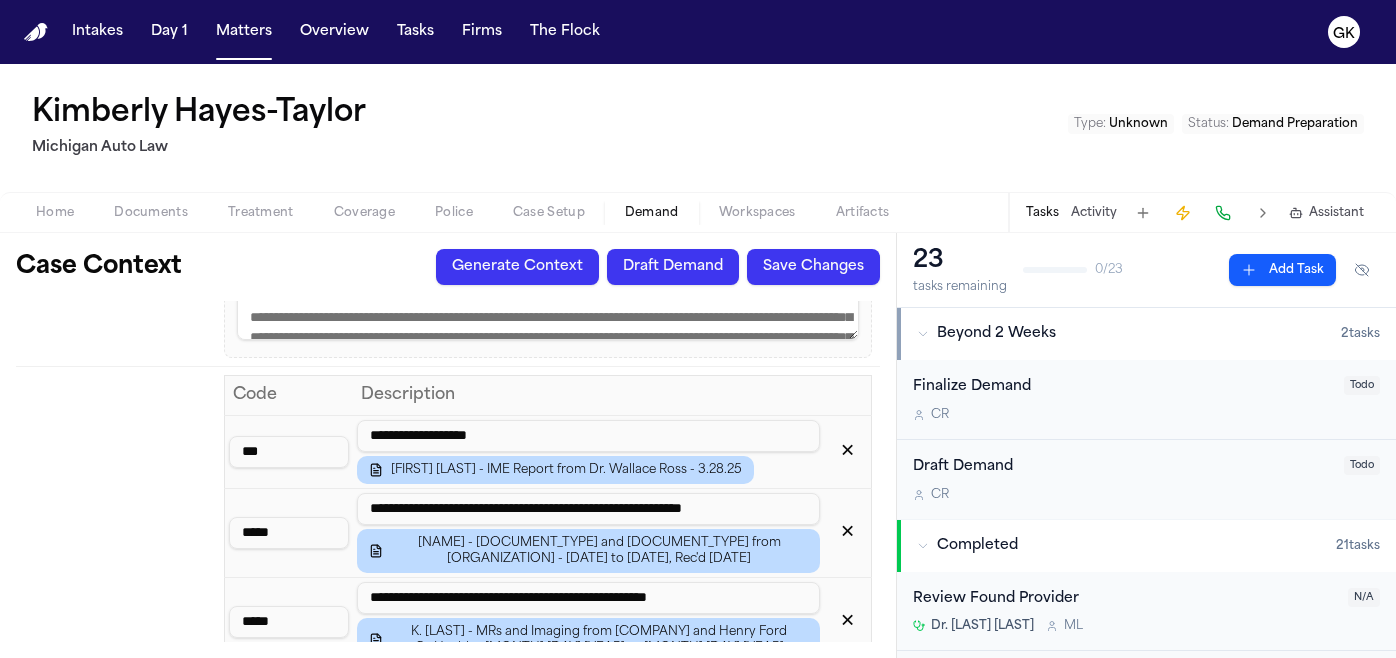 click on "✕" at bounding box center [847, 533] 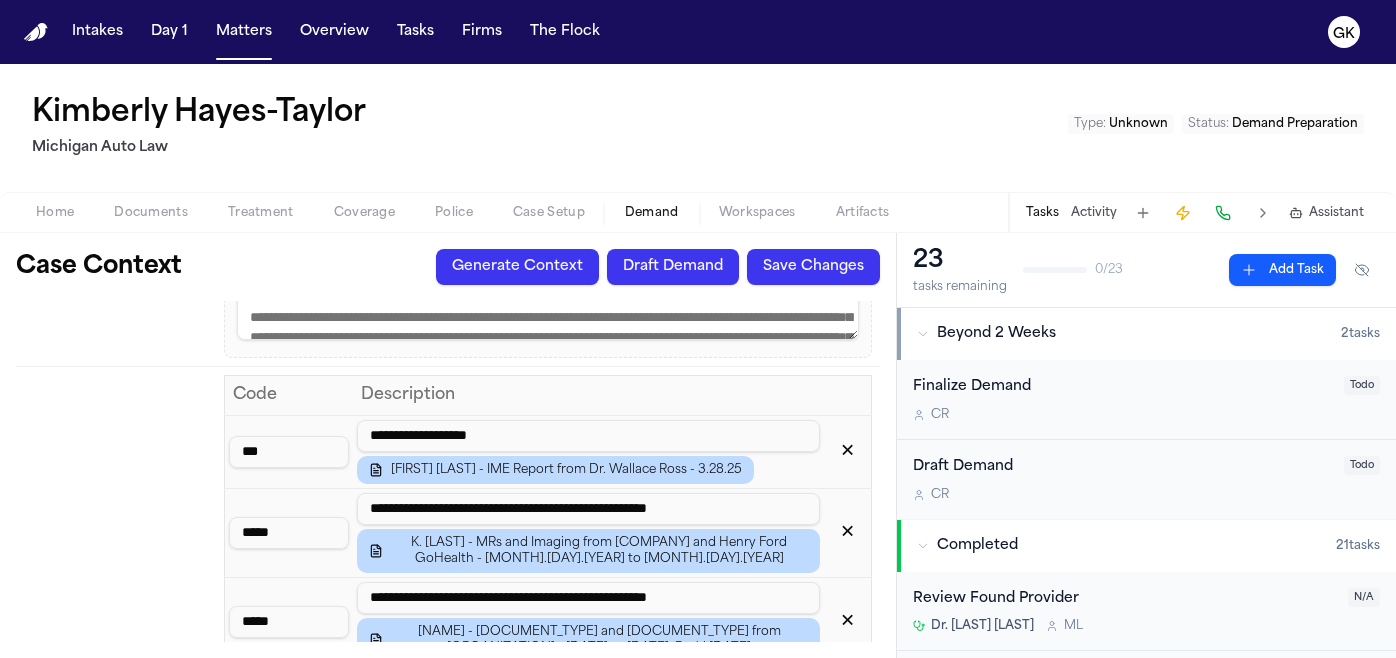 click on "✕" at bounding box center (847, 533) 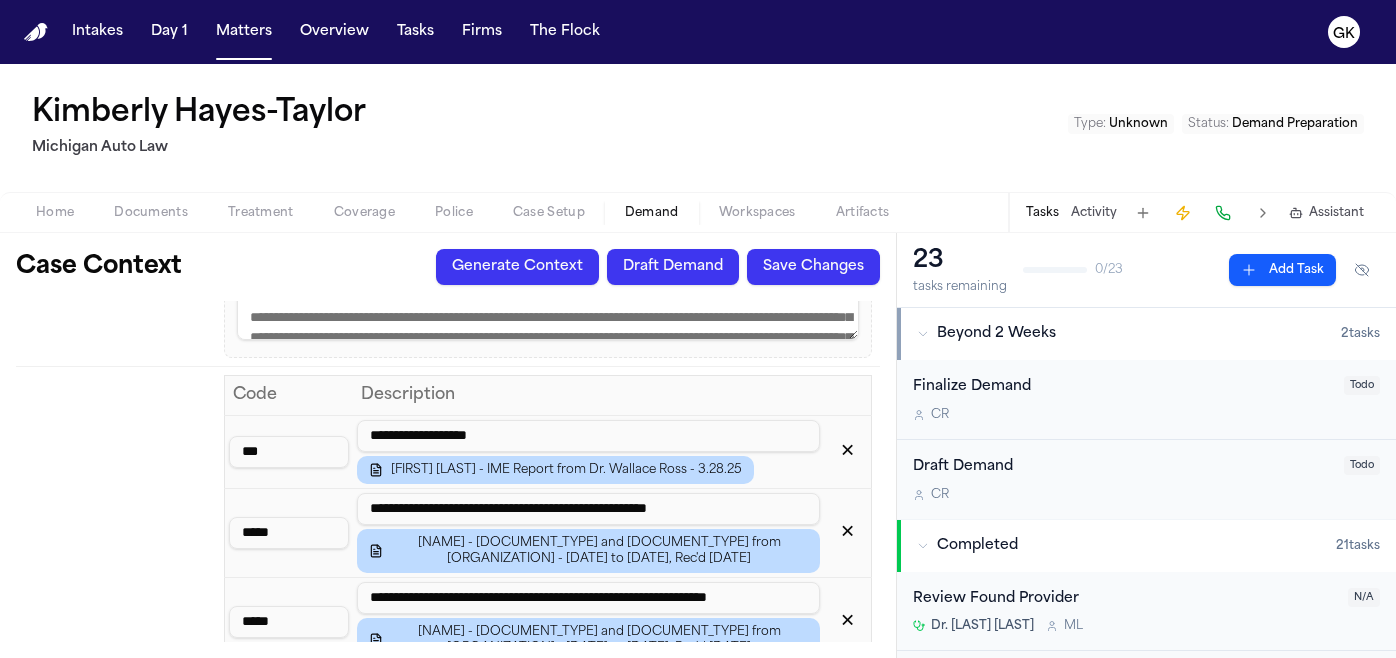 click on "✕" at bounding box center [847, 533] 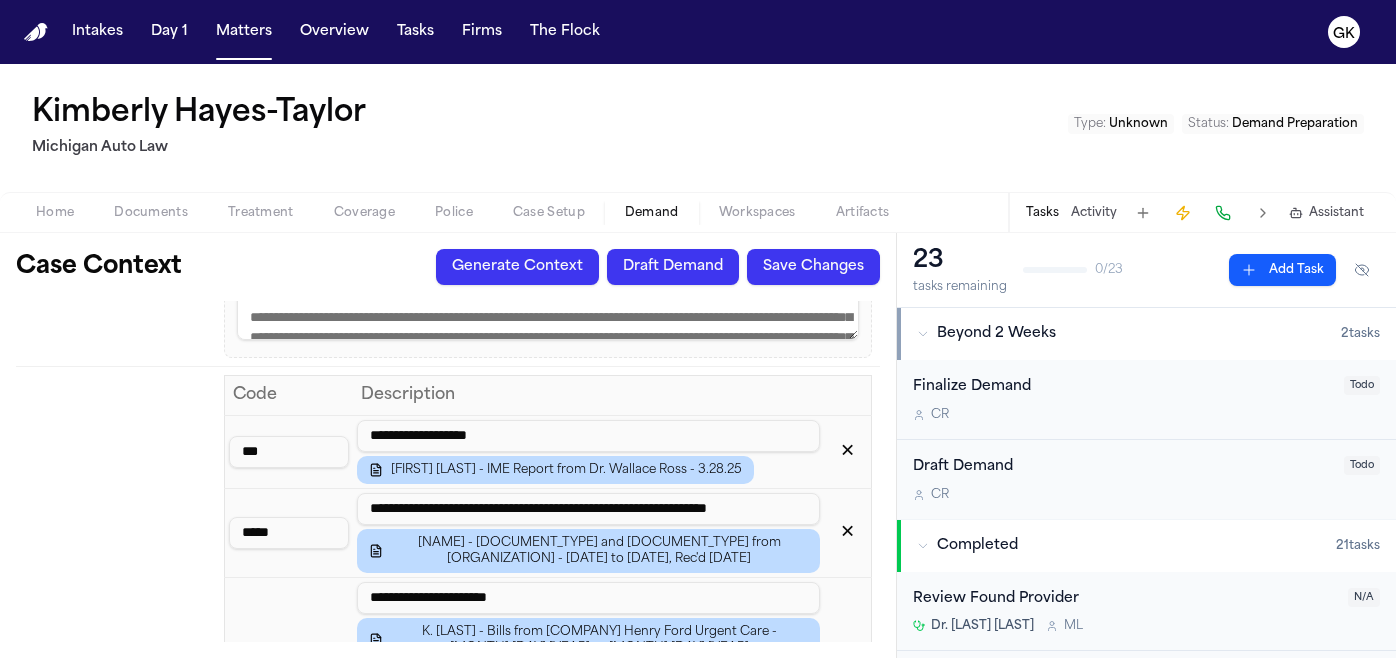 click on "✕" at bounding box center (847, 533) 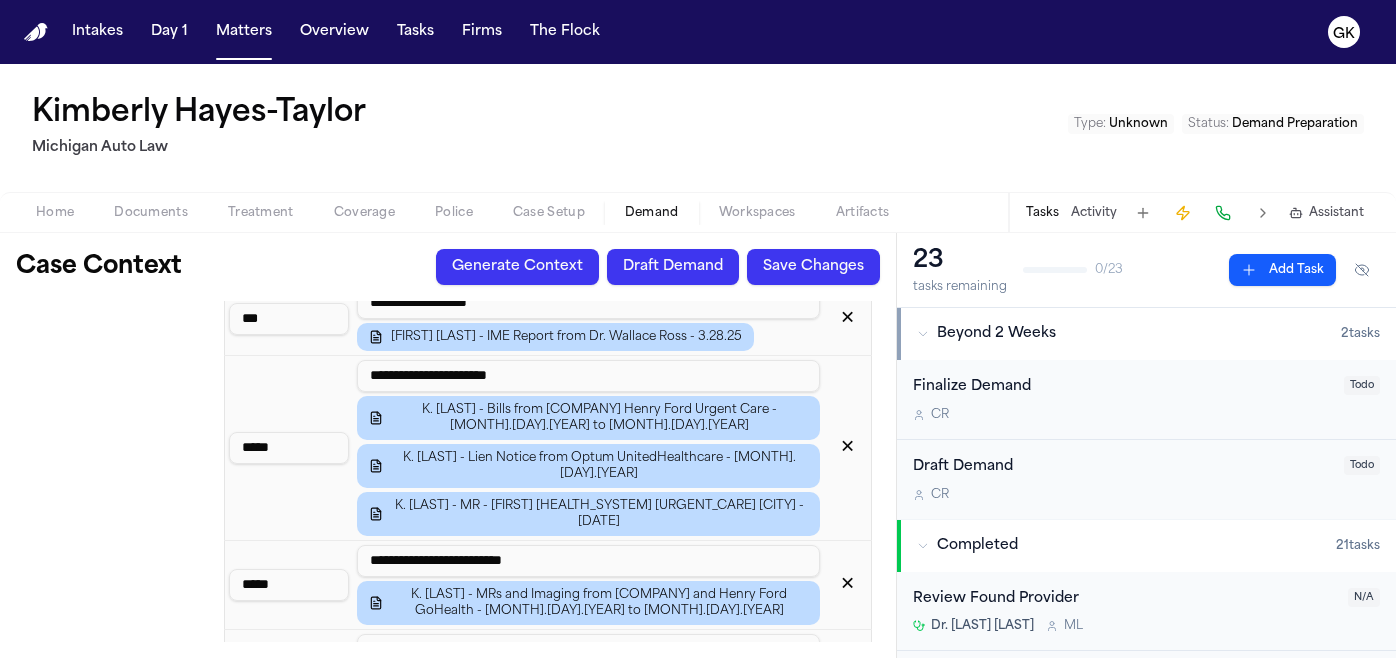 scroll, scrollTop: 1714, scrollLeft: 0, axis: vertical 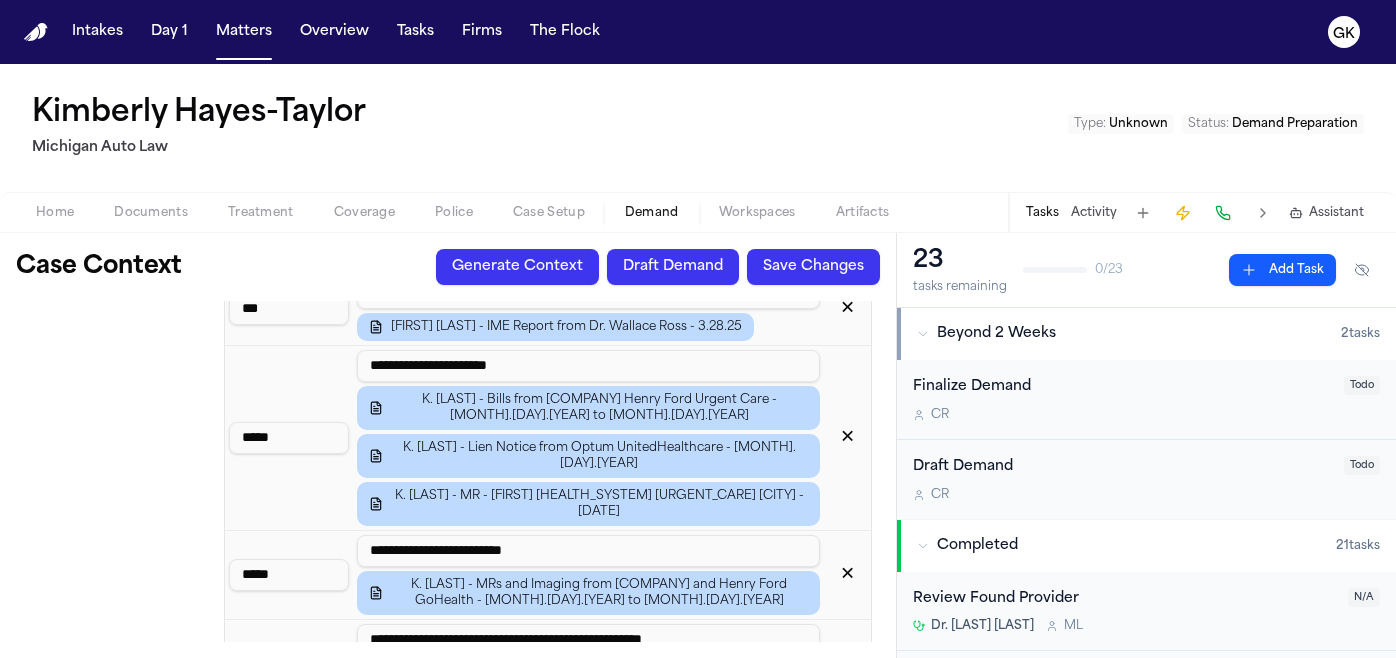 click on "✕" at bounding box center [847, 664] 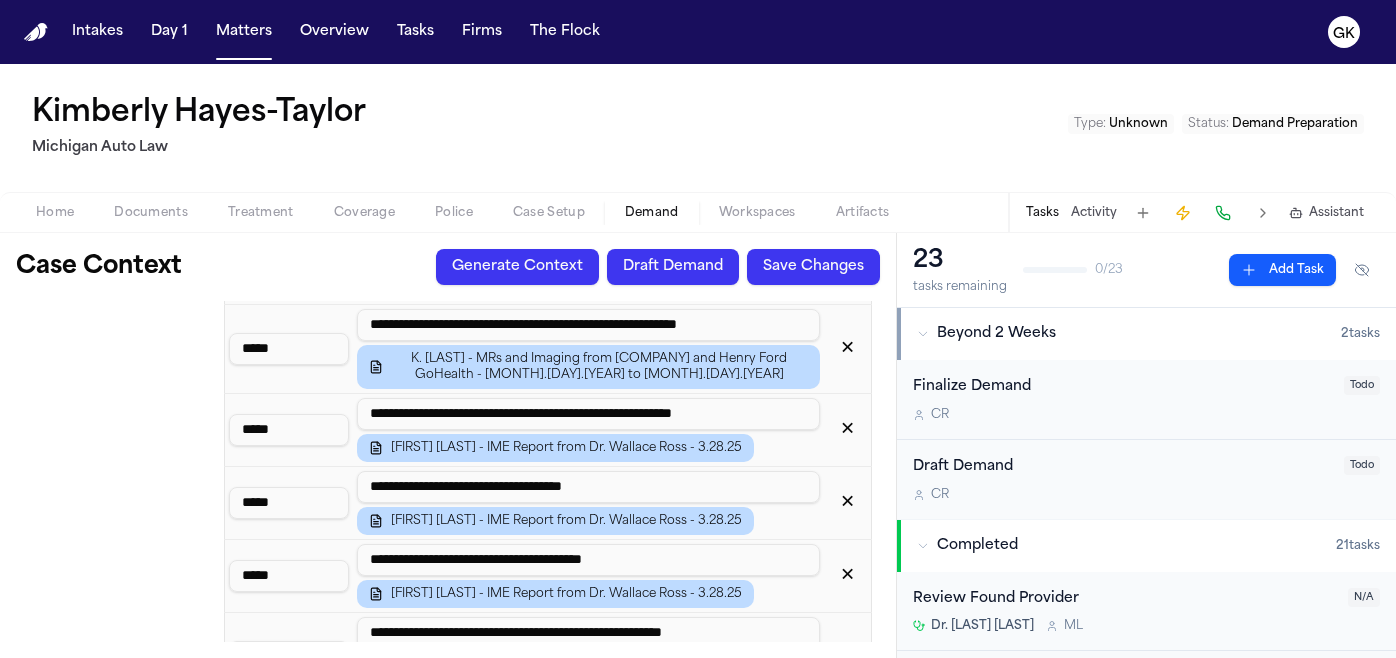 scroll, scrollTop: 2122, scrollLeft: 0, axis: vertical 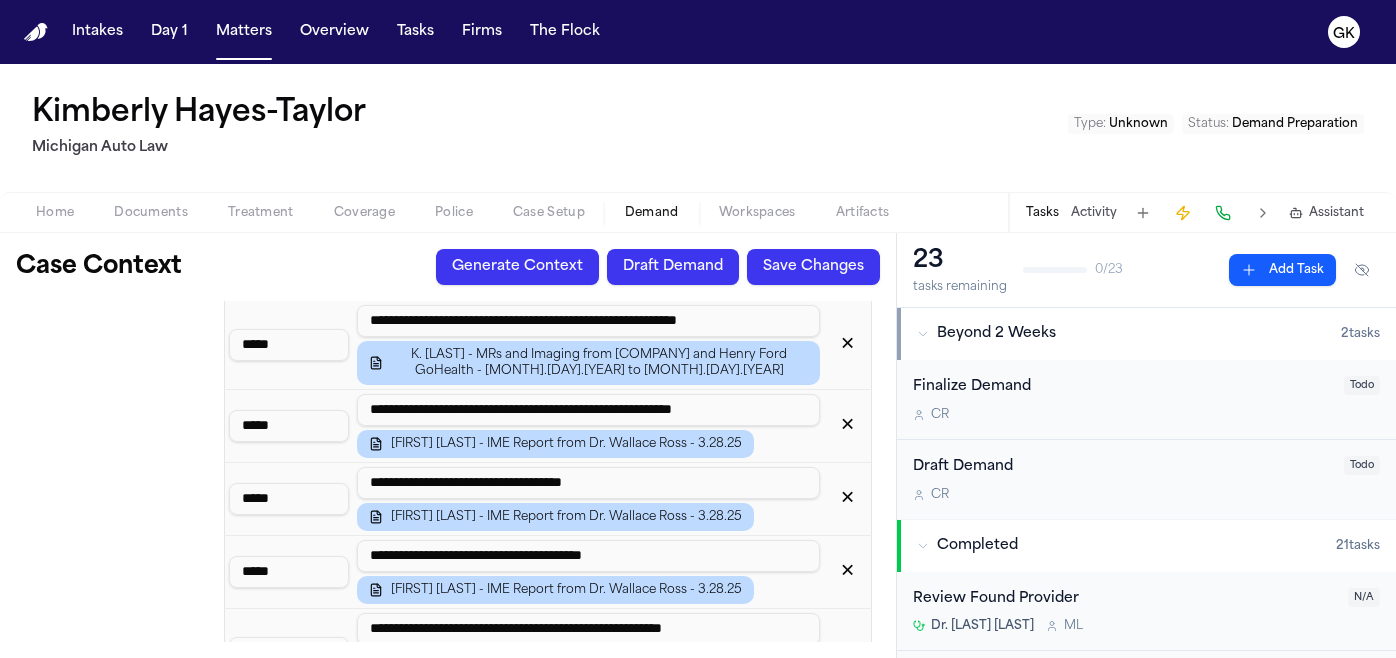 click on "Save Changes" at bounding box center (813, 267) 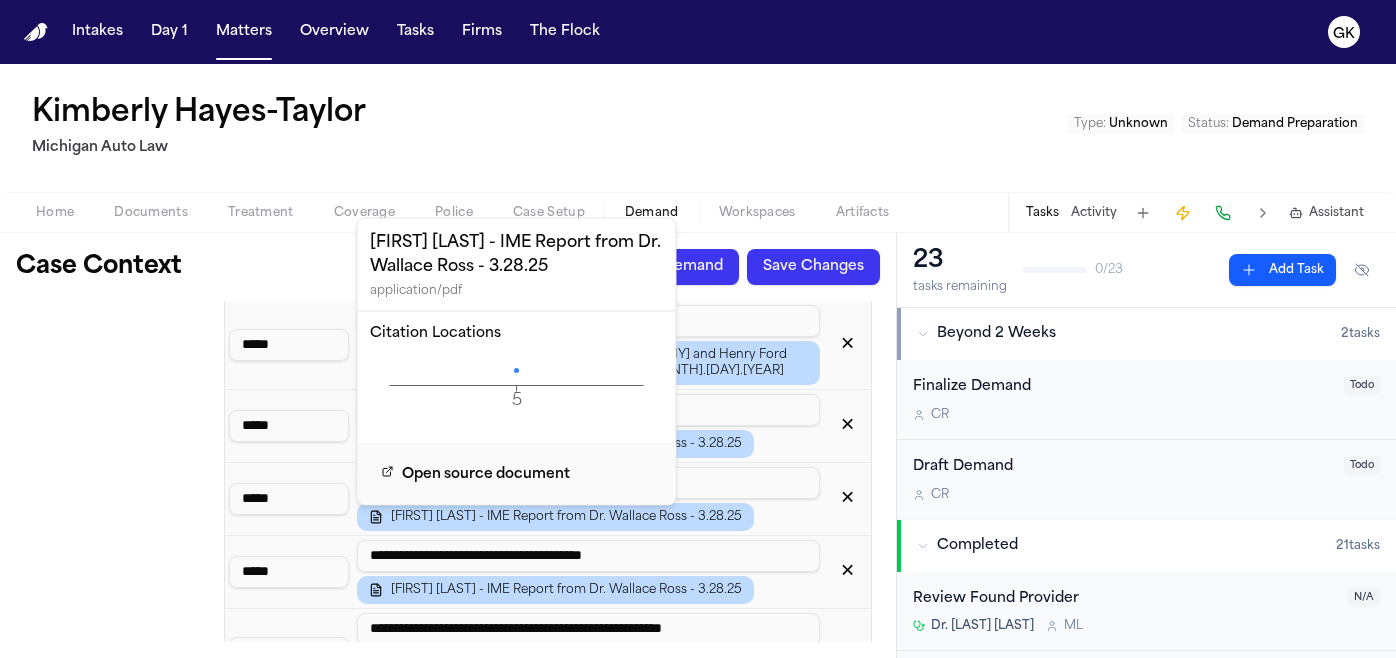 click on "5 Page" 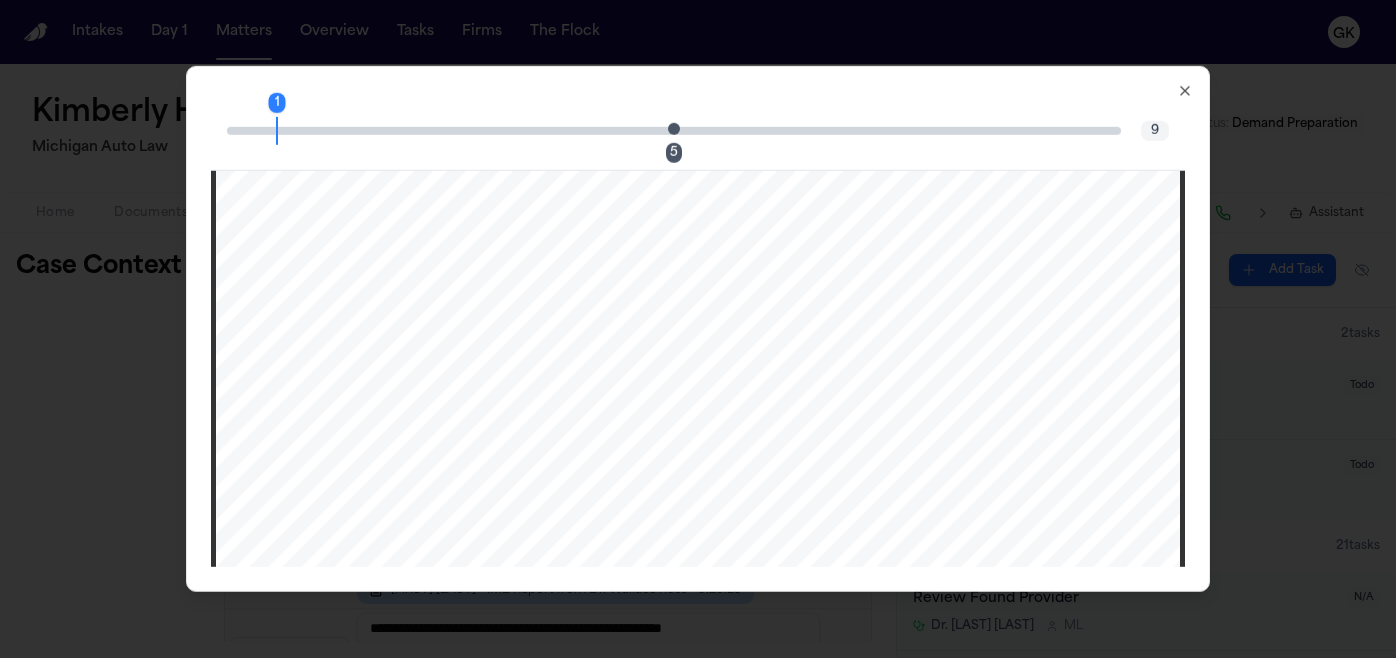 click on "WALLACE C. ROSS, D.C. 26261 EVERGREEN ROAD, SUITE 200 SOUTHFIELD, MICHIGAN 48076 TELEPHONE (866) 637 - 7575 TELECOPIER (586) 558 - 8028 www.messolutions.com March 28, 2025 Progressive/Sterling Heights 40770 Mound Road Suite 150 Sterling Heights, MI   48310 Attention:   Ms. Kristen Willemot RE:   Ms. Kimberly Taylor File #22525002215 Claim # 24790945231 Date of Incident:   11/13/2024 Type of Examination: Chiropractic Dear   Ms. Willemot : At your request,   Ms. Kimberly Taylor   was seen for an   independent medical evaluation on March 27, 2025,   regarding   her   allegations of   cervical, thoracic, lumbar, sacrum, pelvis, right shoulder, right upper extremity, right knee, headache, and lower extremities. Prior to evaluation, it was explained to the ex aminee that this appointment was for purposes of evaluation only   -   not for care, treatment or consultation   -   and therefore, no doctor - patient relationship would result.   The examinee has also been advised that I am an independent Ms. Kimberly Taylor" at bounding box center [698, 795] 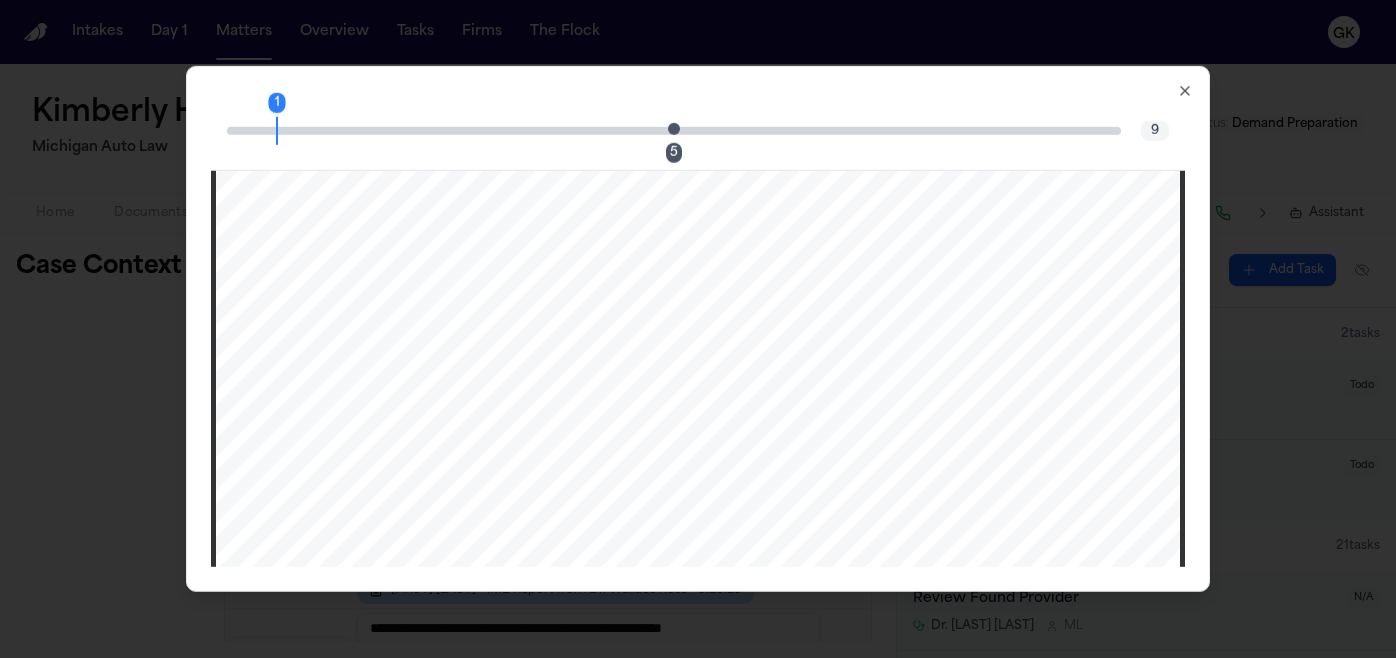 scroll, scrollTop: 558, scrollLeft: 0, axis: vertical 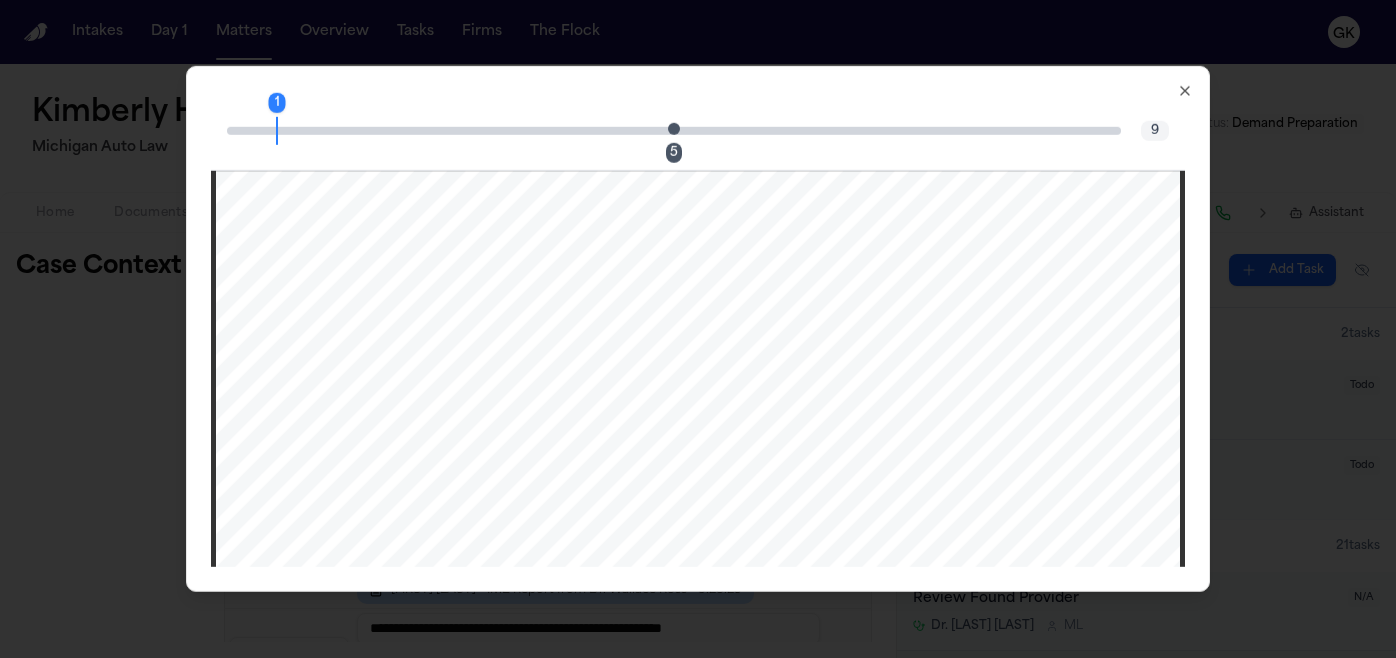 click on "5" at bounding box center (680, 130) 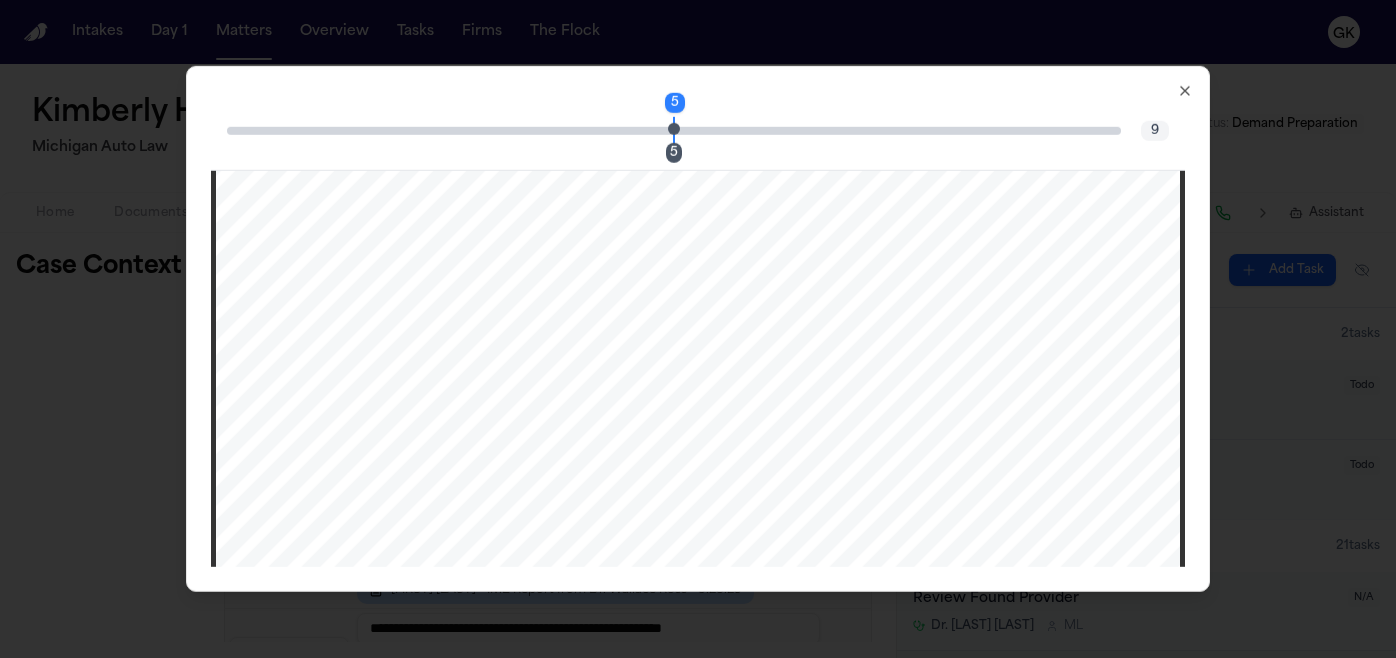 scroll, scrollTop: 5478, scrollLeft: 0, axis: vertical 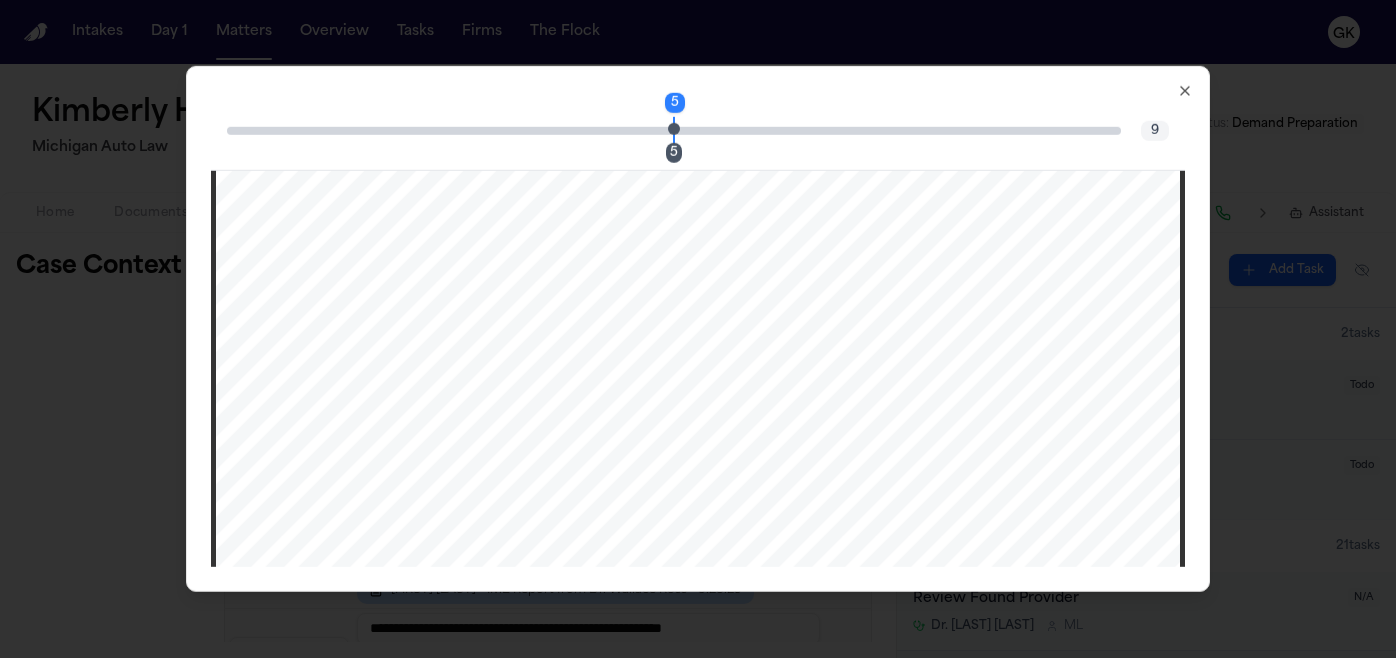 click 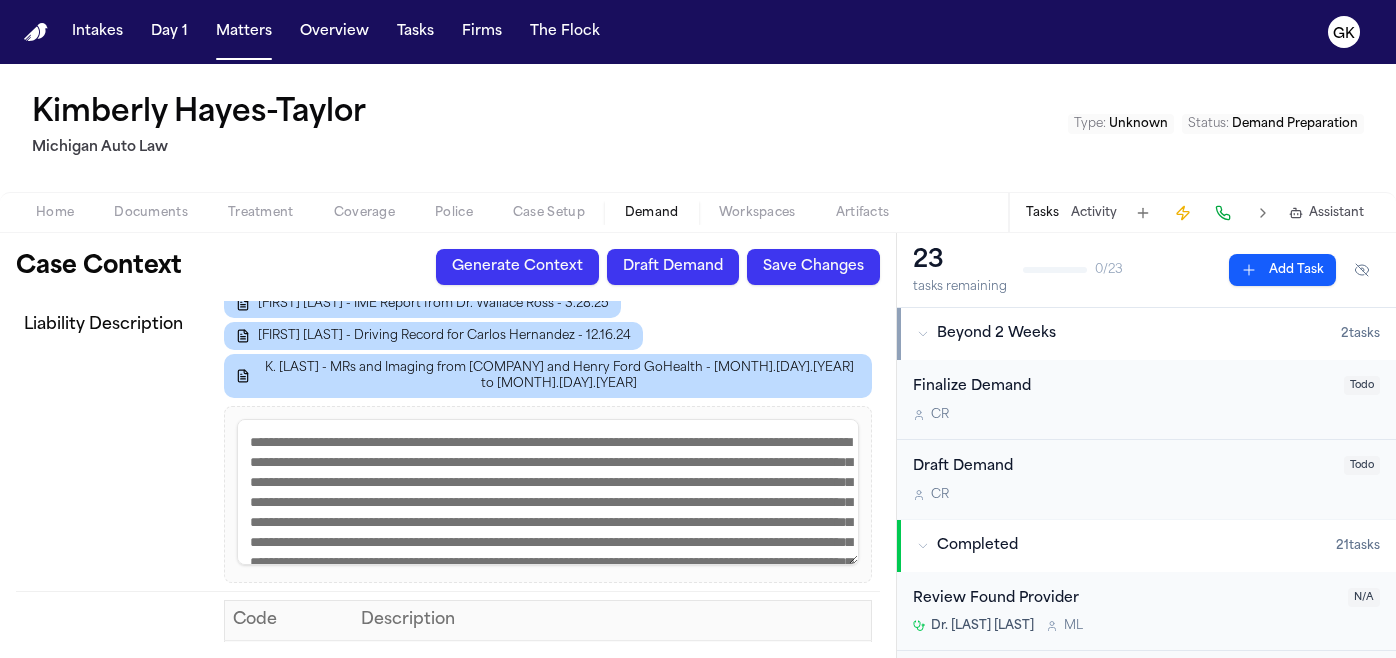 scroll, scrollTop: 1340, scrollLeft: 0, axis: vertical 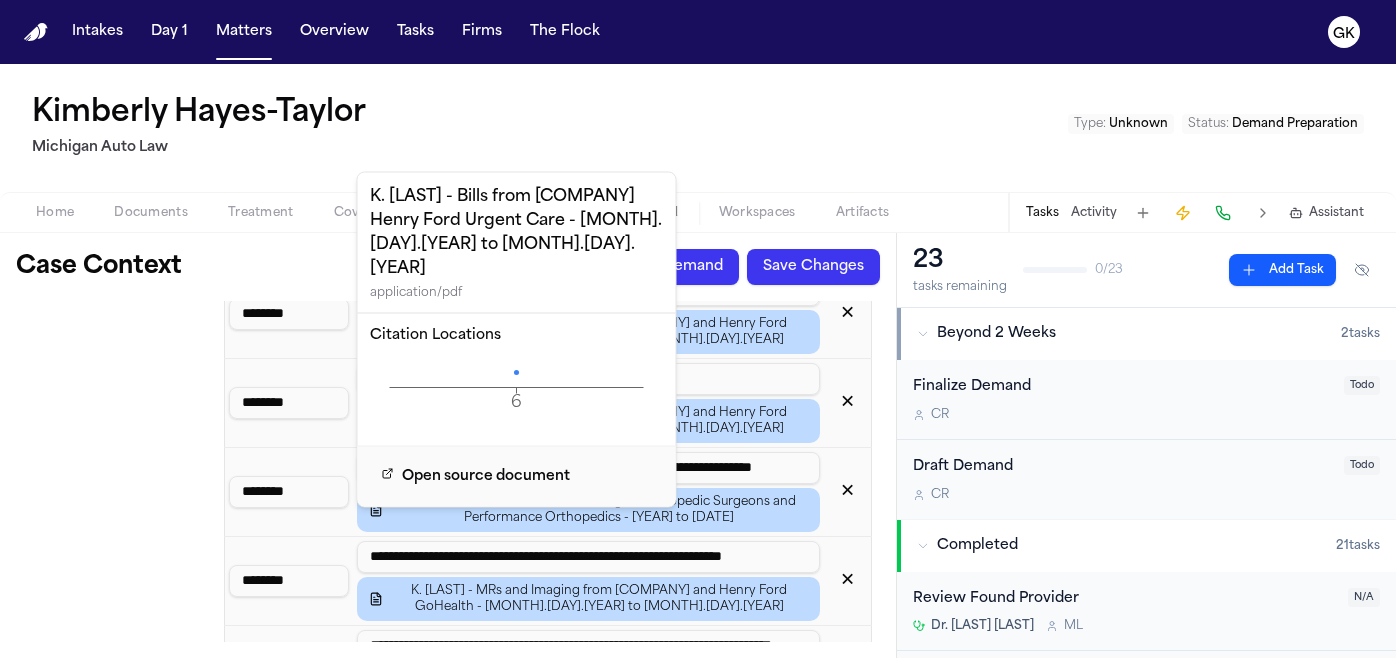 click on "6 Page" 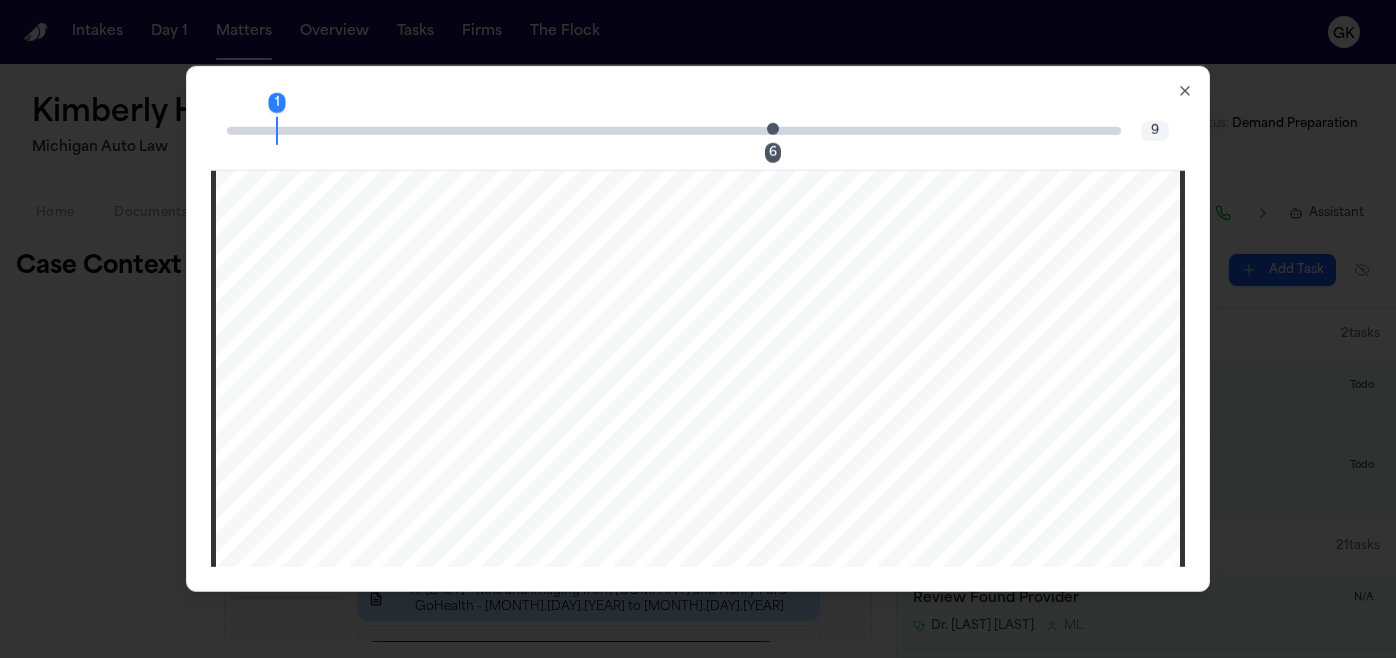 click at bounding box center (773, 128) 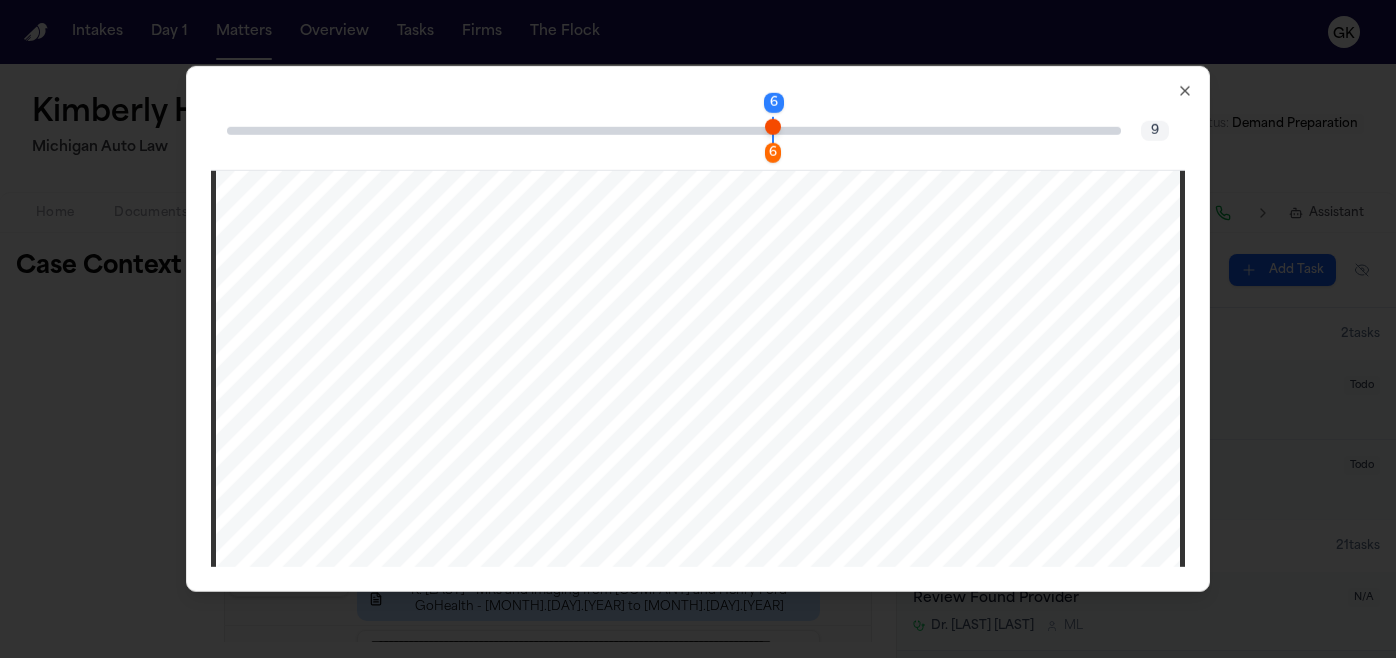 scroll, scrollTop: 6415, scrollLeft: 0, axis: vertical 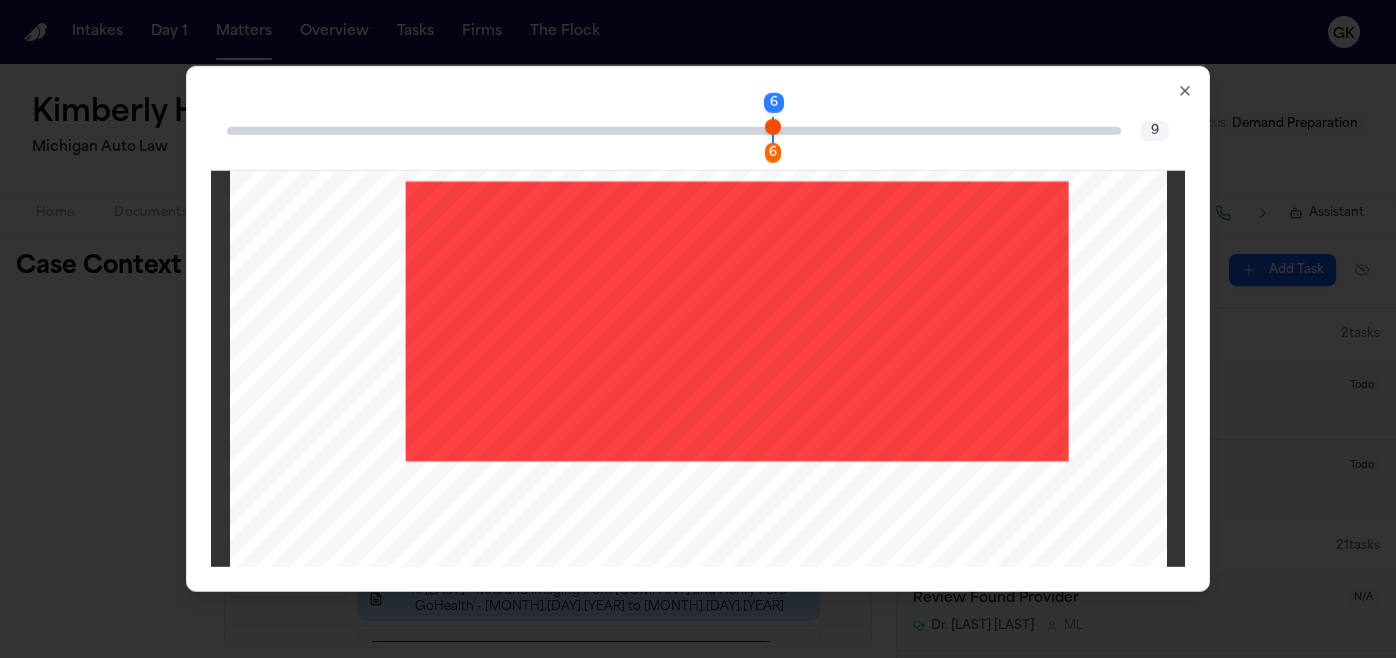 click 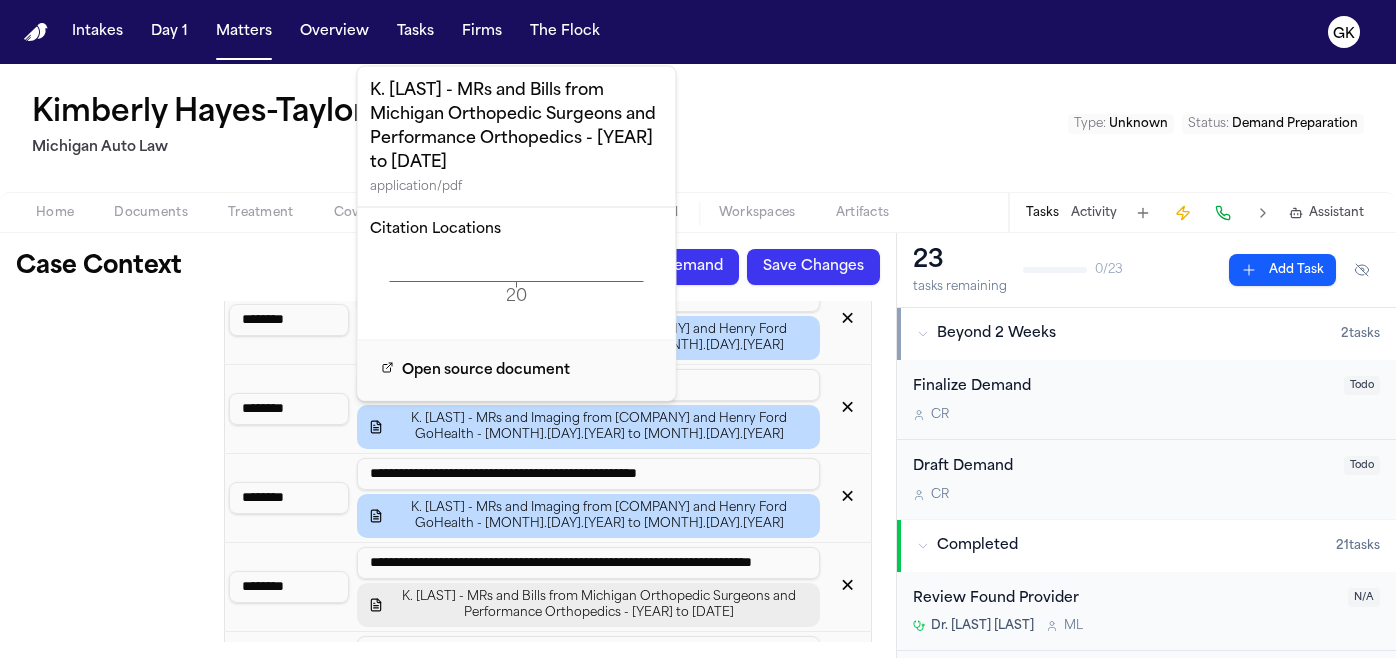 scroll, scrollTop: 5907, scrollLeft: 0, axis: vertical 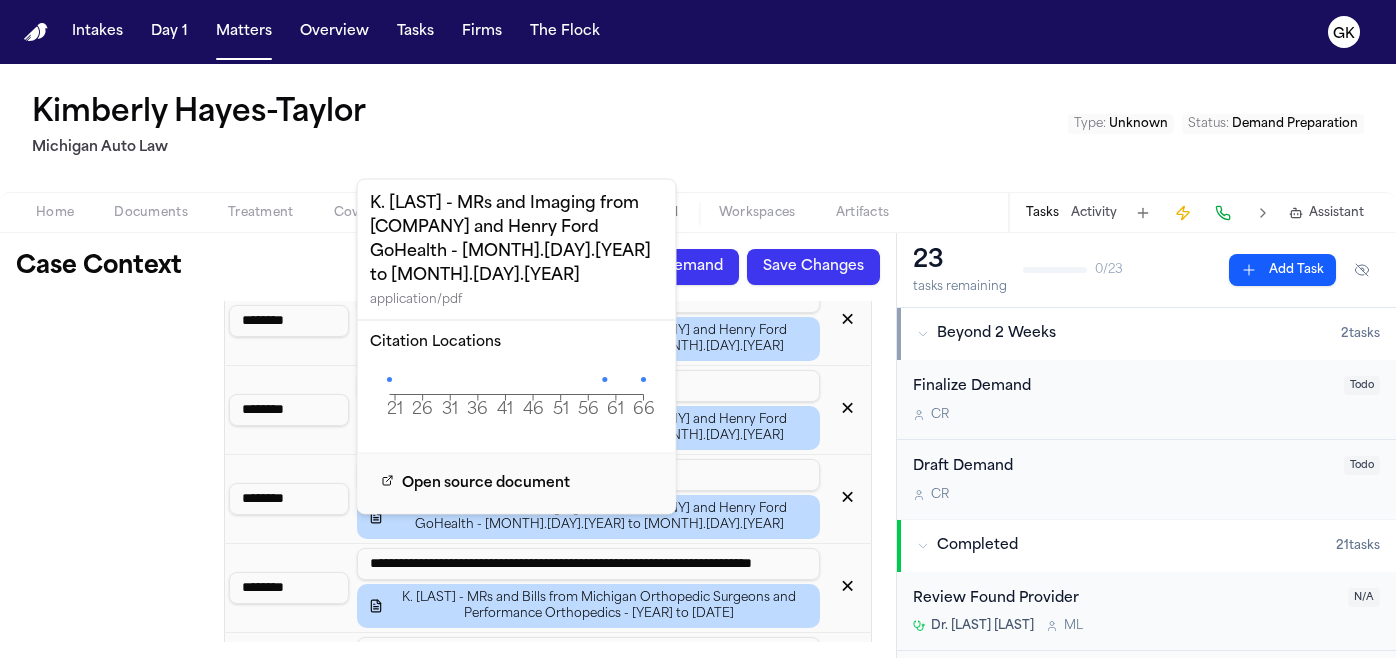 click on "21 26 31 36 41 46 51 56 61 66 Page" 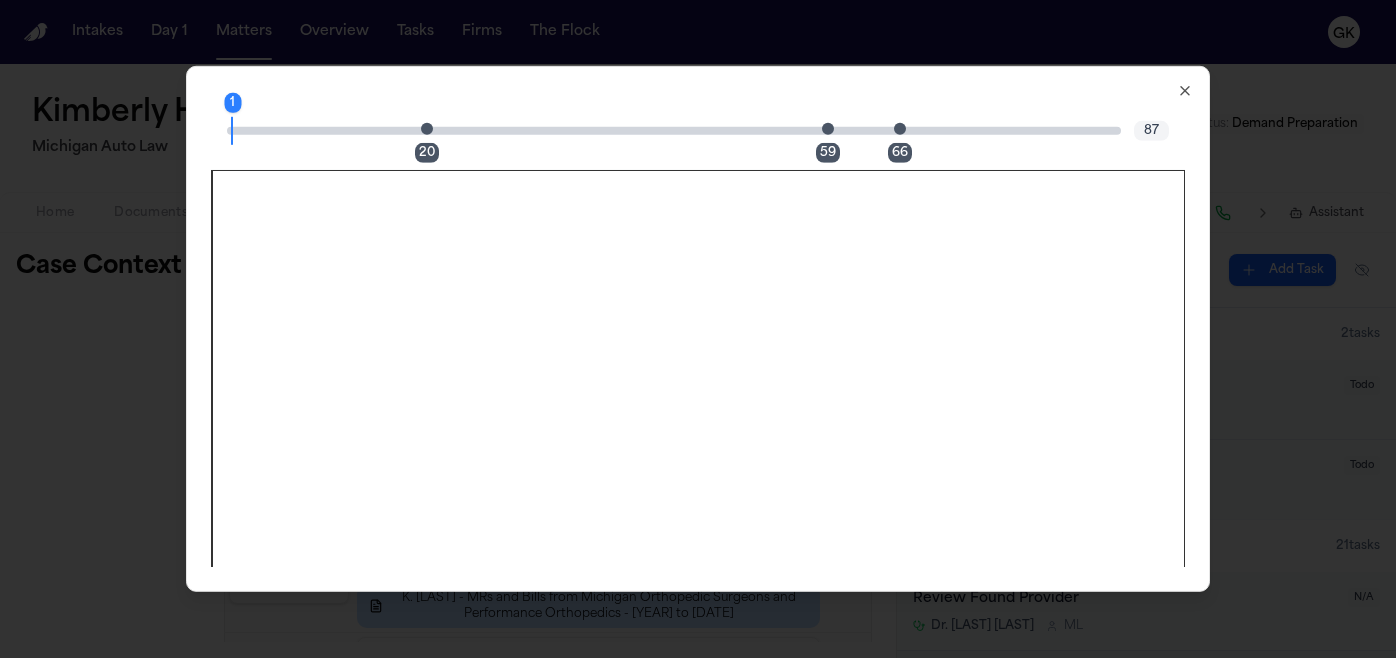 click at bounding box center (427, 128) 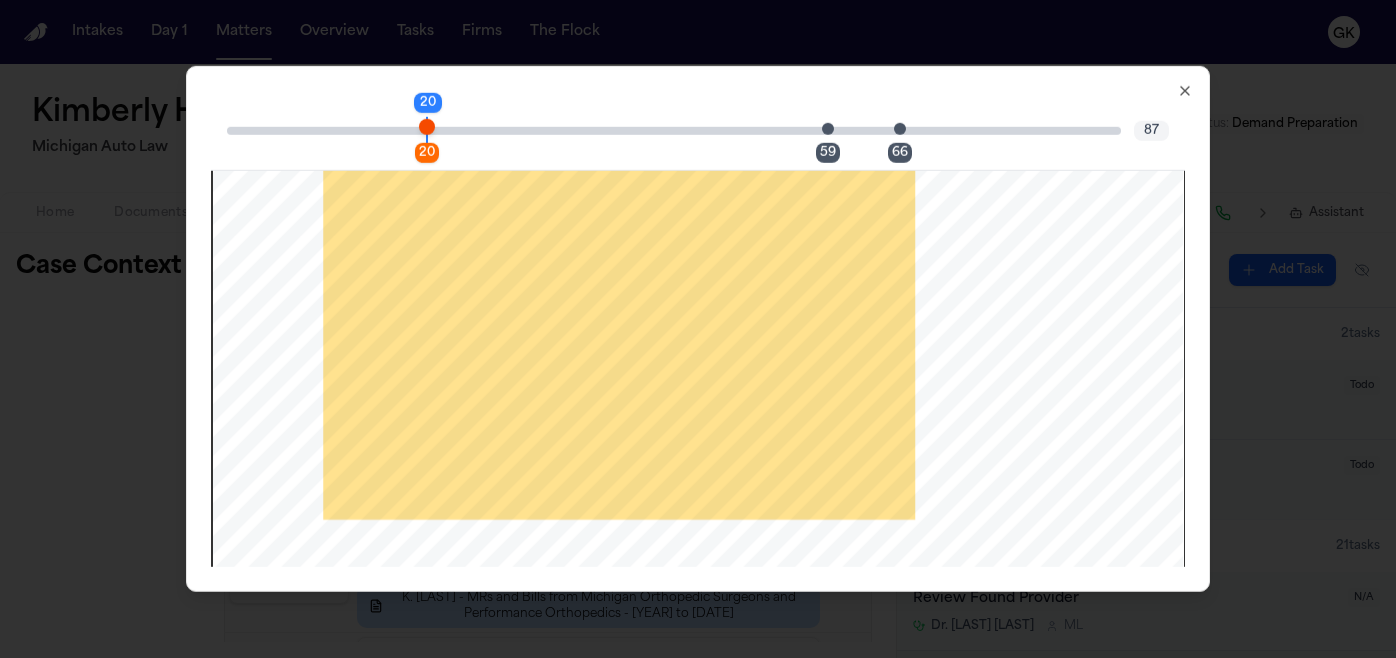scroll, scrollTop: 24331, scrollLeft: 0, axis: vertical 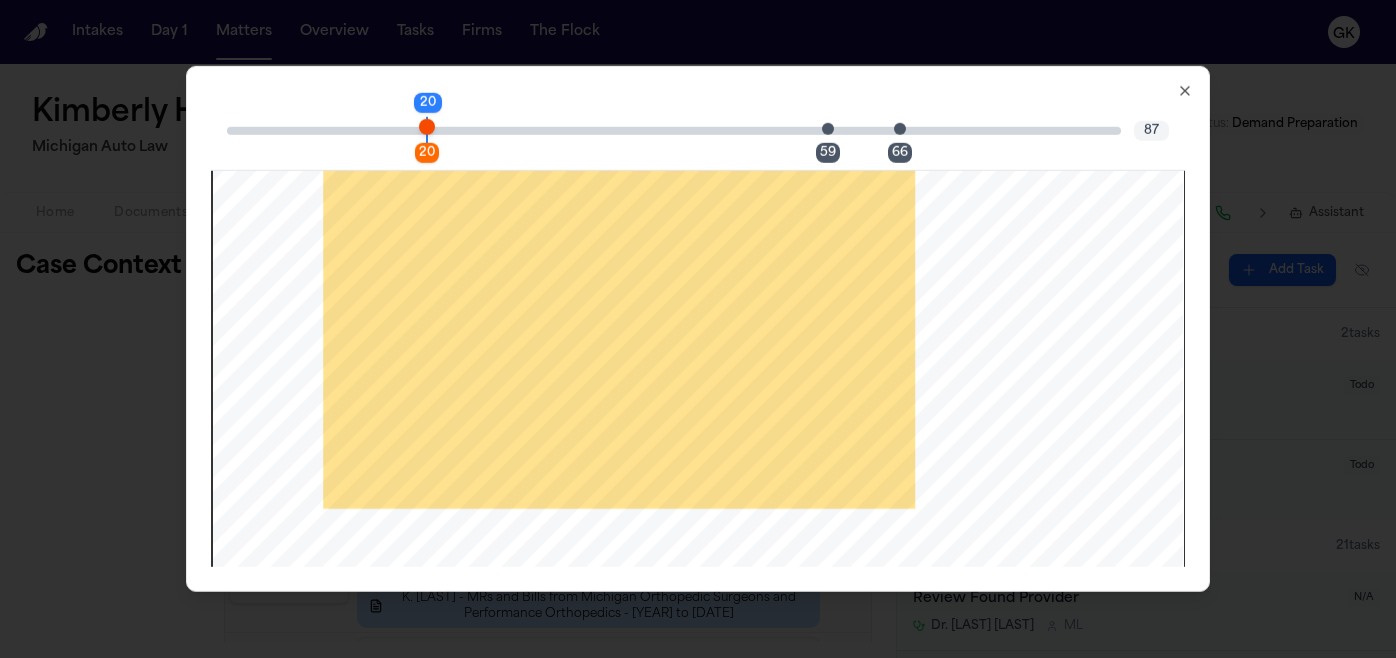 click on "59" at bounding box center [834, 130] 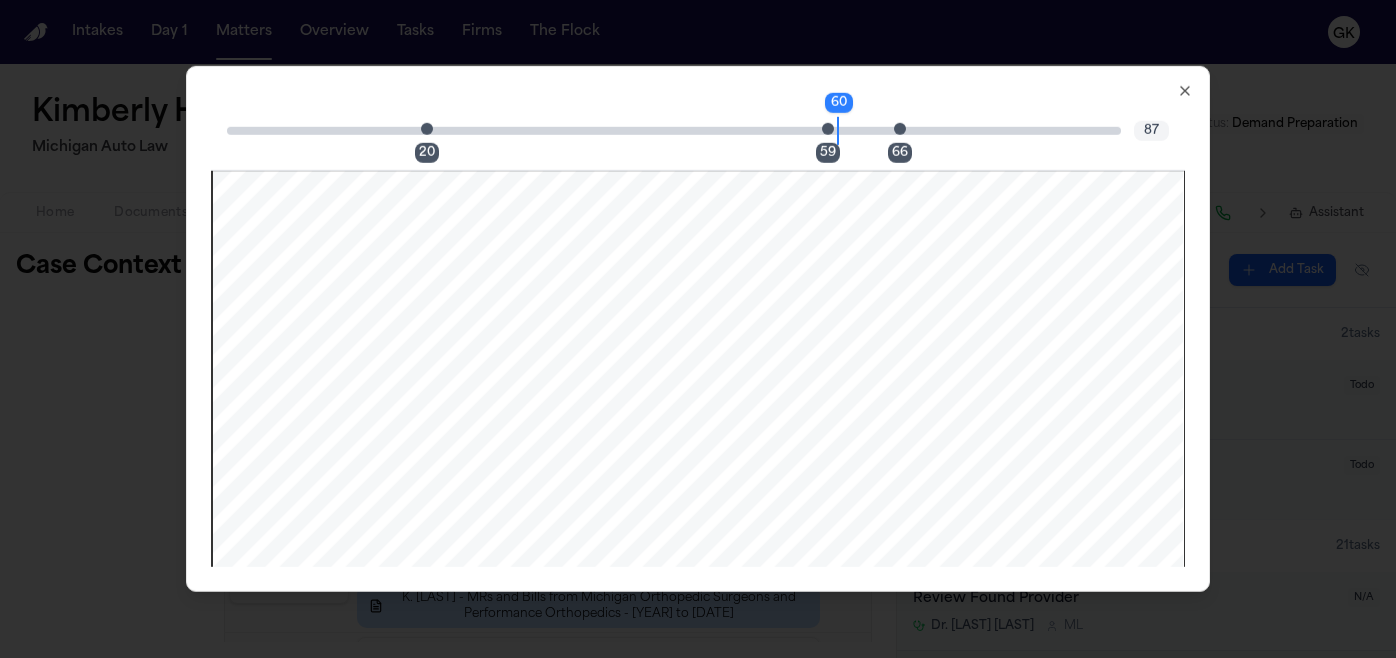 click at bounding box center (900, 128) 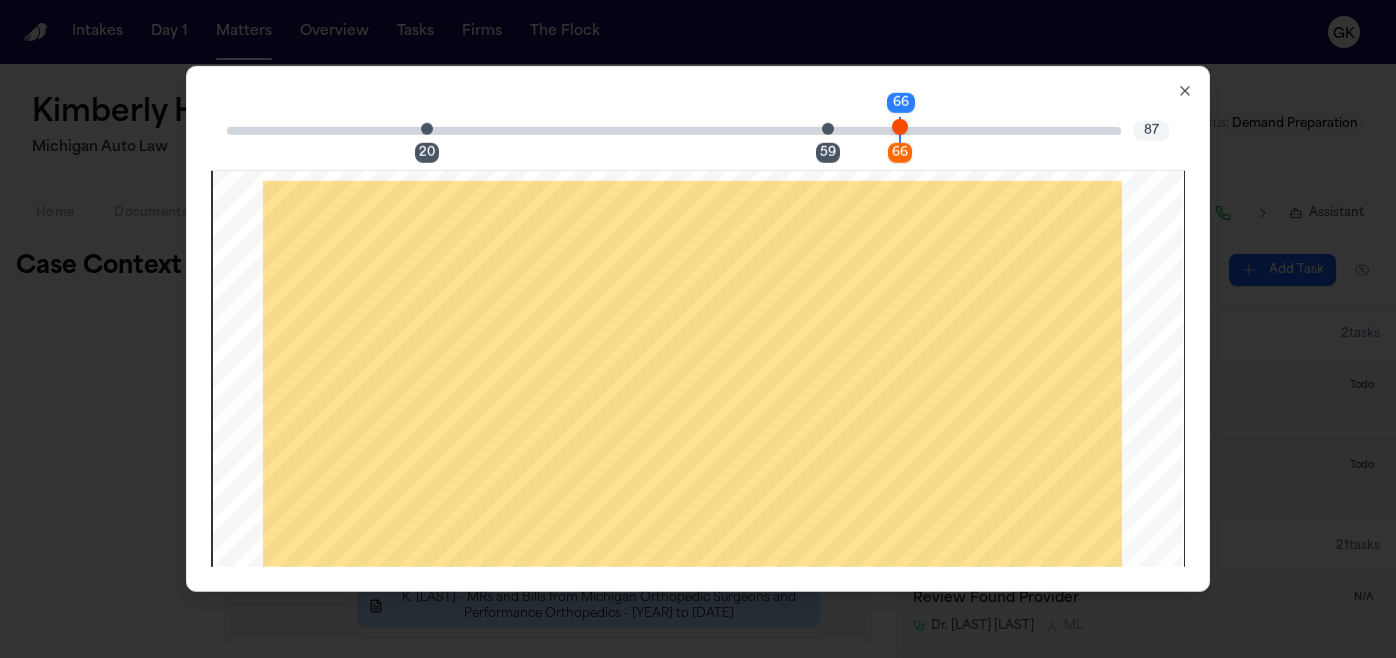 scroll, scrollTop: 82823, scrollLeft: 0, axis: vertical 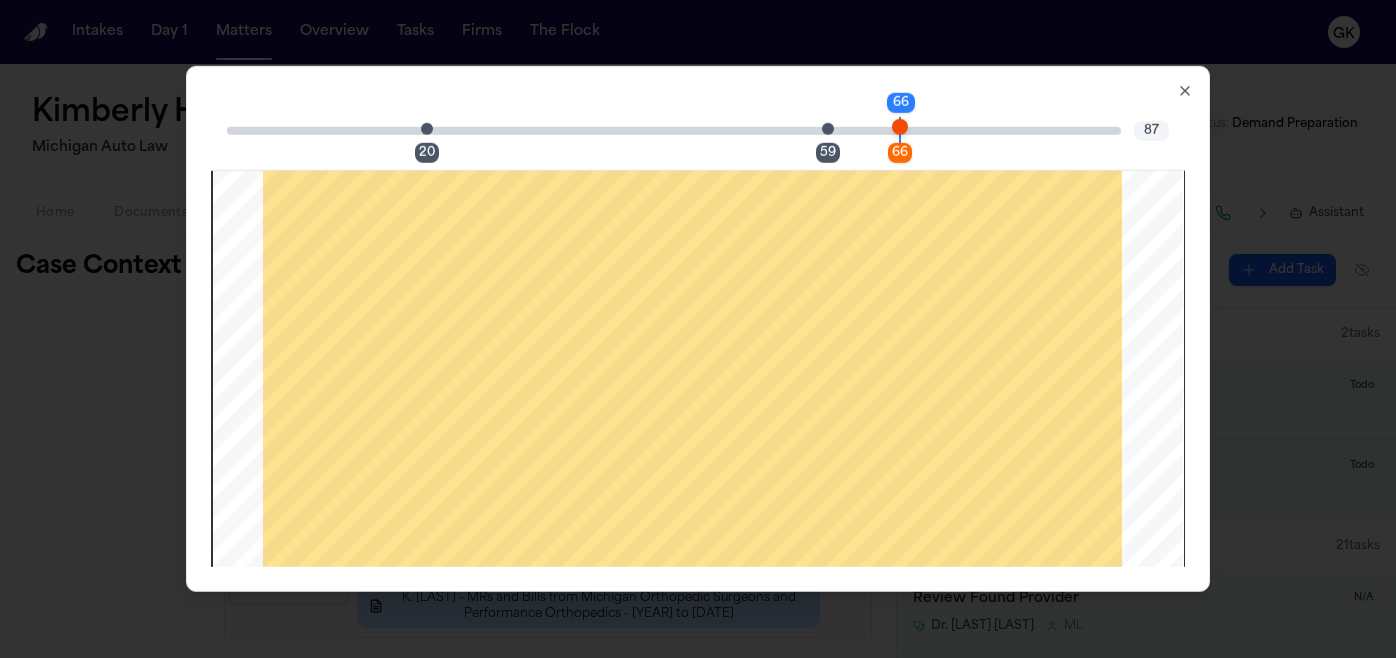 click 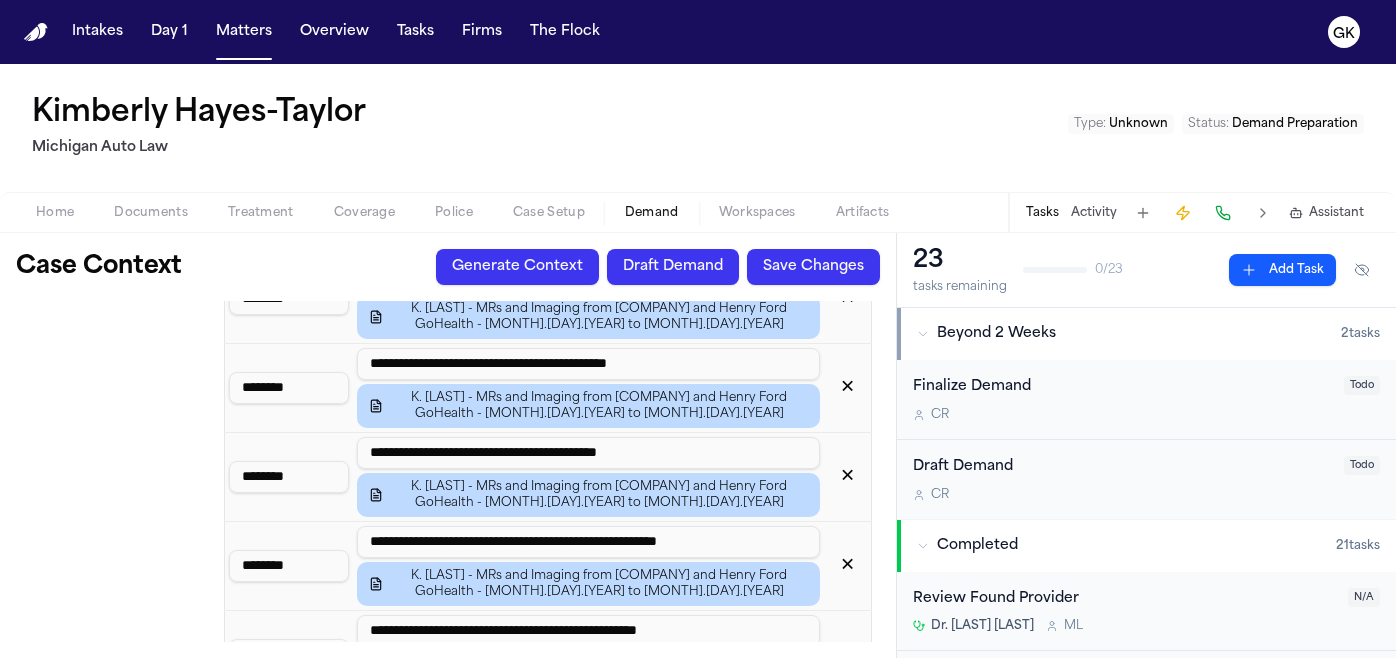 scroll, scrollTop: 5746, scrollLeft: 0, axis: vertical 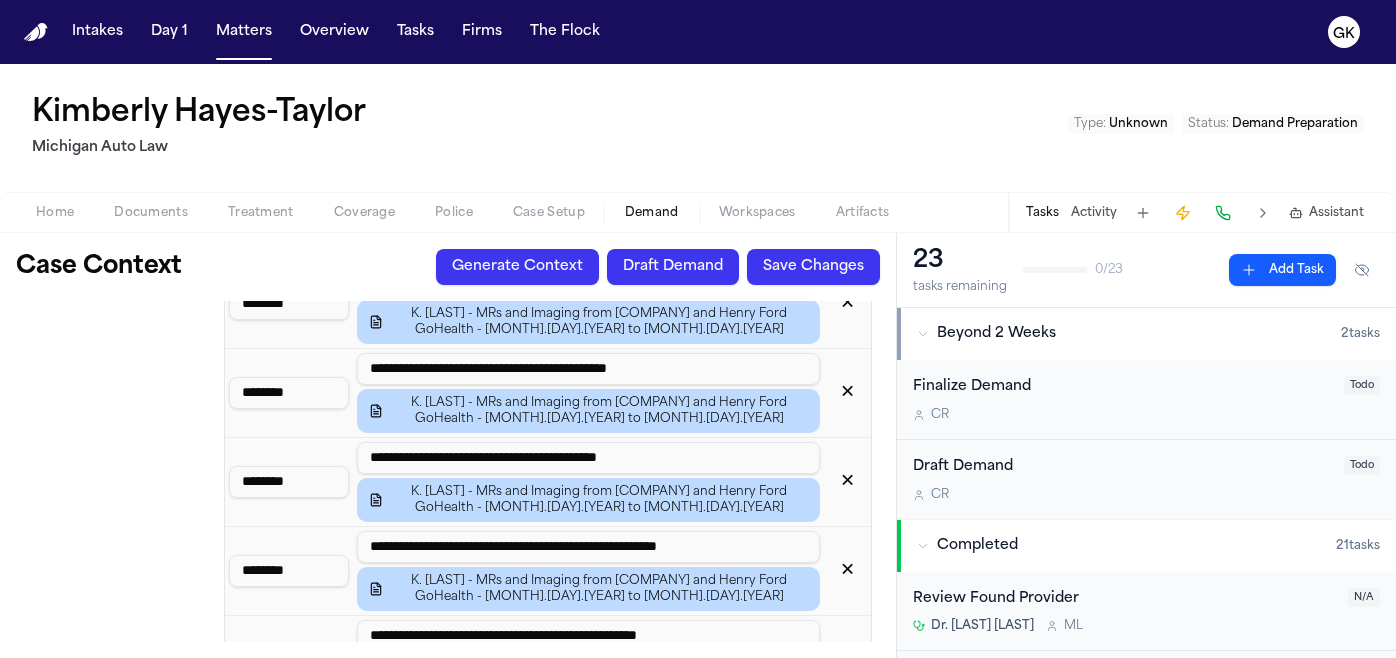 click on "********" at bounding box center [289, 749] 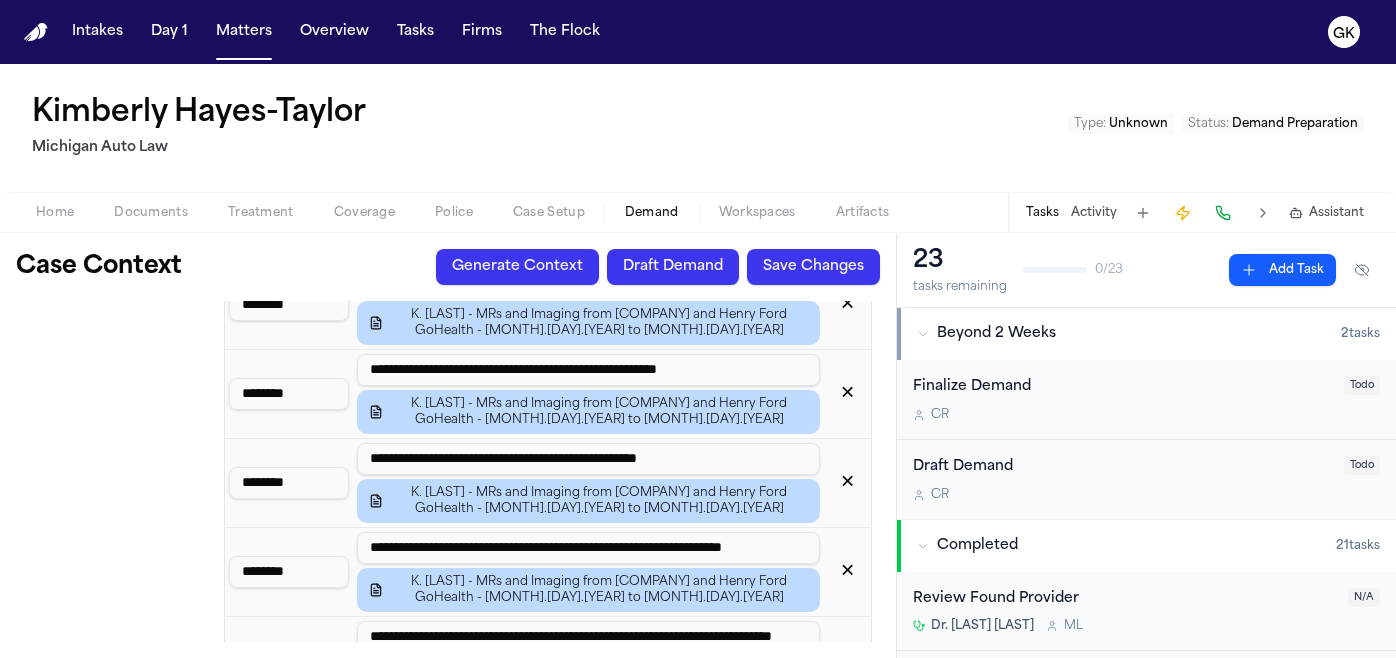 scroll, scrollTop: 5925, scrollLeft: 0, axis: vertical 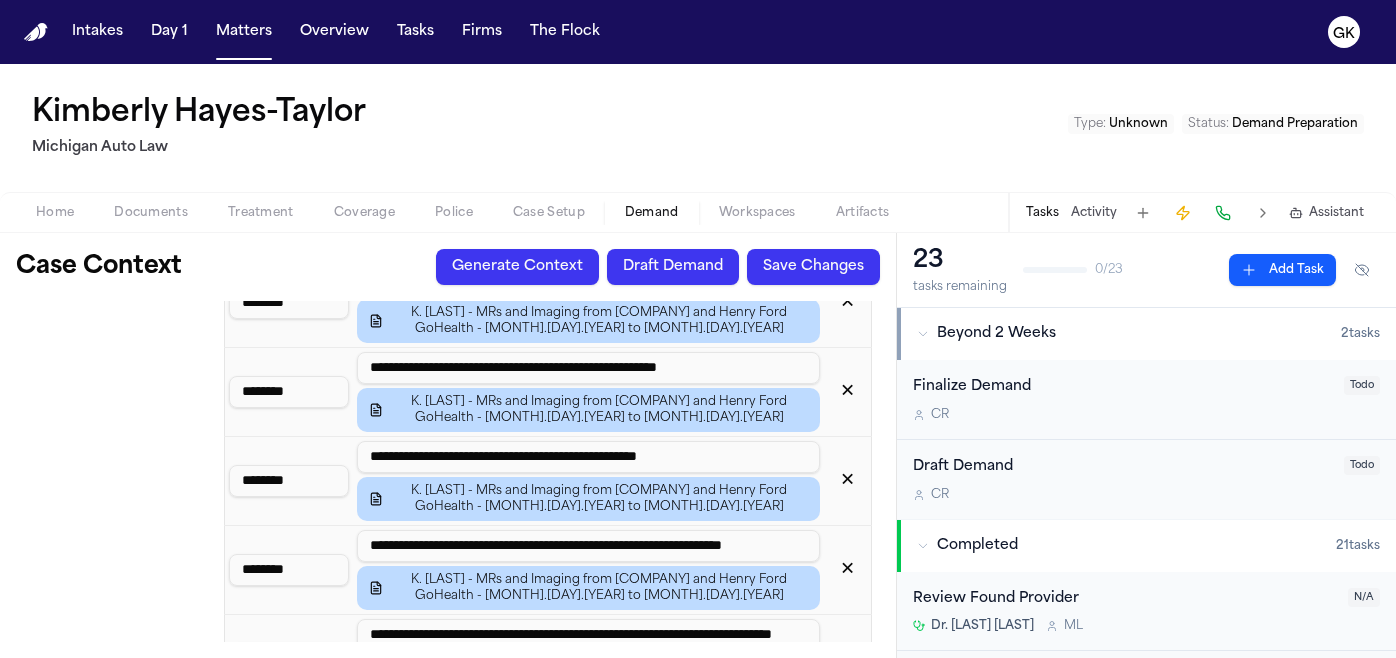 click on "********" at bounding box center [289, 570] 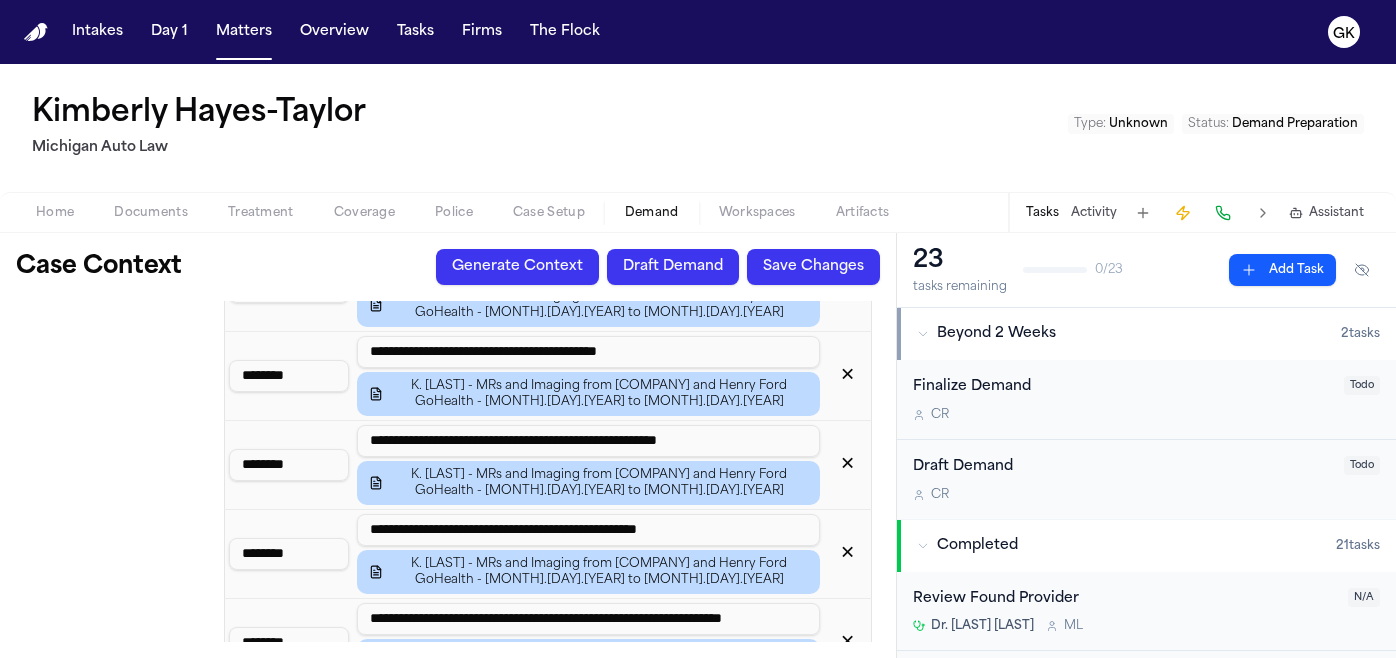 scroll, scrollTop: 5831, scrollLeft: 0, axis: vertical 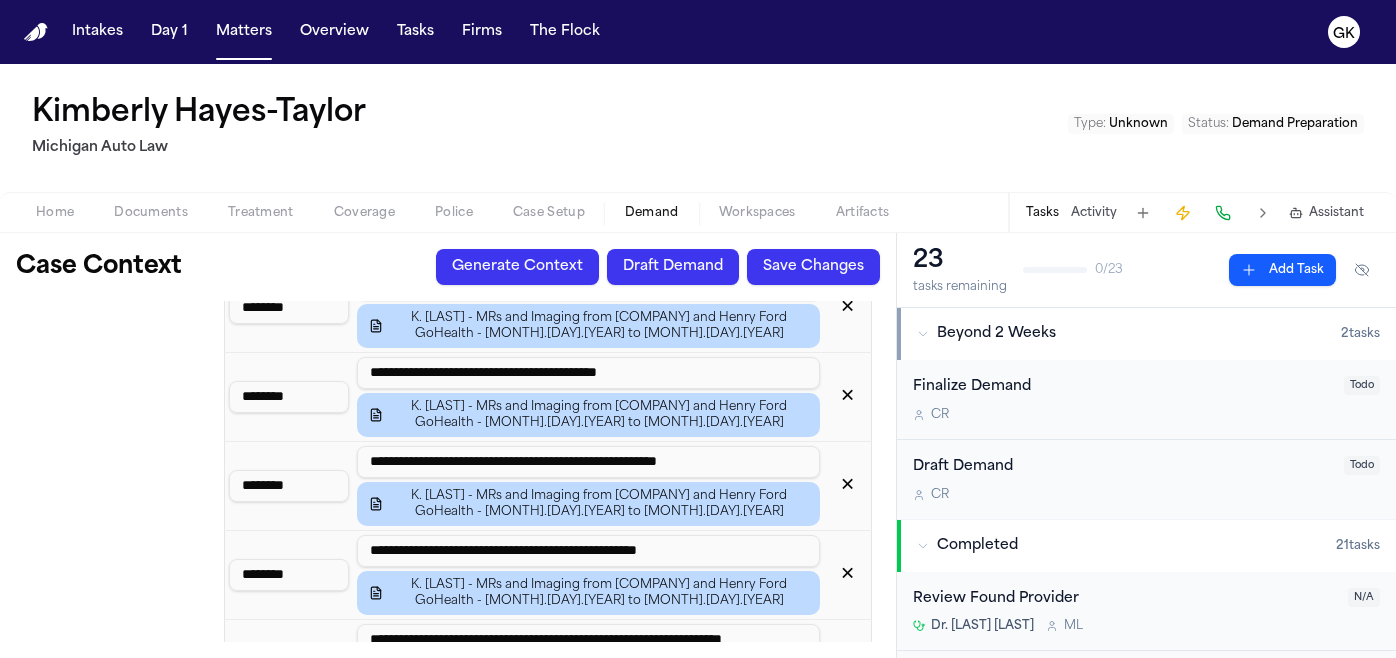 drag, startPoint x: 317, startPoint y: 394, endPoint x: 233, endPoint y: 393, distance: 84.00595 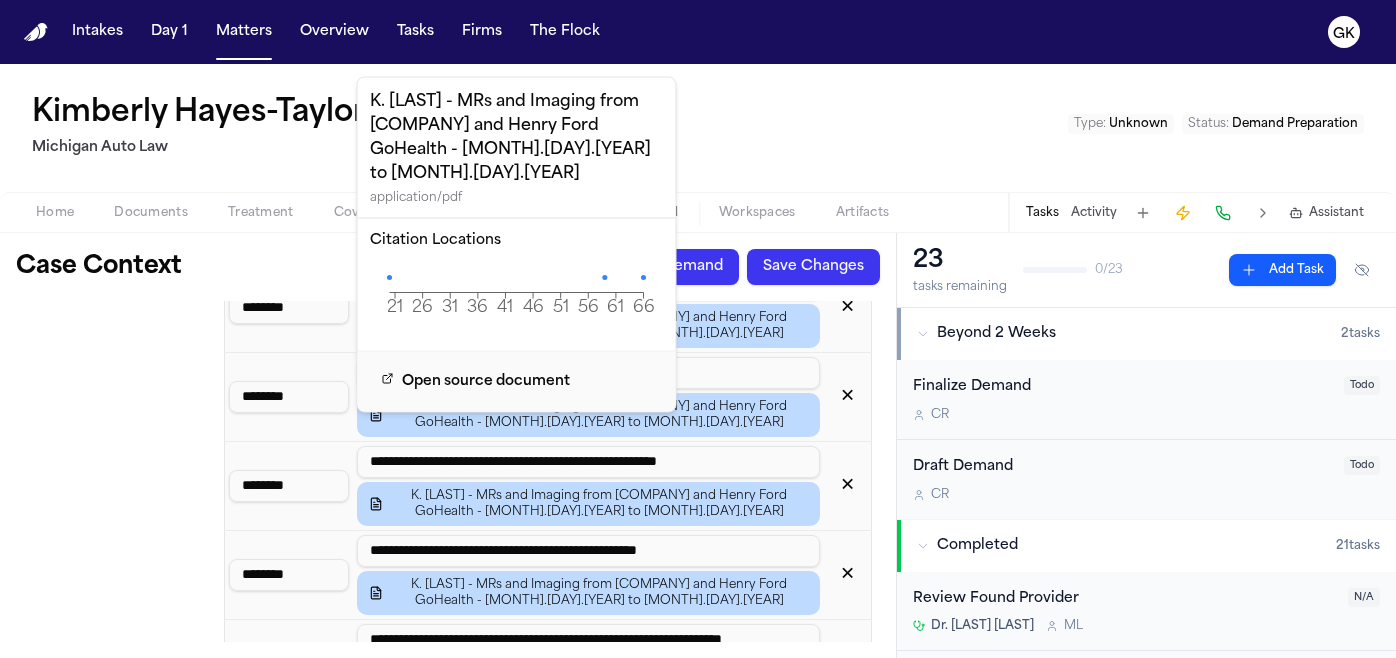 click on "21 26 31 36 41 46 51 56 61 66 Page" 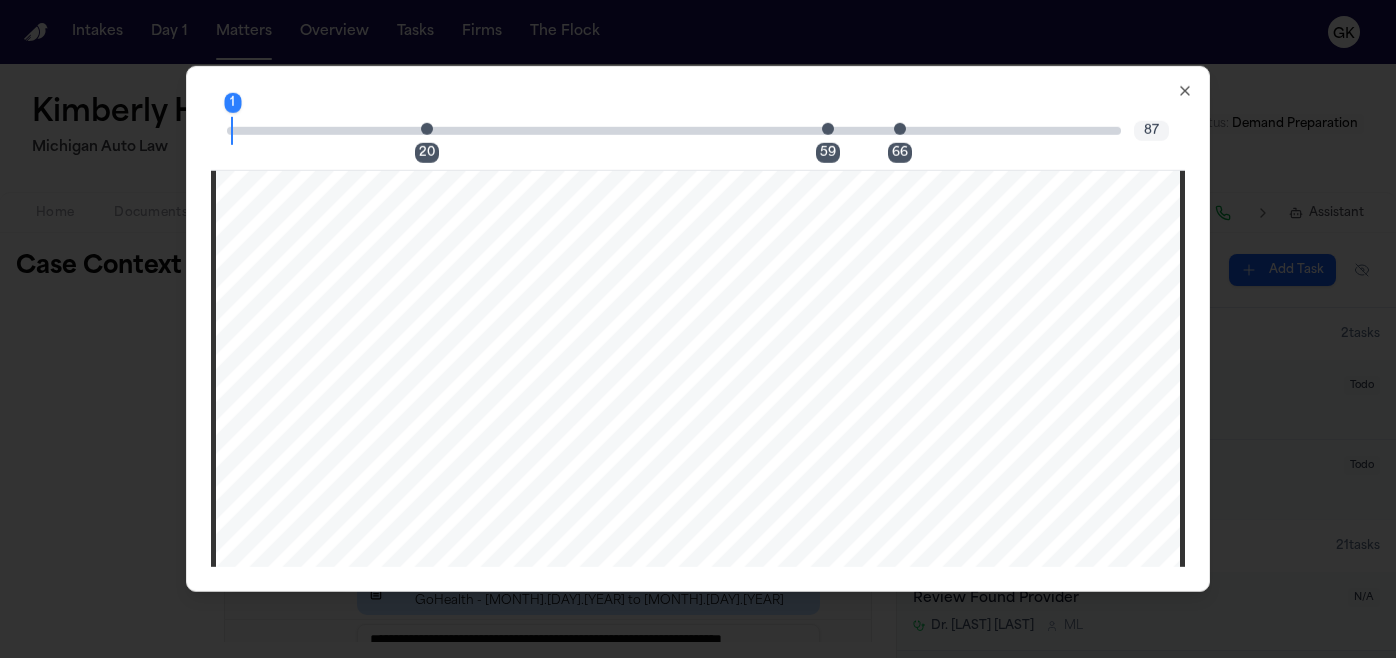 click at bounding box center (427, 128) 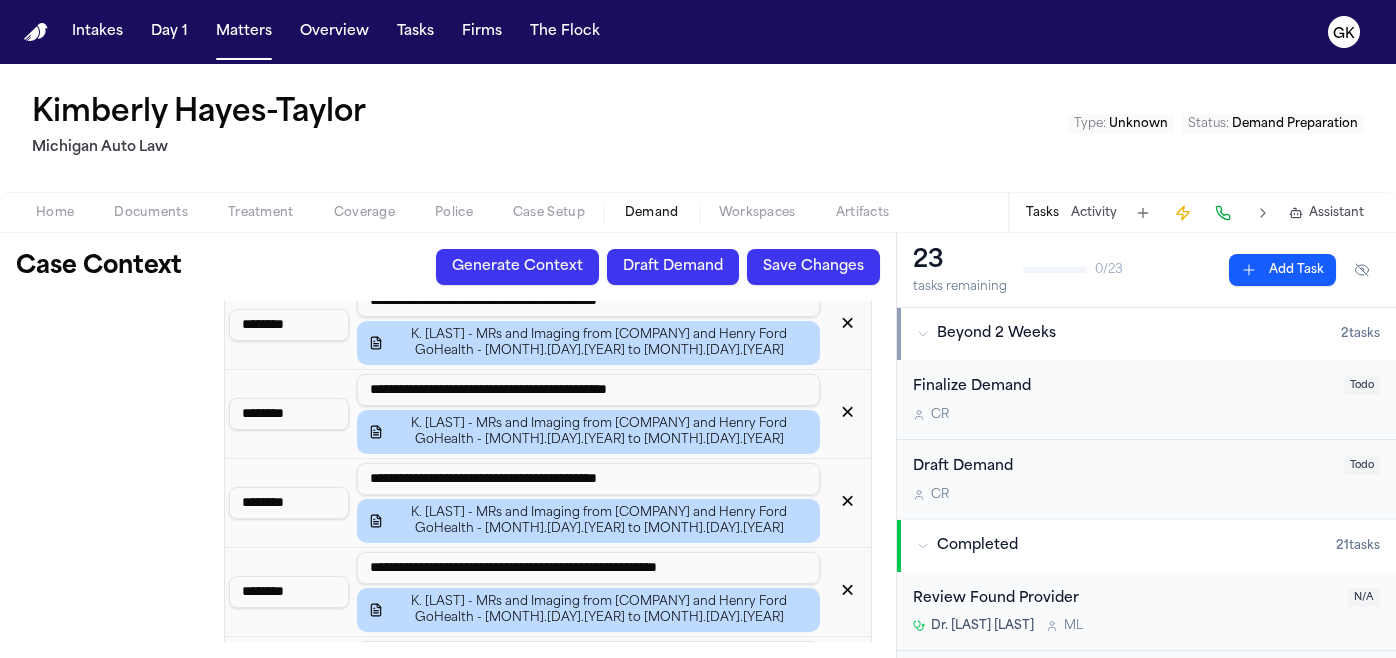 scroll, scrollTop: 5719, scrollLeft: 0, axis: vertical 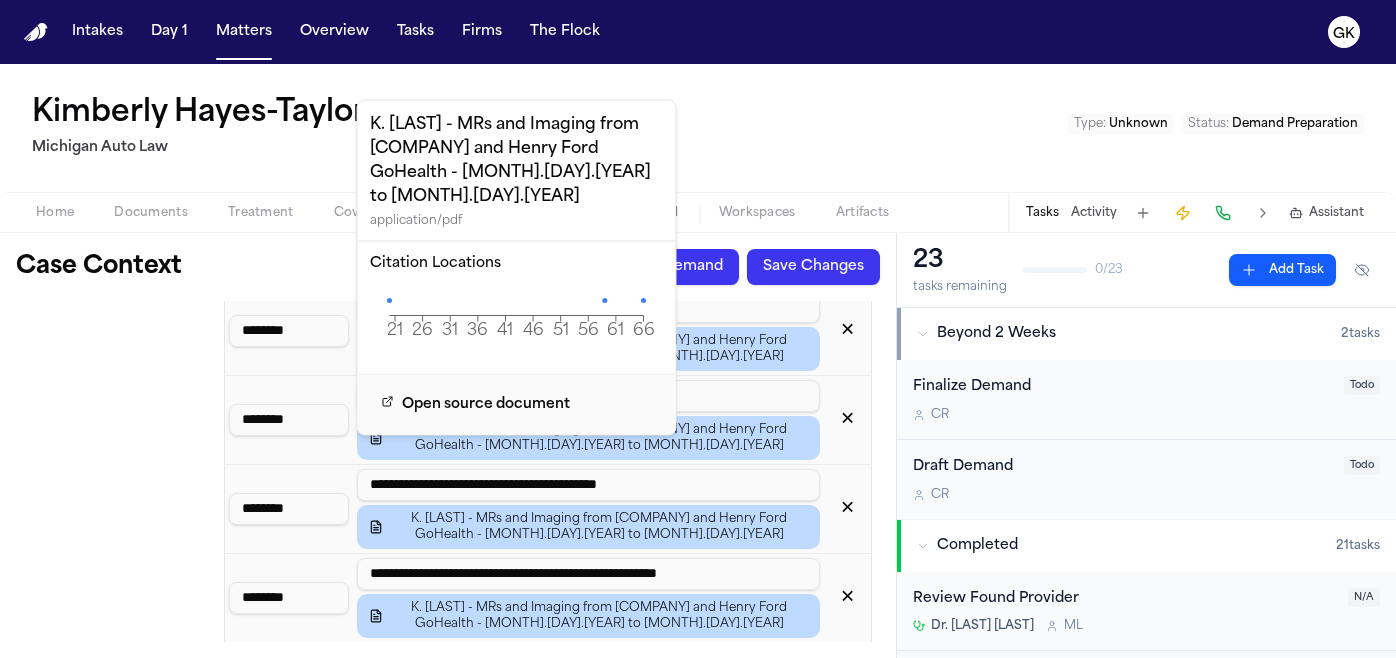 click on "21 26 31 36 41 46 51 56 61 66 Page" 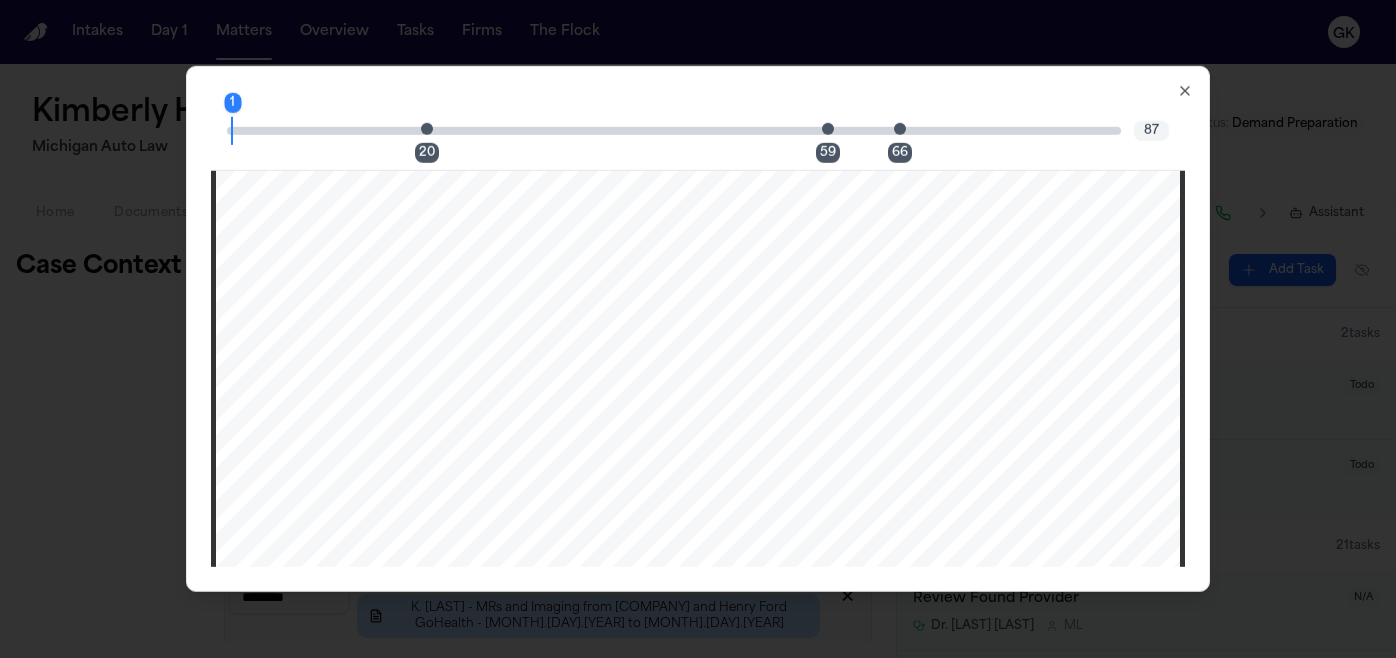 click at bounding box center [427, 128] 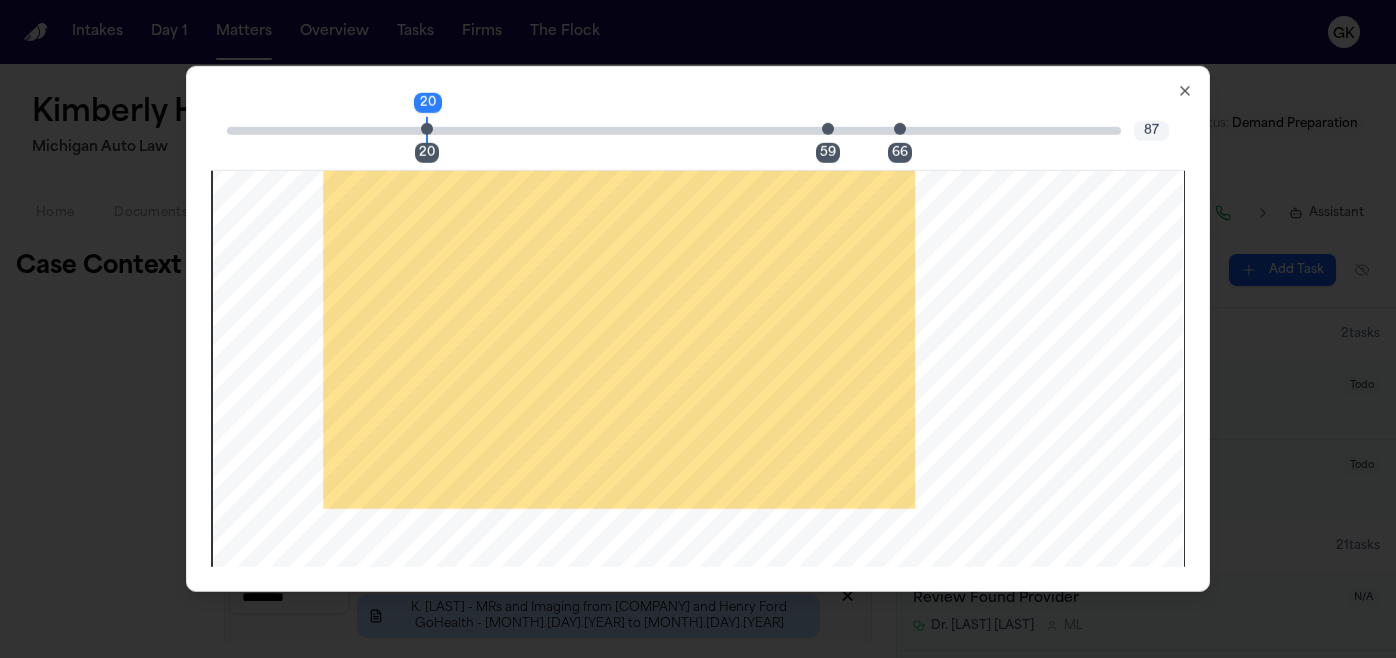 scroll, scrollTop: 24332, scrollLeft: 0, axis: vertical 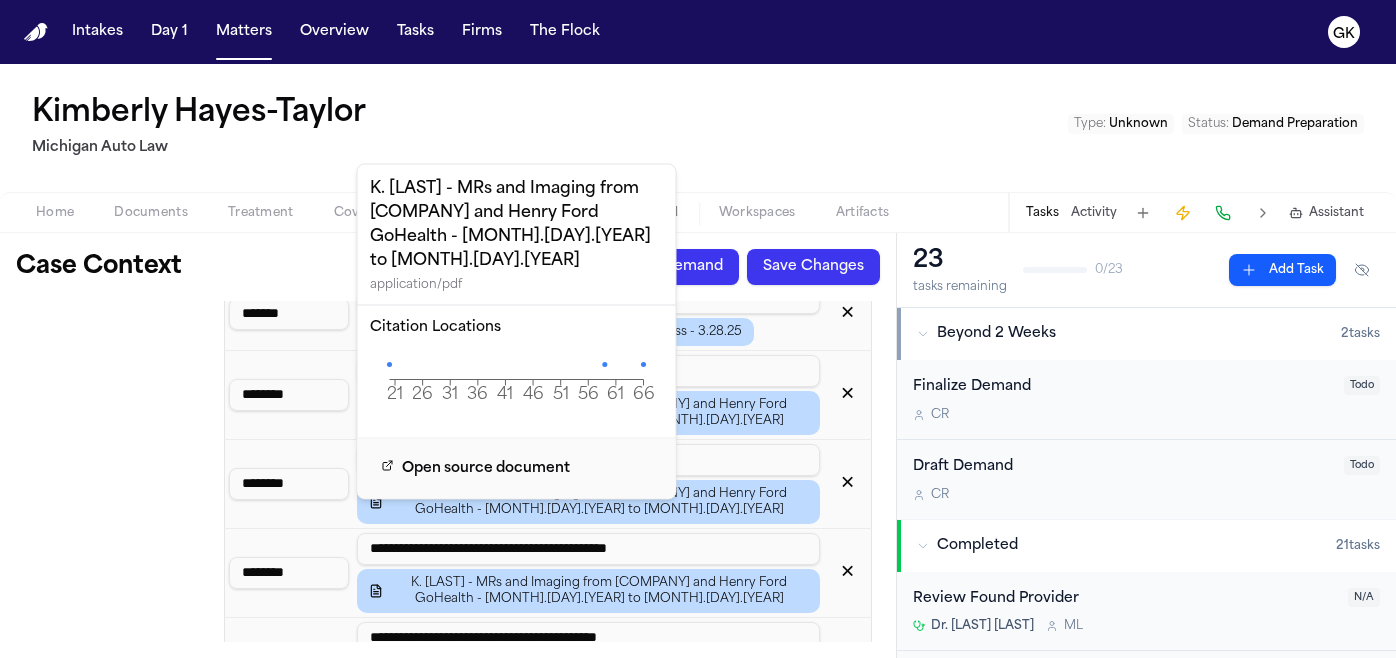 click on "21 26 31 36 41 46 51 56 61 66 Page" 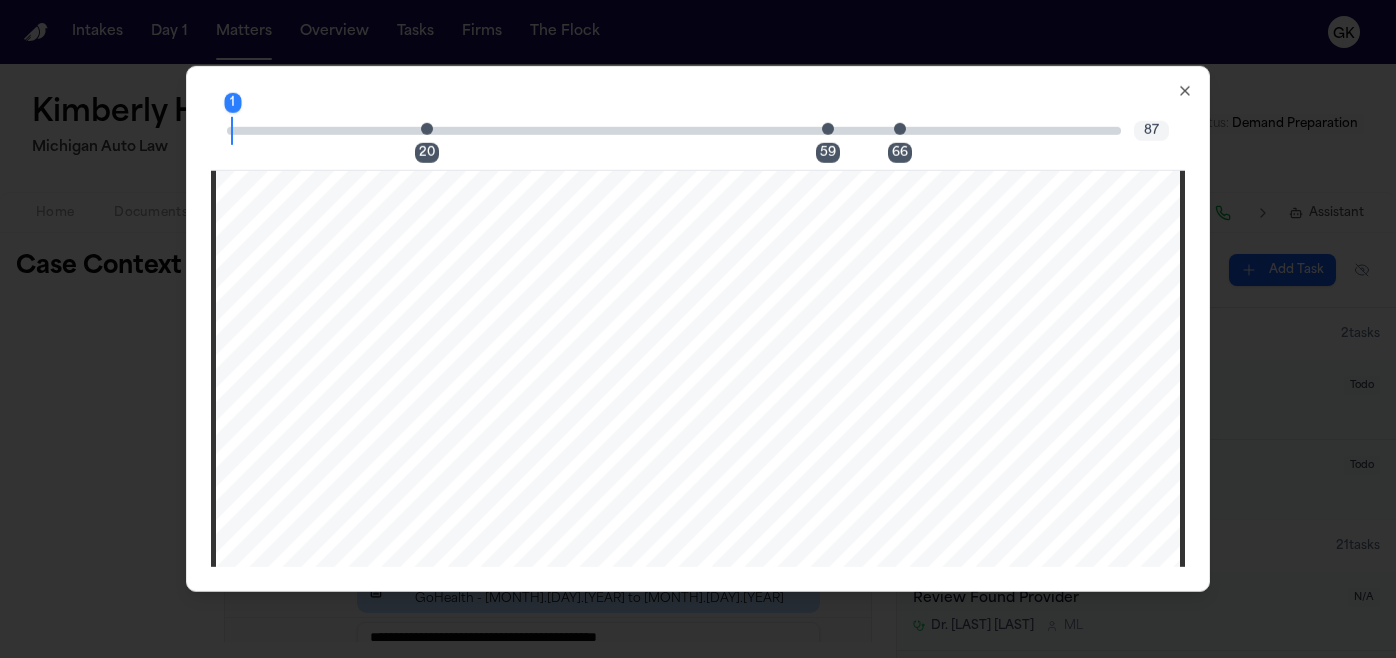 click on "20" at bounding box center (433, 130) 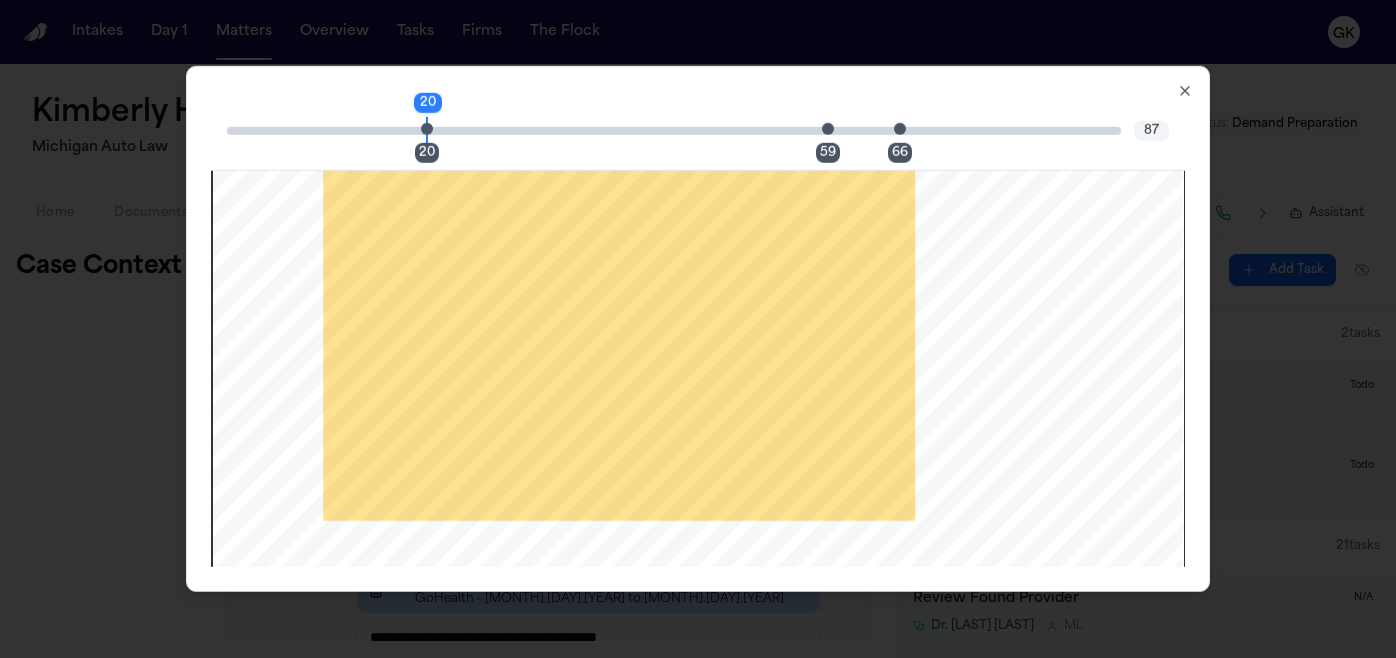 scroll, scrollTop: 24321, scrollLeft: 0, axis: vertical 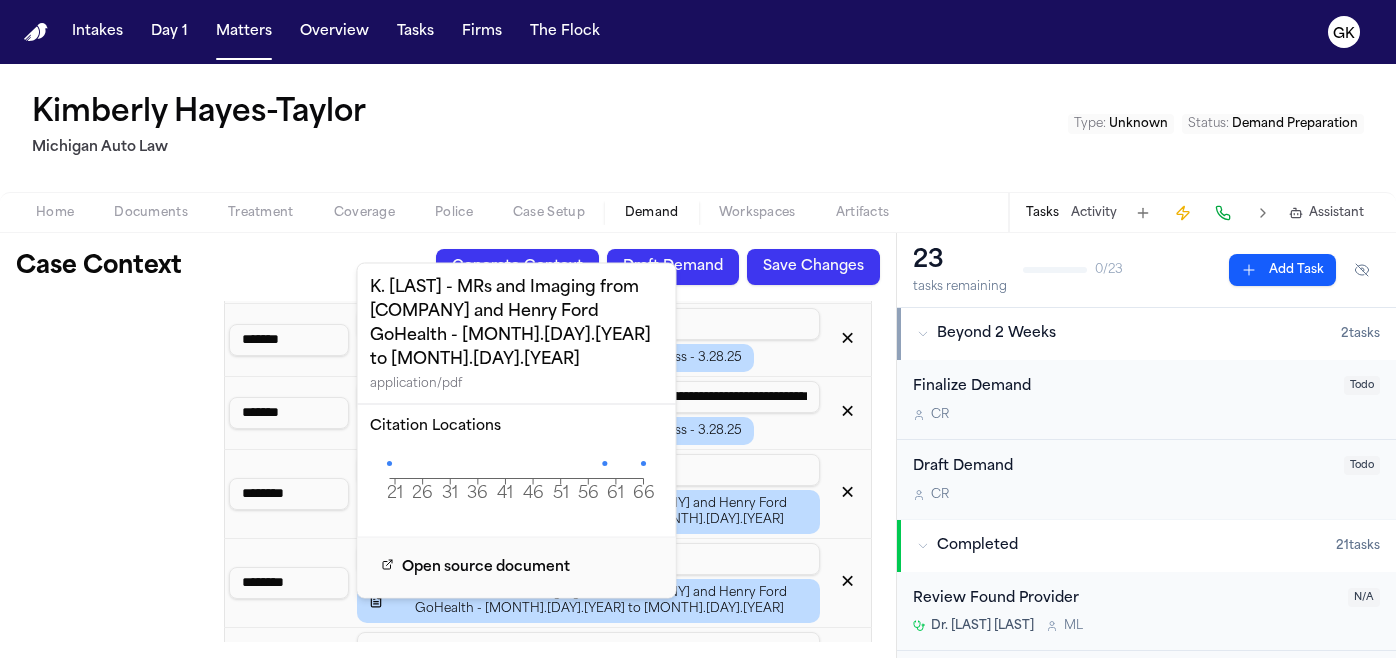 click on "21 26 31 36 41 46 51 56 61 66 Page" 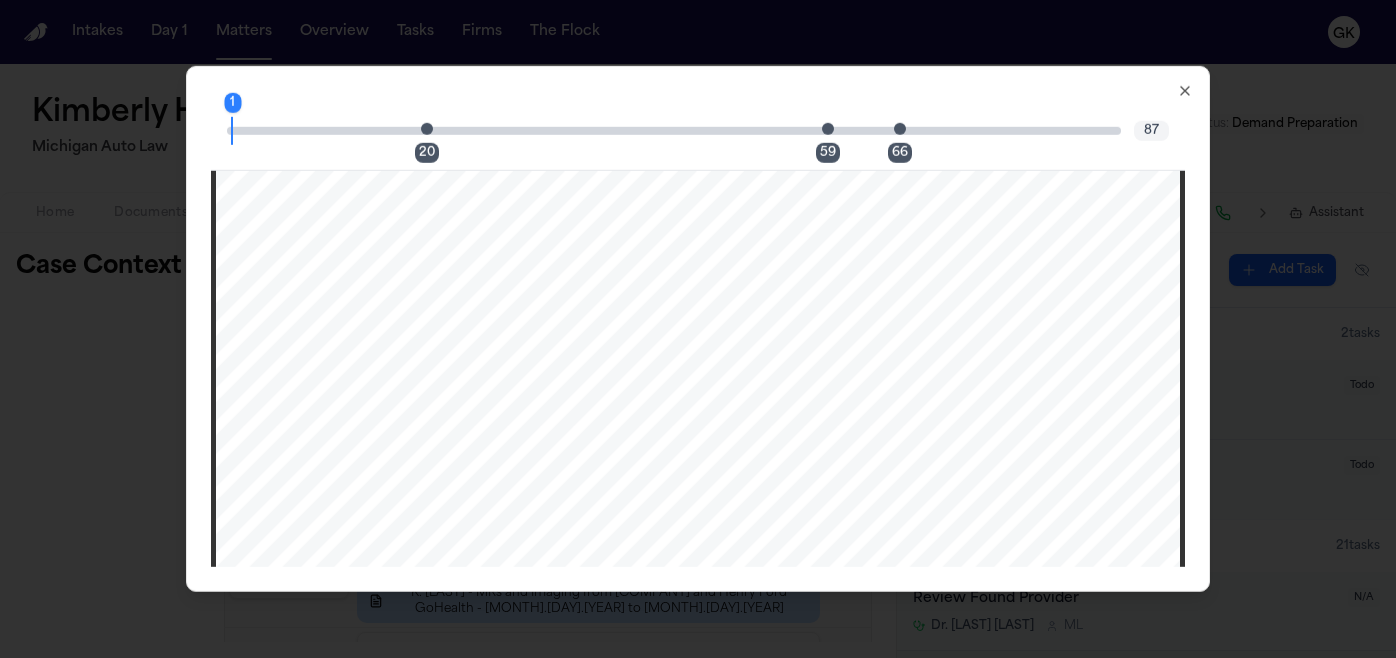 click at bounding box center (427, 128) 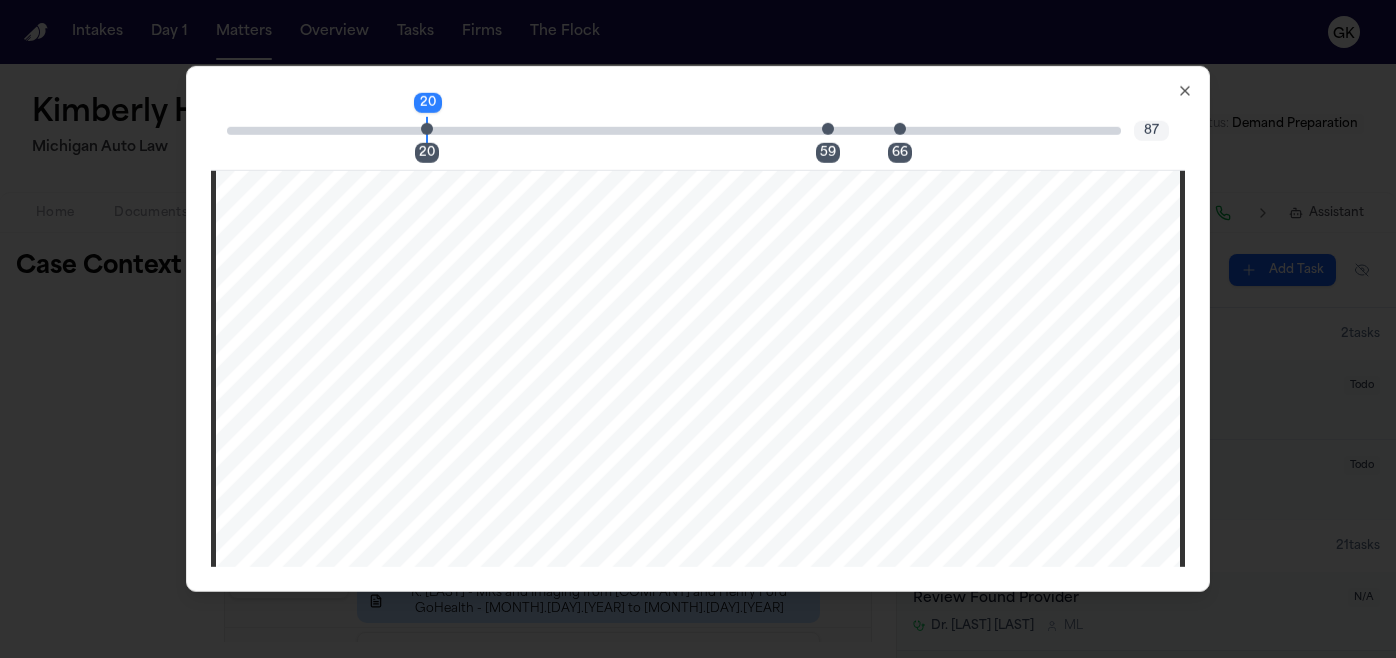 scroll, scrollTop: 24290, scrollLeft: 0, axis: vertical 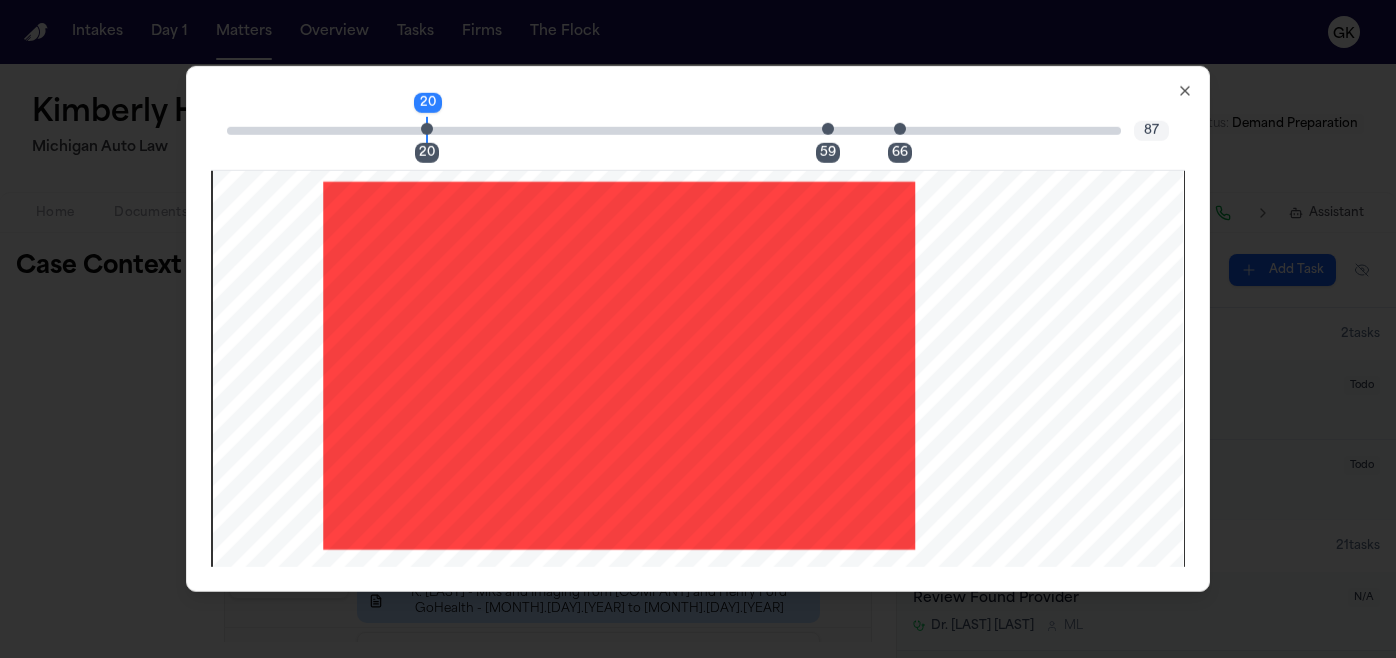 click on "20 20 59 66 87 To Progressive P.O. Box   2930 Clinton, IA 52733-2930 Patient Evaluation W Initial (Accident) Q Progress Patient Taylor, Injury Kimberly   "Kim" 11/13/2024 Re-Injury Claim # 24-790945231 Attention _ Insured Accident History _ Work Restrictions U Yes U No See Report—Date Total / Partial / » Neel ab Sy! AME Complaint c _ a Med 4 byw Care Rendered: Back   Por   -   RA   Kye, Shyolddé   wi   crva ui   Physic al Medicine a Active Therapeutic Exercises Ongoing History CA pars. ho _ wi Massage U Non-Surgical Spinal Decompression a Other Tests & Measurements Reference Left_ Right - Foramina compression An indicator for cervical disc lesion, misalignment. Visual Posture Analysis Vertebral Palpation 7 Shoulder   depressor x f An indicator for cervical   or brachial nerve root irritation. “Tf Valsalva An indicator for disc or space occupying lesion. Dynamometer An indicator for interplay of muscle   and nerve of upper extremity Soto Hall f An indicator for ligamentous instability, disc lesion, or An" at bounding box center [698, 329] 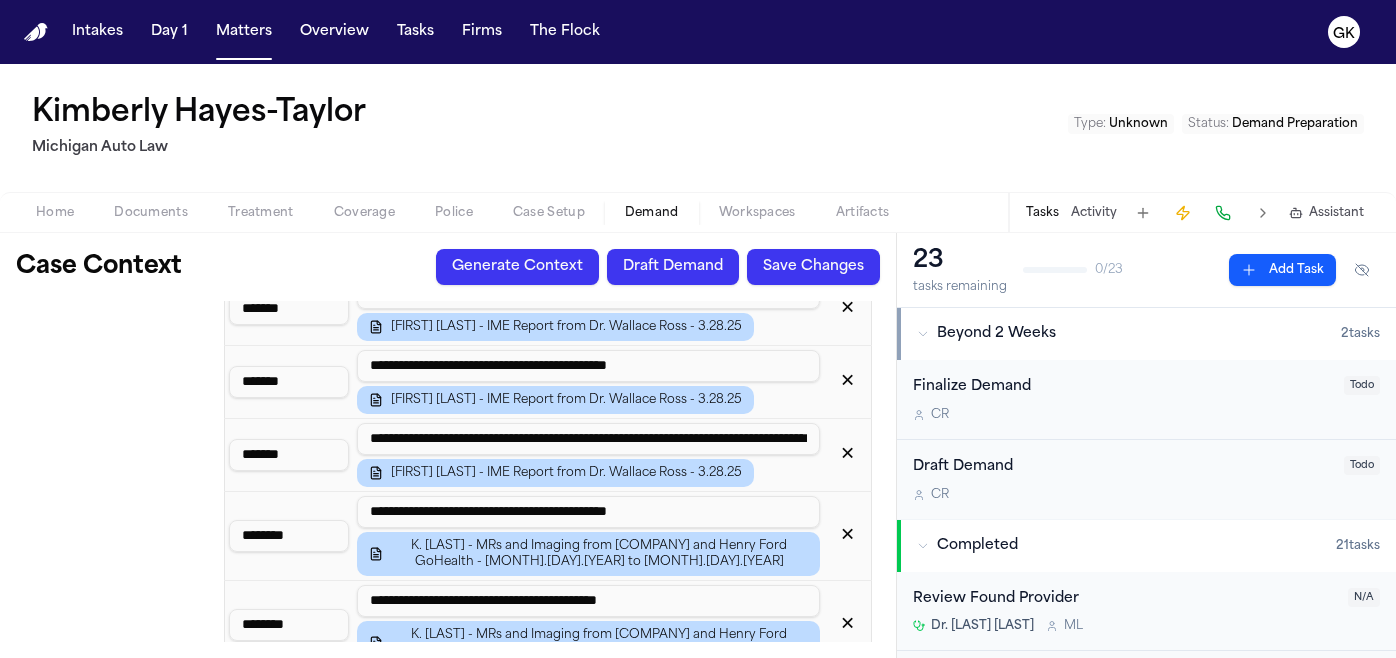 scroll, scrollTop: 5390, scrollLeft: 0, axis: vertical 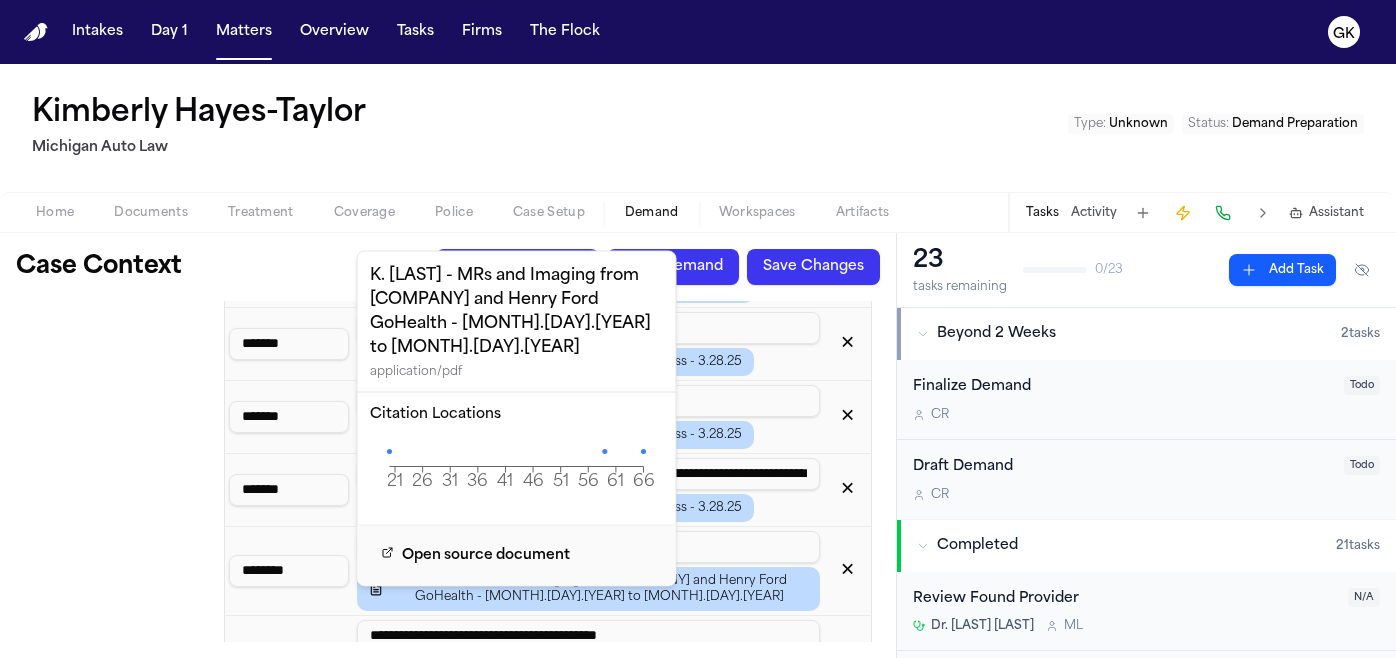 click on "21 26 31 36 41 46 51 56 61 66 Page" 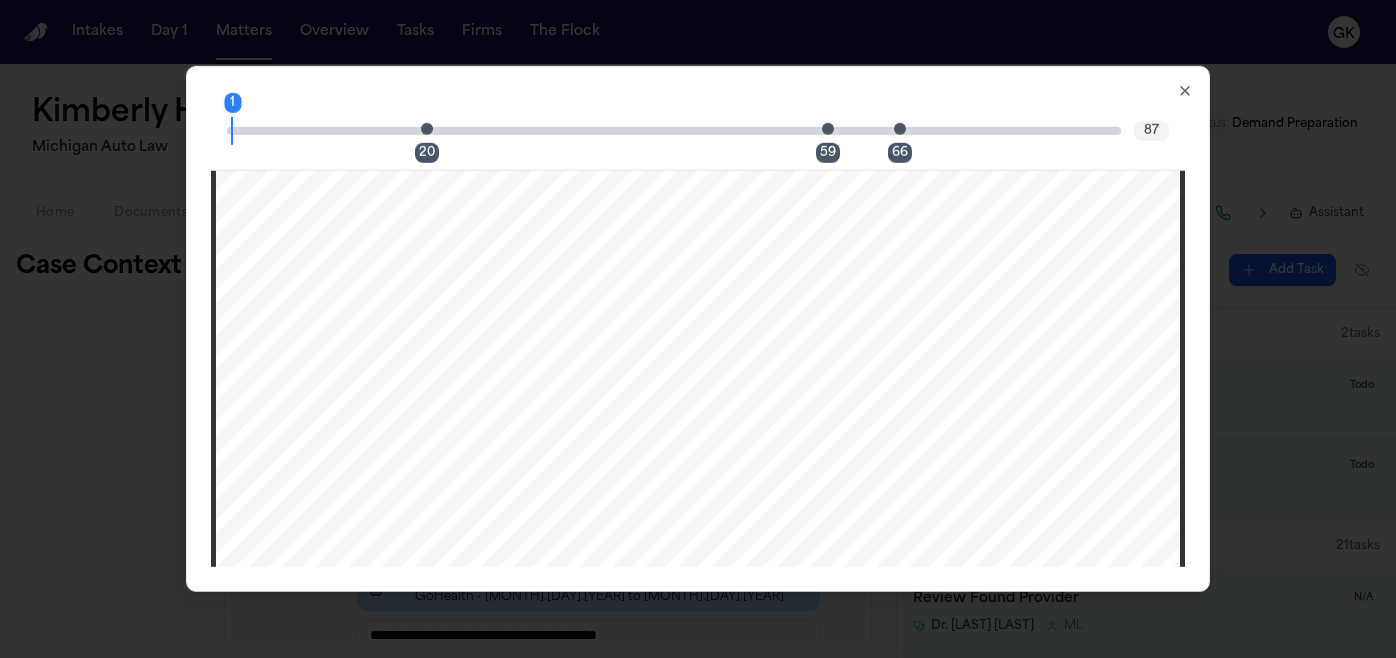 click at bounding box center (427, 128) 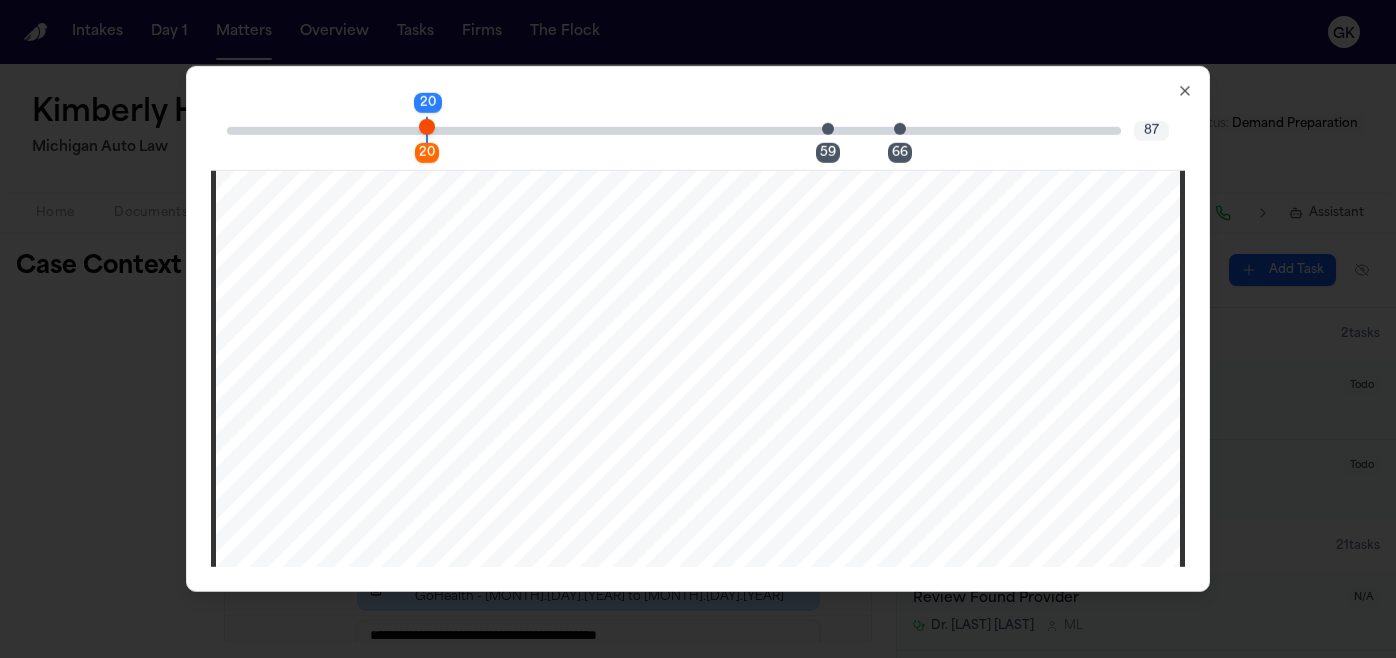 scroll, scrollTop: 24290, scrollLeft: 0, axis: vertical 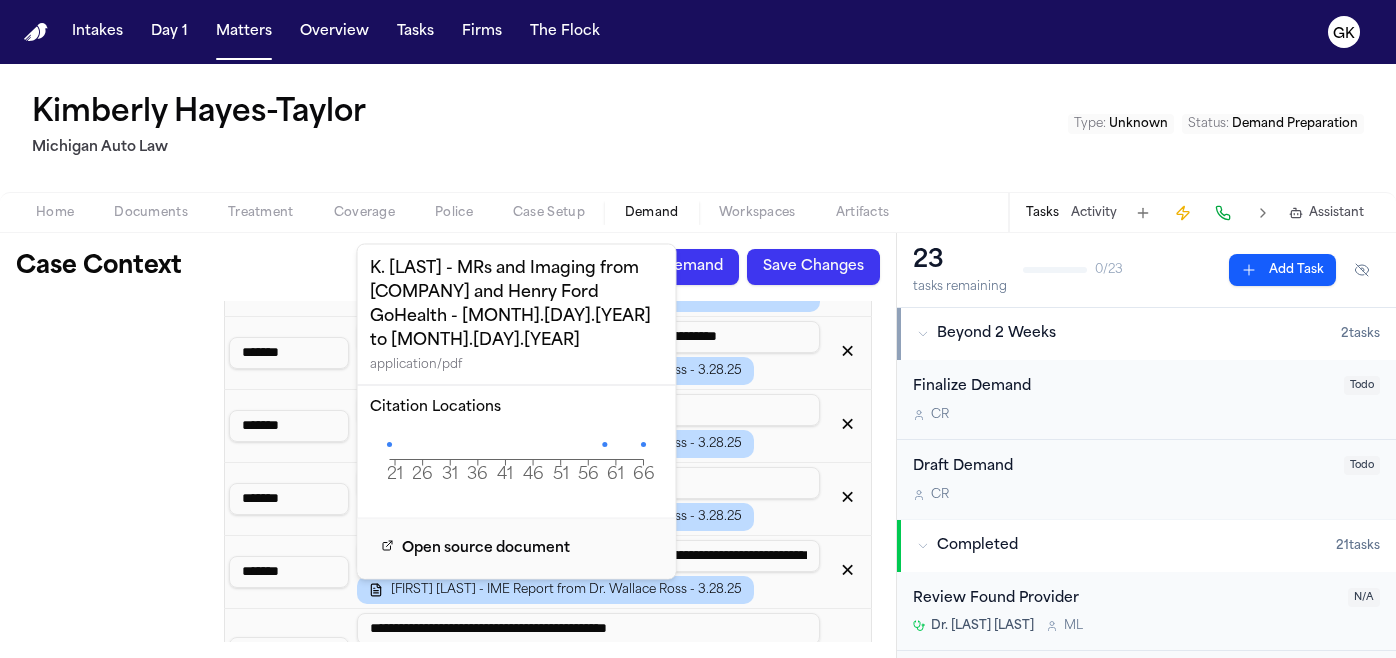 click on "21 26 31 36 41 46 51 56 61 66 Page" 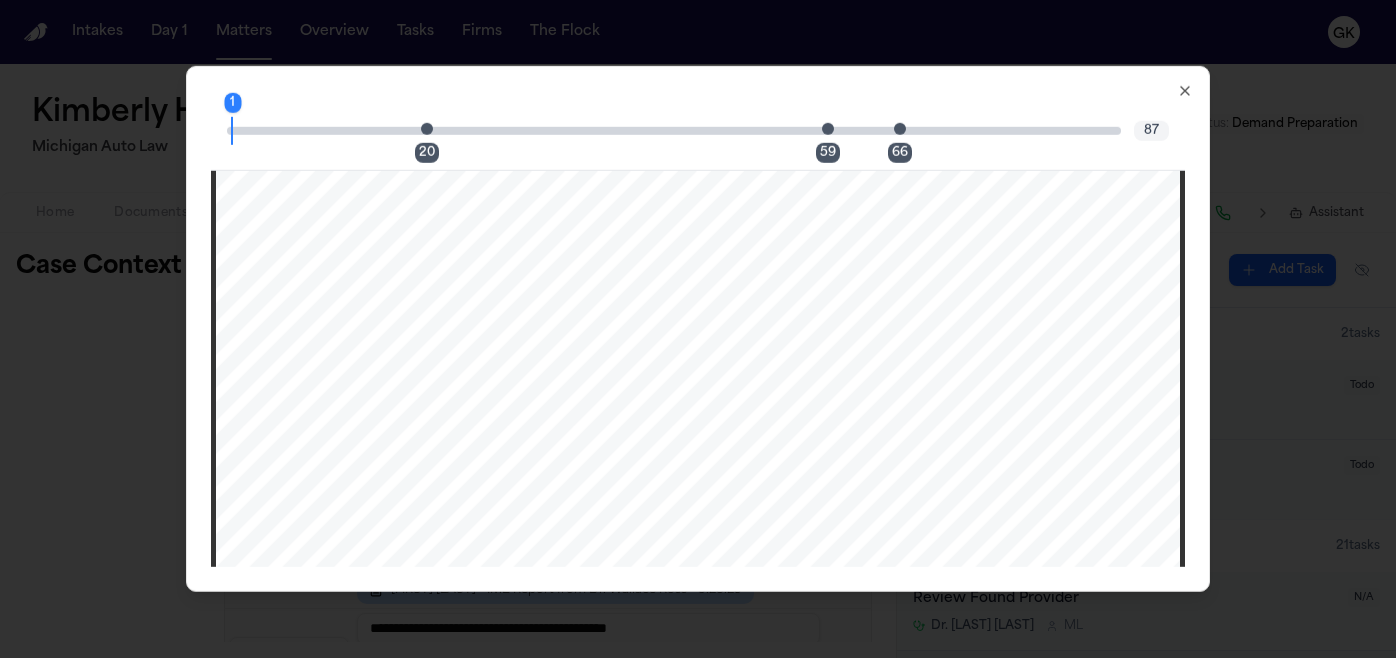 click at bounding box center (828, 128) 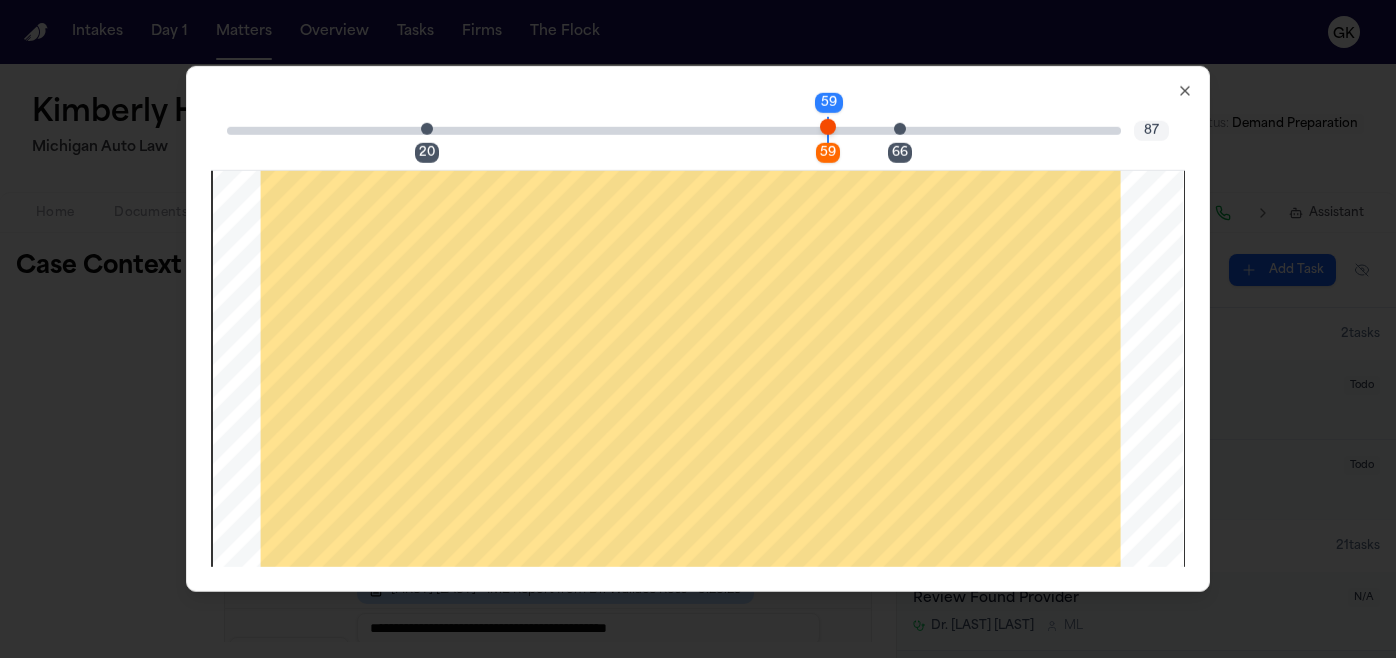 scroll, scrollTop: 73654, scrollLeft: 0, axis: vertical 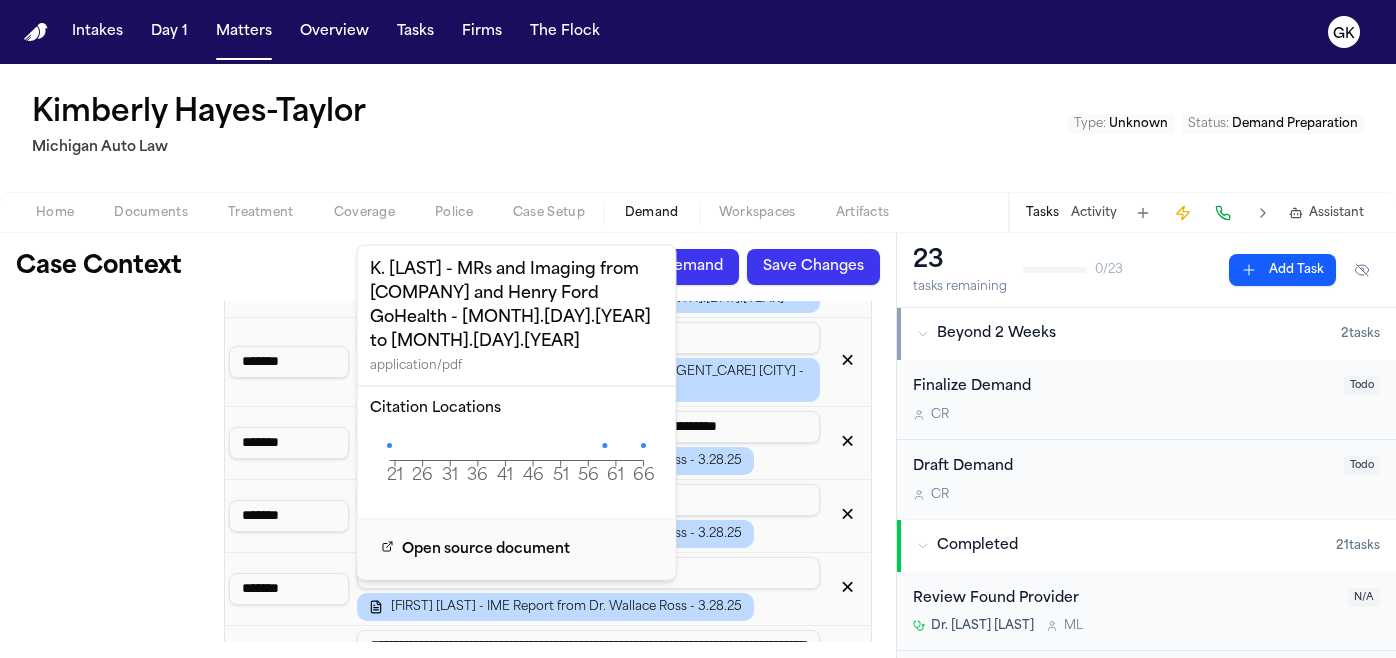 click on "21 26 31 36 41 46 51 56 61 66 Page" 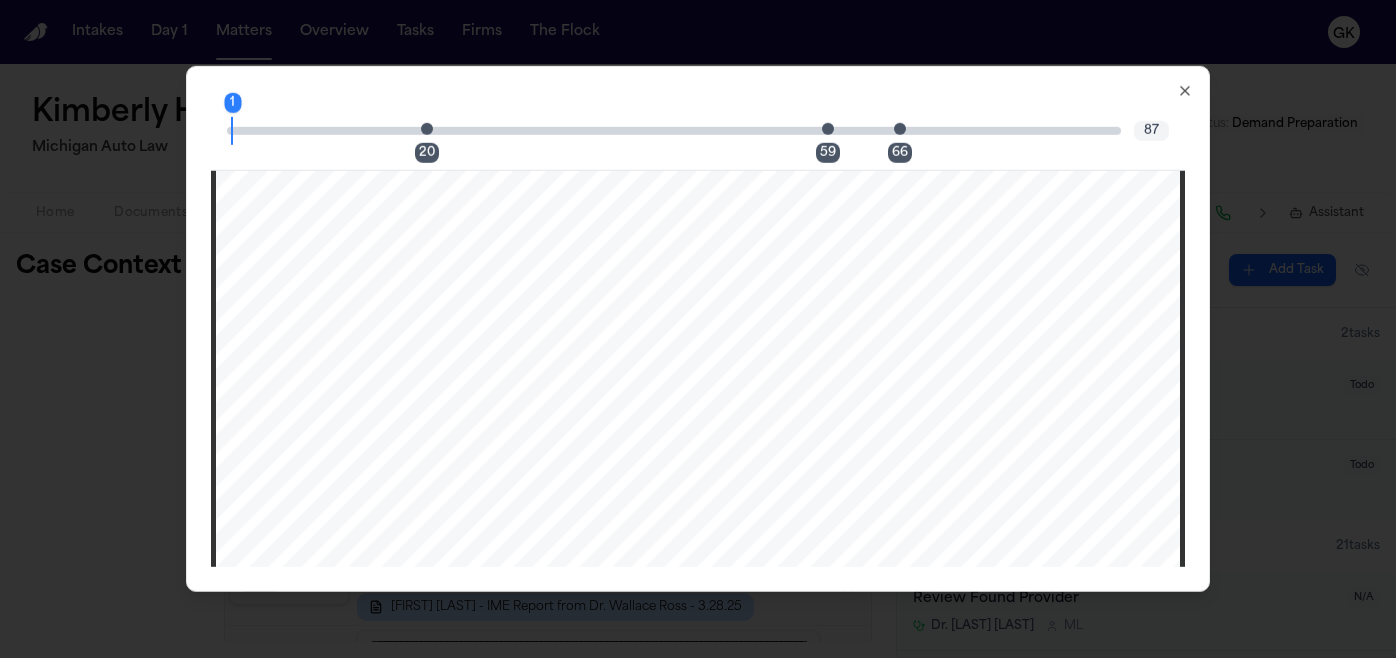 click at bounding box center [427, 128] 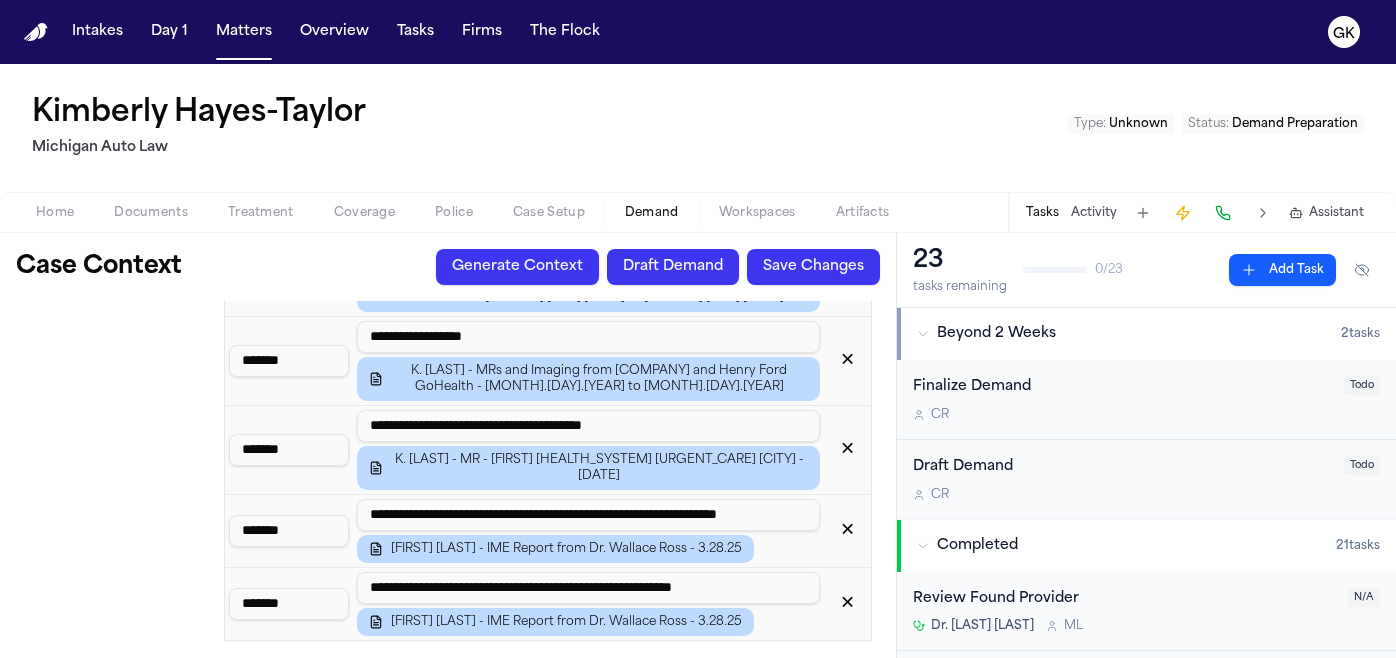 scroll, scrollTop: 5124, scrollLeft: 0, axis: vertical 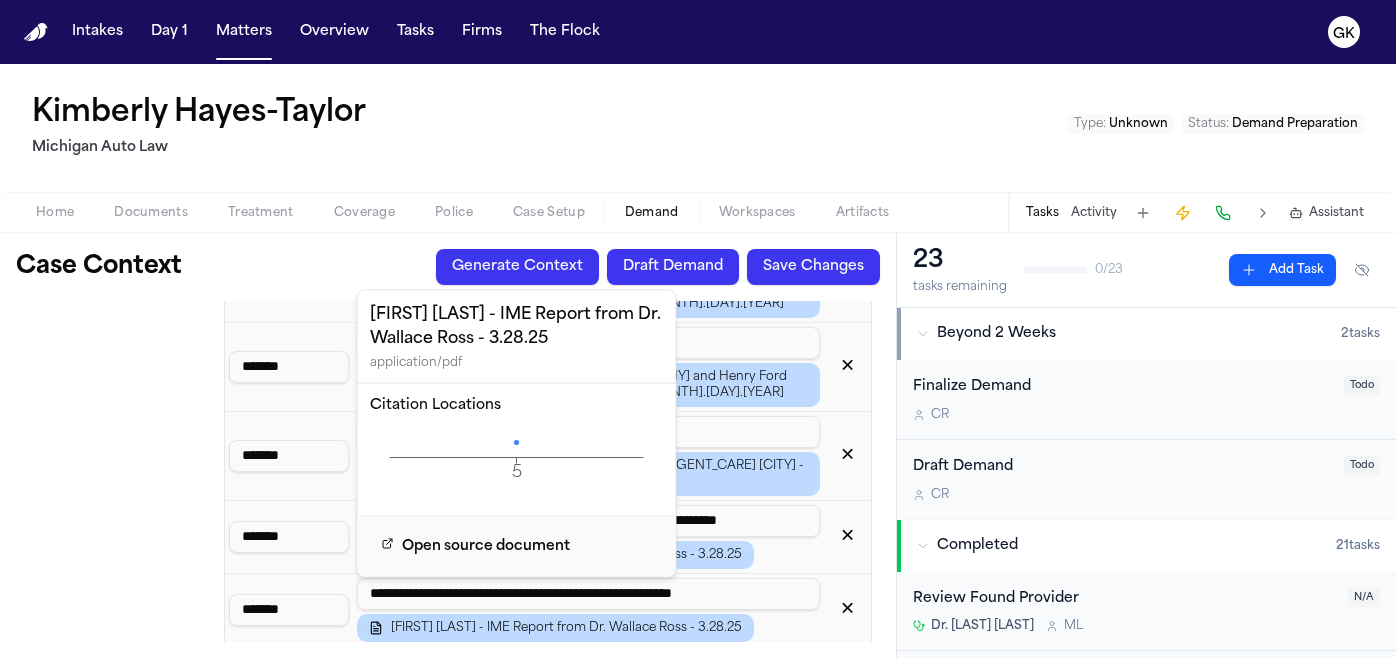 click on "5 Page" 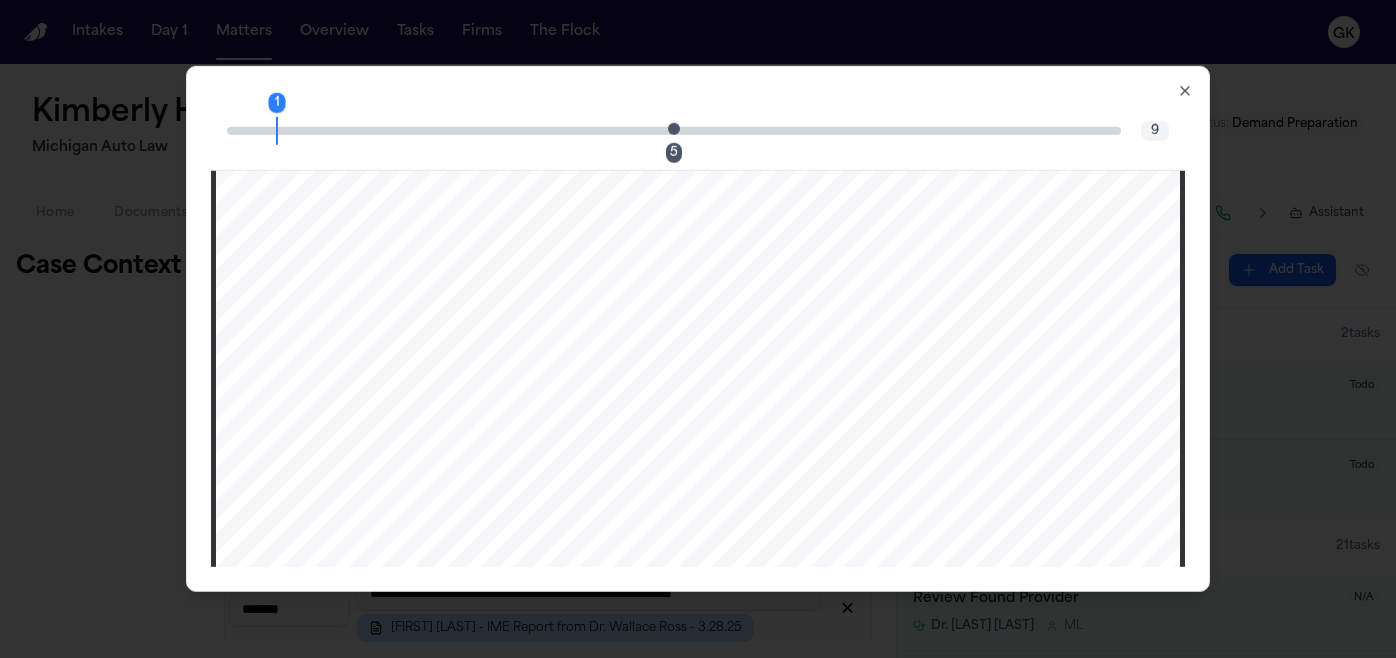 click at bounding box center (674, 128) 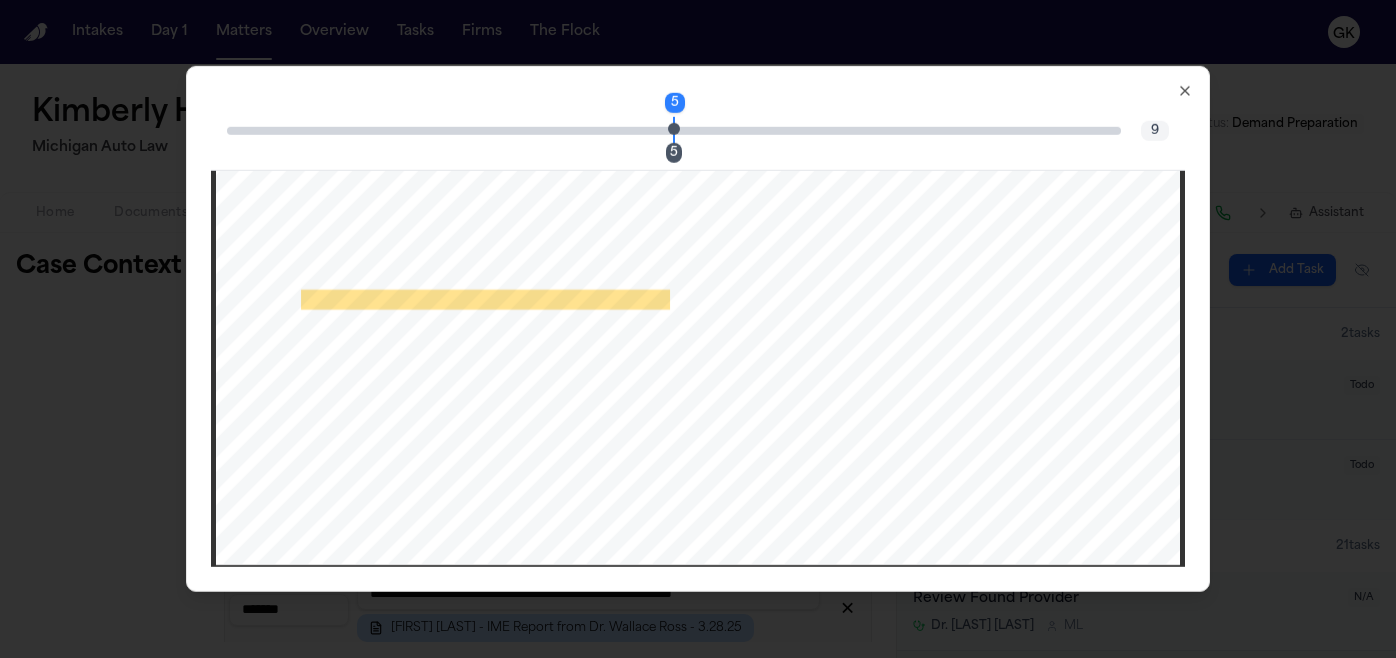 scroll, scrollTop: 5883, scrollLeft: 0, axis: vertical 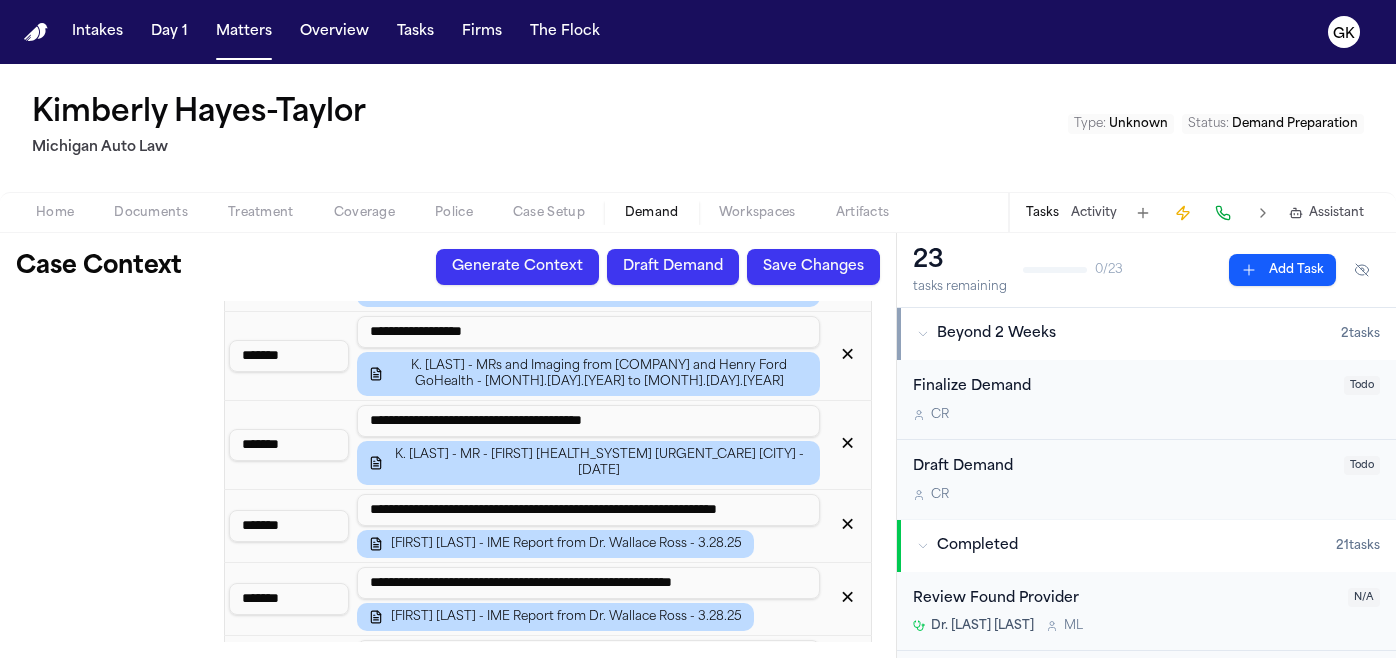 click on "*******" at bounding box center [289, 745] 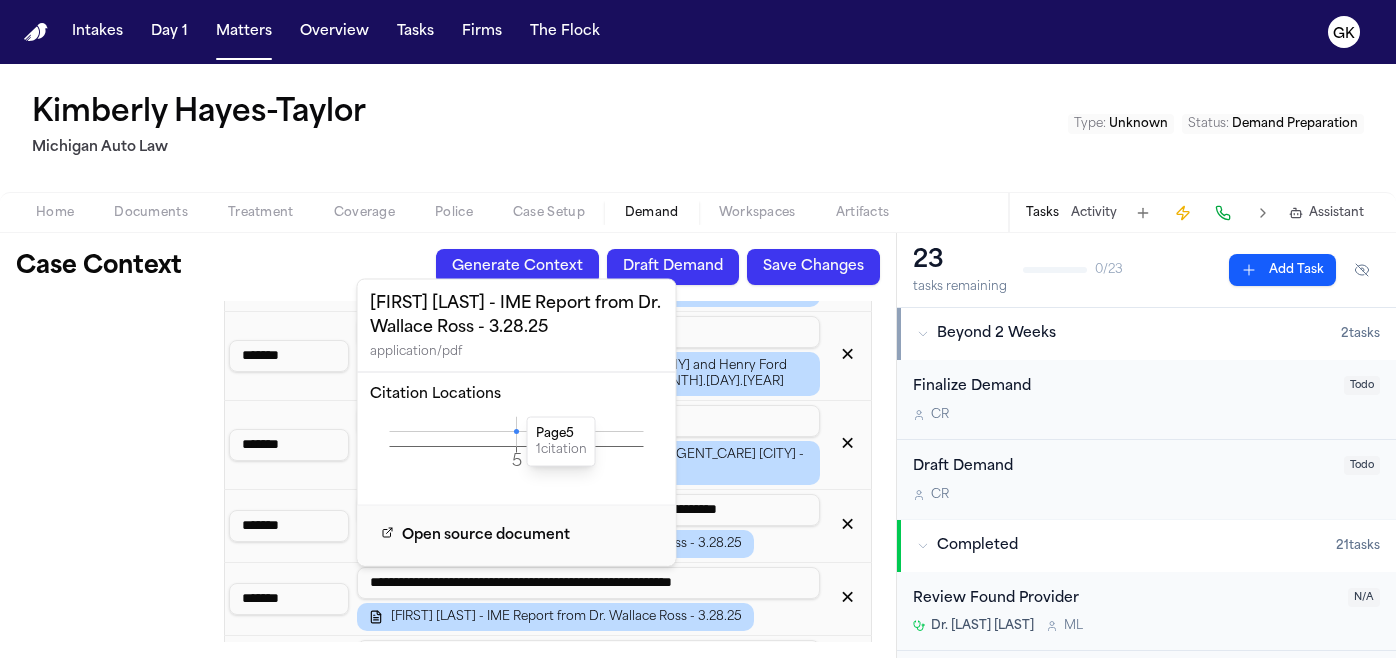 click 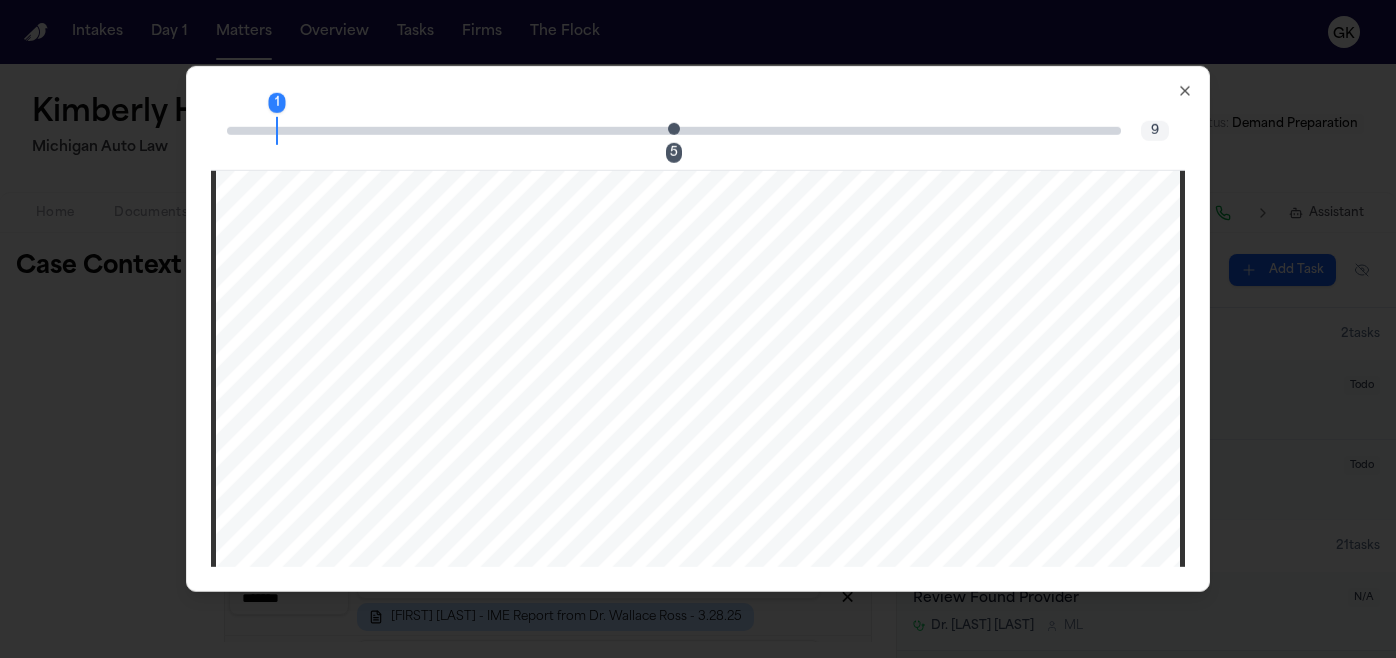 click at bounding box center (674, 128) 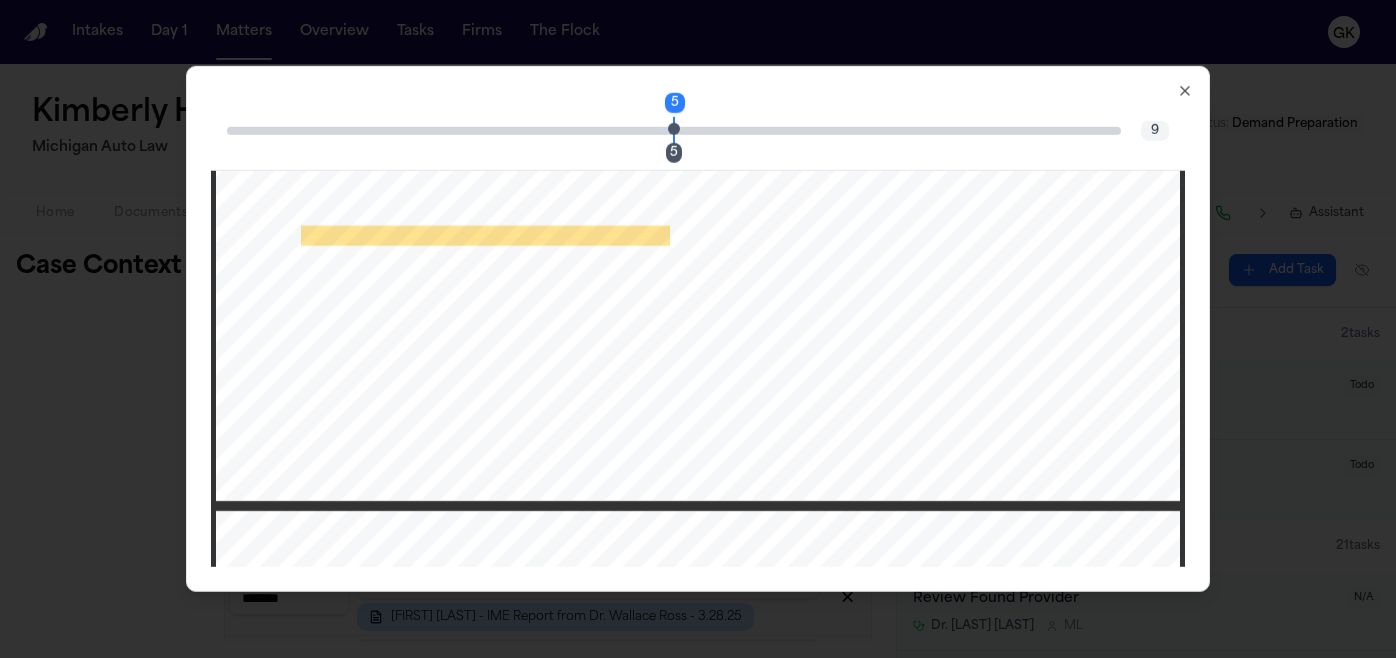 scroll, scrollTop: 5942, scrollLeft: 0, axis: vertical 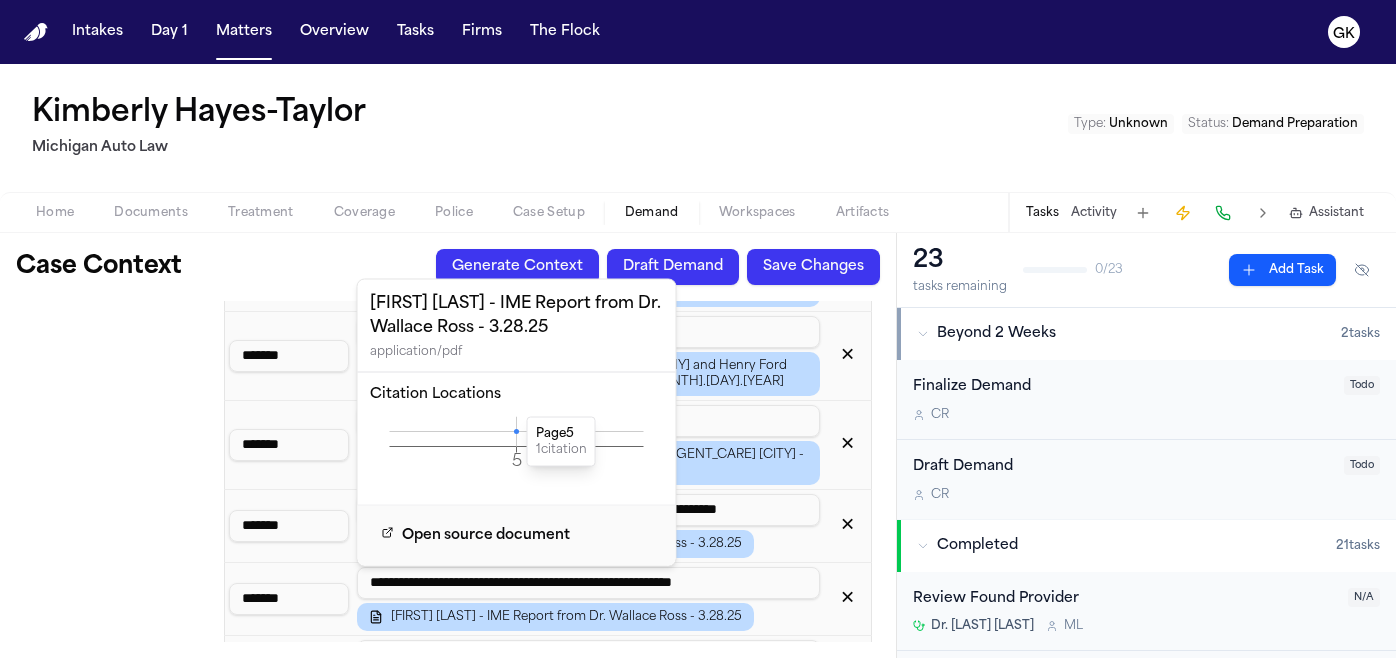 click on "Icd 10 Codes" at bounding box center (116, -691) 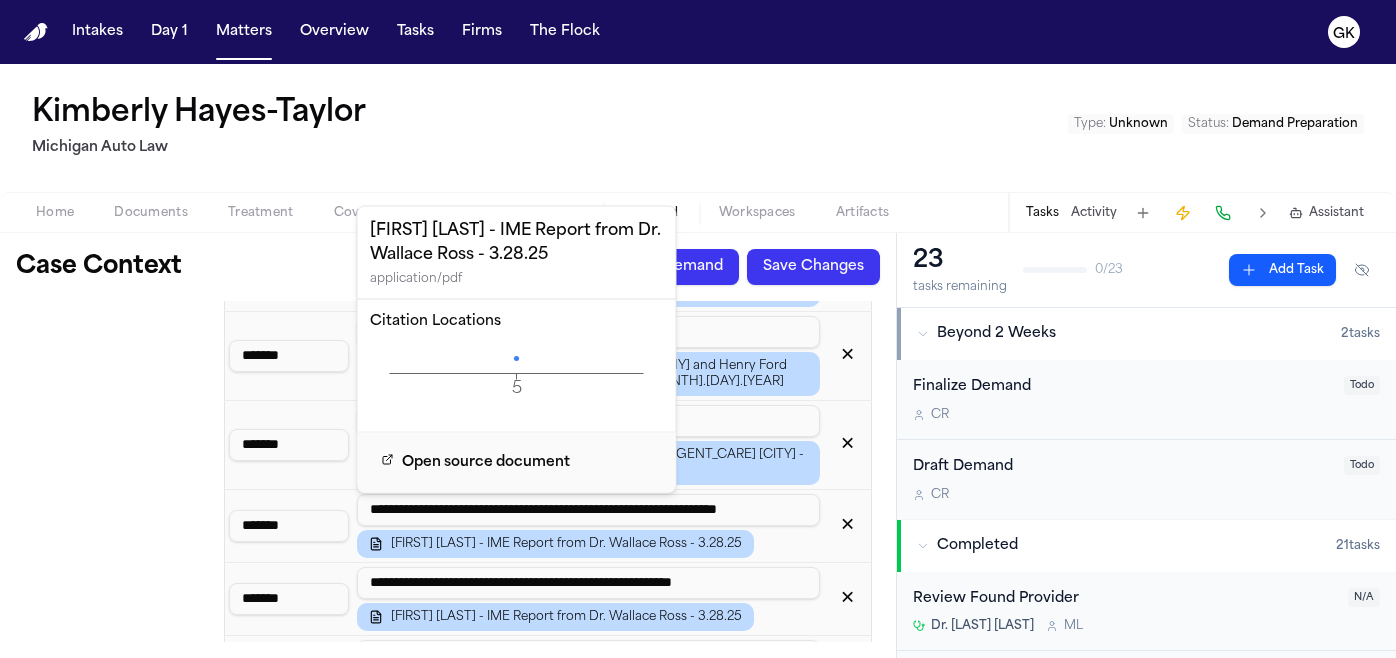 click on "5 Page" 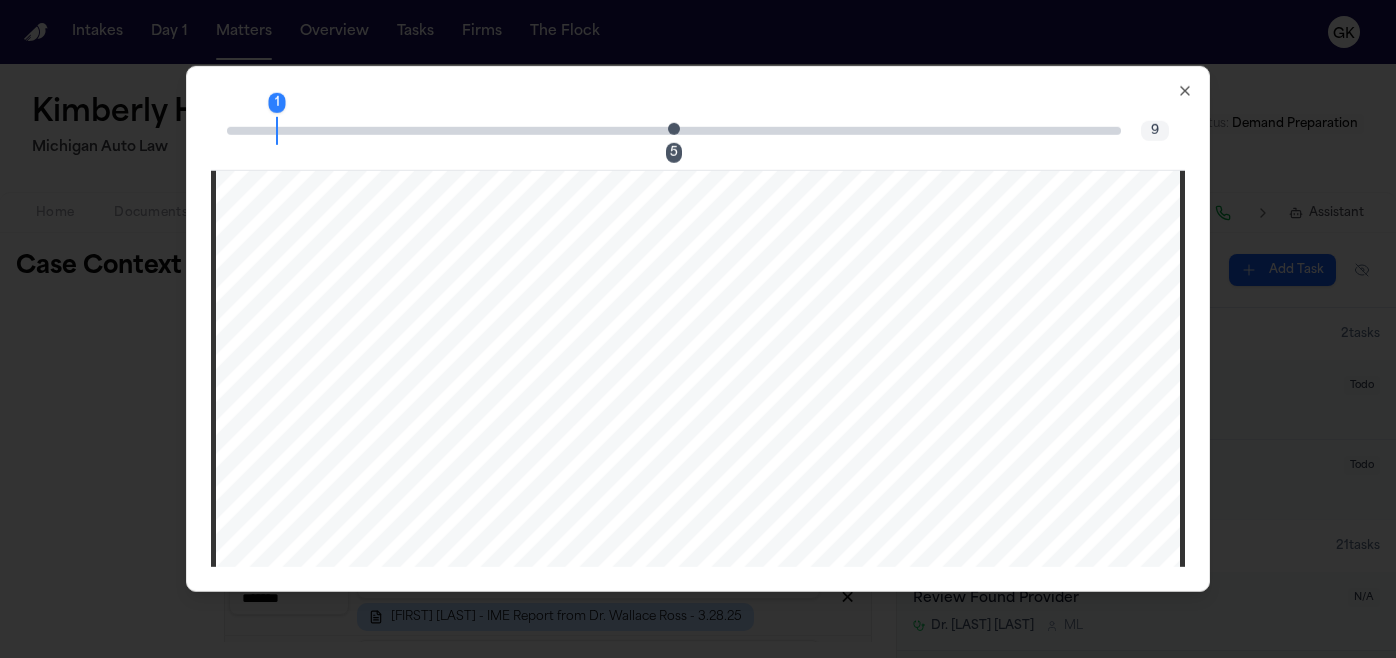 click on "5" at bounding box center [680, 130] 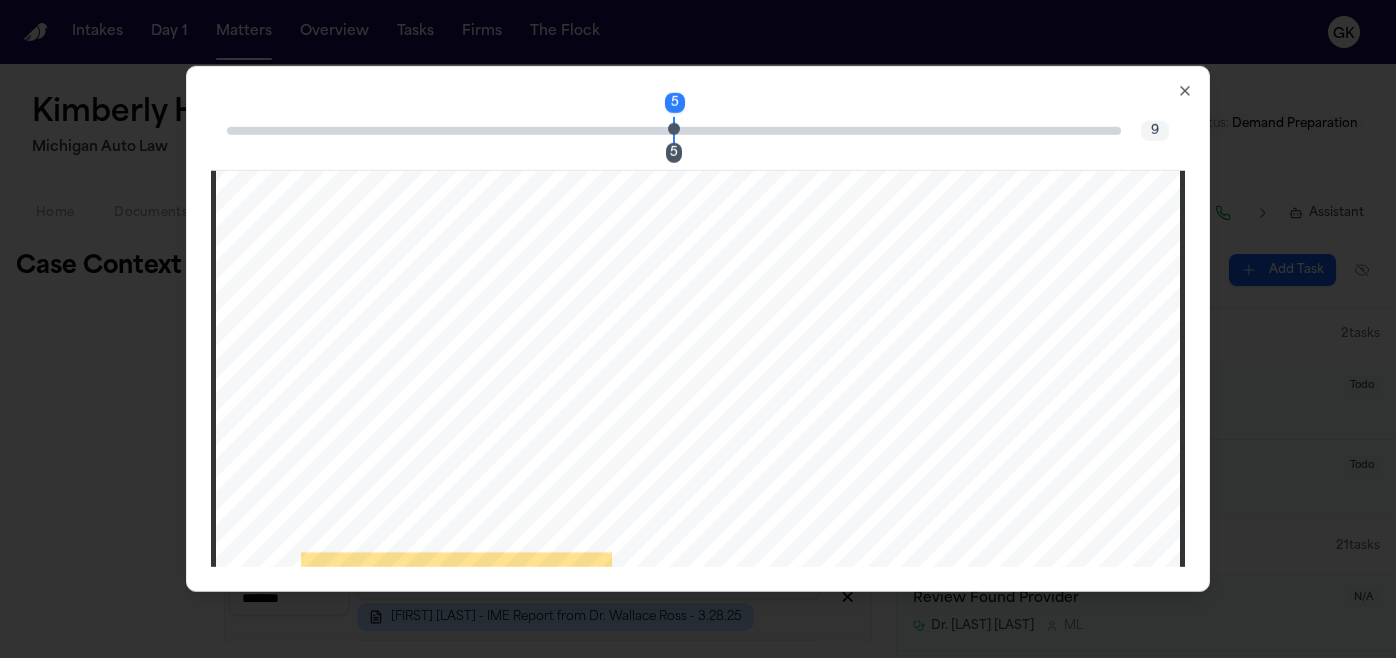 scroll, scrollTop: 5580, scrollLeft: 0, axis: vertical 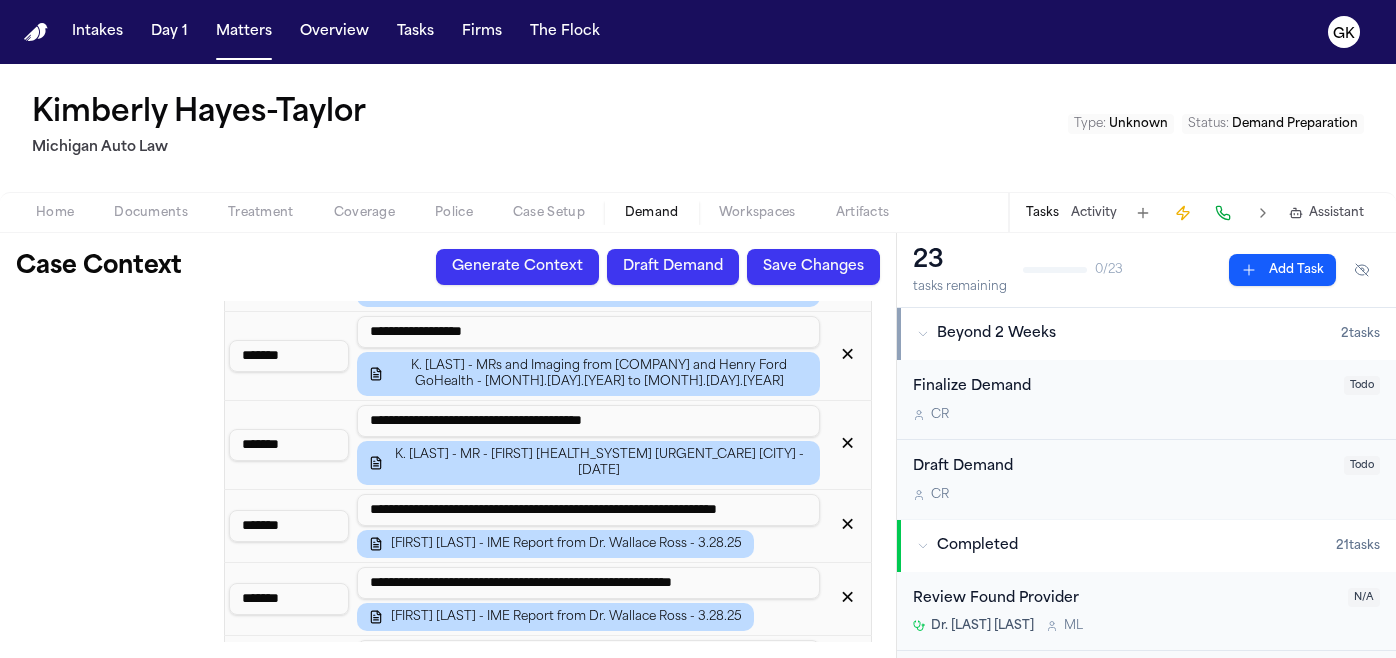 drag, startPoint x: 701, startPoint y: 487, endPoint x: 618, endPoint y: 482, distance: 83.15047 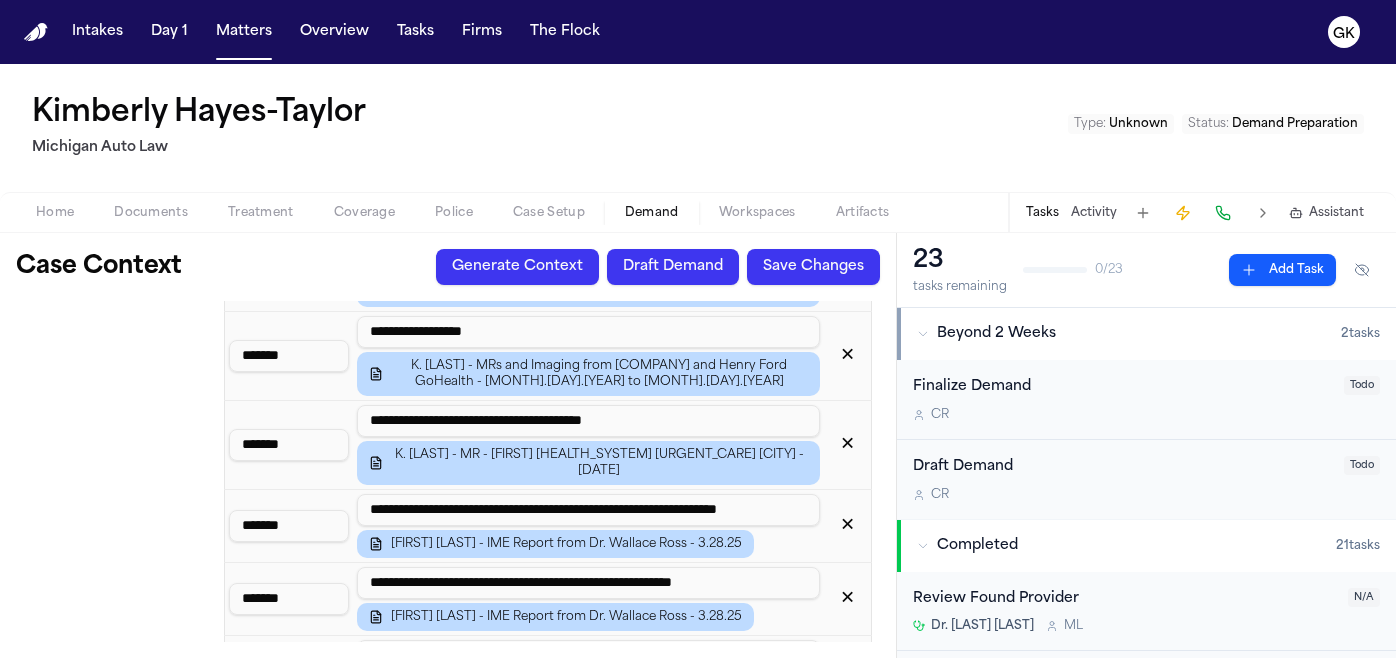 click on "**********" at bounding box center (588, 656) 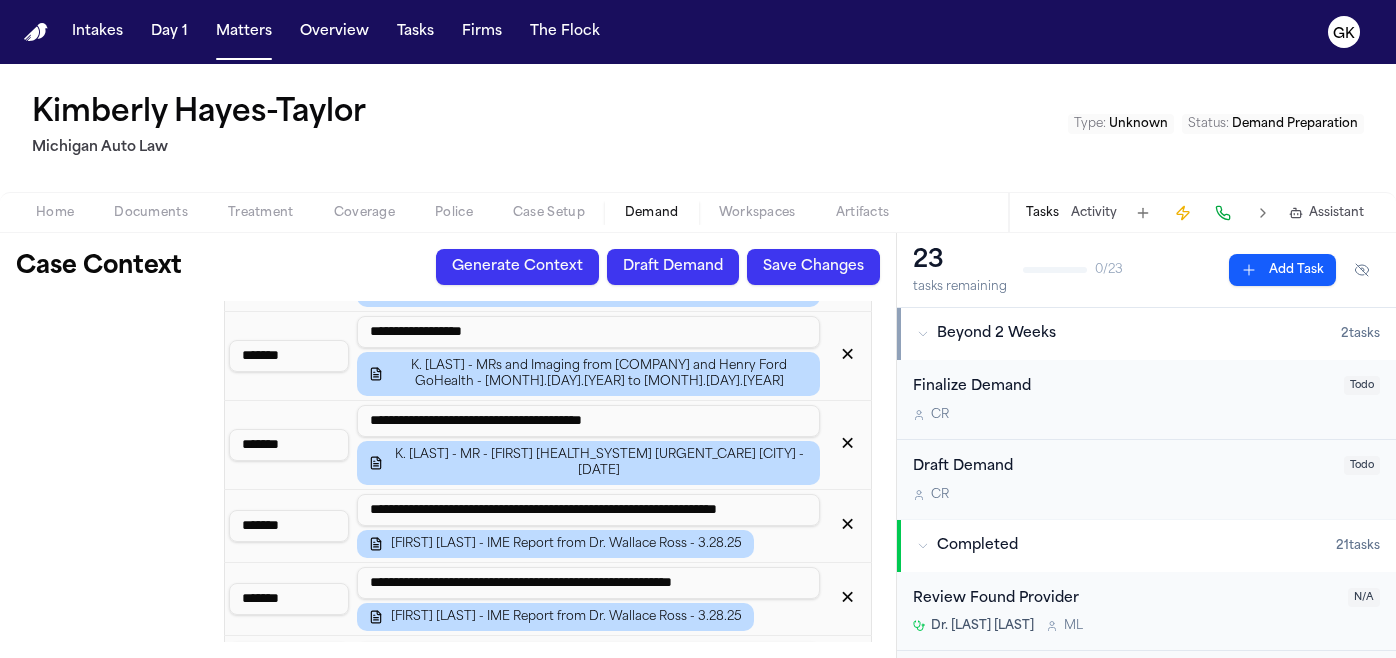 type on "**********" 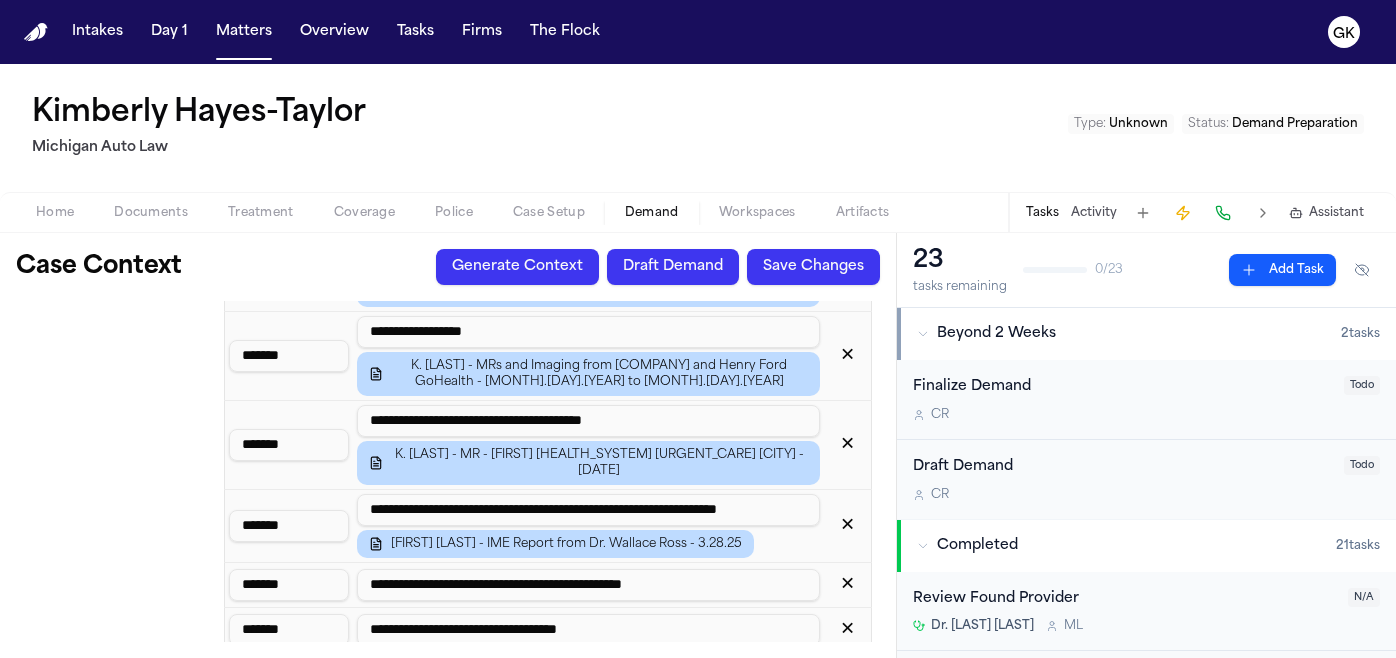 type on "**********" 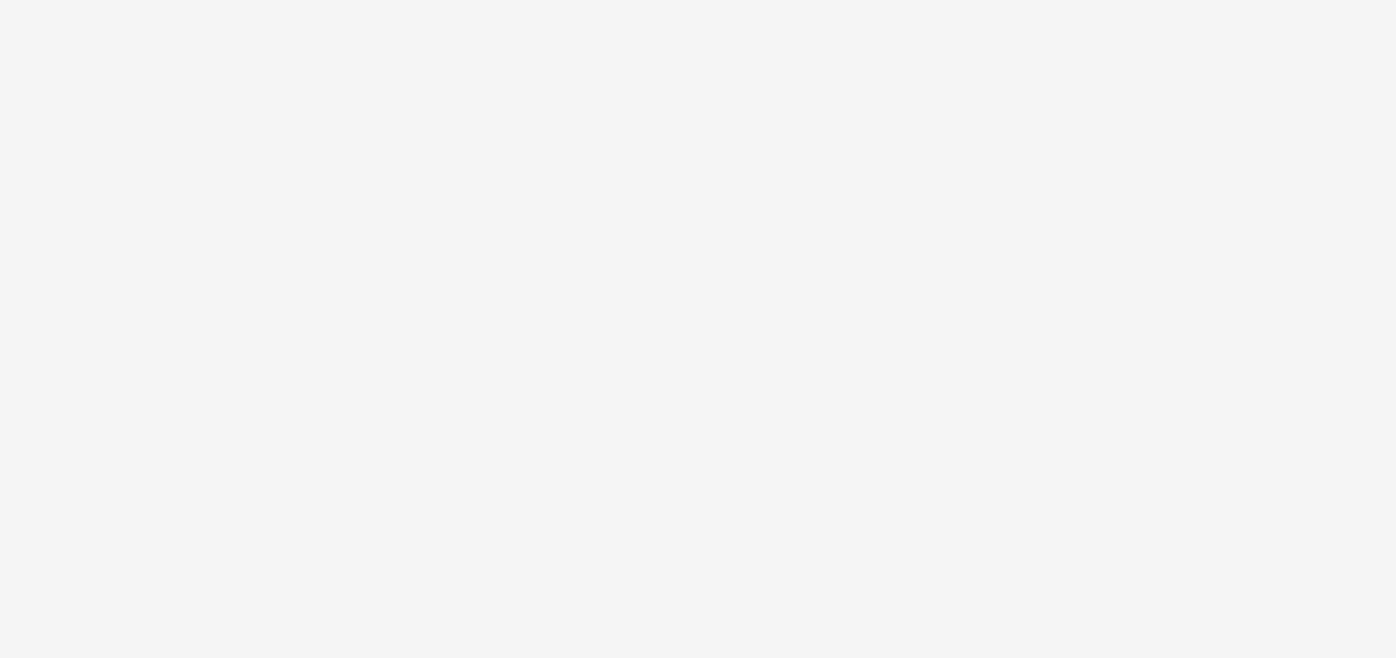 scroll, scrollTop: 0, scrollLeft: 0, axis: both 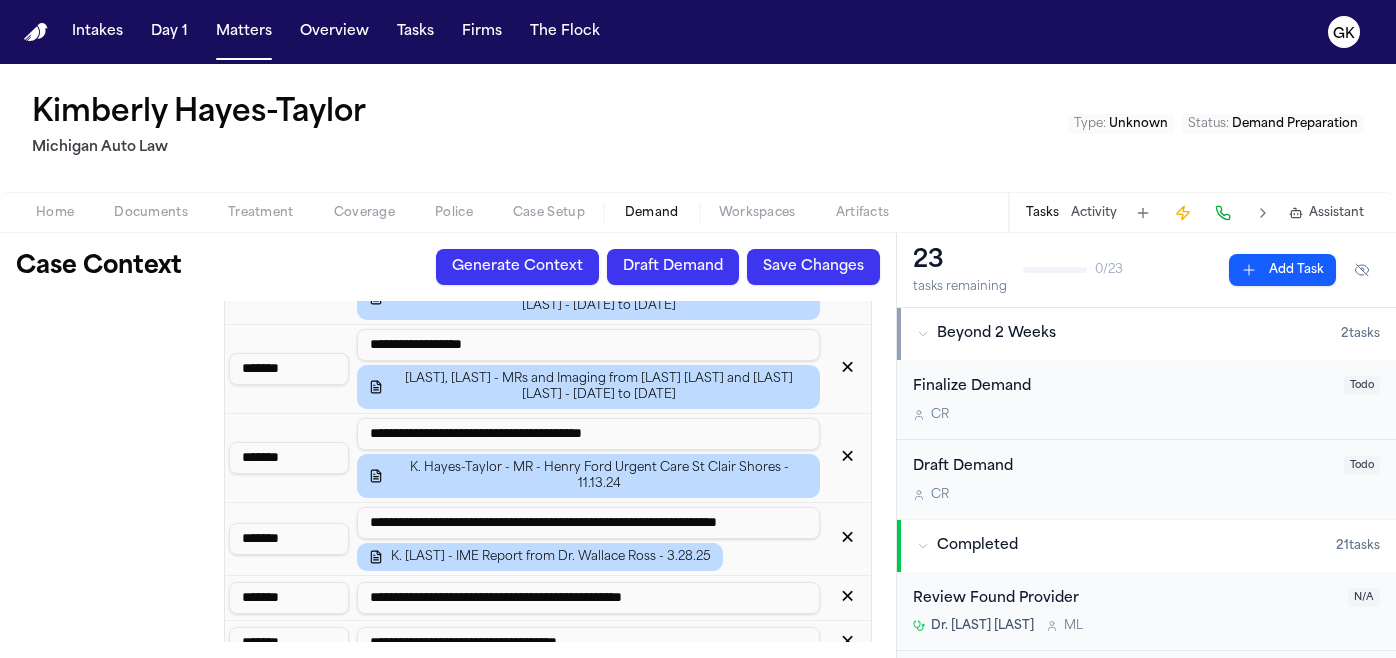 click on "**********" at bounding box center [588, 523] 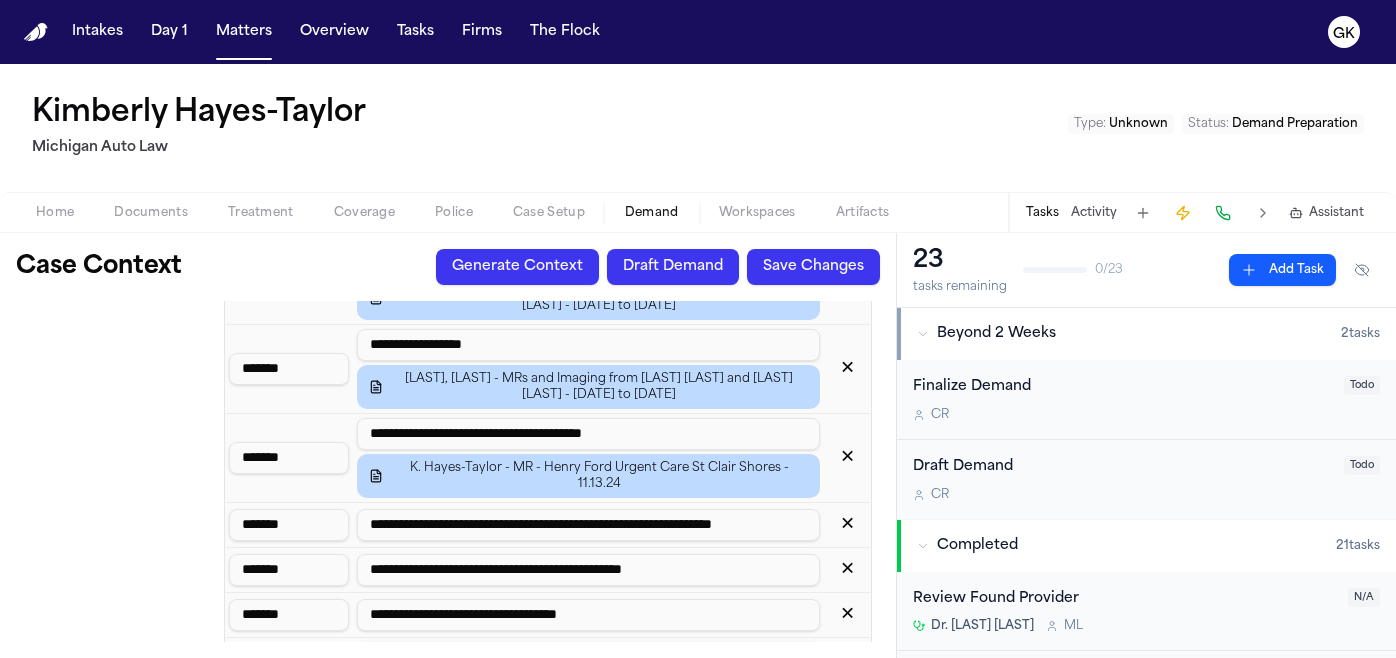 scroll, scrollTop: 0, scrollLeft: 19, axis: horizontal 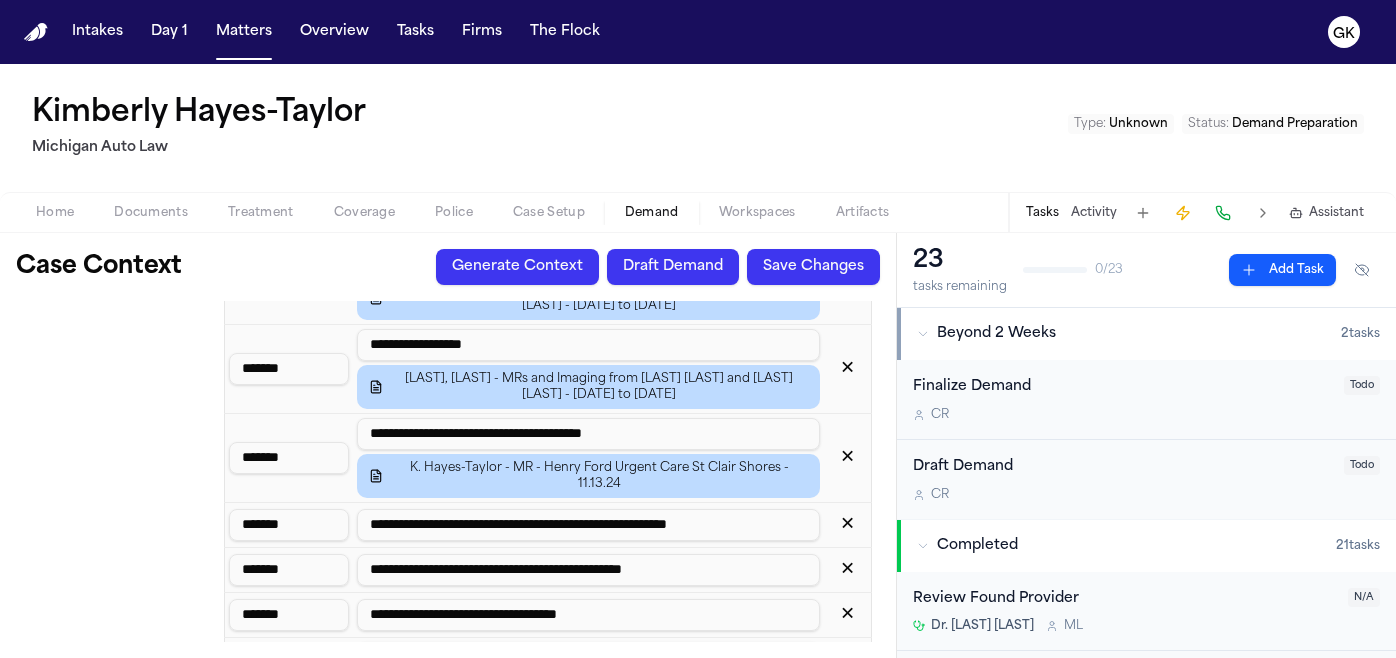 type on "**********" 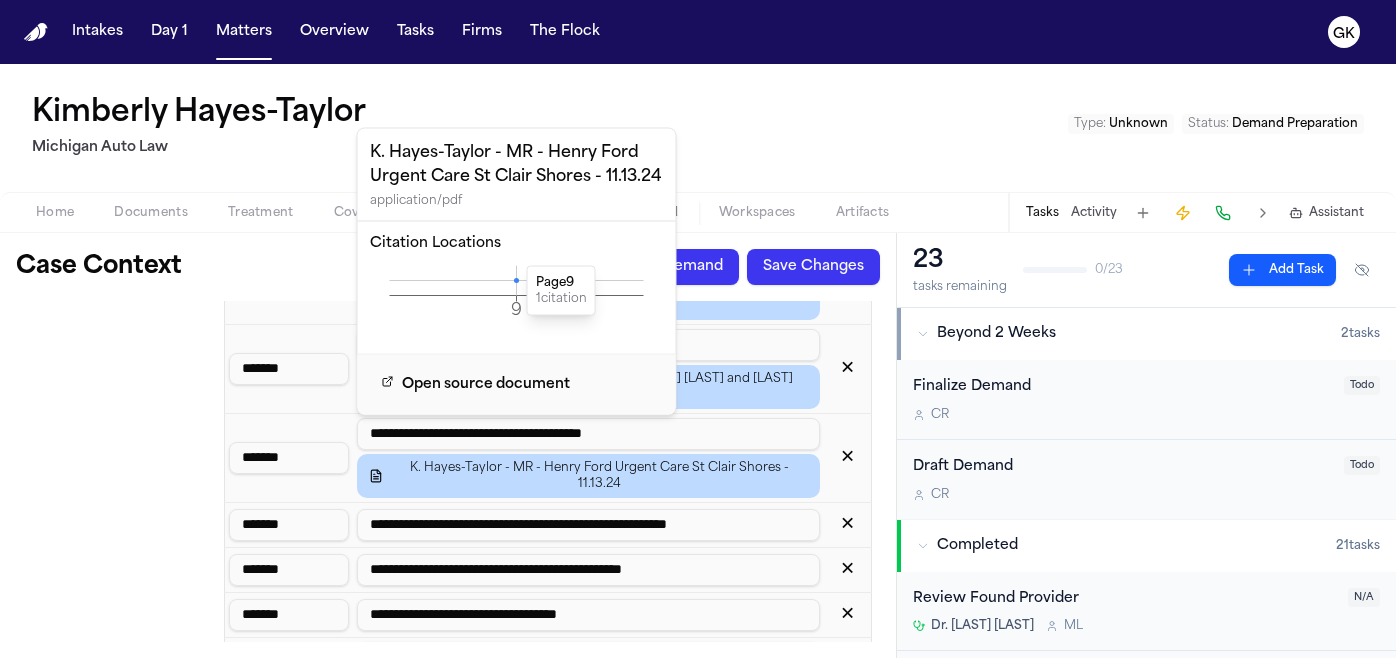 click 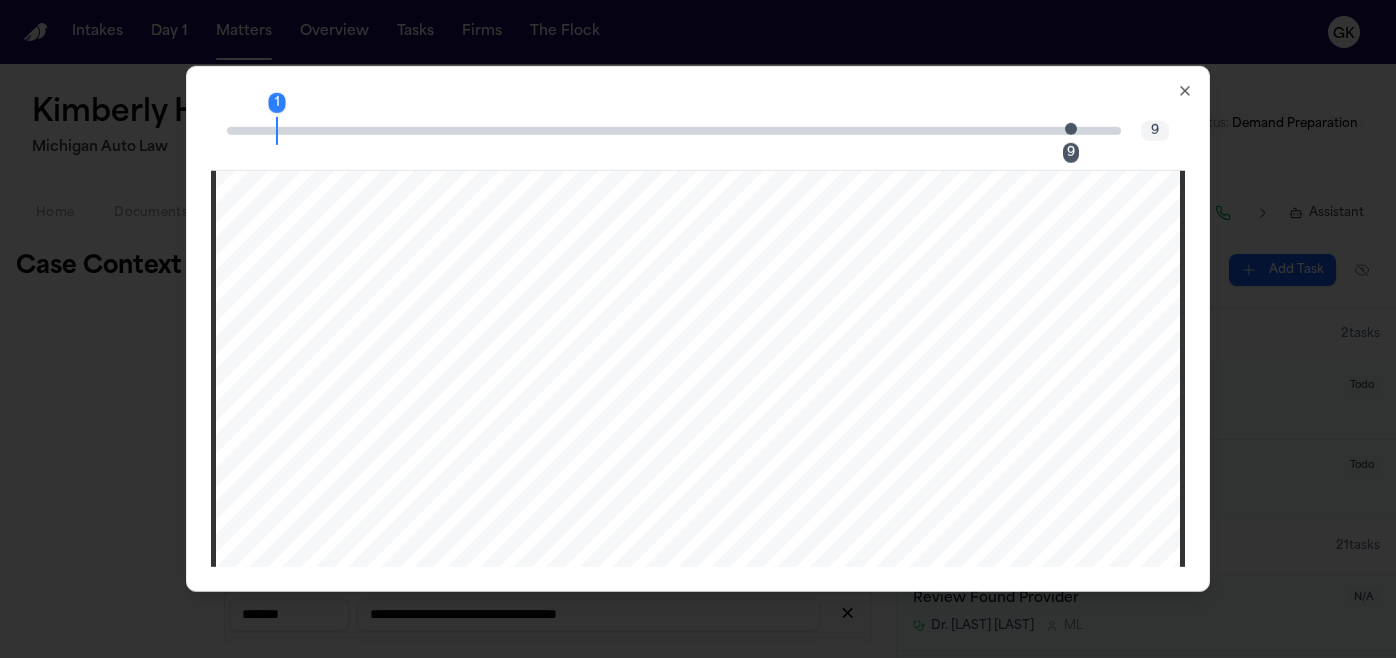 click at bounding box center (1071, 128) 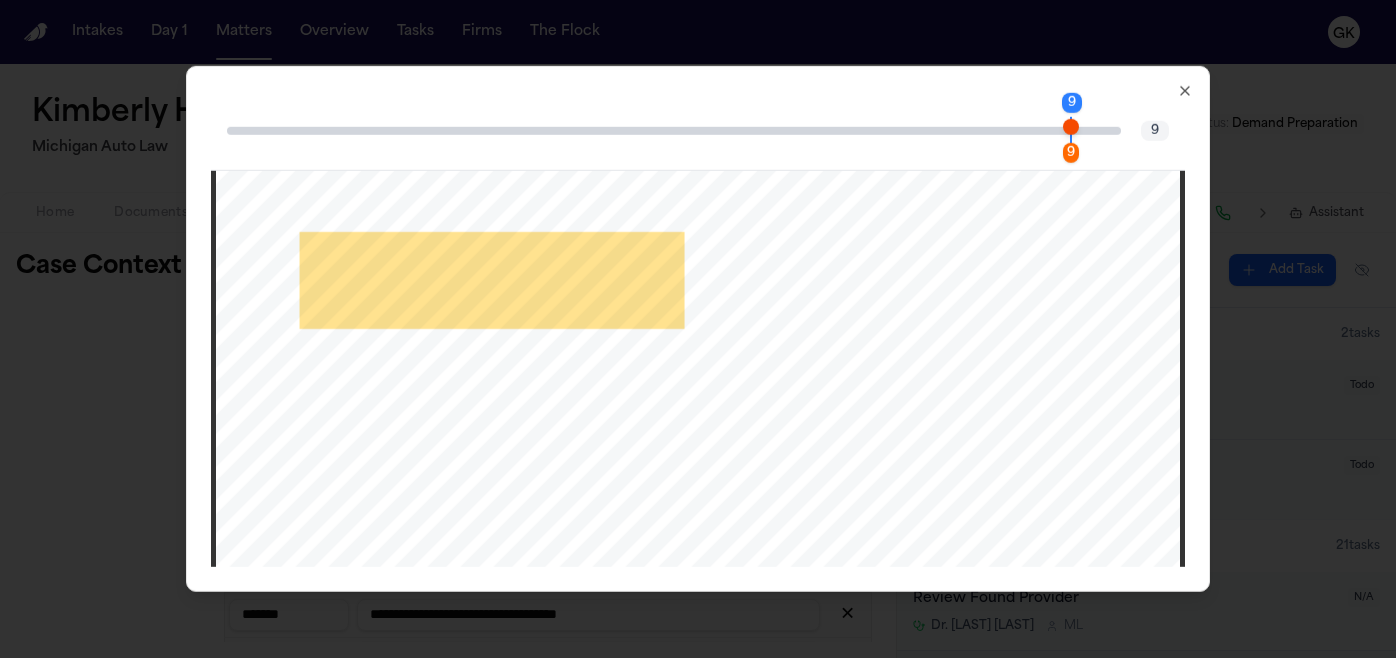 scroll, scrollTop: 10251, scrollLeft: 0, axis: vertical 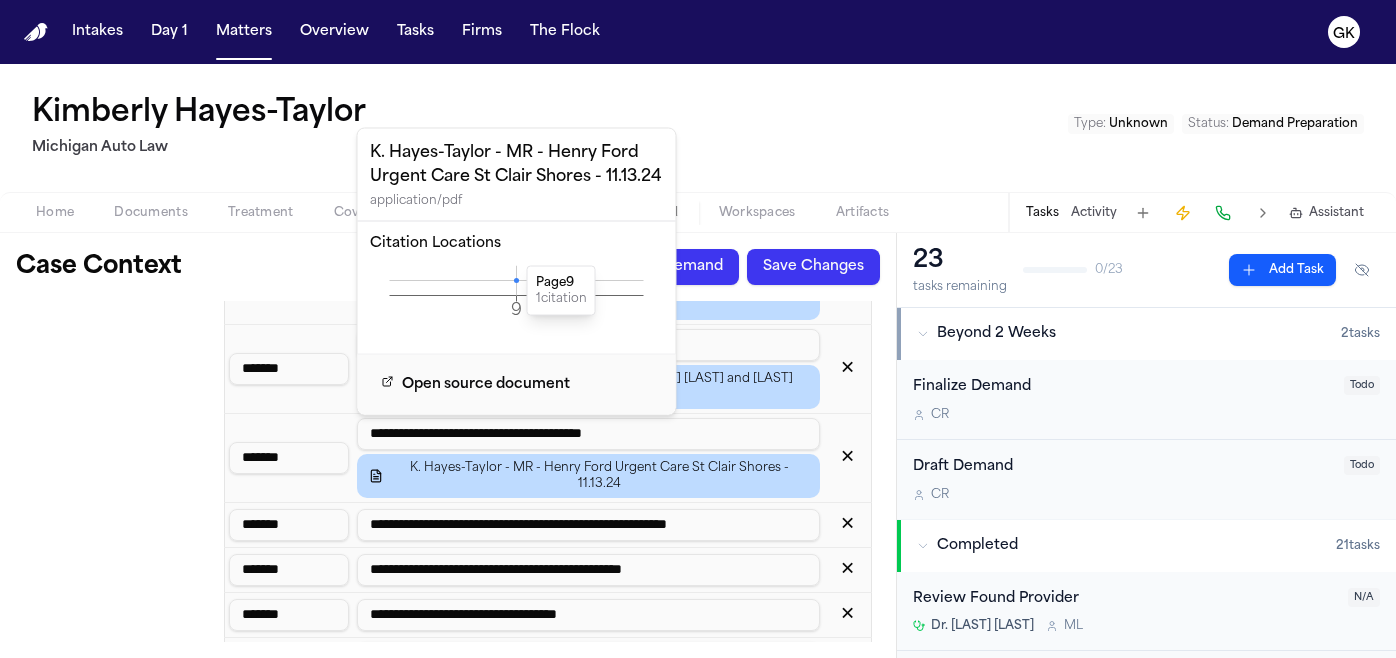 click on "Icd 10 Codes" at bounding box center (116, -672) 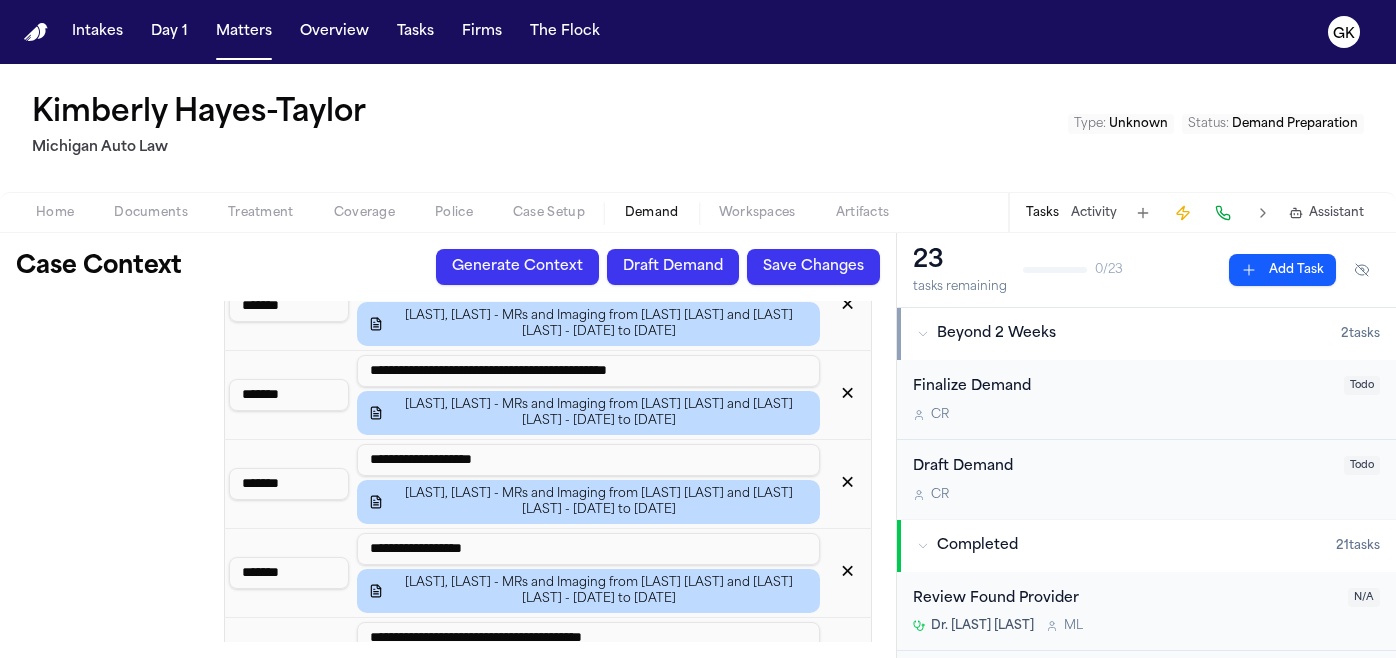 scroll, scrollTop: 4770, scrollLeft: 0, axis: vertical 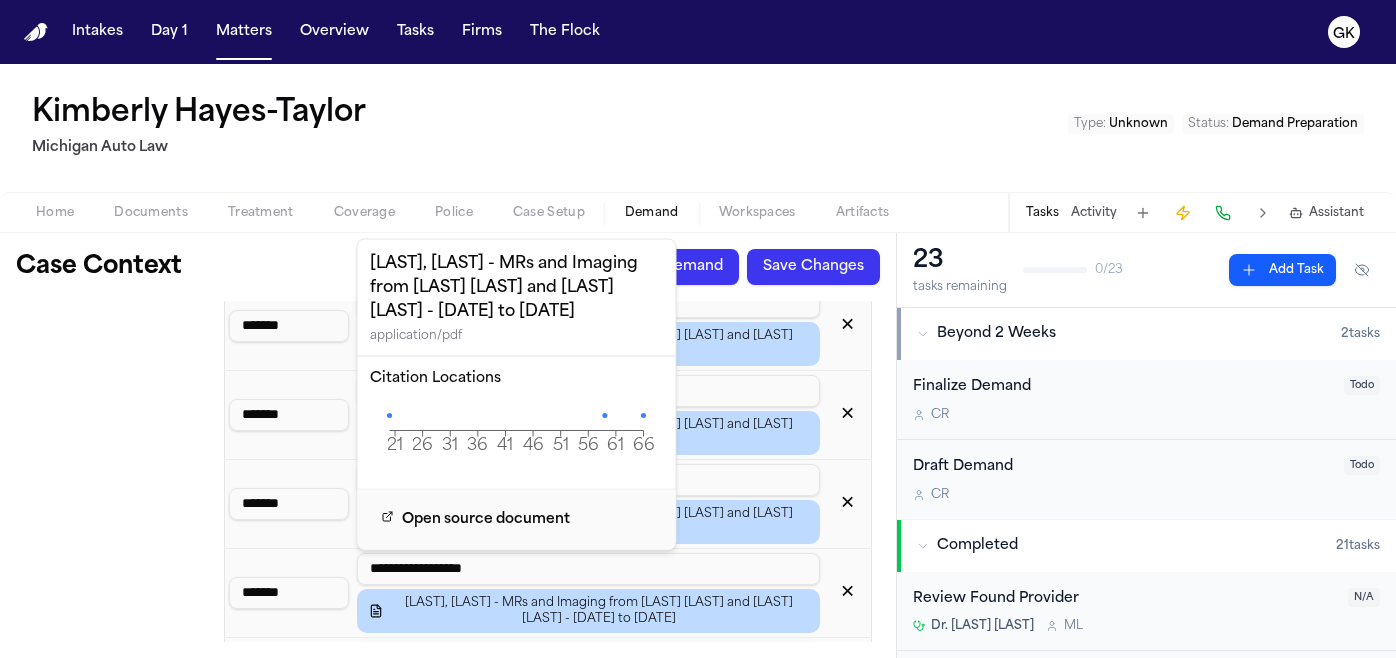 click on "21 26 31 36 41 46 51 56 61 66 Page" 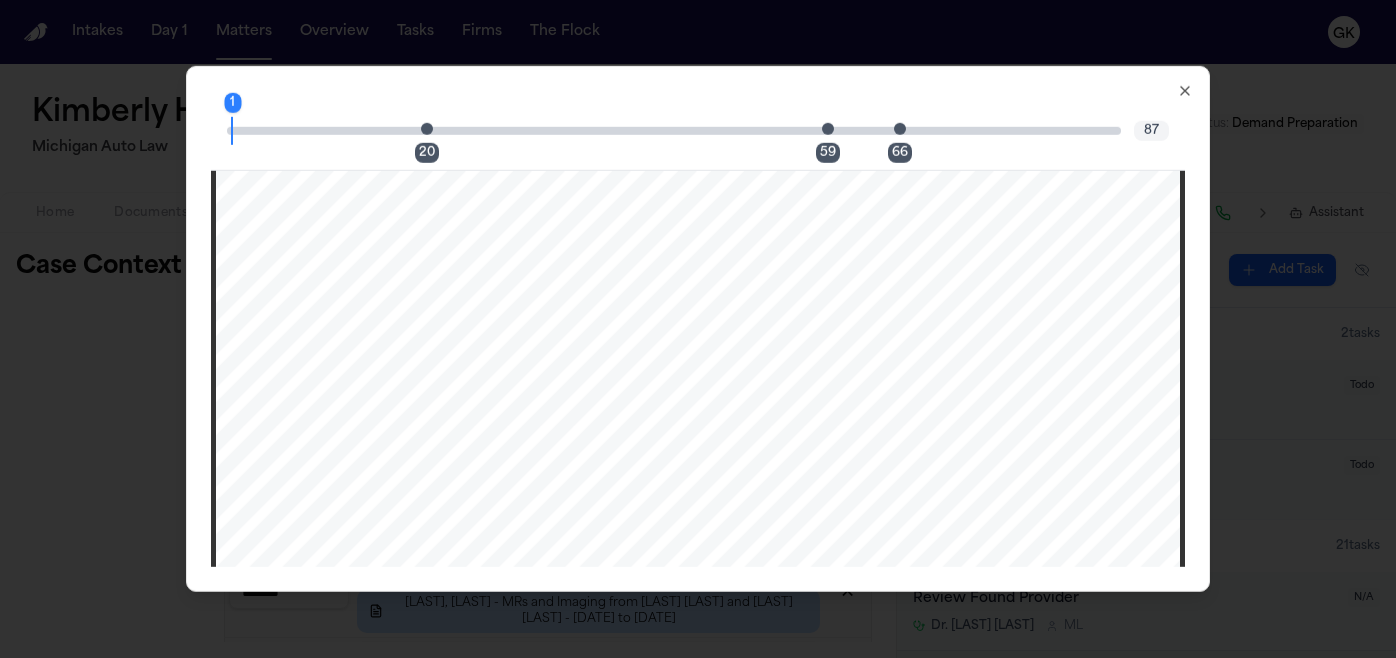 click at bounding box center [427, 128] 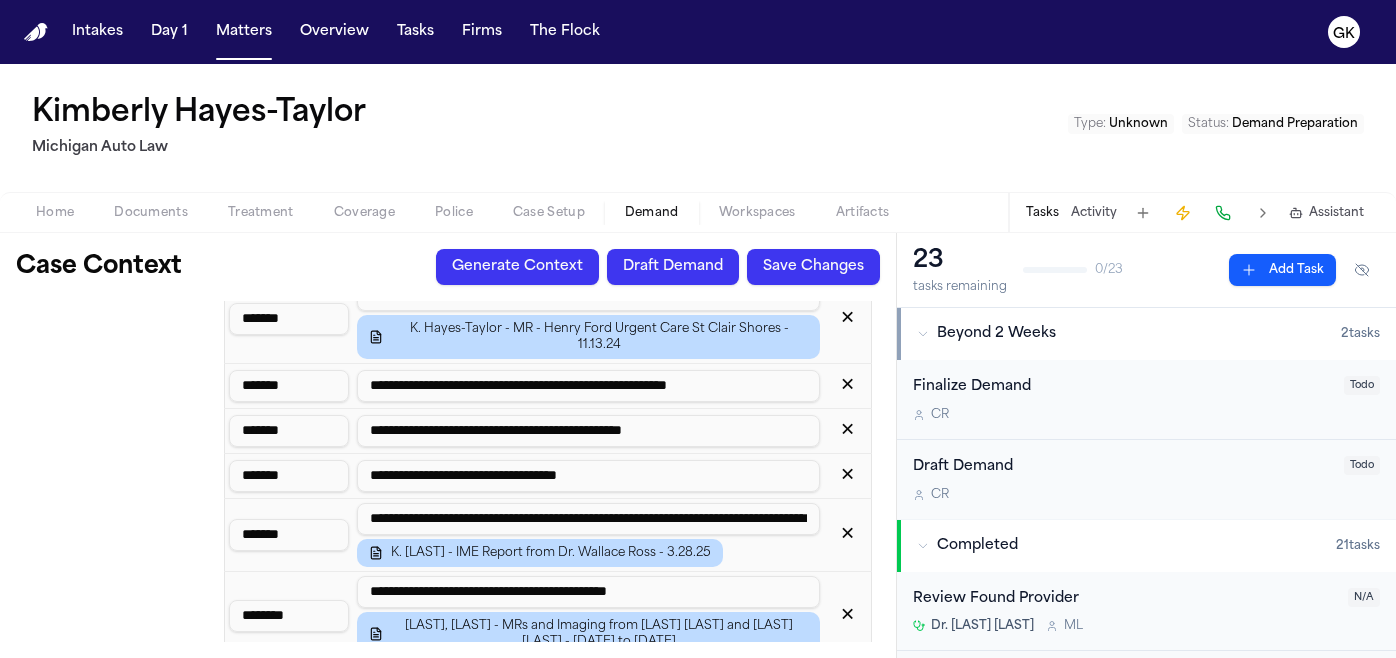 scroll, scrollTop: 5093, scrollLeft: 0, axis: vertical 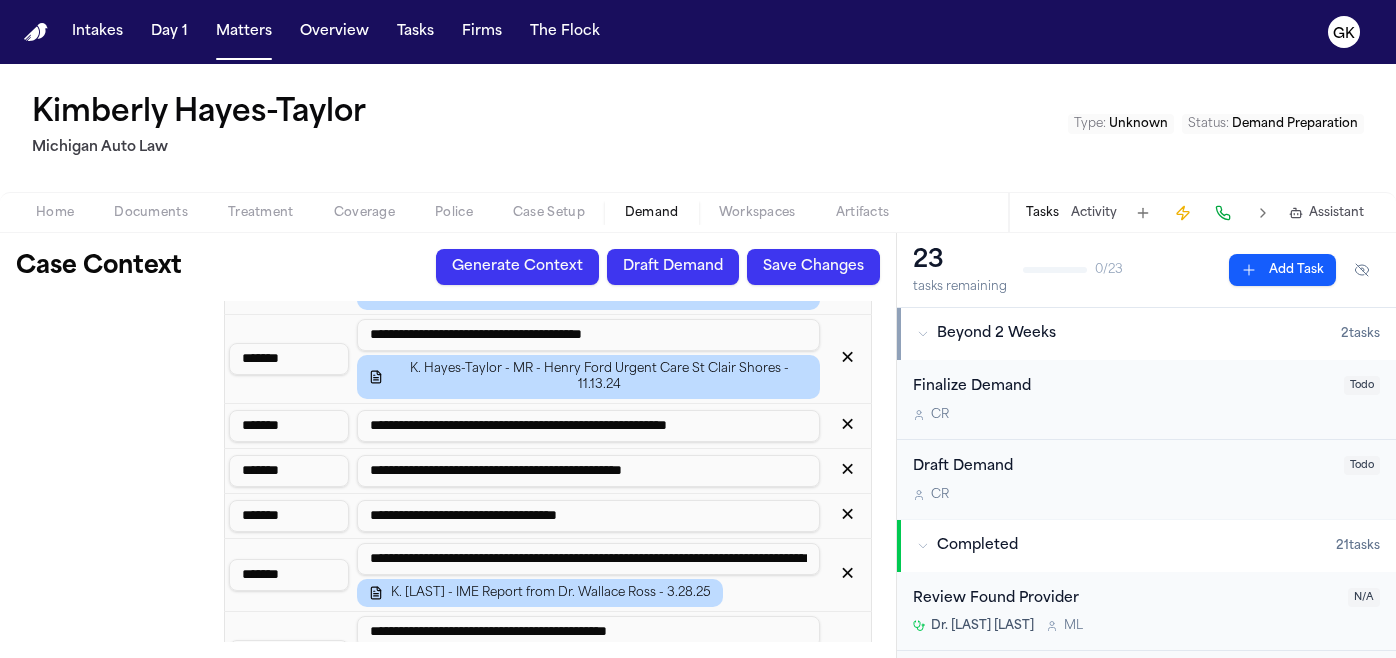 drag, startPoint x: 315, startPoint y: 466, endPoint x: 211, endPoint y: 464, distance: 104.019226 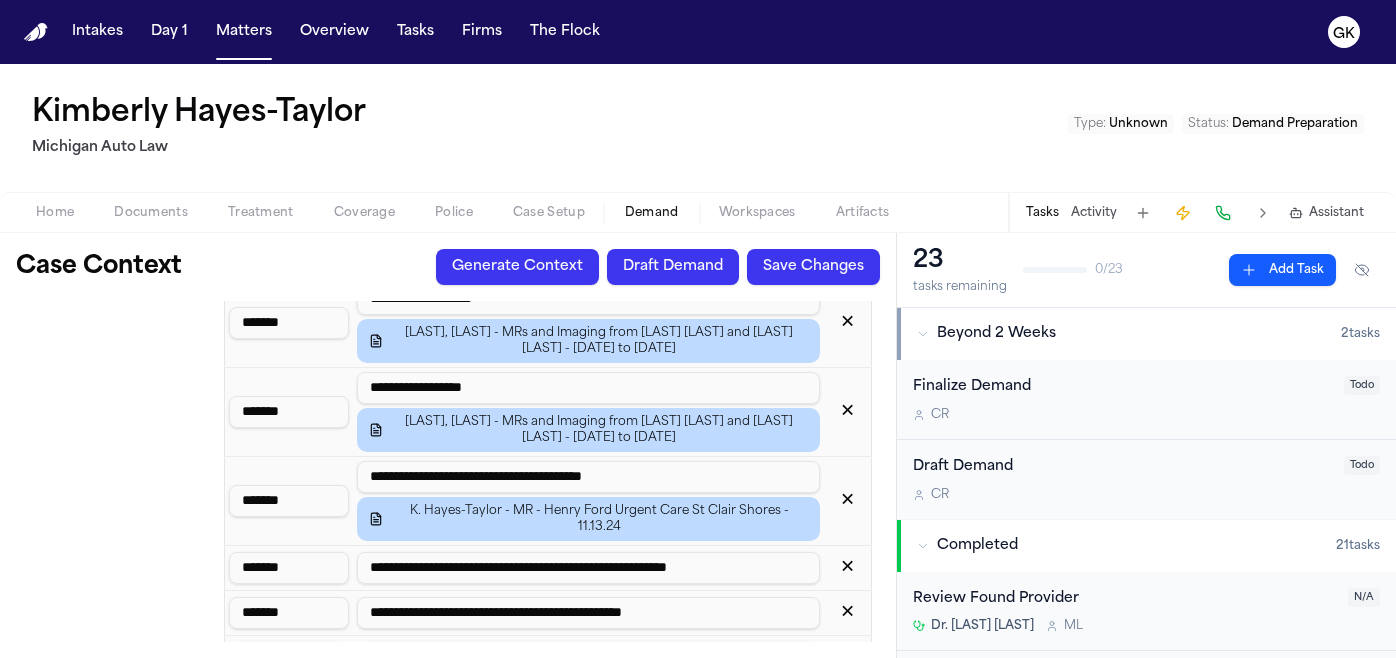 scroll, scrollTop: 4949, scrollLeft: 0, axis: vertical 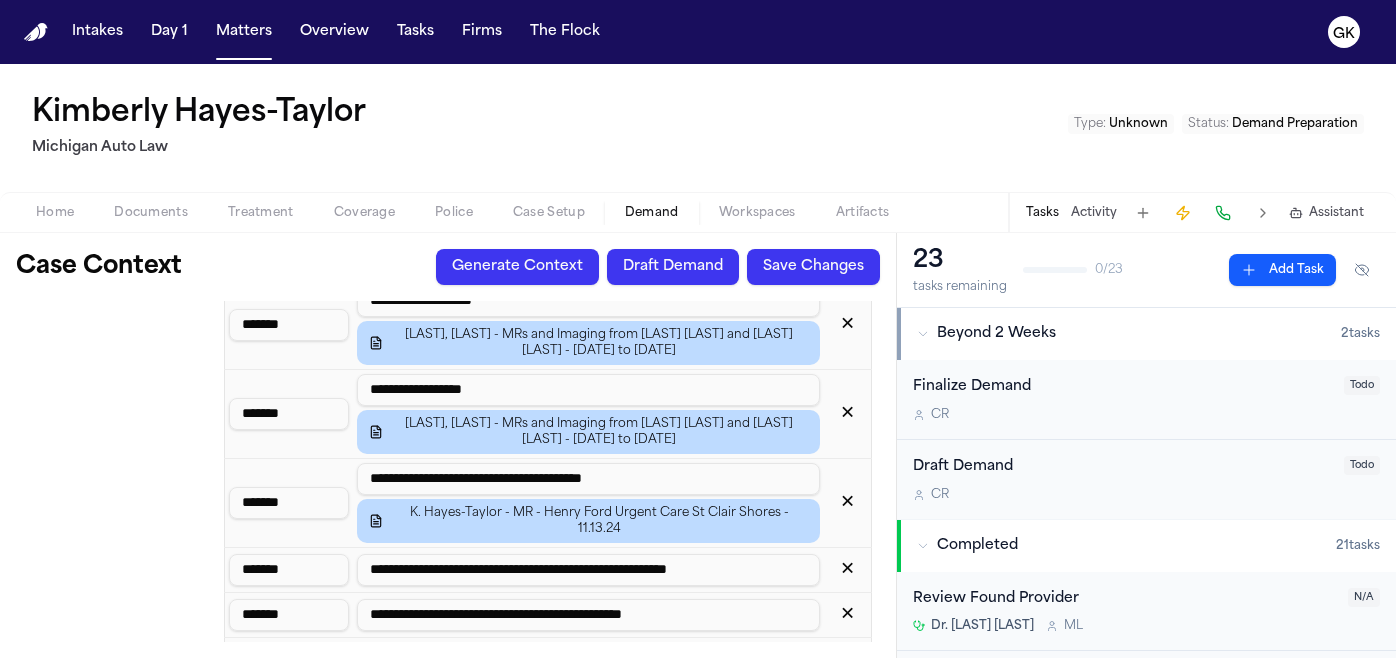 drag, startPoint x: 332, startPoint y: 516, endPoint x: 196, endPoint y: 513, distance: 136.03308 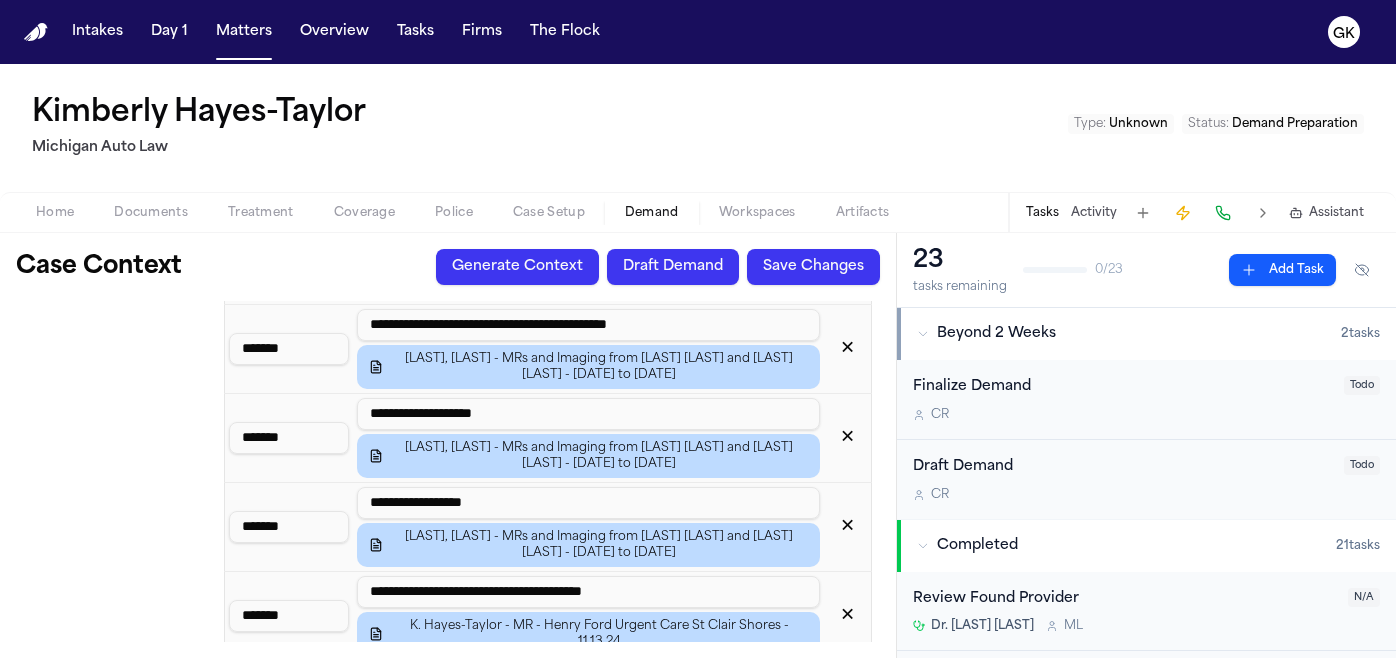 scroll, scrollTop: 4834, scrollLeft: 0, axis: vertical 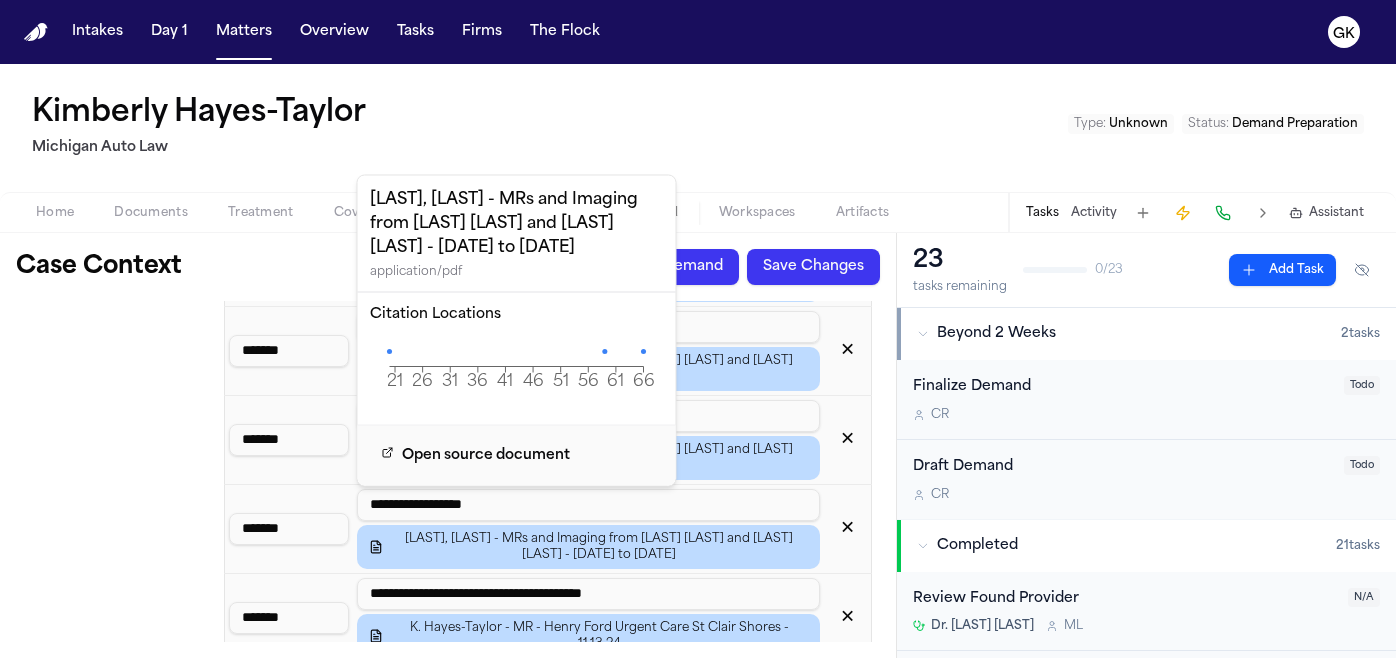 click on "21 26 31 36 41 46 51 56 61 66 Page" 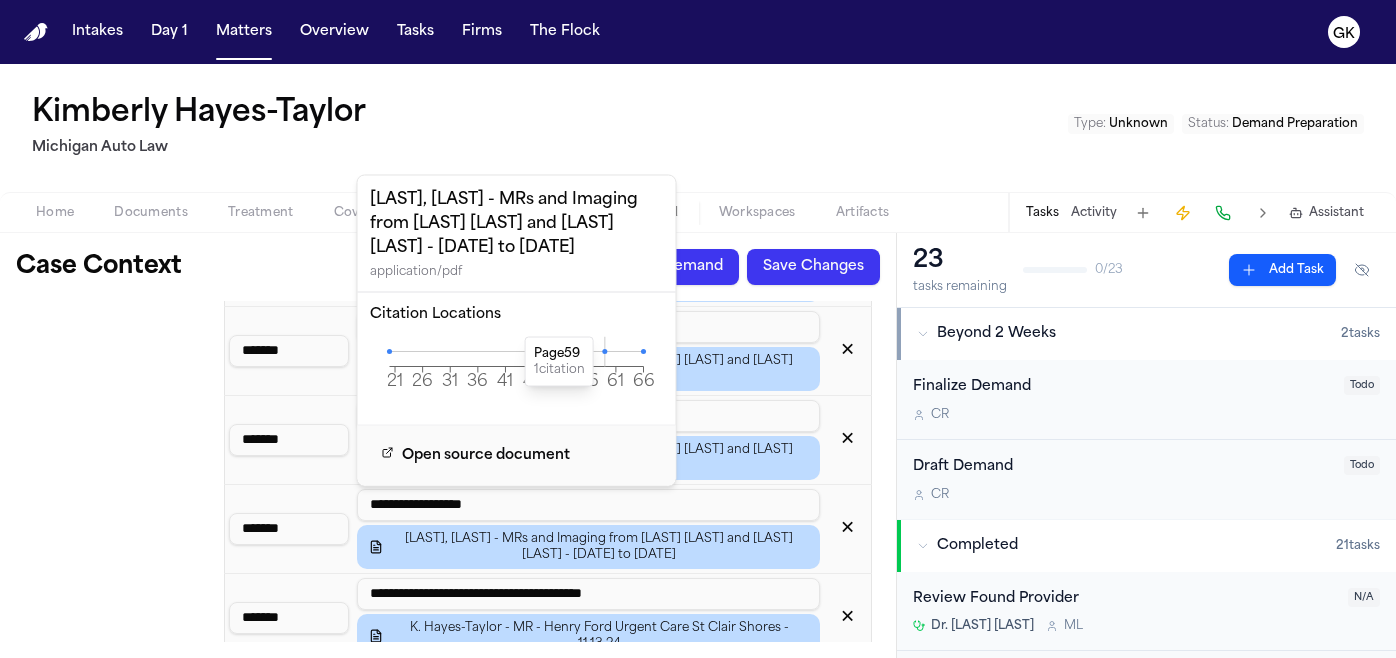 click 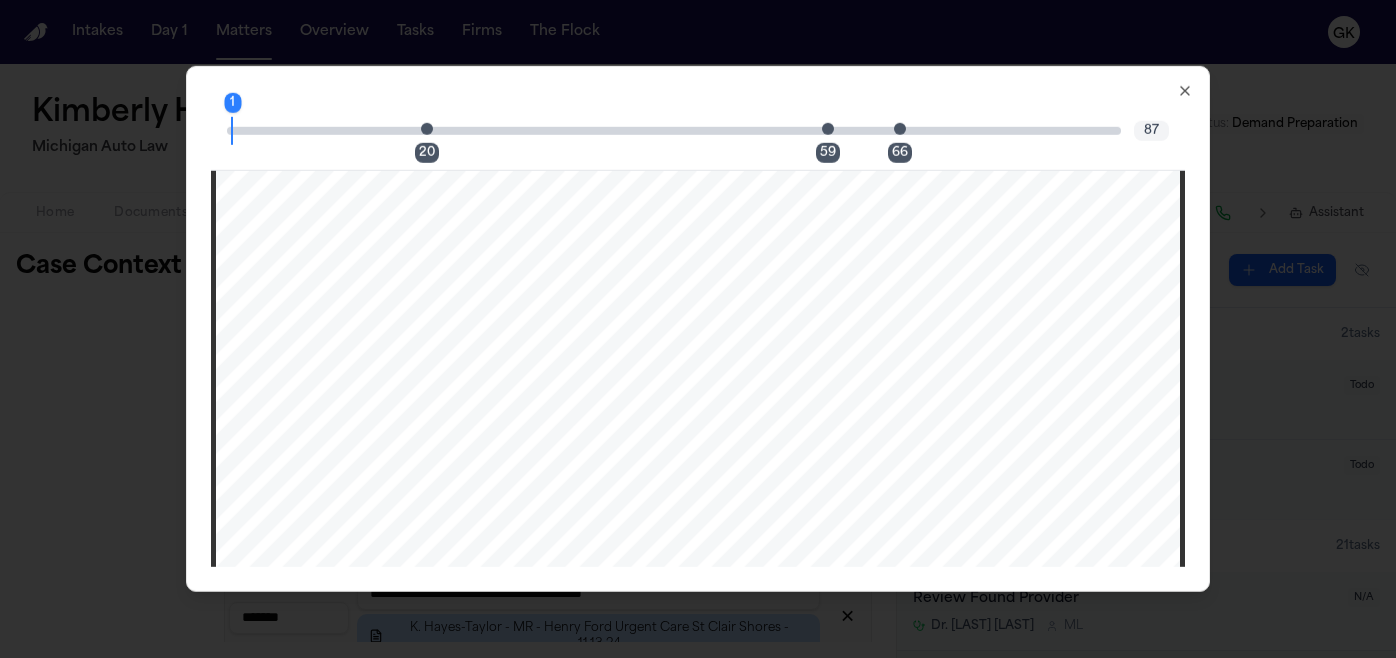 click at bounding box center (828, 128) 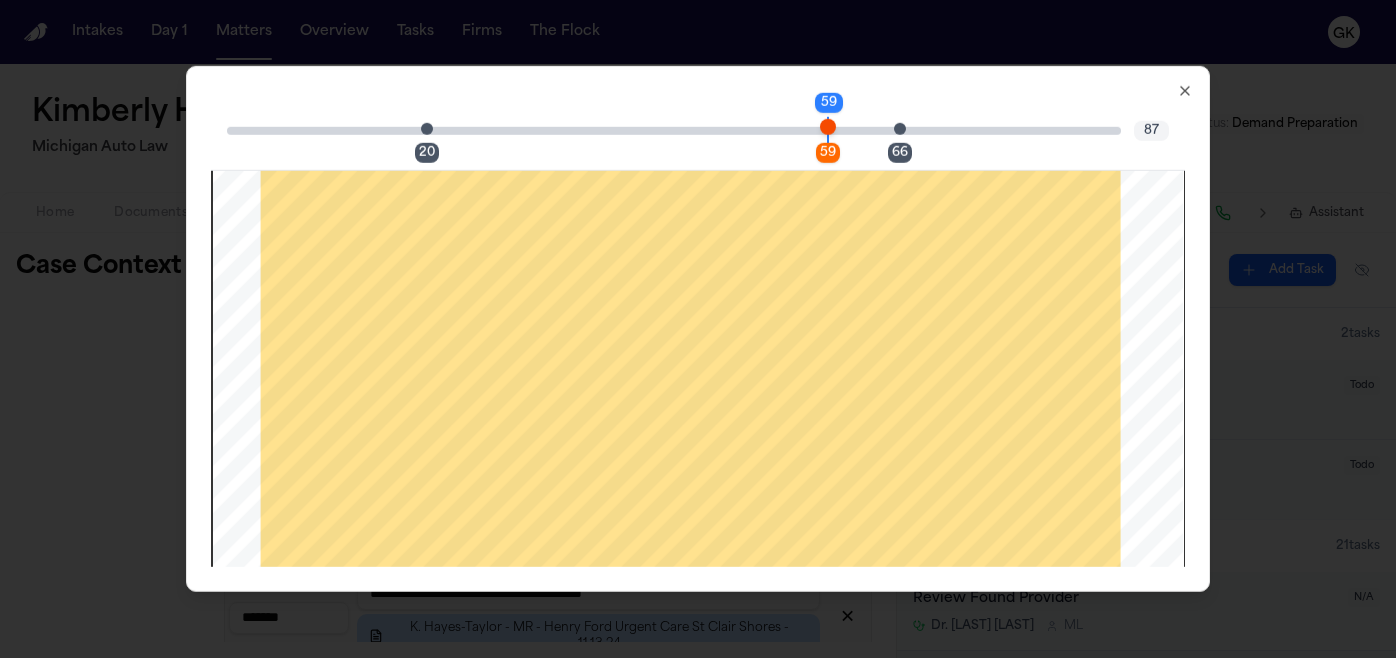 scroll, scrollTop: 73923, scrollLeft: 0, axis: vertical 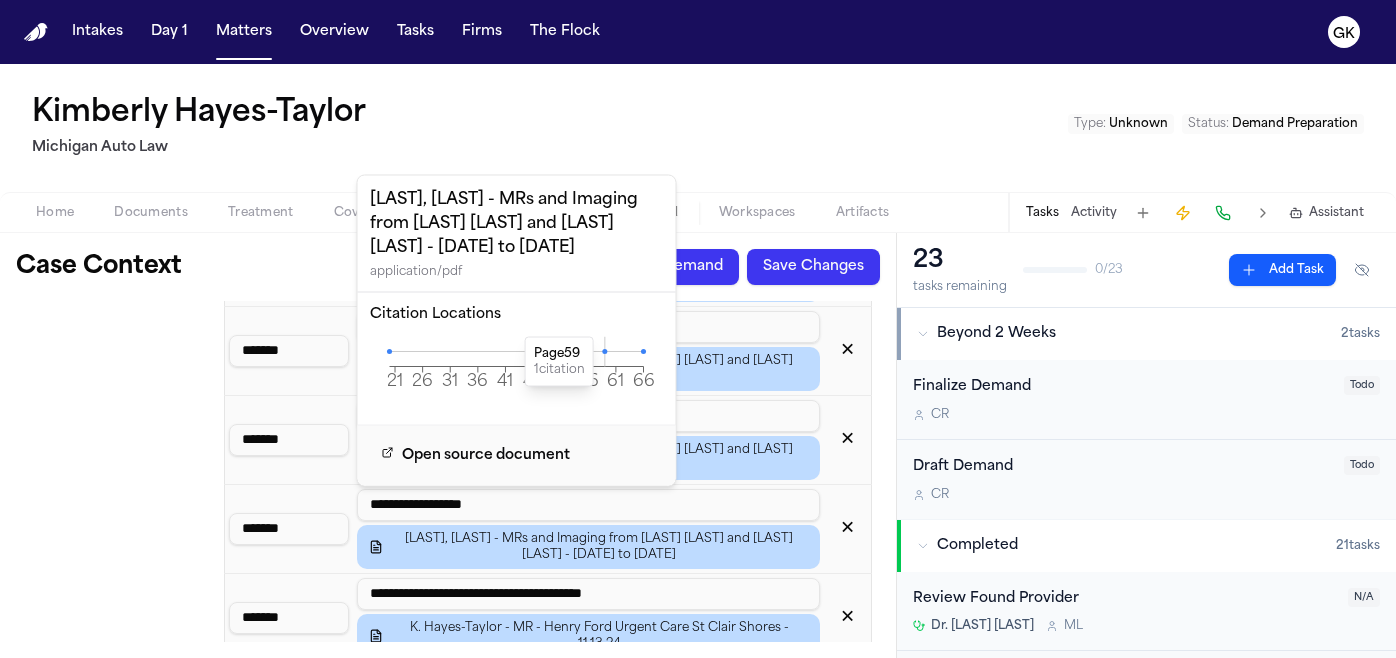 click on "**********" at bounding box center [548, -512] 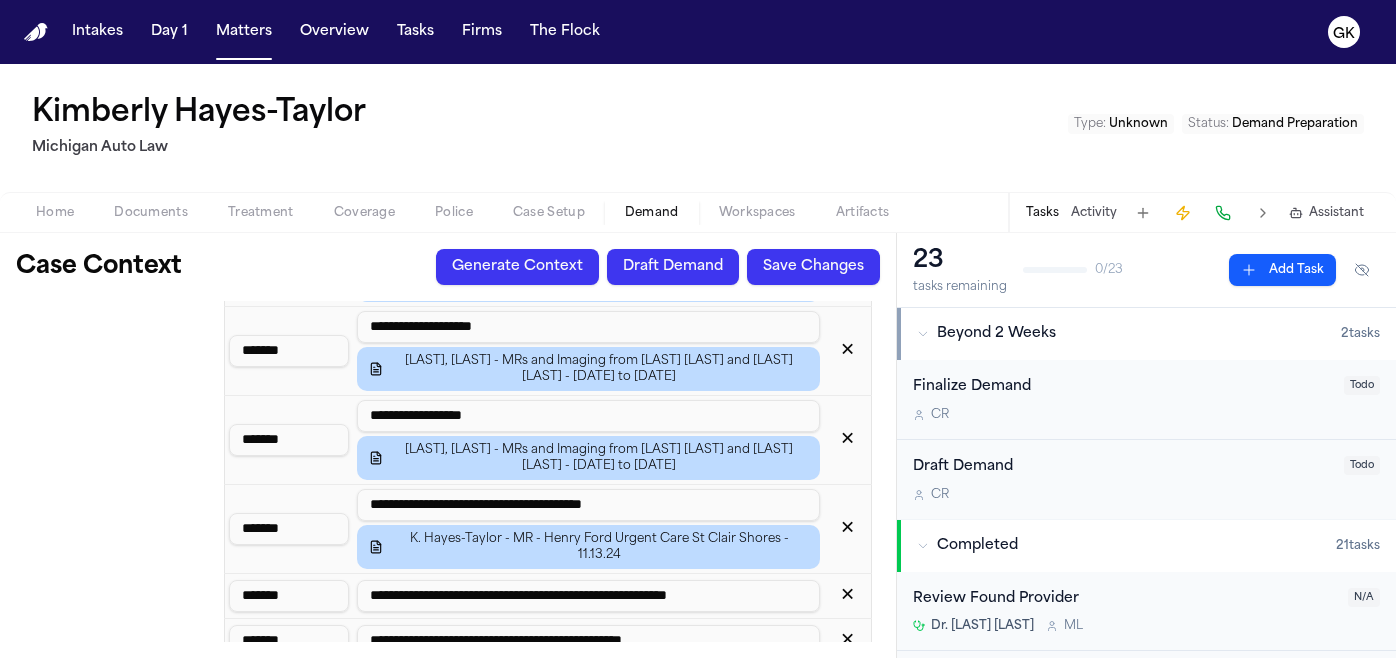 scroll, scrollTop: 4930, scrollLeft: 0, axis: vertical 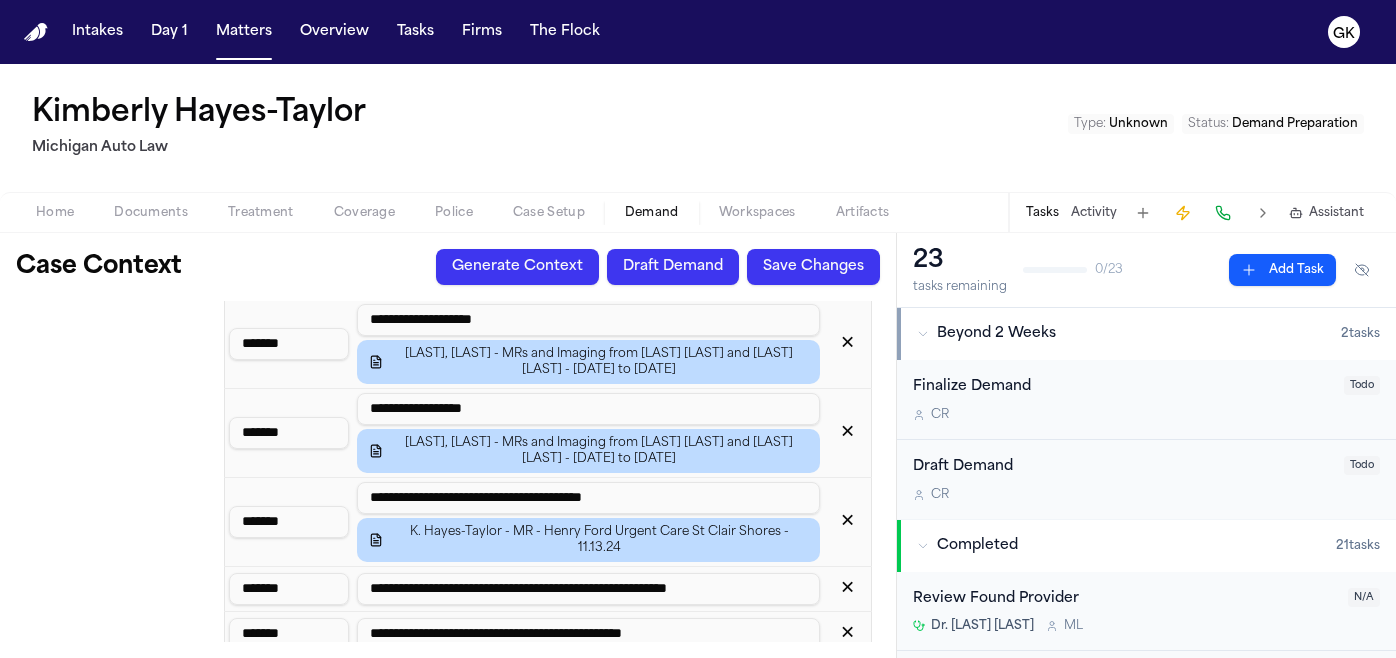 click on "**********" at bounding box center (588, 498) 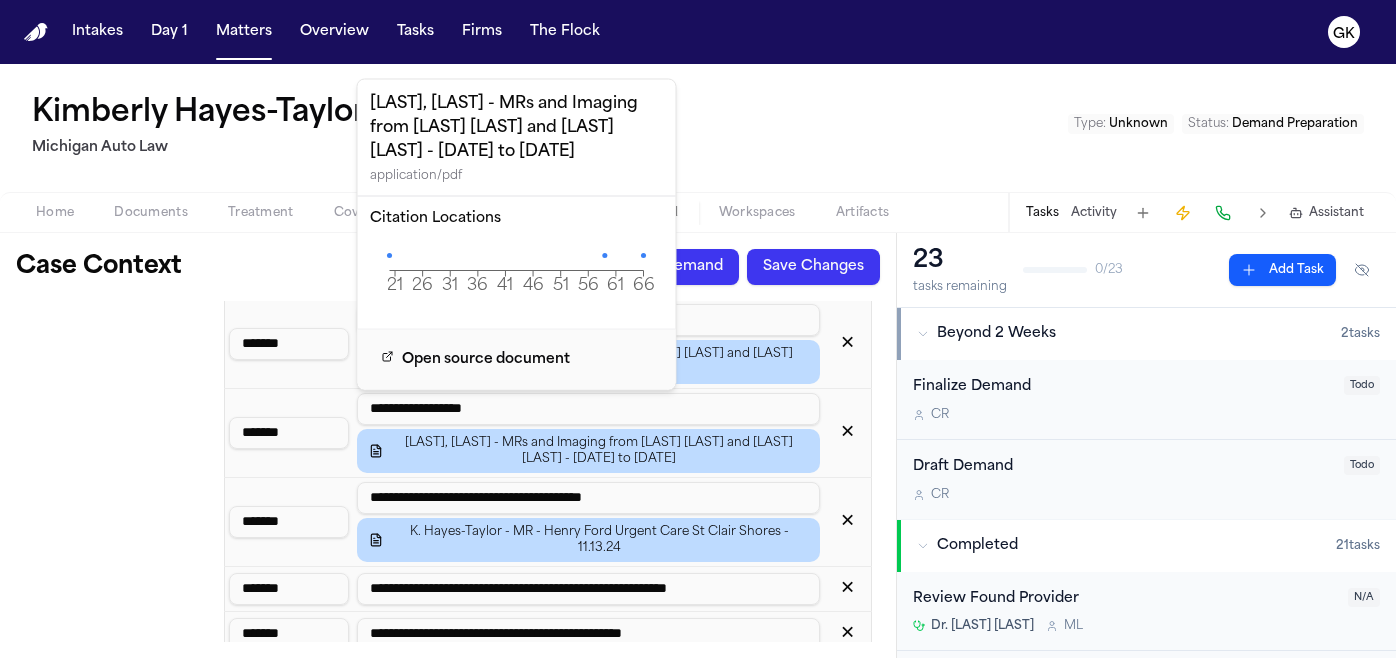 click on "21 26 31 36 41 46 51 56 61 66 Page" 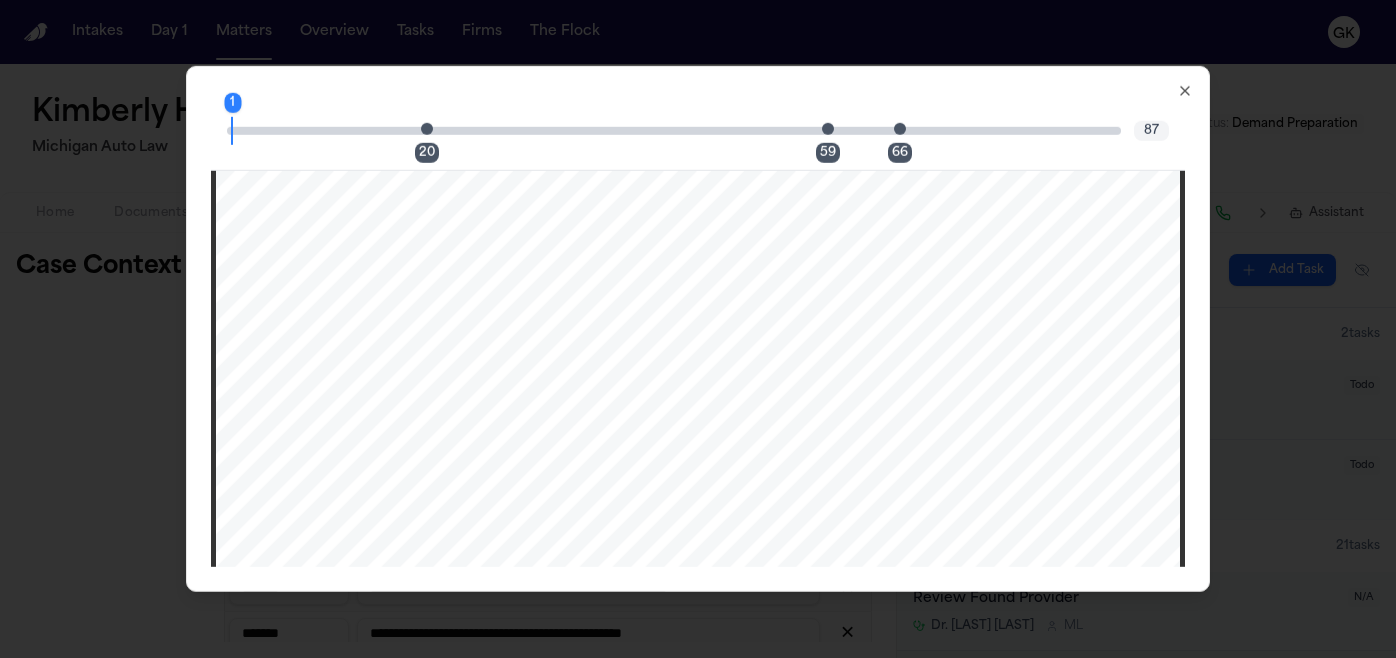 click on "59" at bounding box center (834, 130) 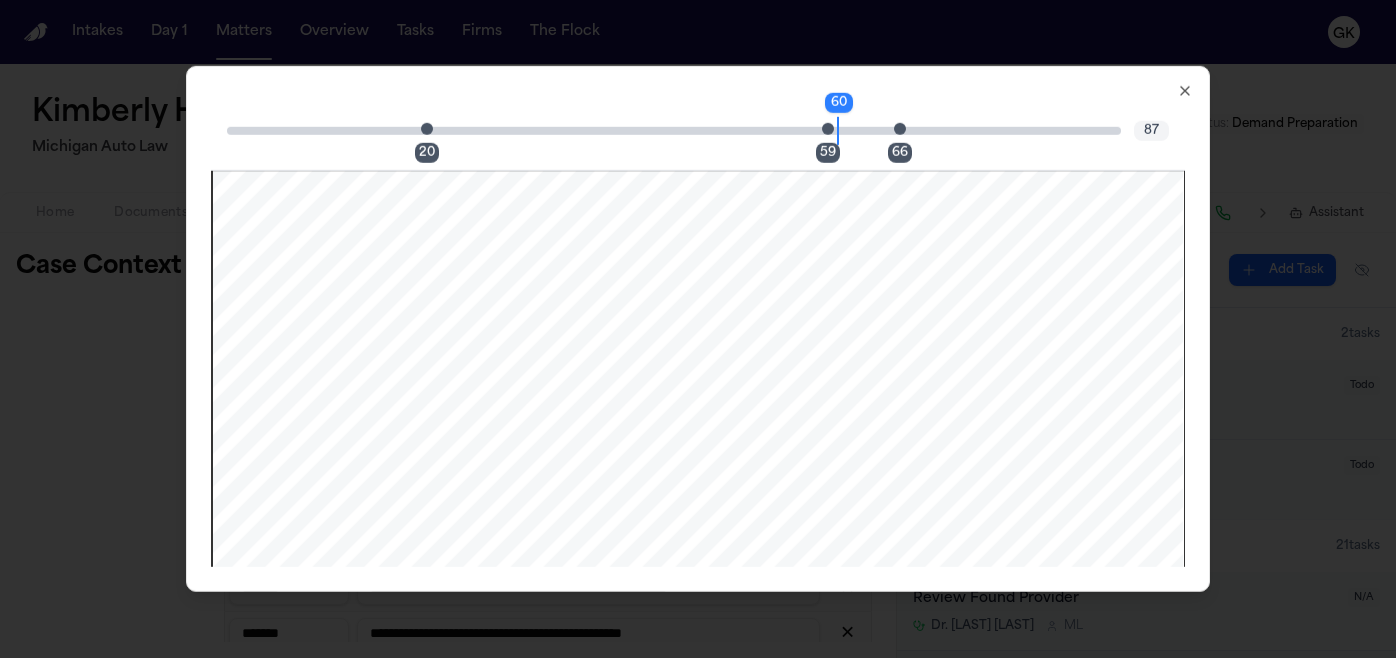 scroll, scrollTop: 74758, scrollLeft: 0, axis: vertical 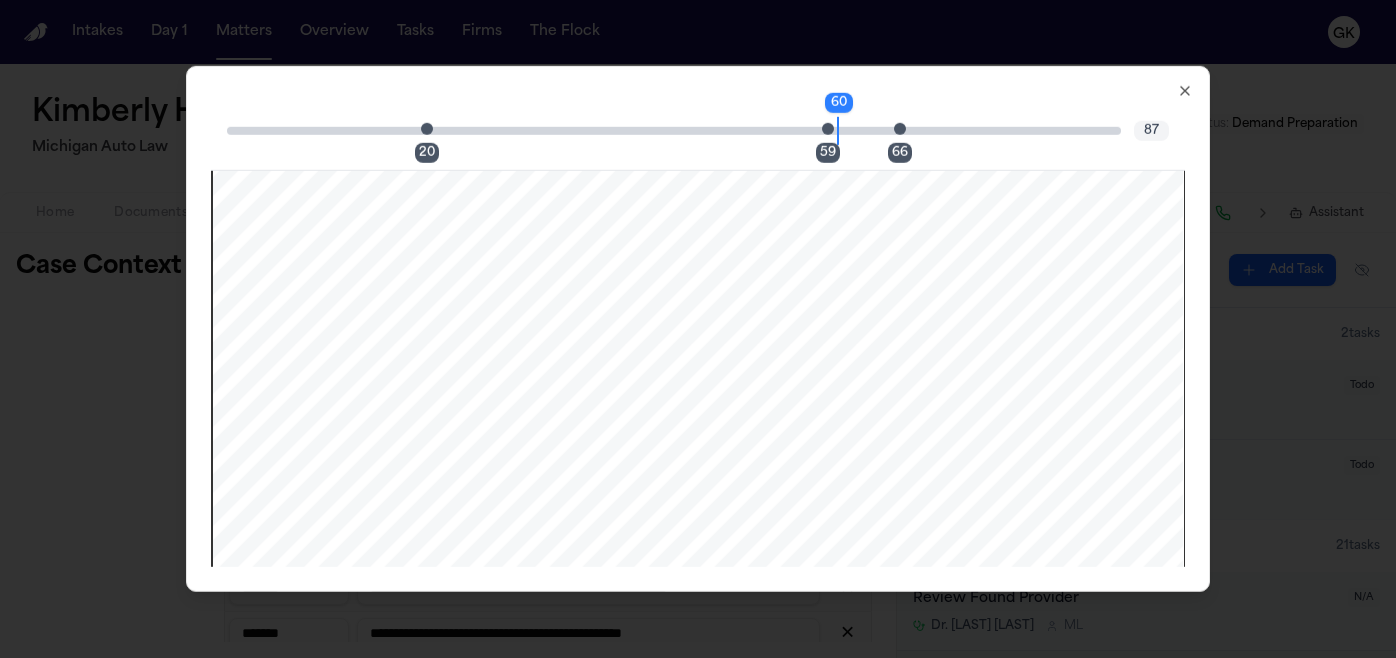 click on "60 20 59 66" at bounding box center [674, 130] 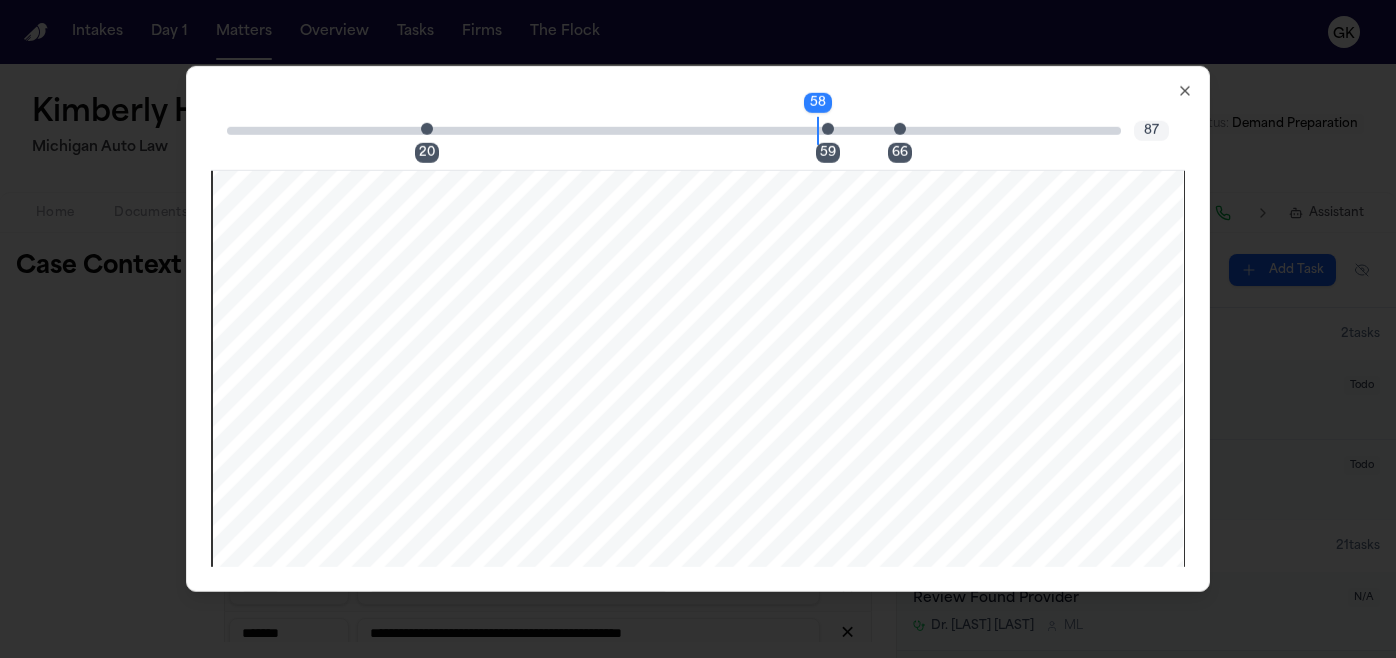 scroll, scrollTop: 72797, scrollLeft: 0, axis: vertical 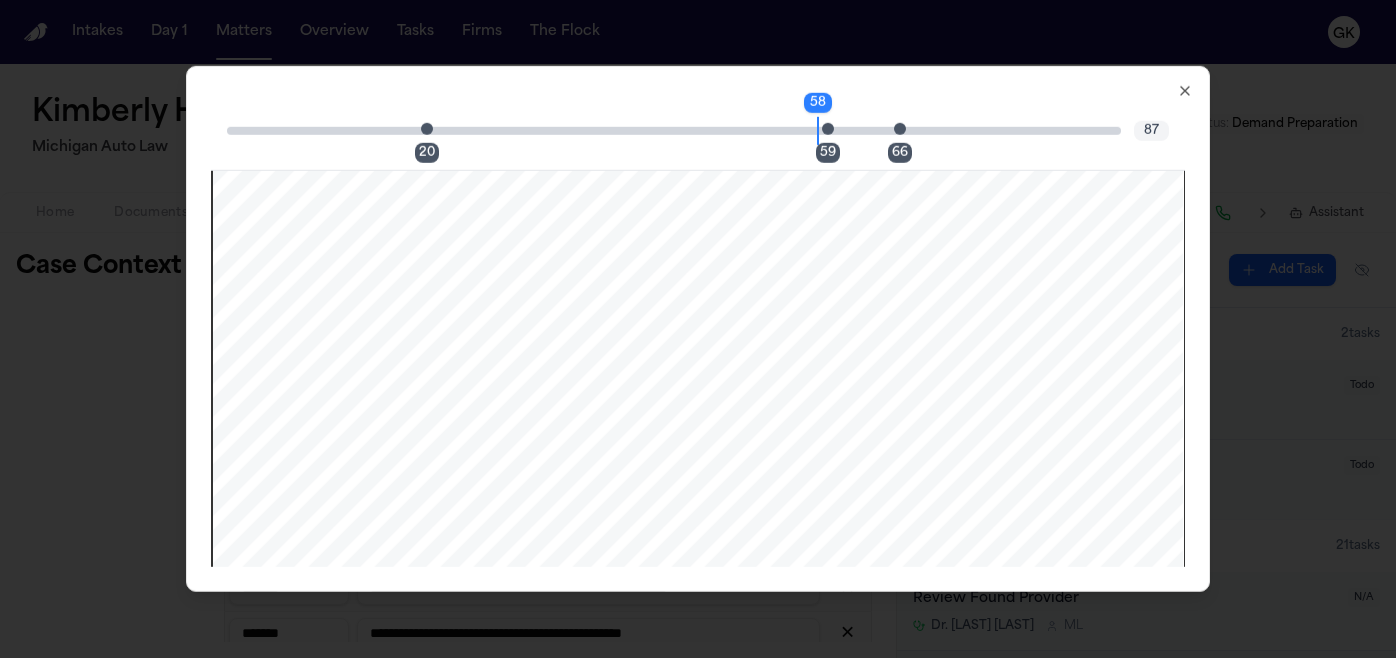 click at bounding box center [828, 128] 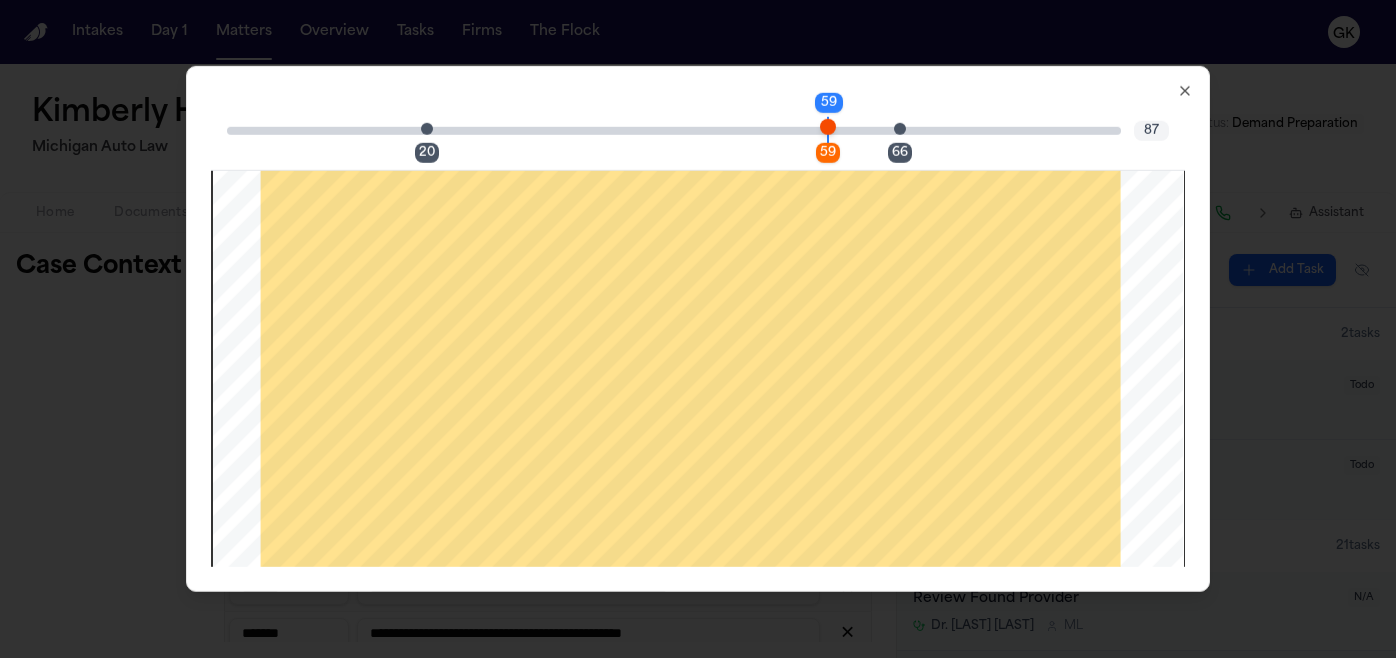 scroll, scrollTop: 73765, scrollLeft: 0, axis: vertical 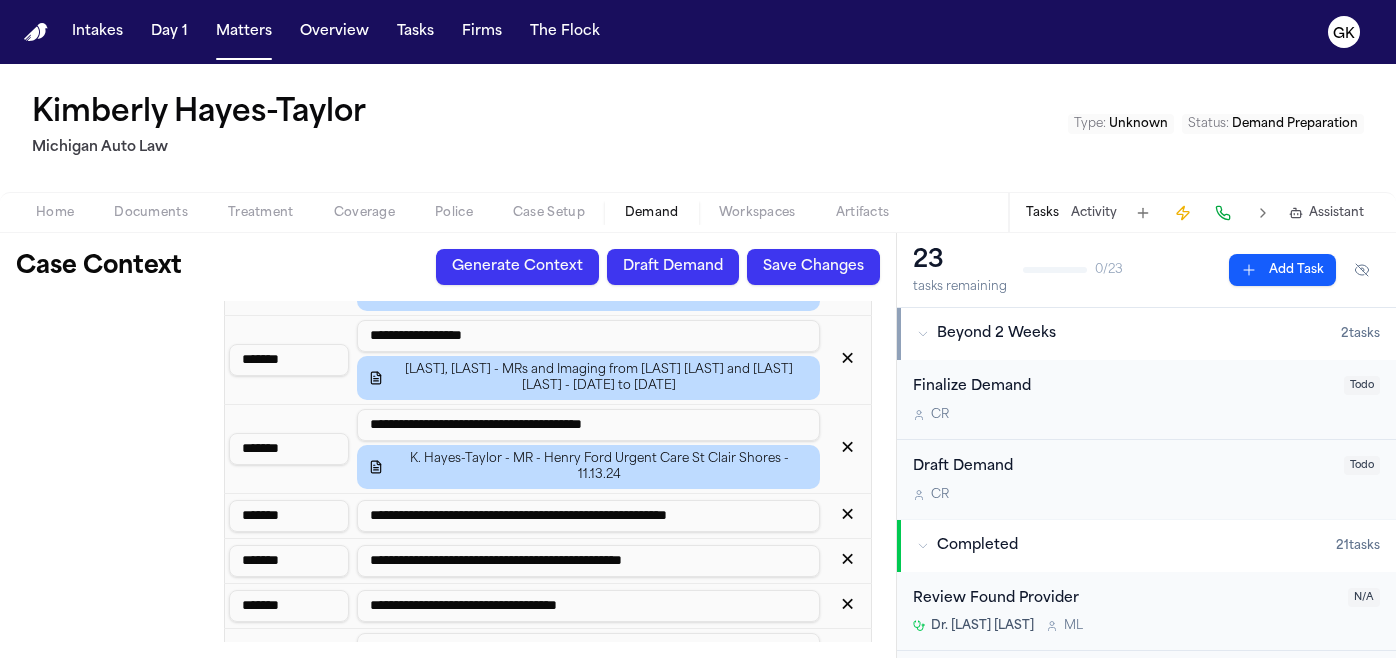 click on "✕" at bounding box center [847, 516] 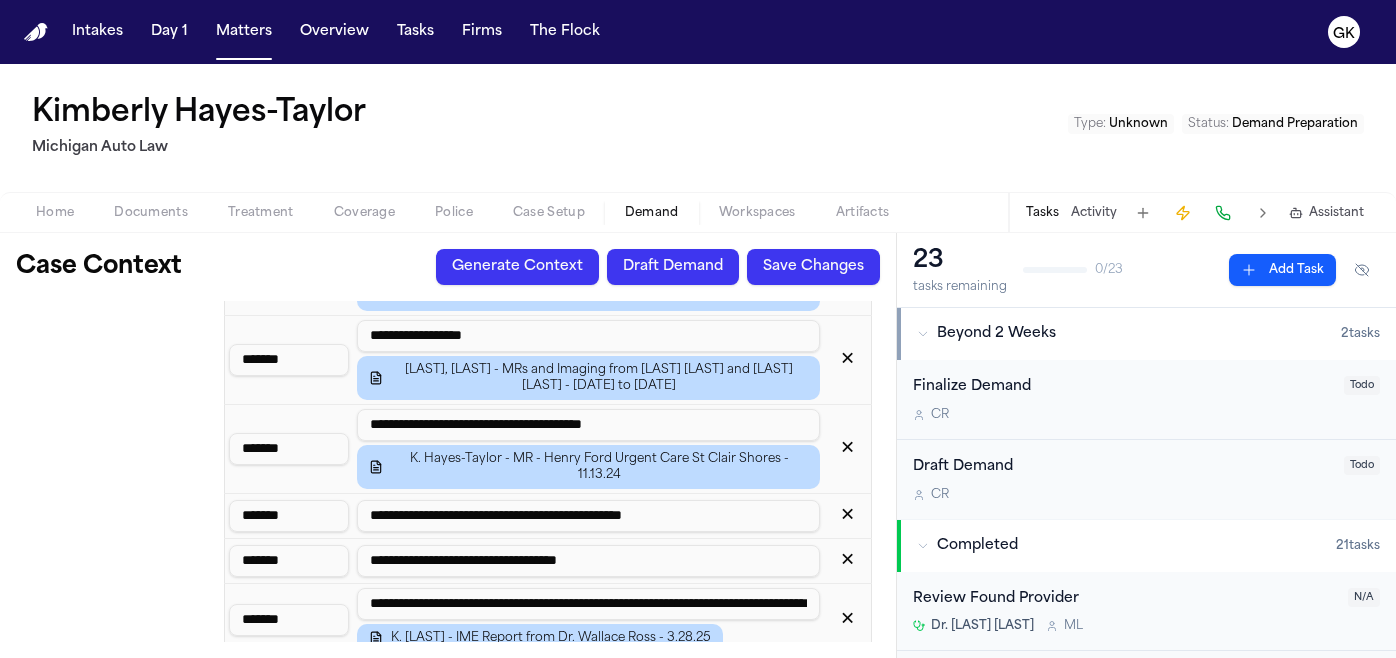 click on "✕" at bounding box center (847, 516) 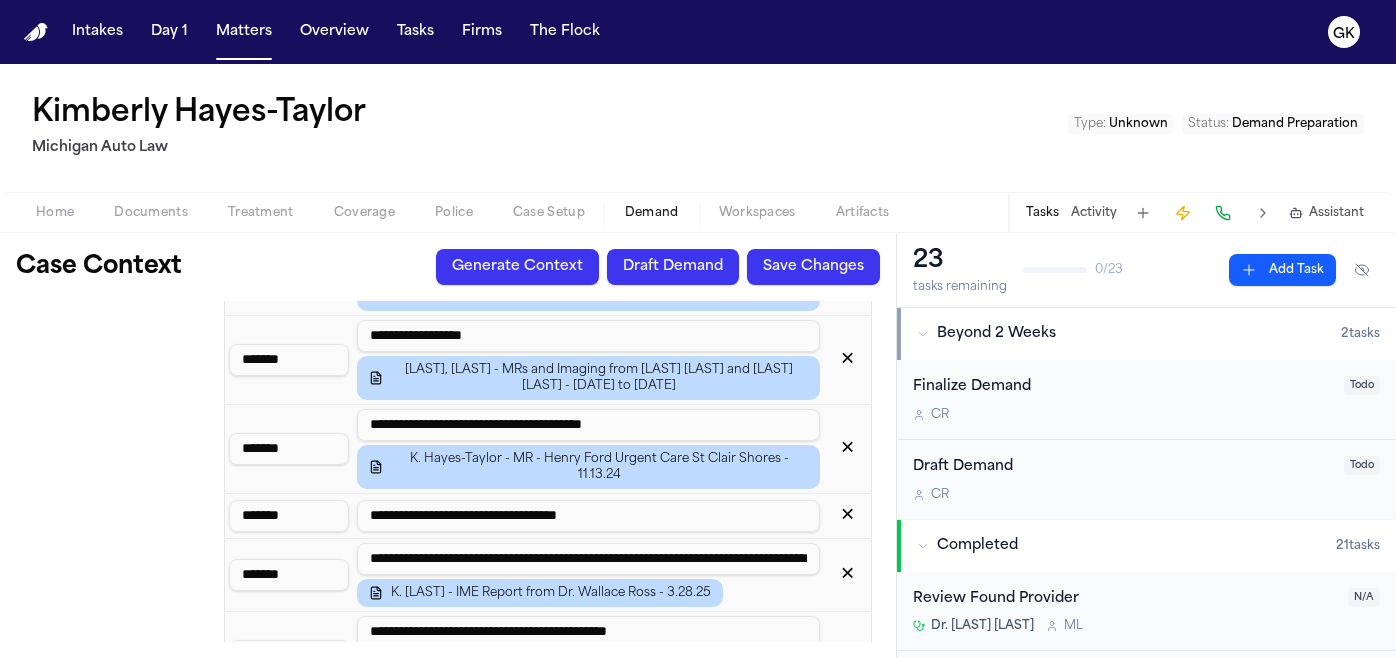 click on "✕" at bounding box center (847, 516) 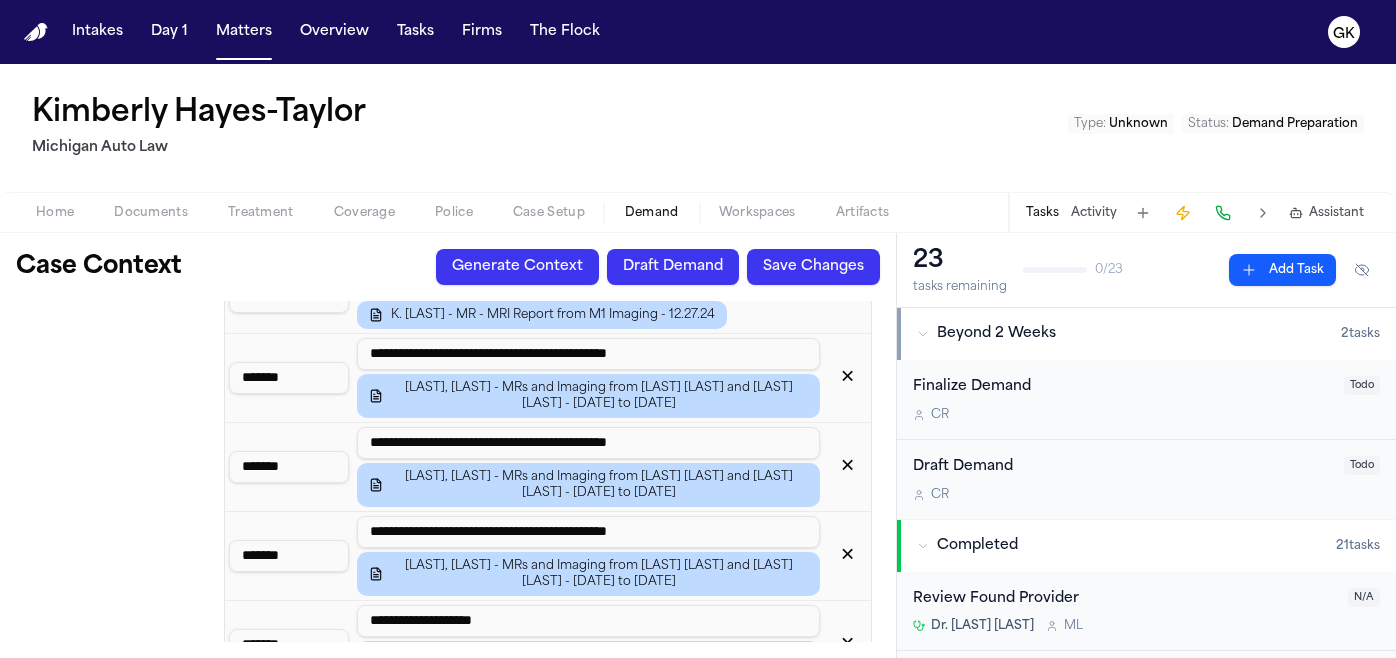 scroll, scrollTop: 4624, scrollLeft: 0, axis: vertical 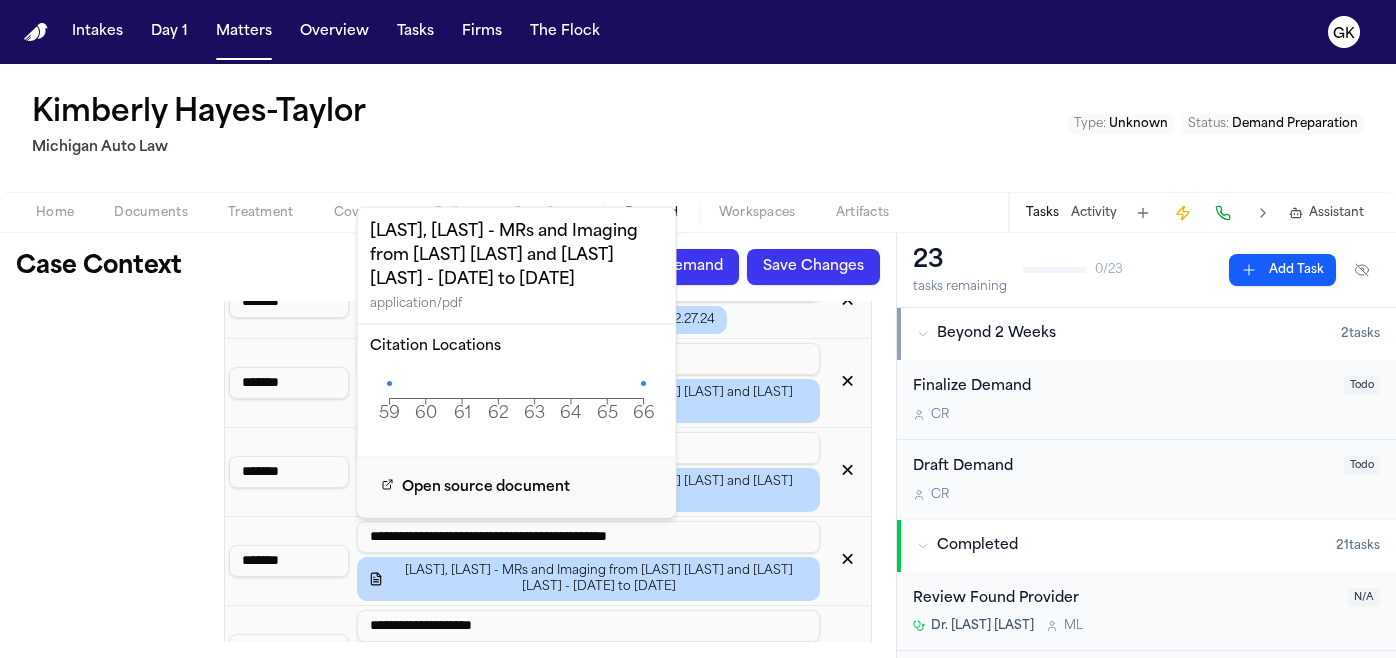 click on "59 60 61 62 63 64 65 66 Page" 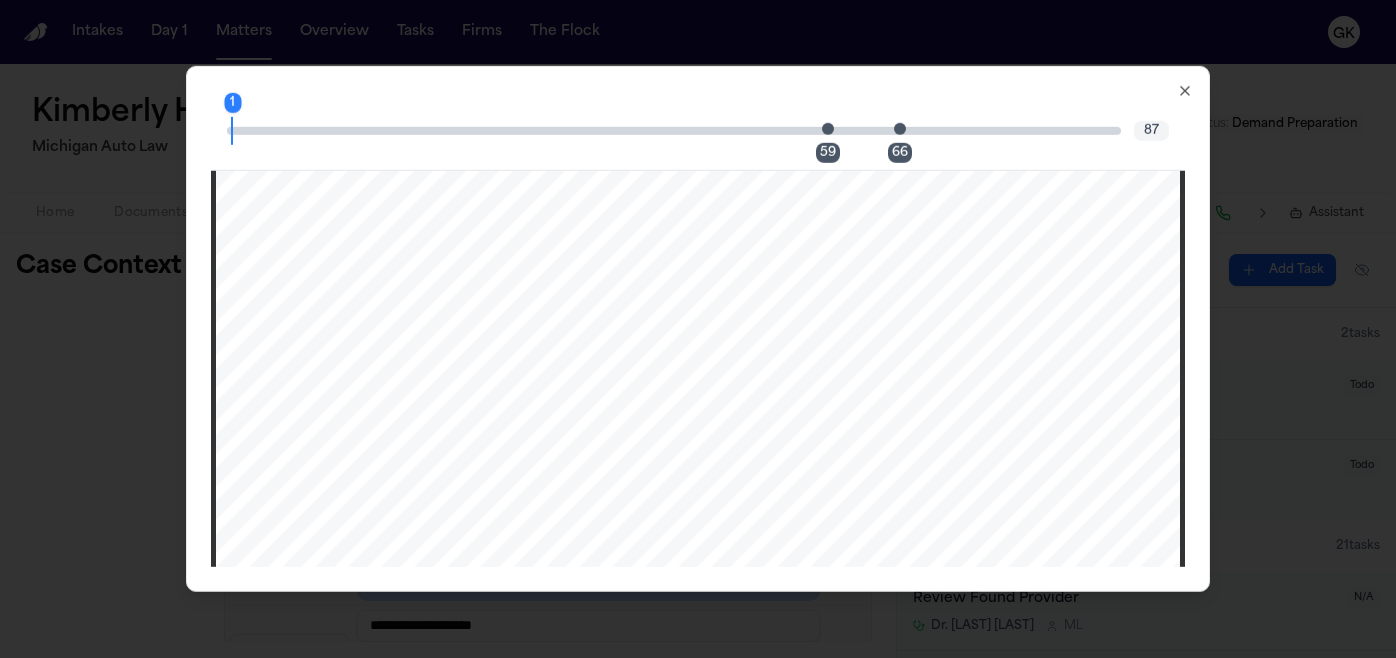 click on "59" at bounding box center [834, 130] 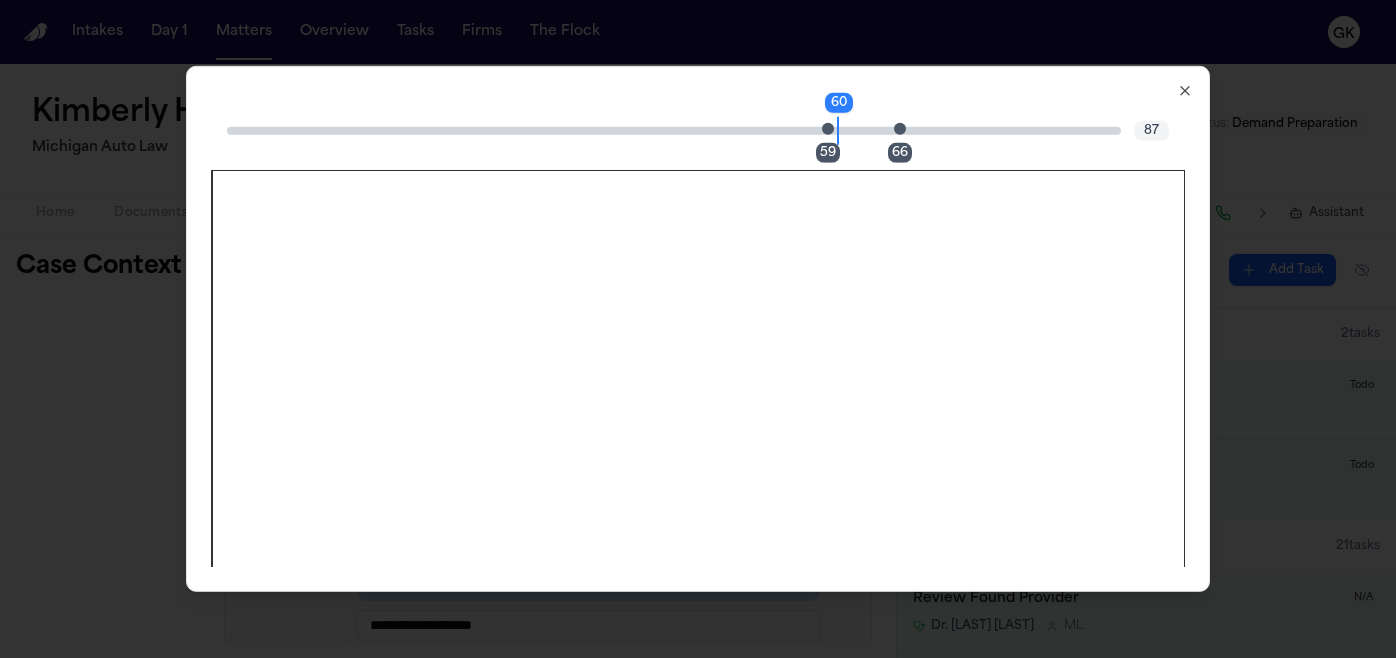 click at bounding box center [828, 128] 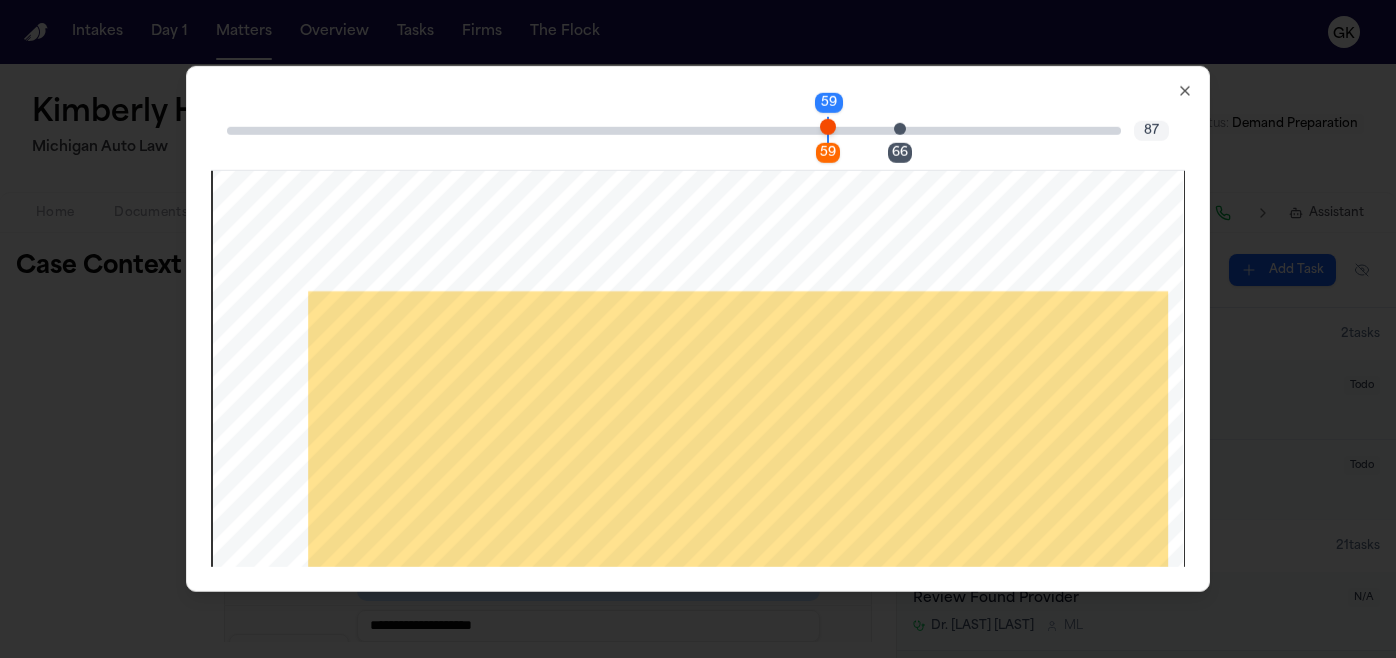 scroll, scrollTop: 73732, scrollLeft: 0, axis: vertical 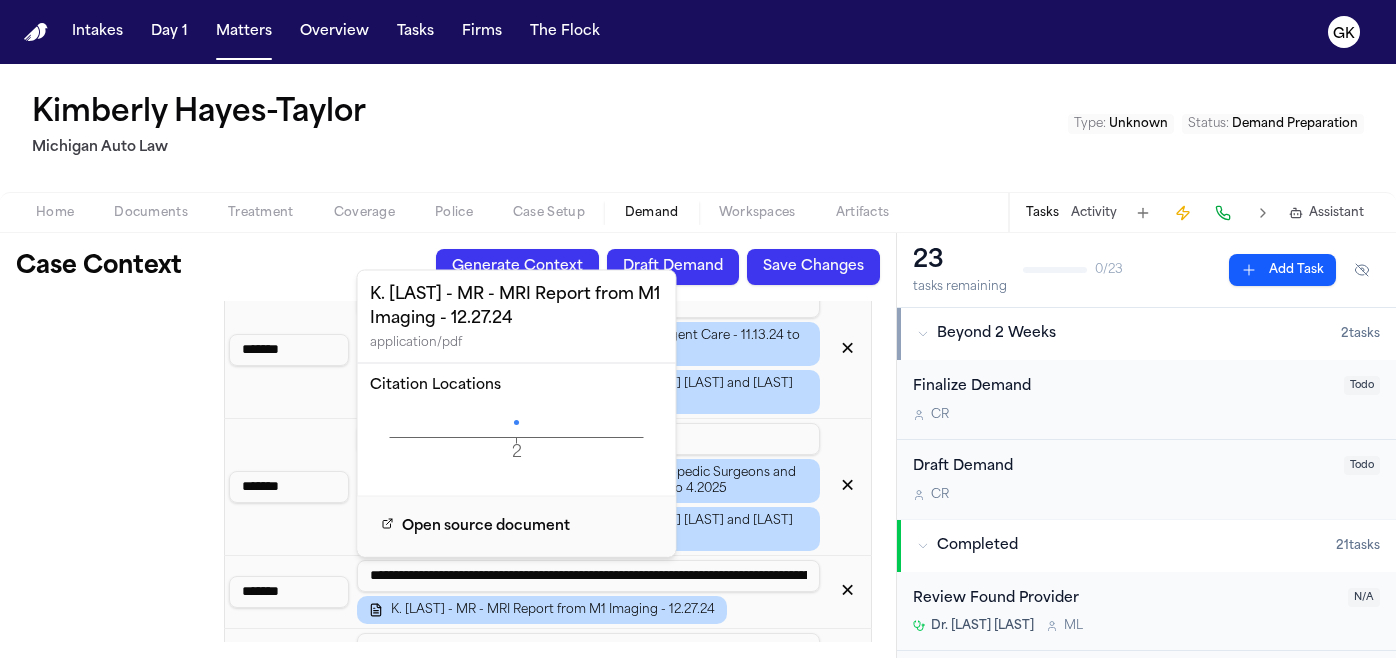 click on "2 Page" 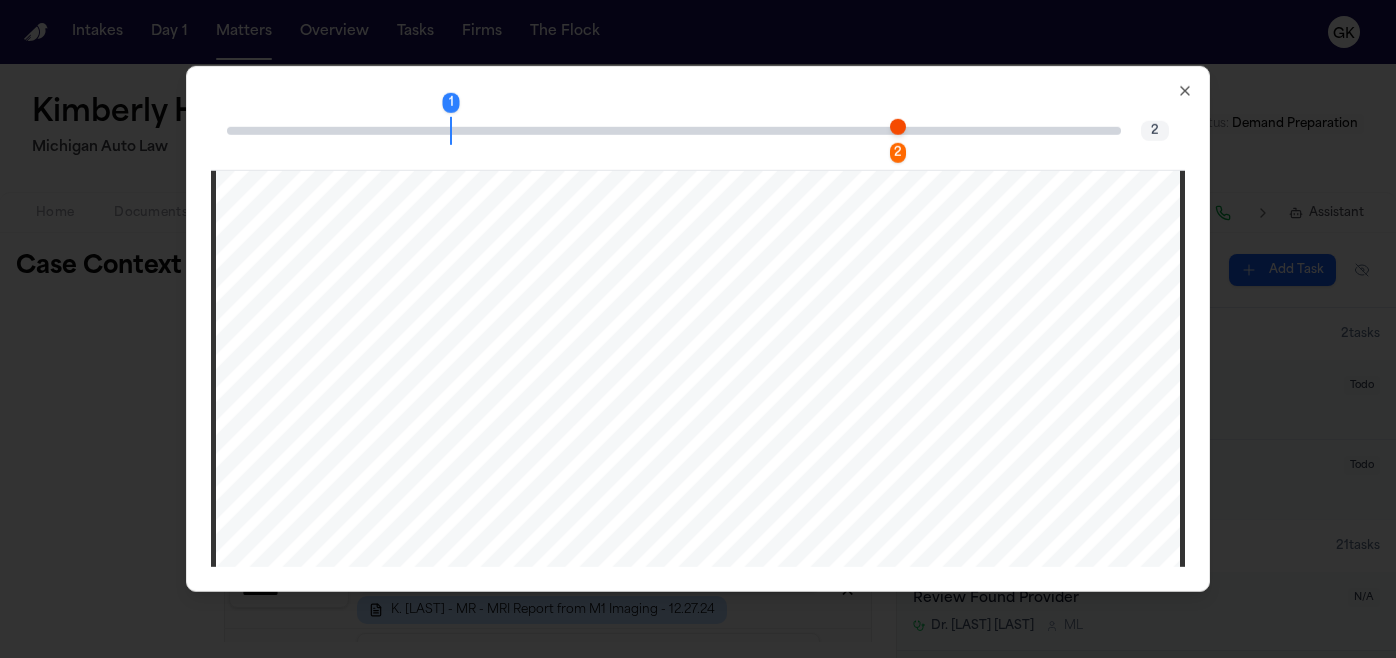 scroll, scrollTop: 1258, scrollLeft: 0, axis: vertical 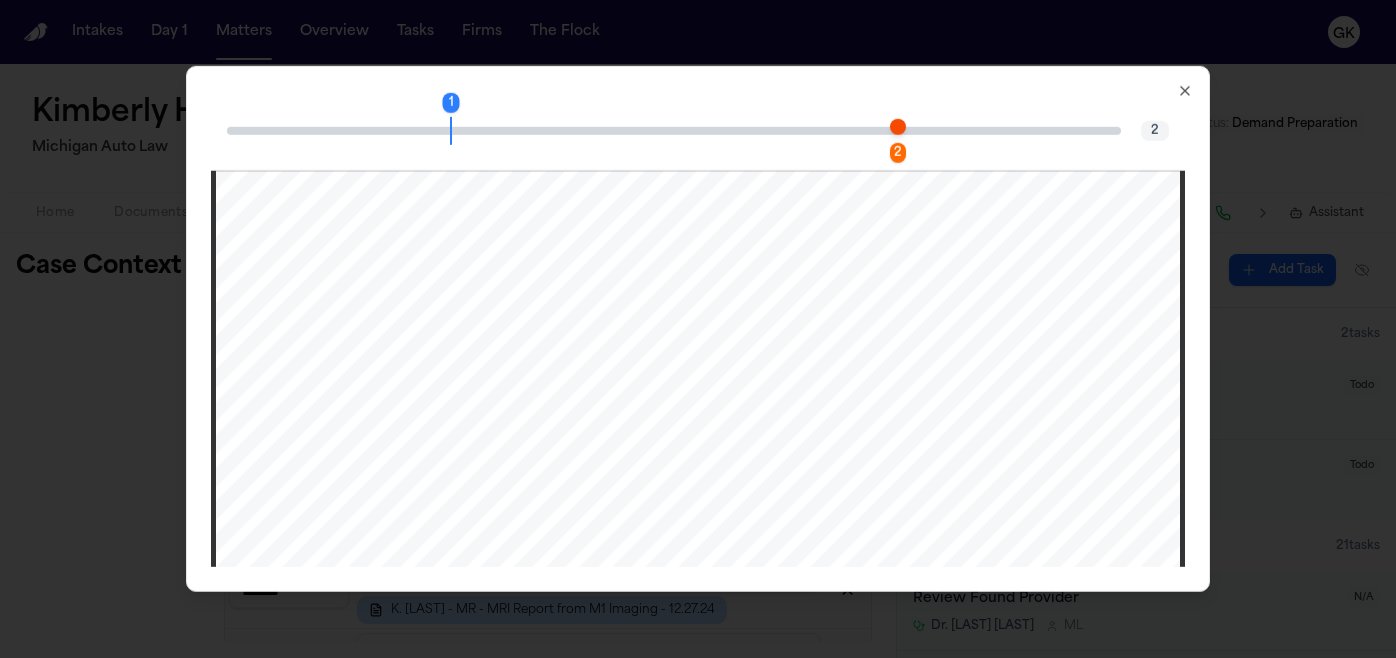 click at bounding box center [898, 126] 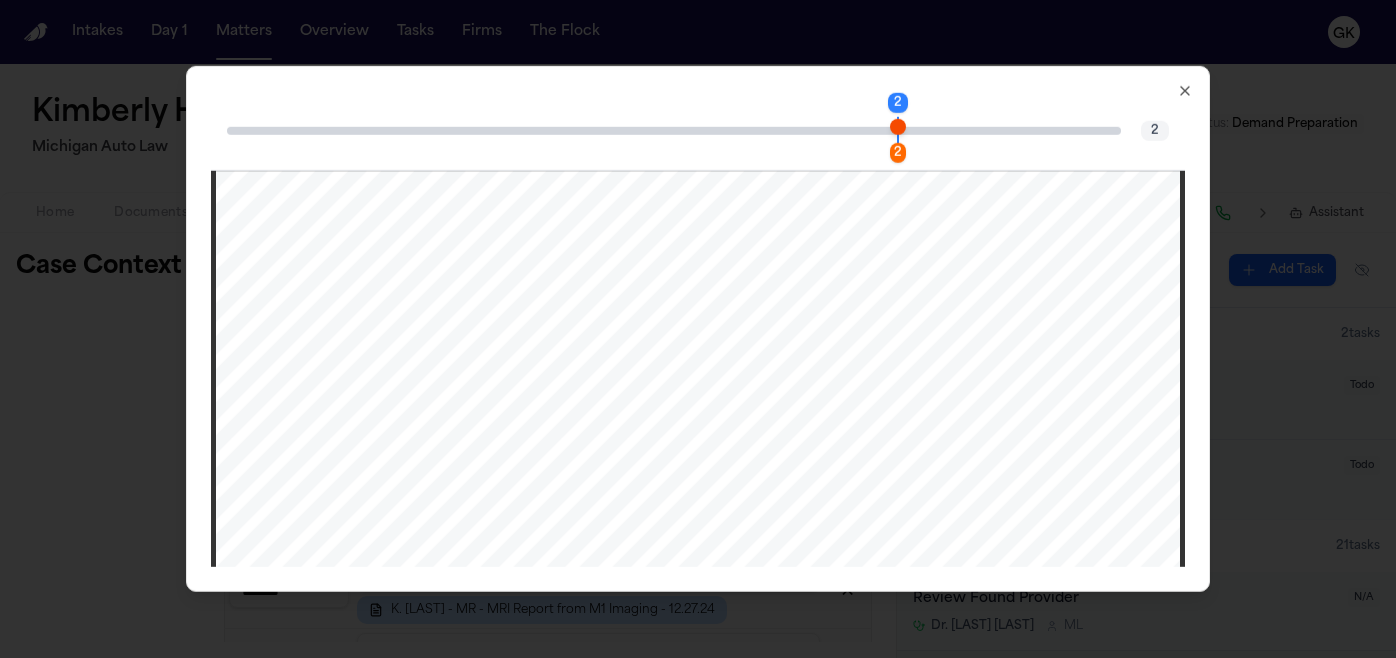 click at bounding box center (898, 126) 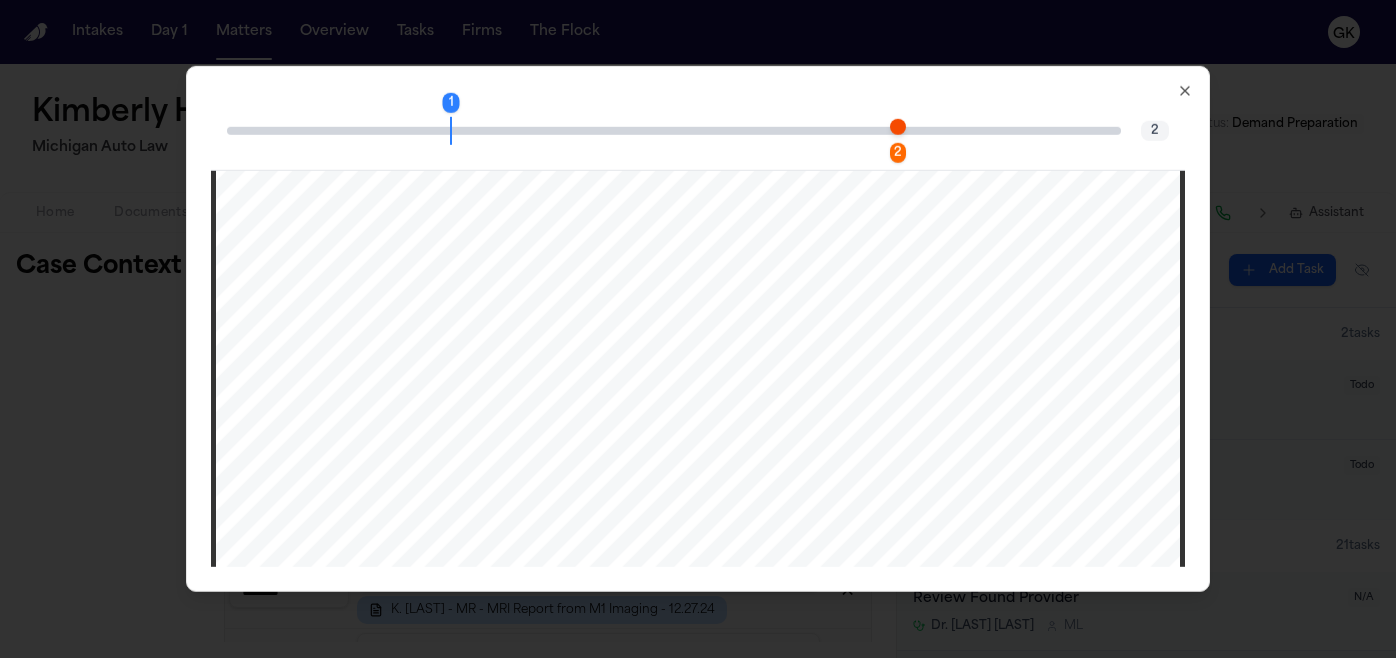 scroll, scrollTop: 0, scrollLeft: 0, axis: both 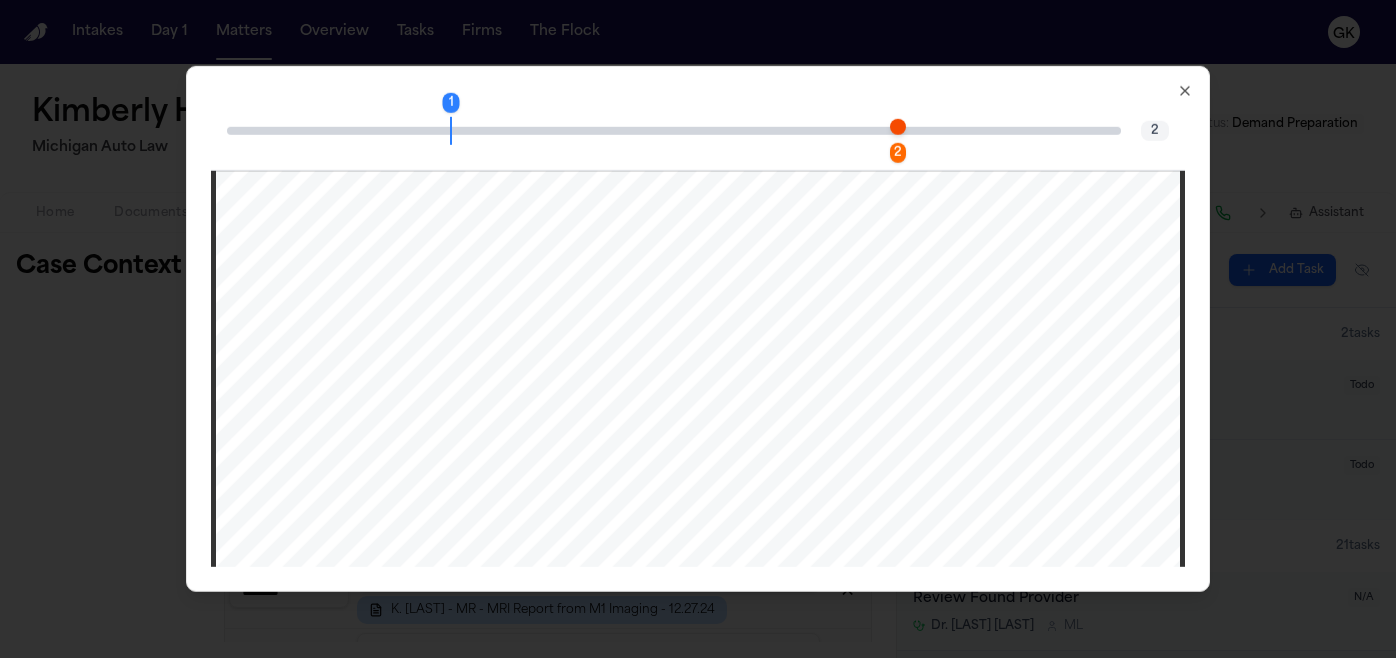 click at bounding box center [898, 126] 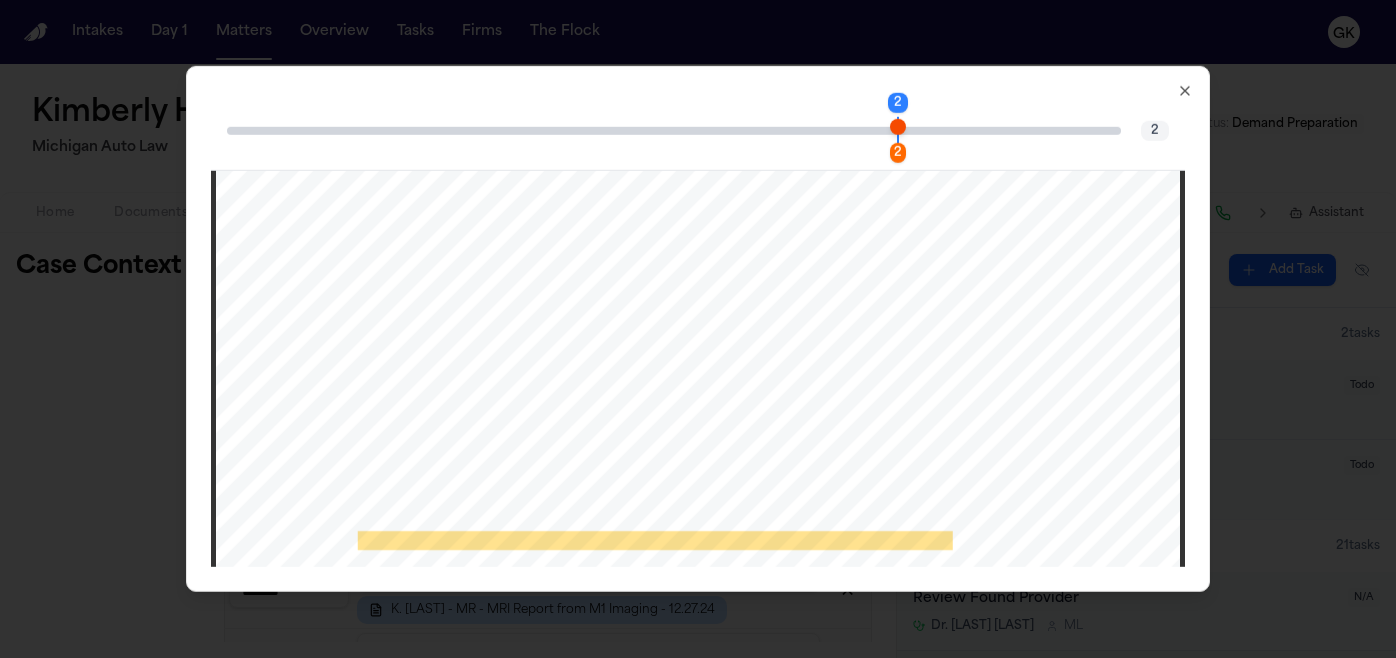 scroll, scrollTop: 1791, scrollLeft: 0, axis: vertical 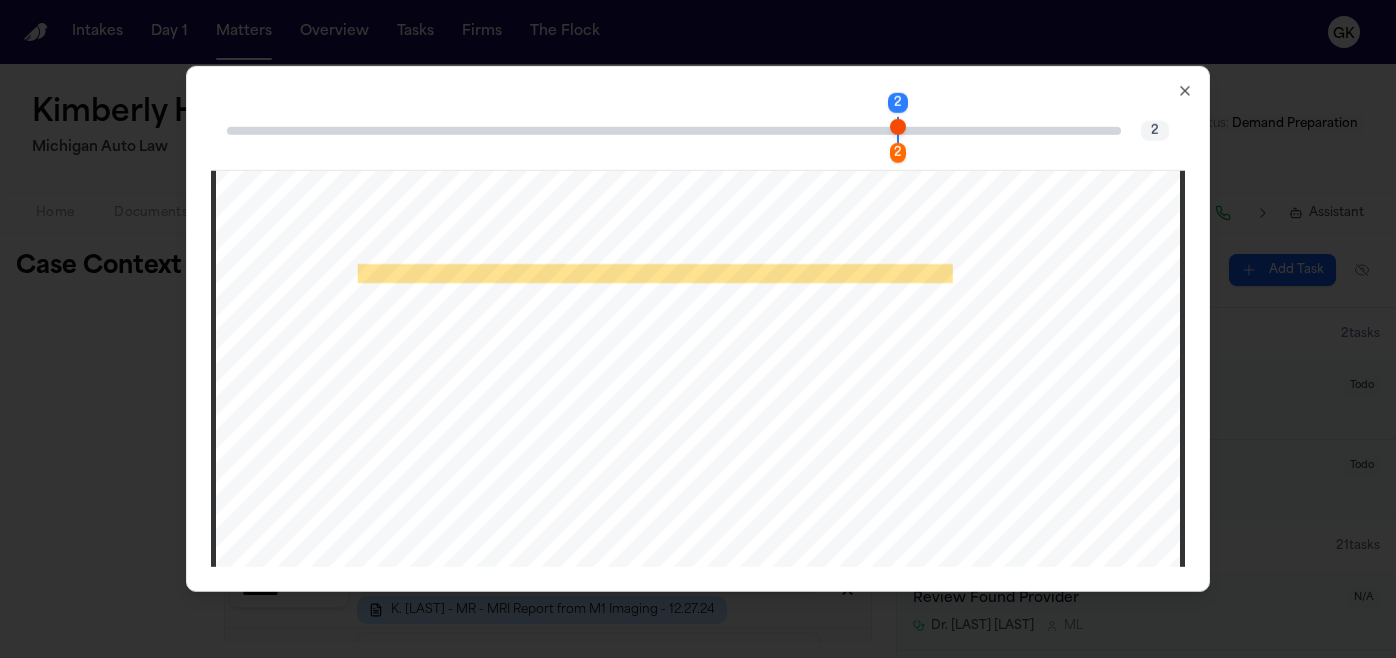 click 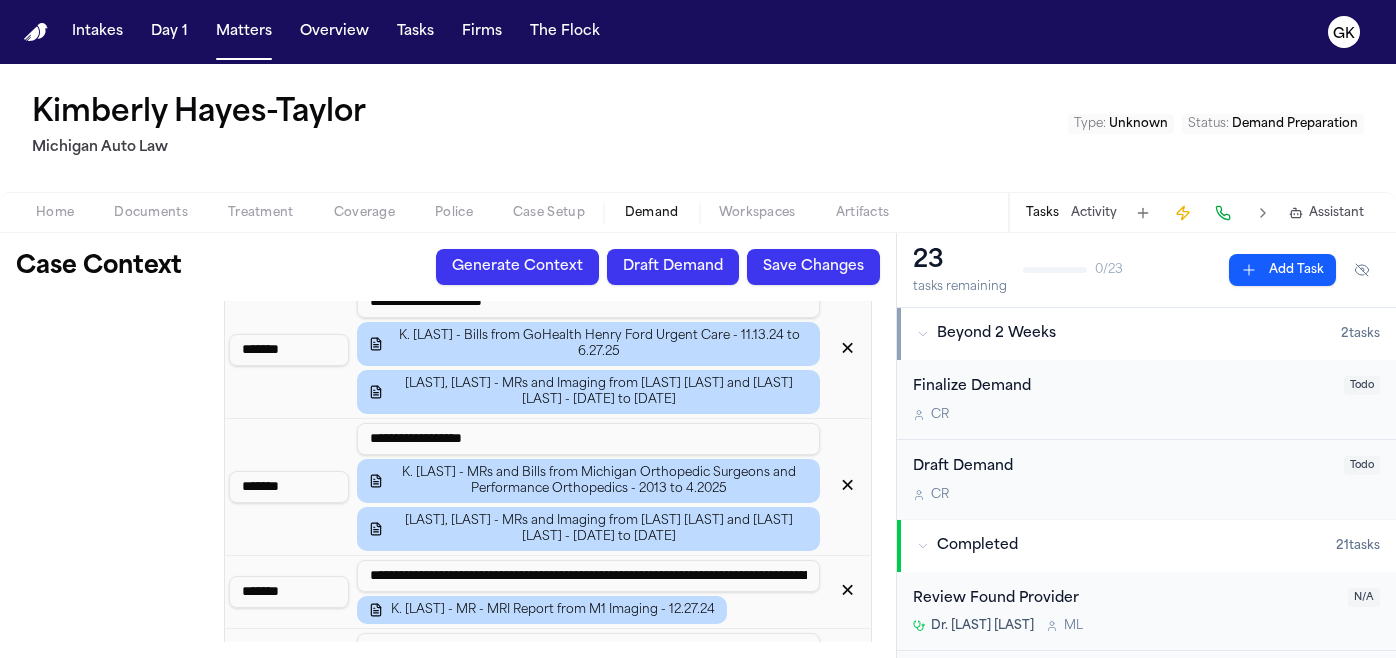 click on "*******" at bounding box center (289, 592) 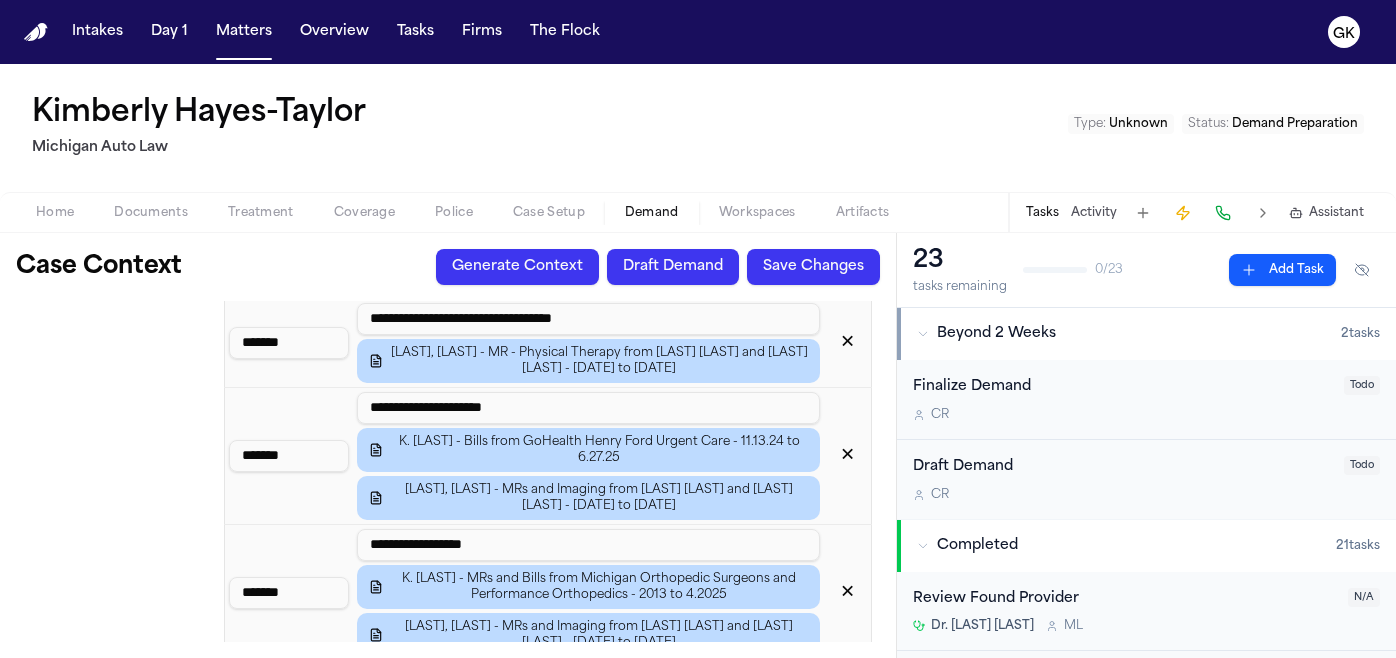 scroll, scrollTop: 4225, scrollLeft: 0, axis: vertical 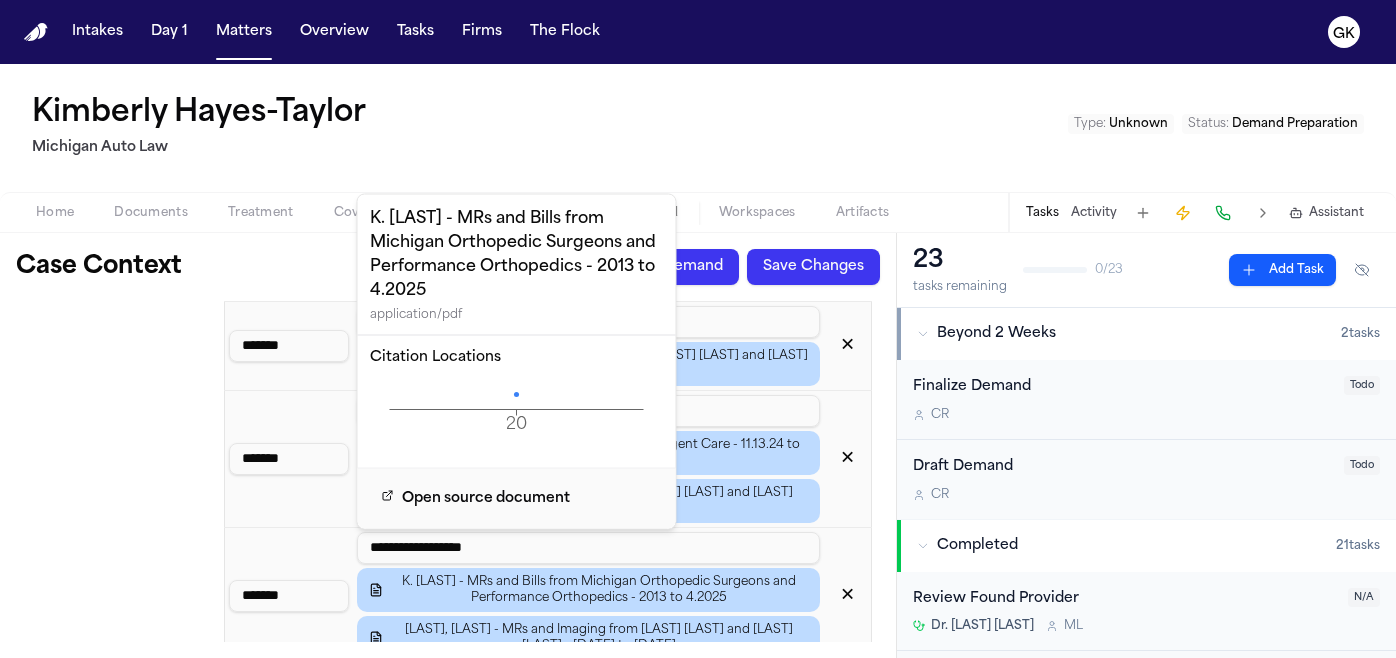 click on "20 Page" 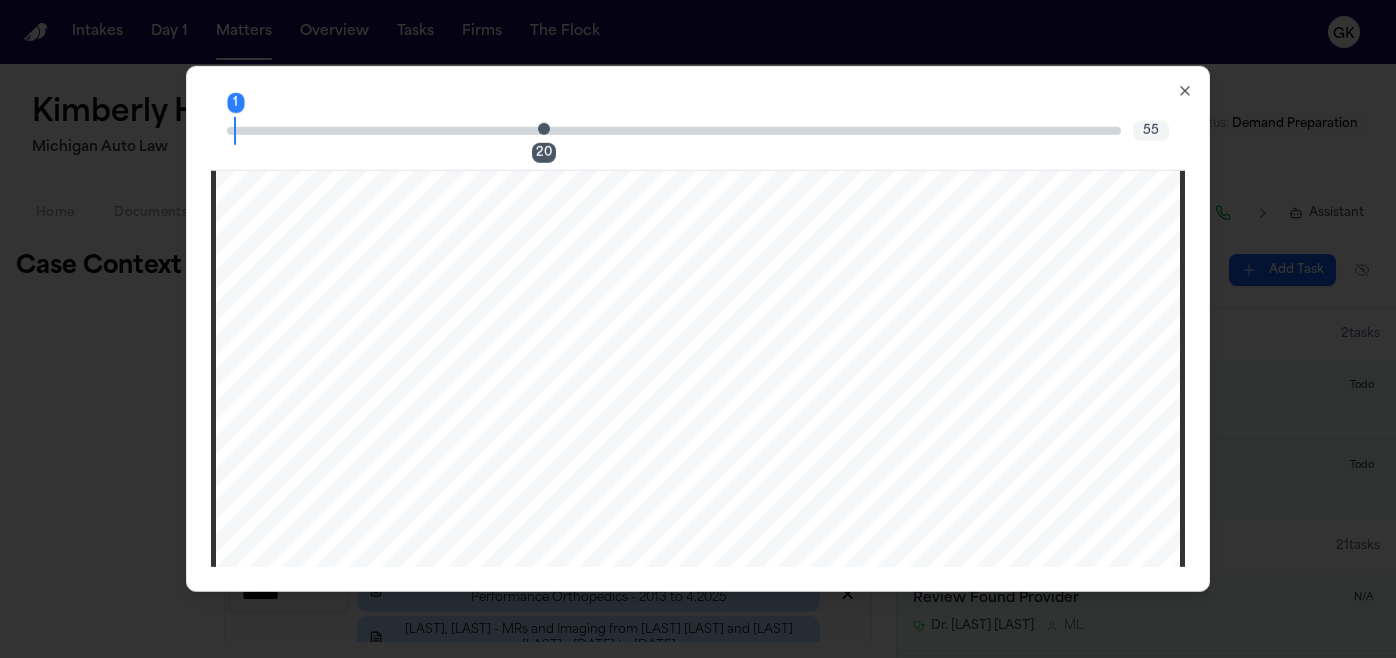 click at bounding box center (544, 128) 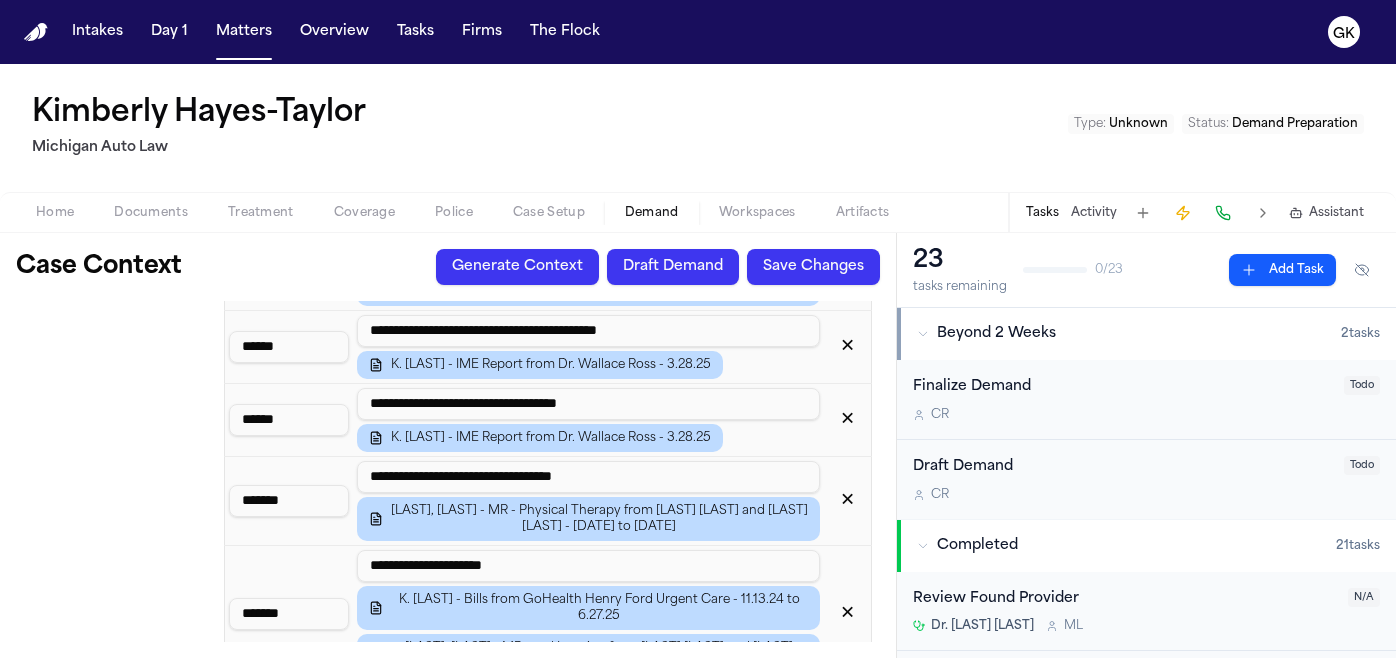 scroll, scrollTop: 4071, scrollLeft: 0, axis: vertical 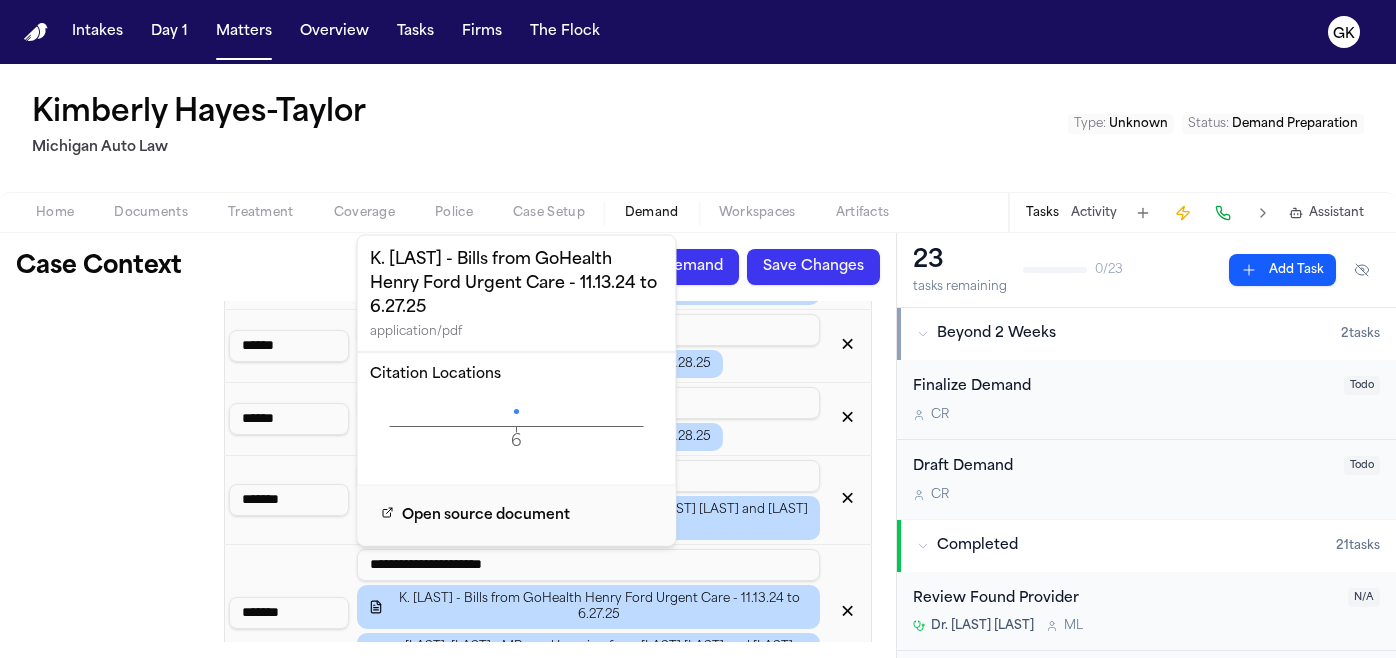 click on "6 Page" 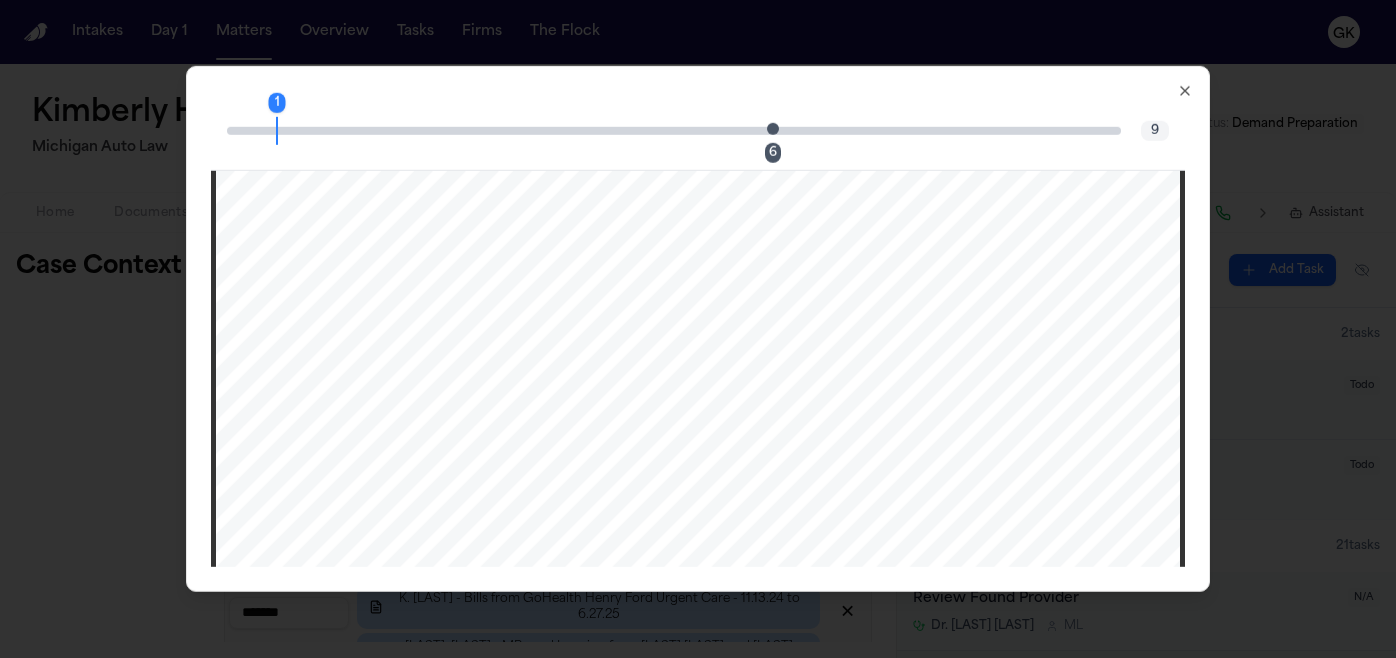 click on "6" at bounding box center (779, 130) 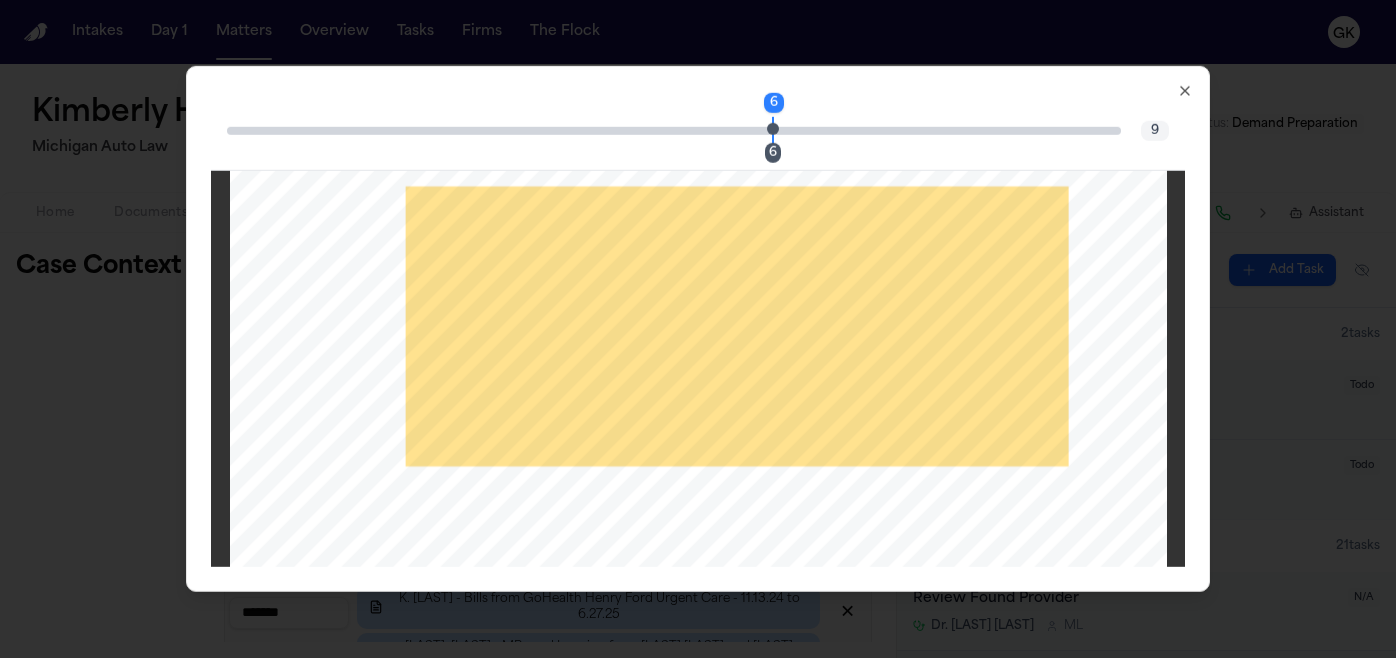 scroll, scrollTop: 6421, scrollLeft: 0, axis: vertical 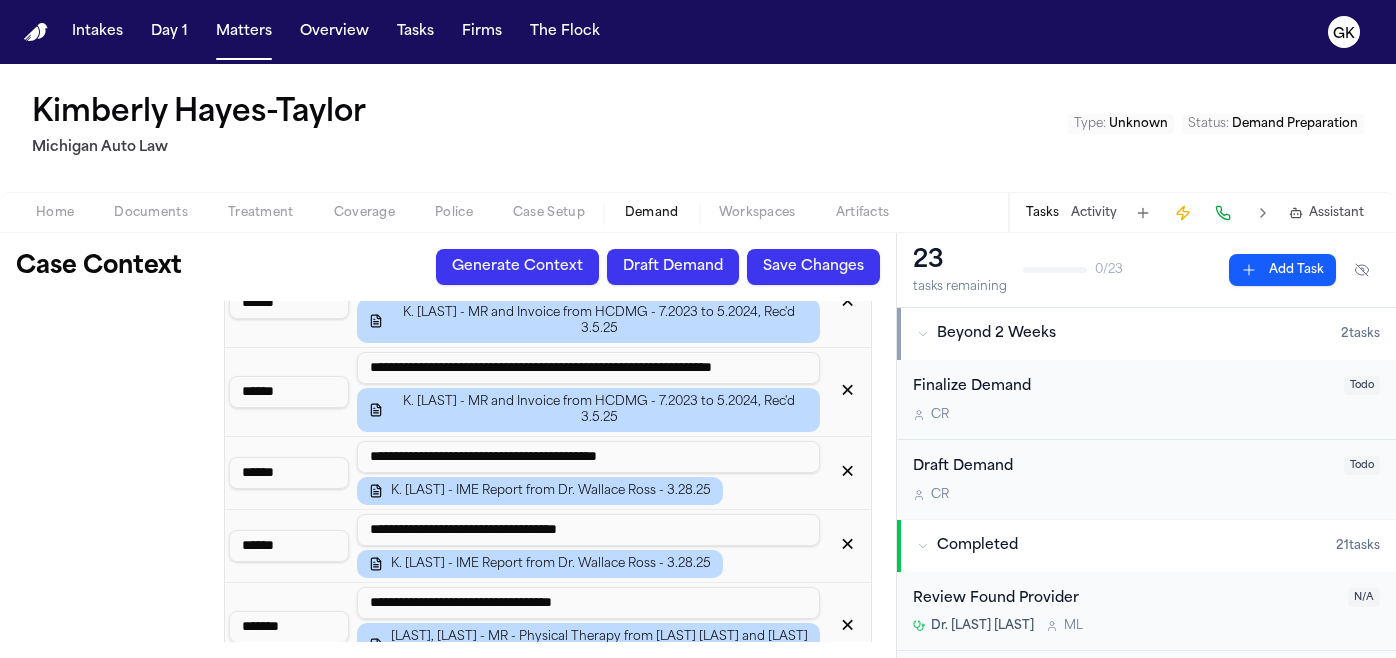 click on "Icd 10 Codes" at bounding box center (116, 274) 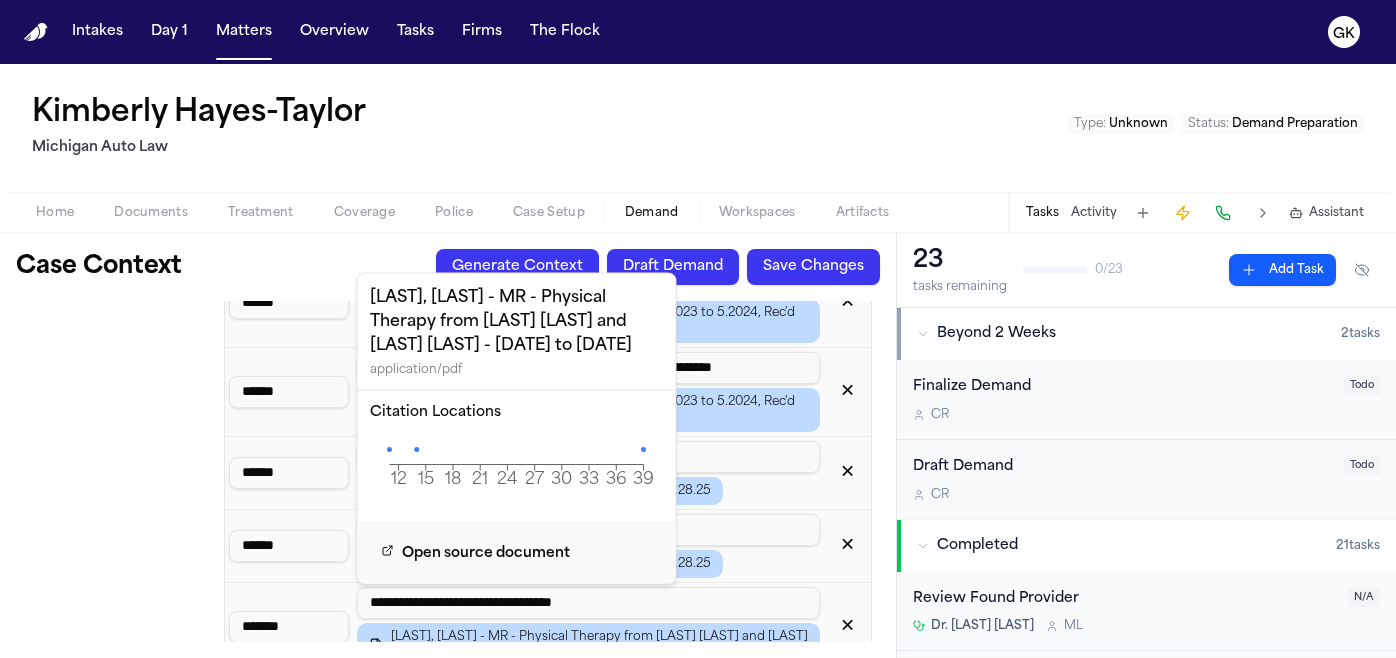 click on "12 15 18 21 24 27 30 33 36 39 Page" 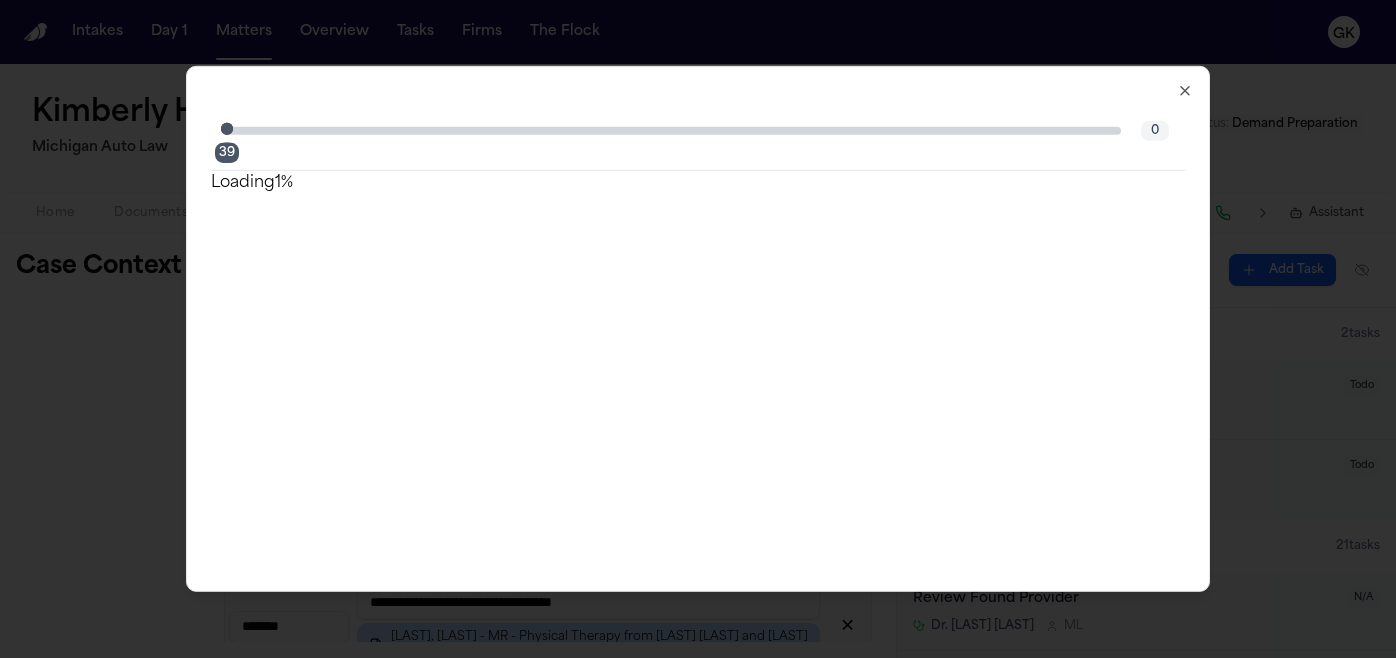 click 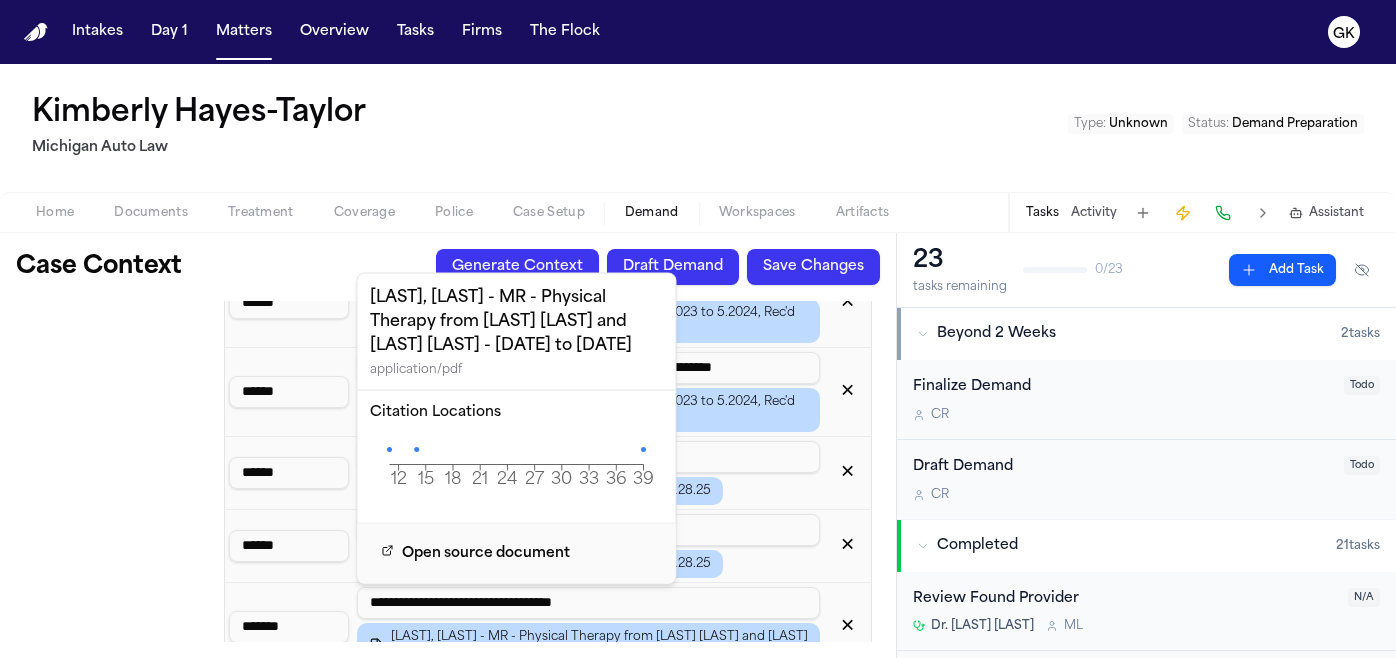 click on "12 15 18 21 24 27 30 33 36 39 Page" 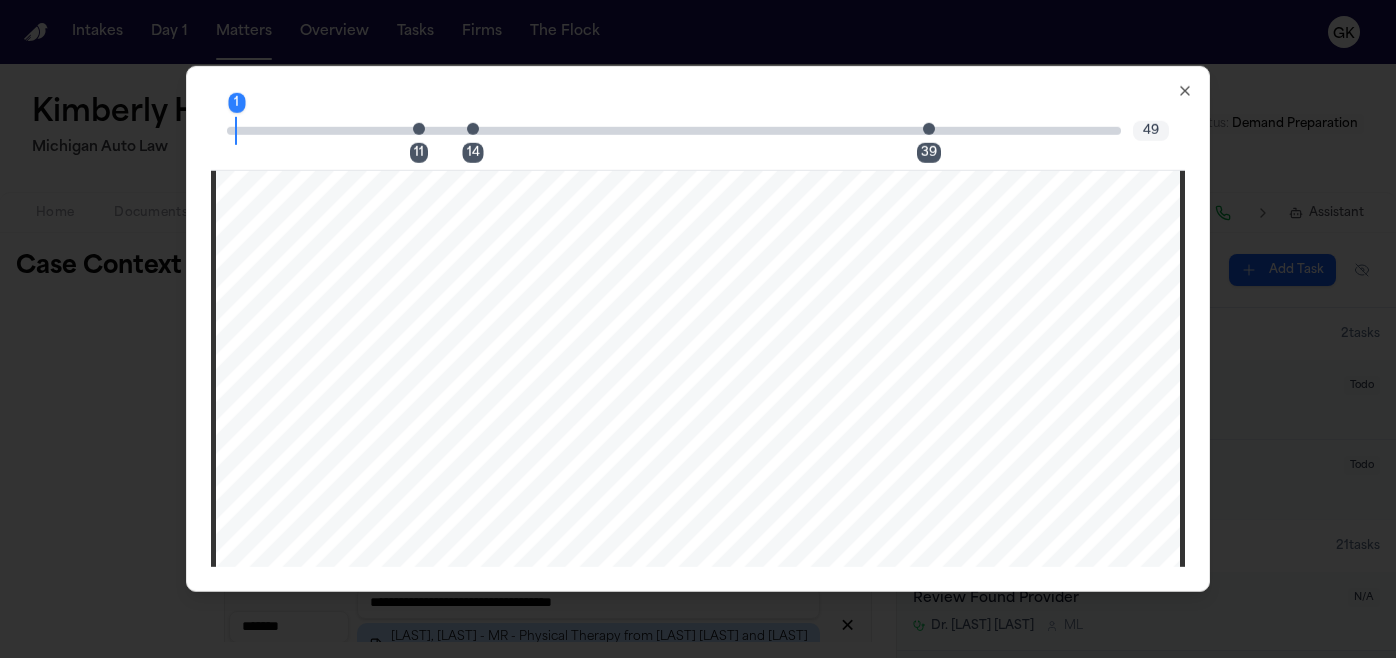 click on "11" at bounding box center [425, 130] 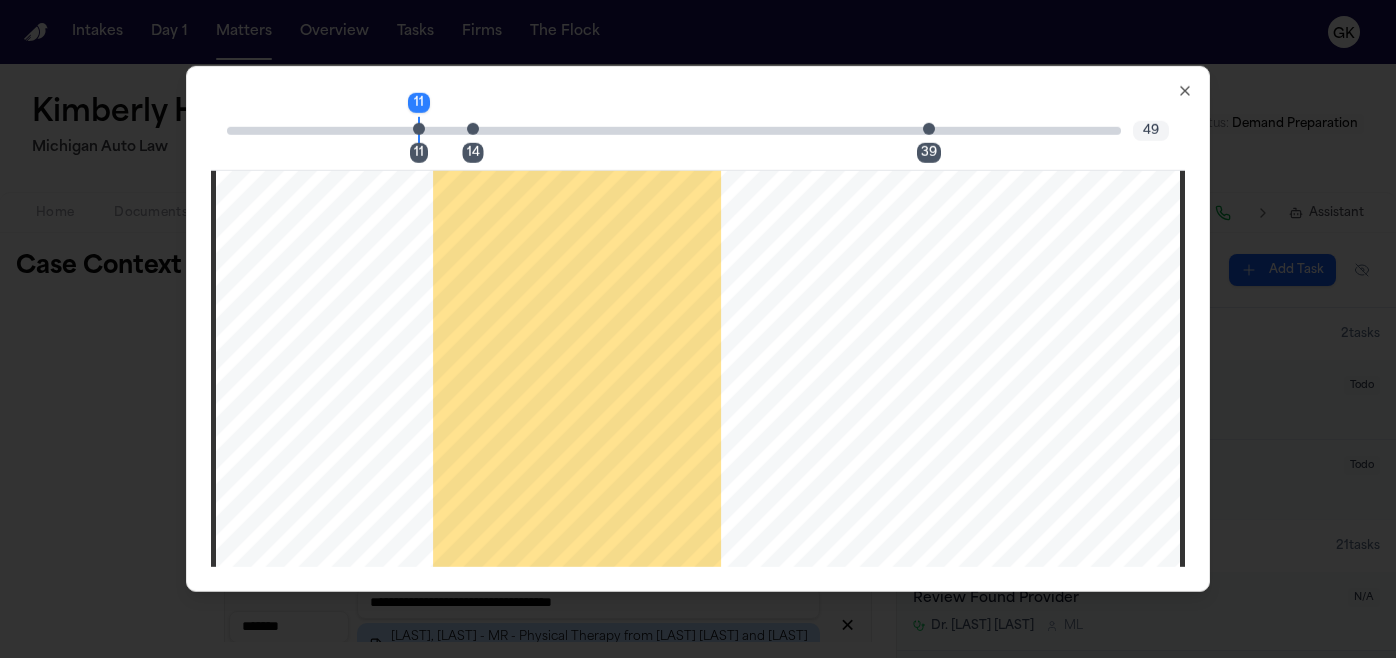 scroll, scrollTop: 14705, scrollLeft: 0, axis: vertical 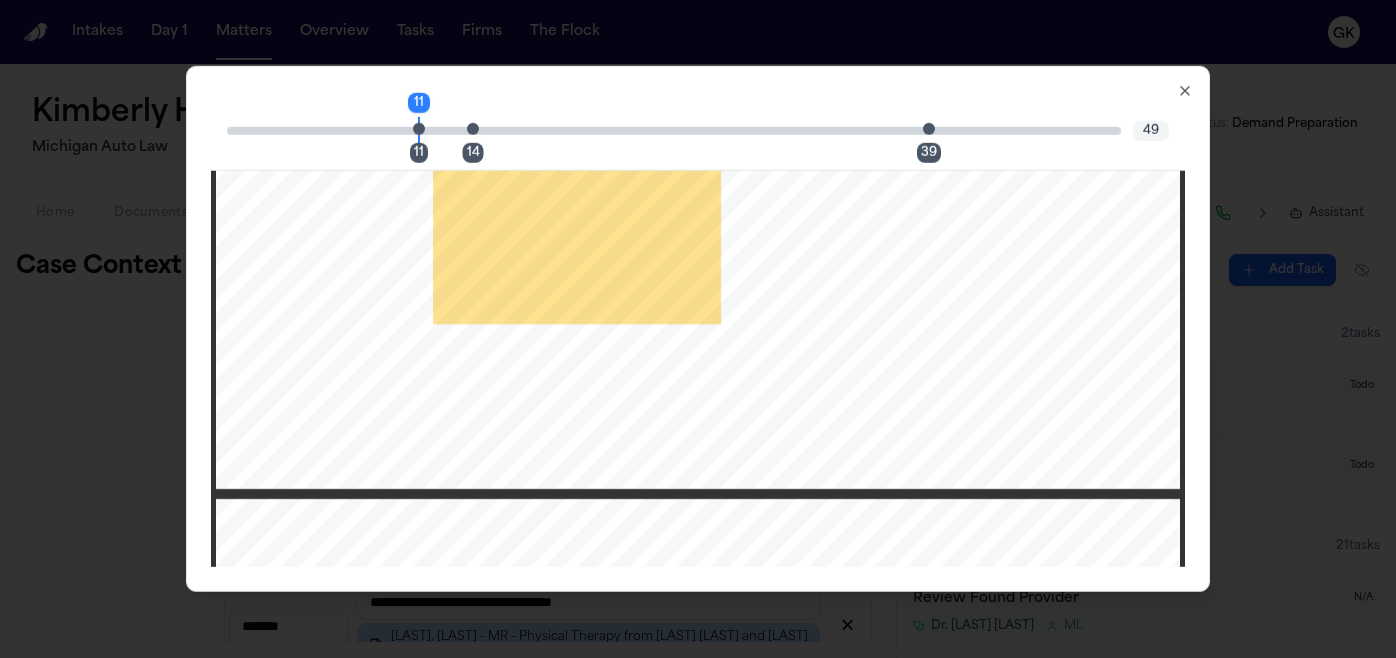 click at bounding box center (473, 128) 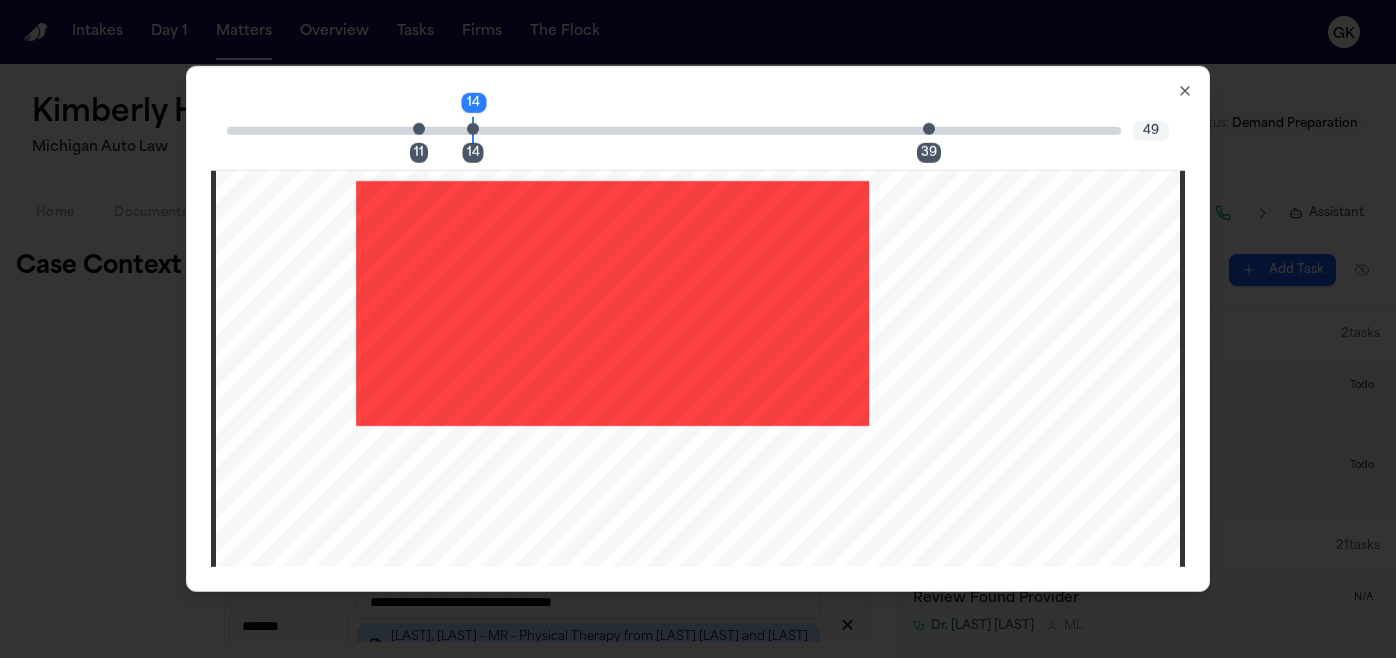 click at bounding box center [929, 128] 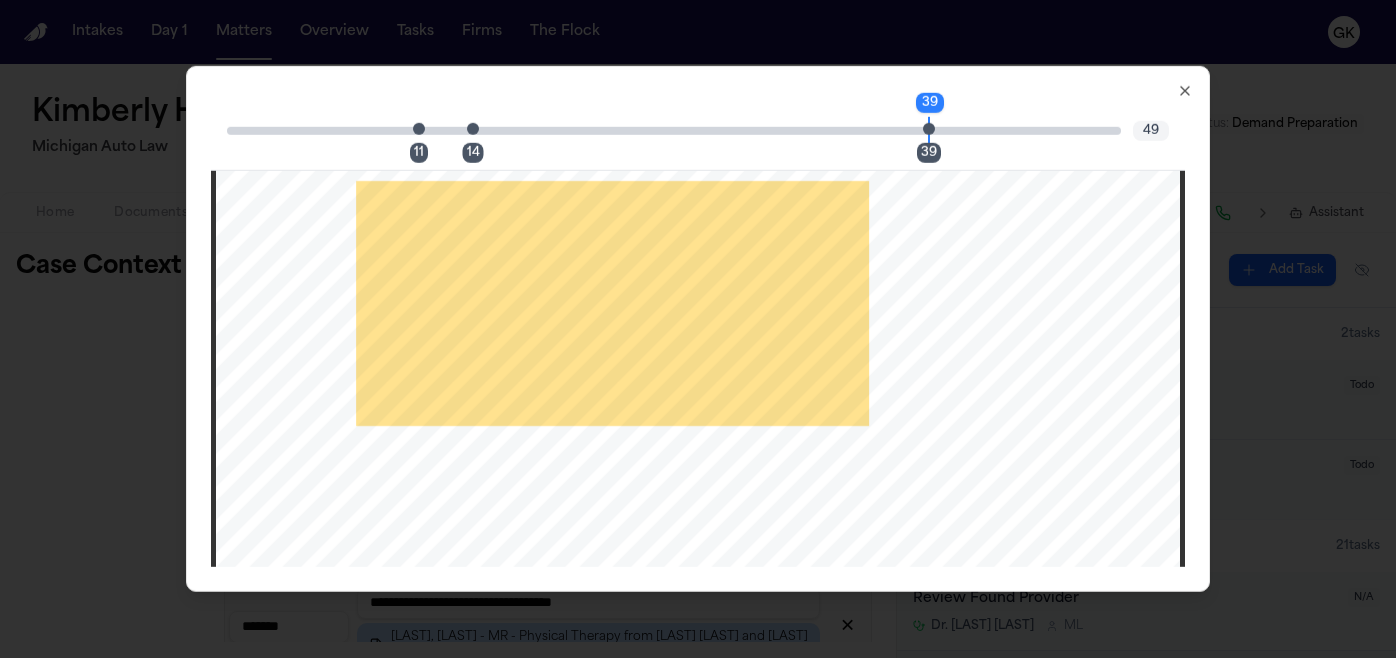 scroll, scrollTop: 52429, scrollLeft: 0, axis: vertical 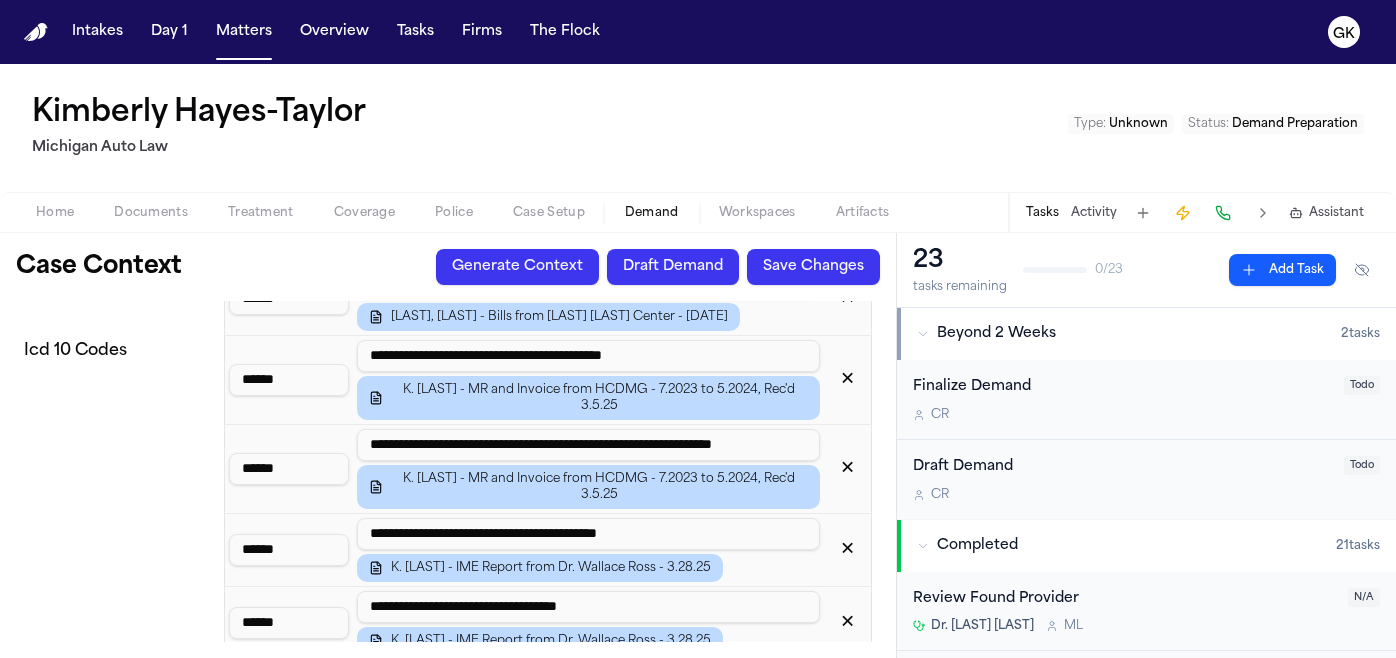 click on "✕" at bounding box center [847, 623] 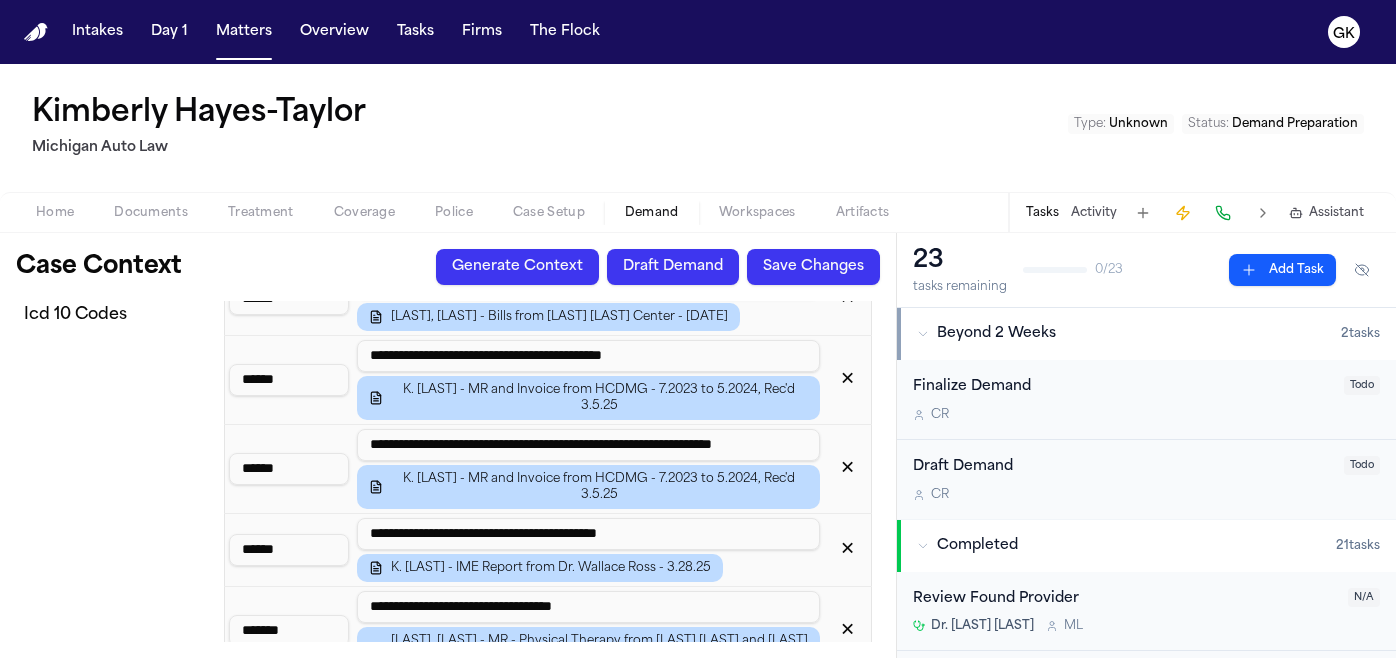 scroll, scrollTop: 3830, scrollLeft: 0, axis: vertical 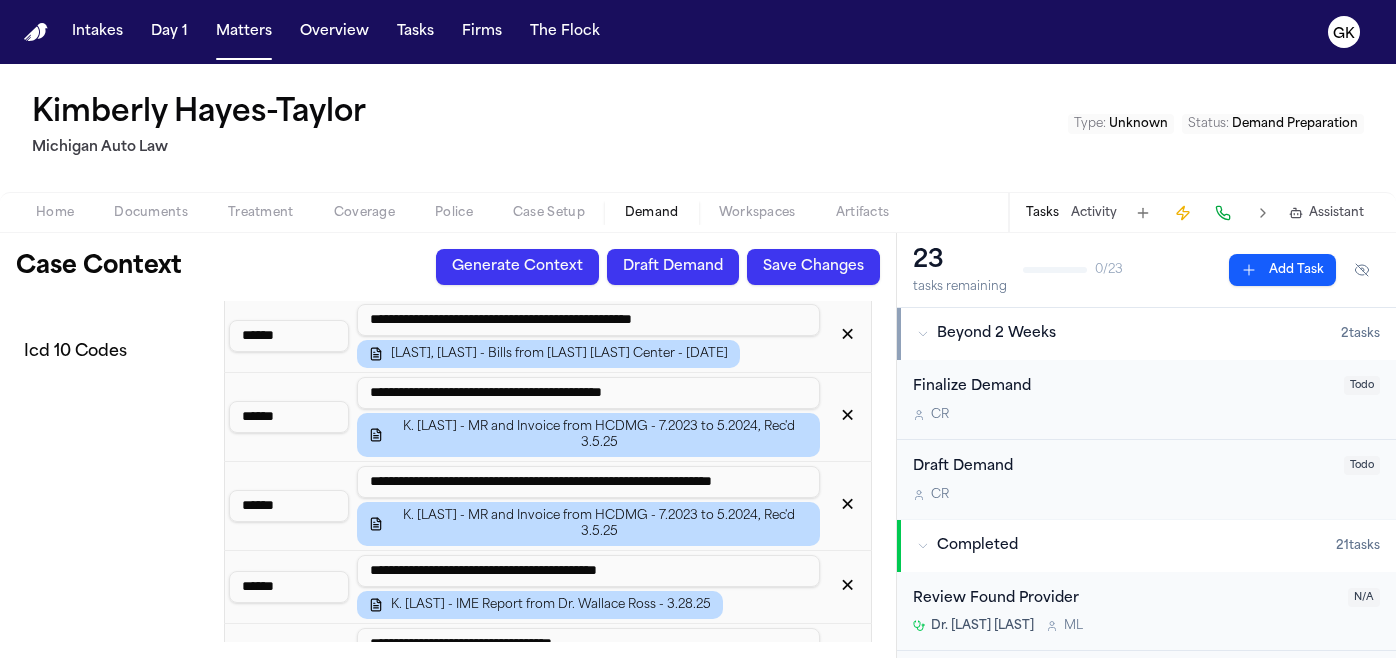 click on "✕" at bounding box center [847, 587] 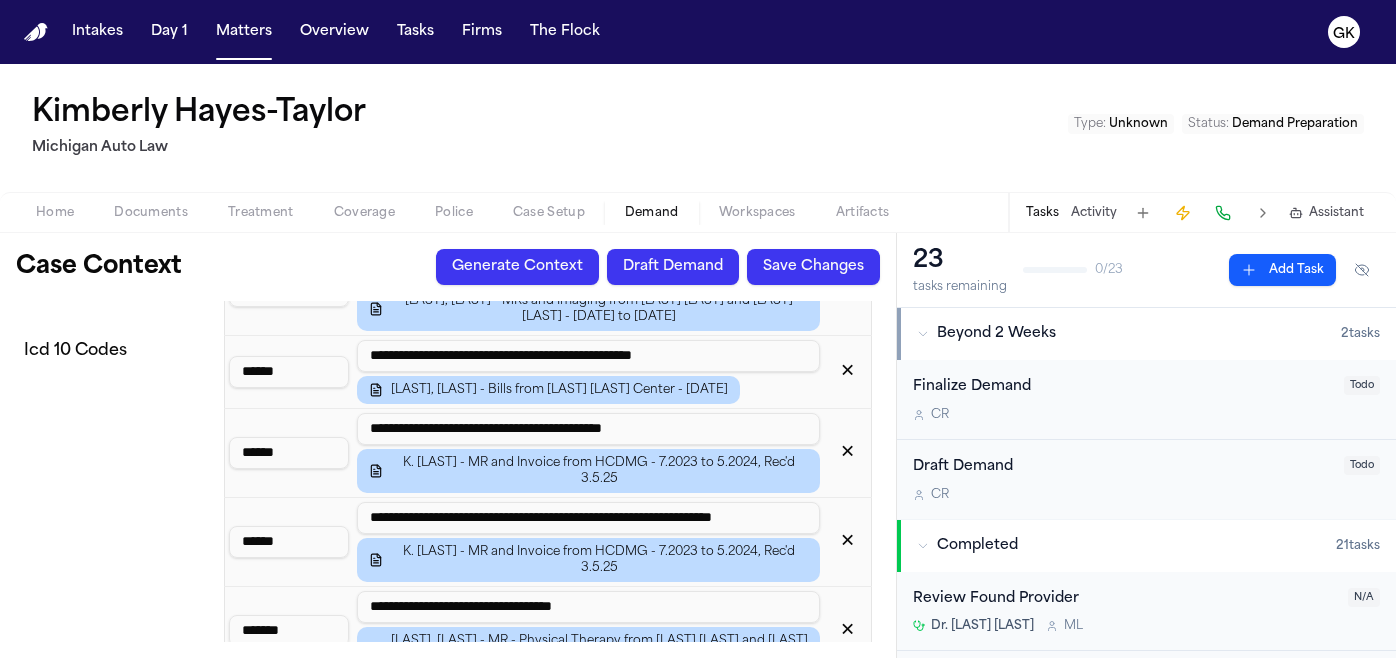 click on "✕" at bounding box center [847, 542] 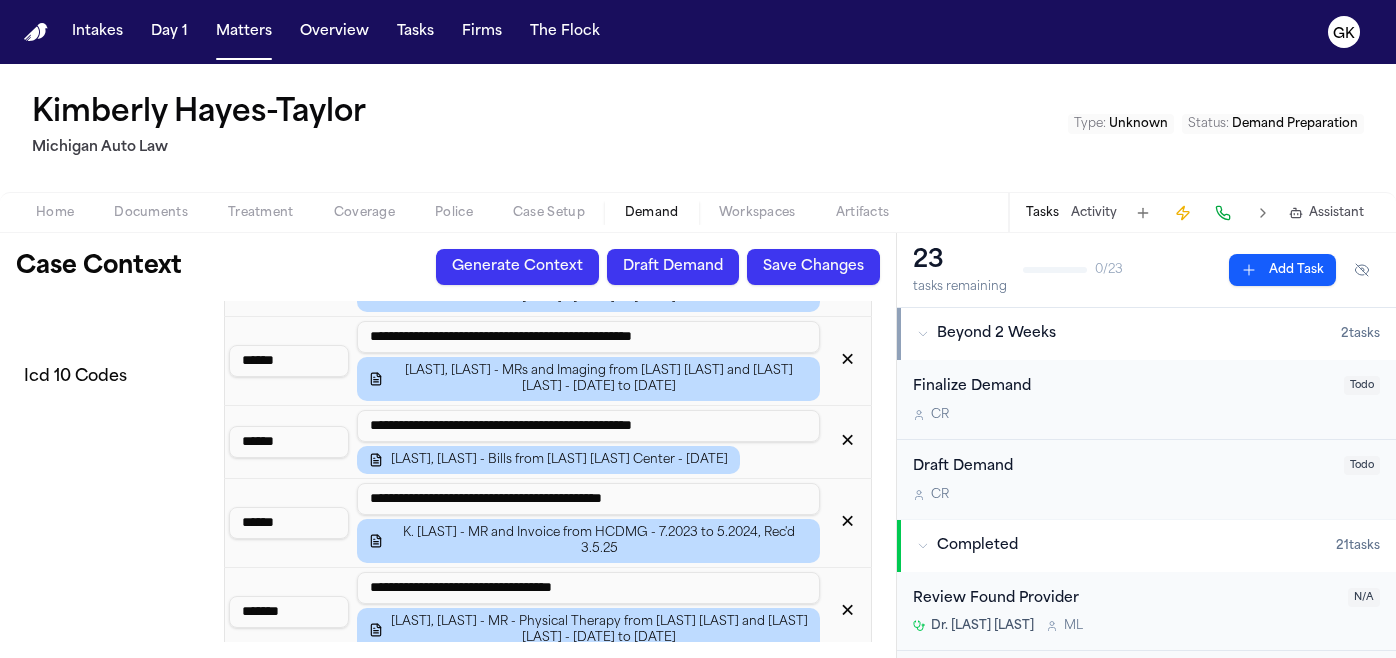 scroll, scrollTop: 3728, scrollLeft: 0, axis: vertical 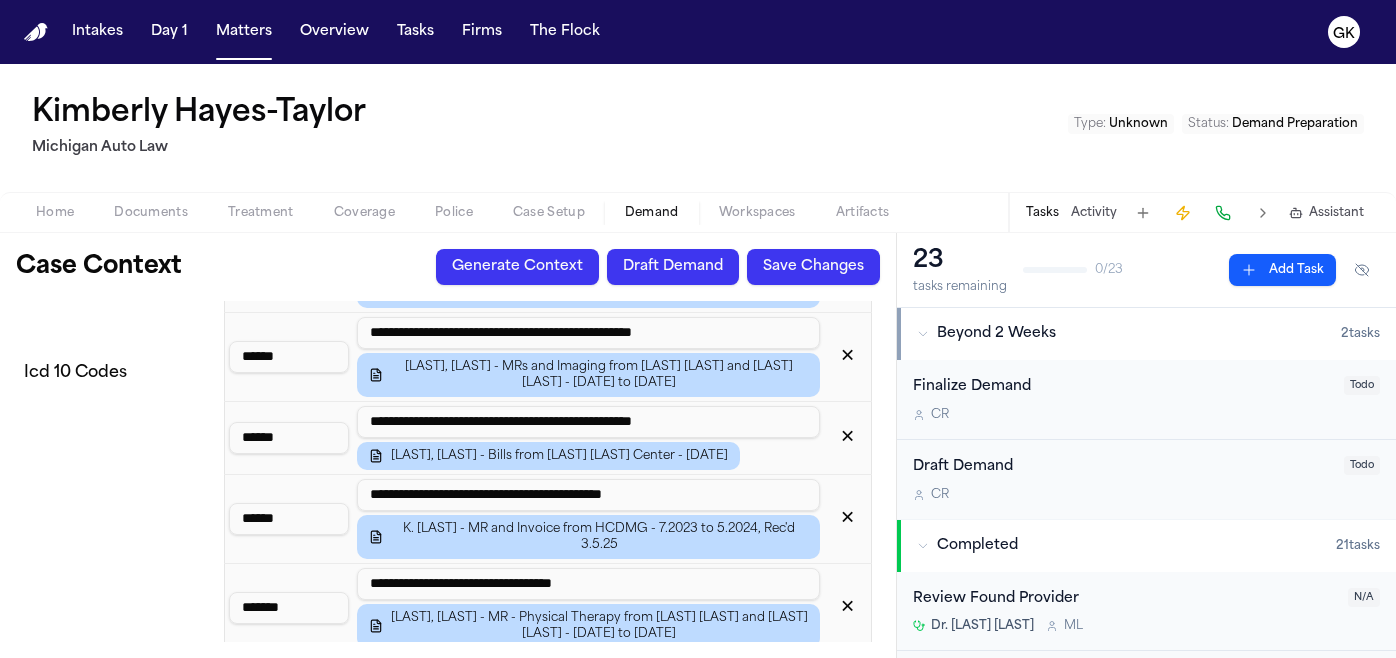 click on "✕" at bounding box center (847, 519) 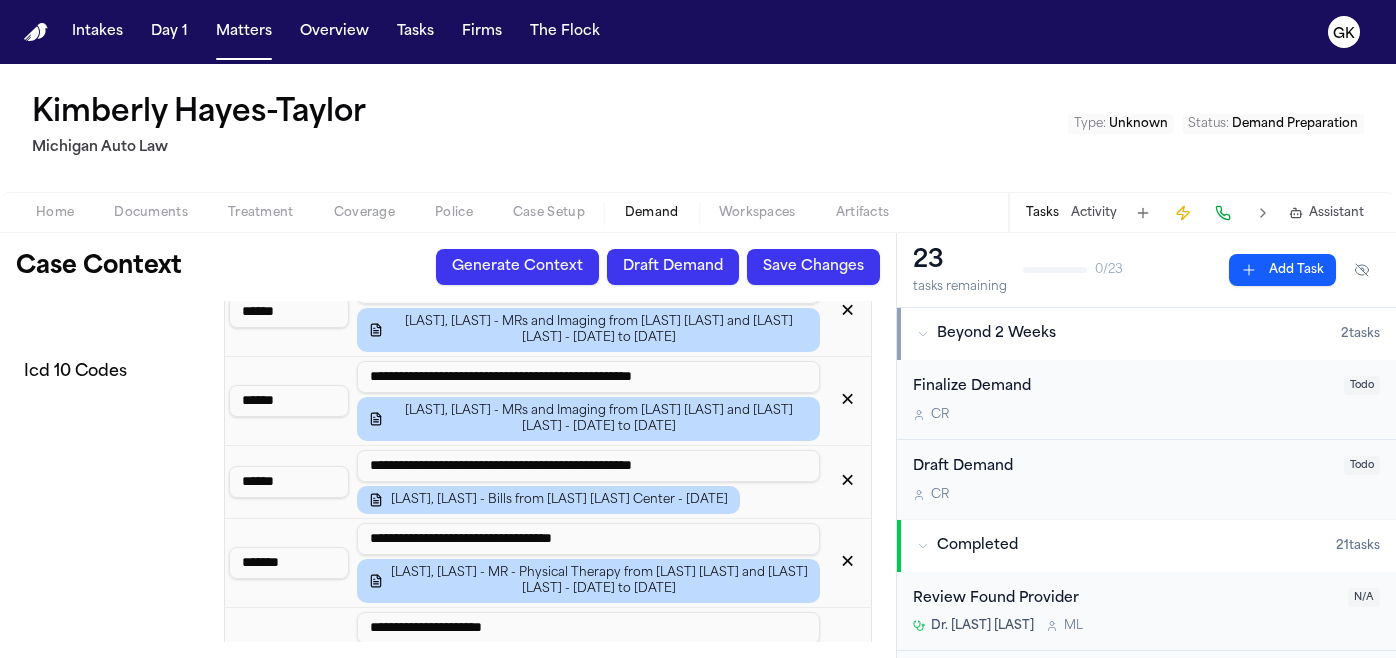 click on "Save Changes" at bounding box center [813, 267] 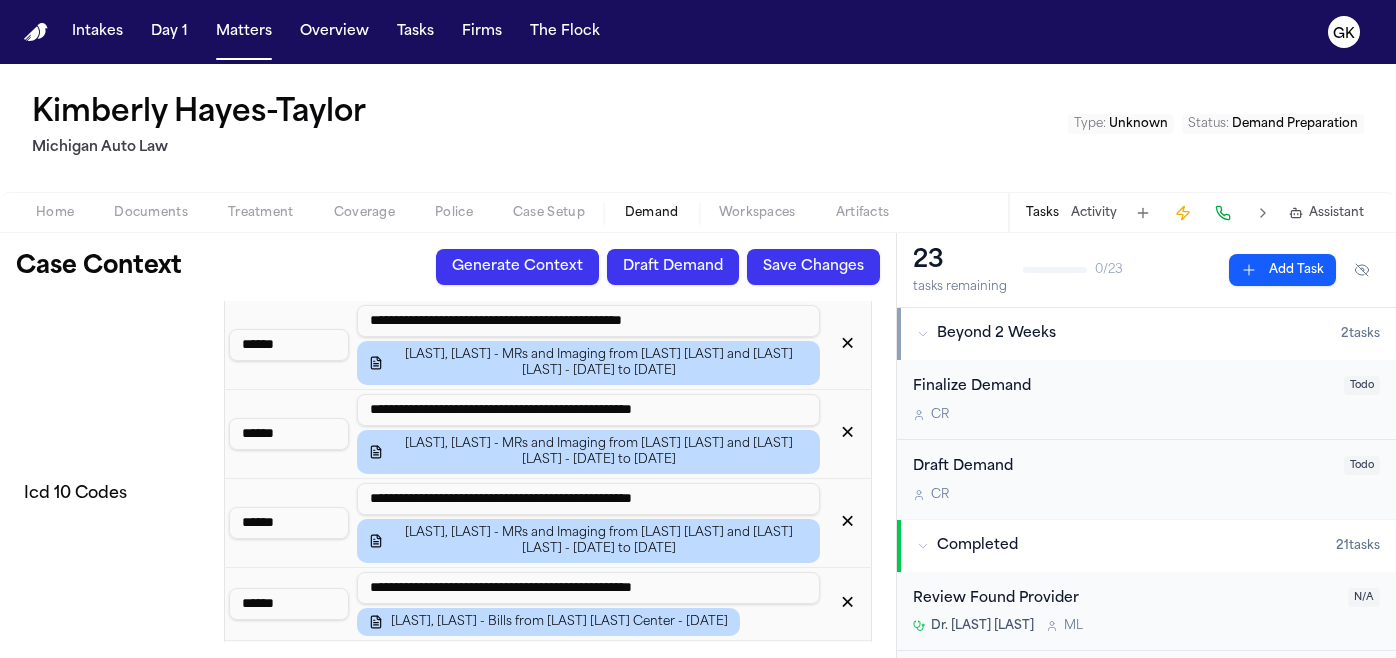 scroll, scrollTop: 3557, scrollLeft: 0, axis: vertical 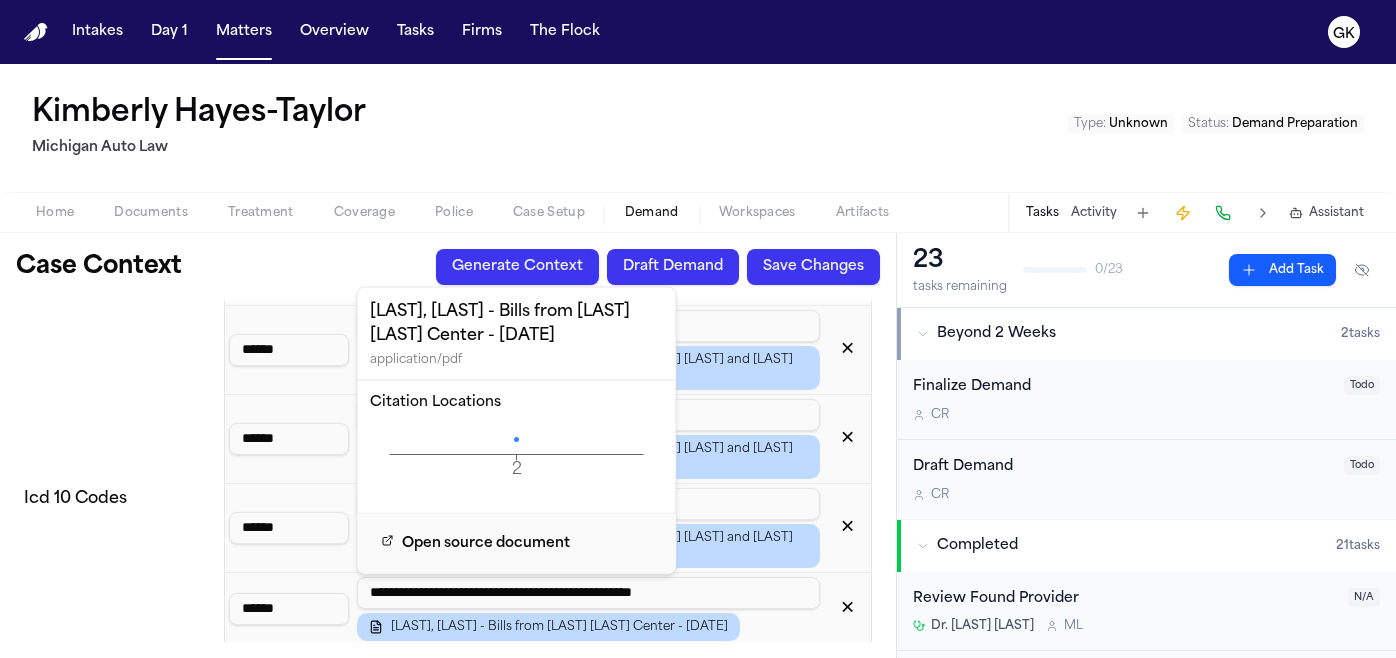 click on "2 Page" 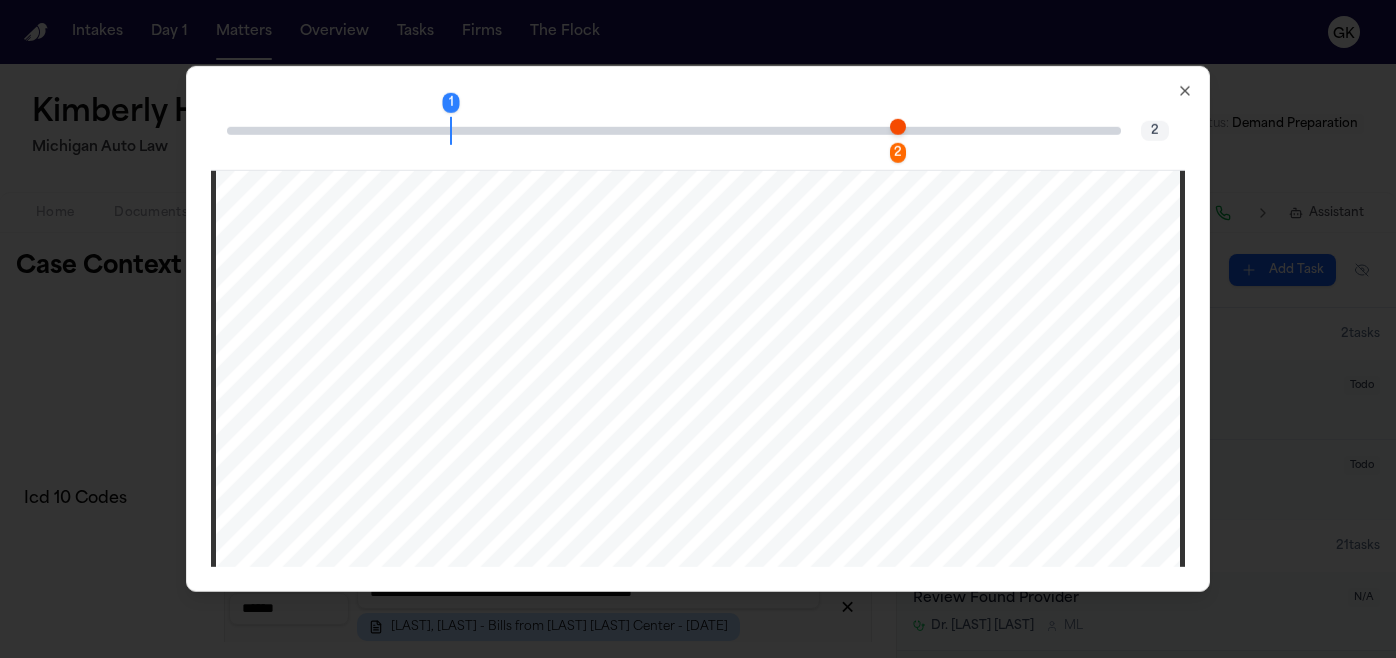 click at bounding box center [898, 126] 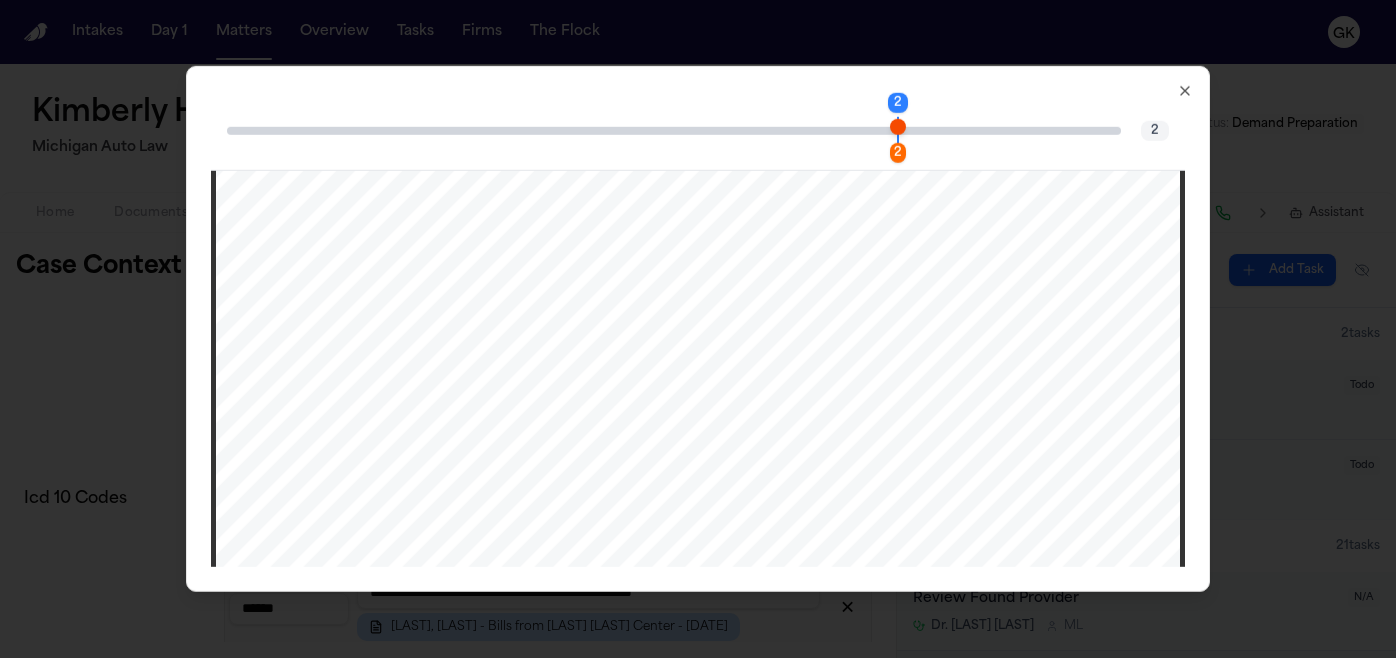 scroll, scrollTop: 1799, scrollLeft: 0, axis: vertical 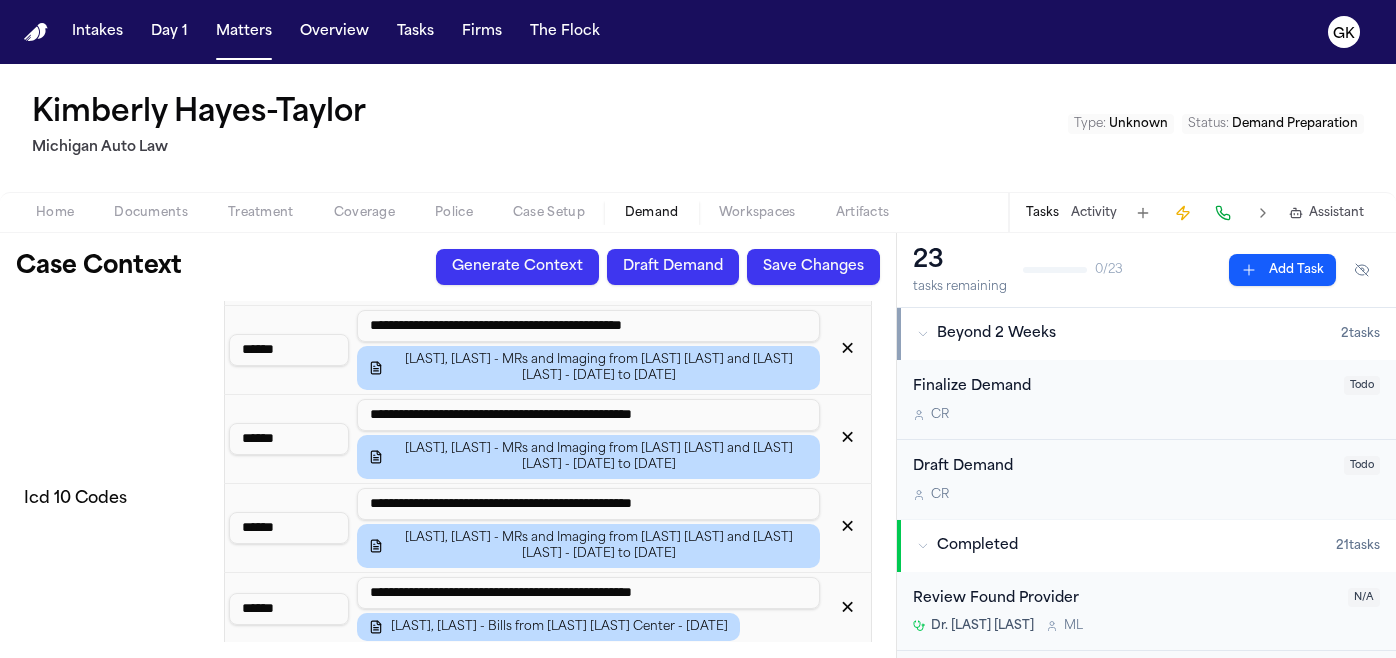 drag, startPoint x: 302, startPoint y: 573, endPoint x: 209, endPoint y: 569, distance: 93.08598 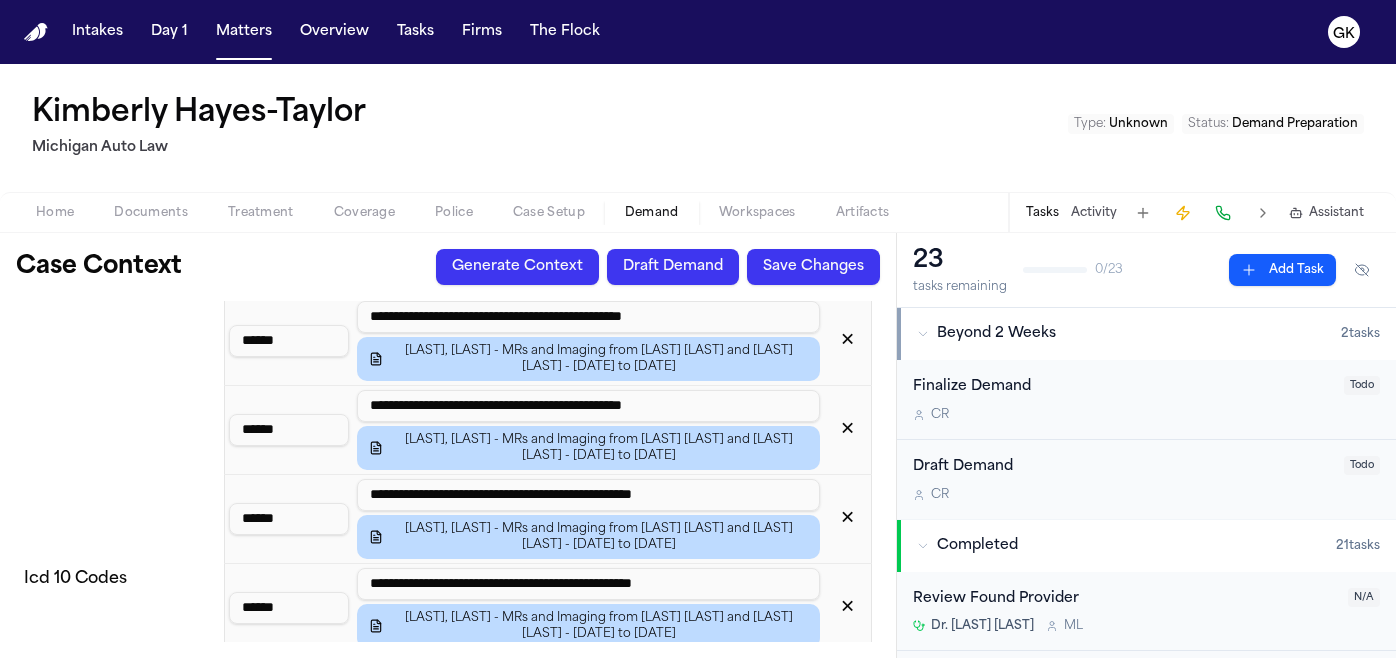 scroll, scrollTop: 3474, scrollLeft: 0, axis: vertical 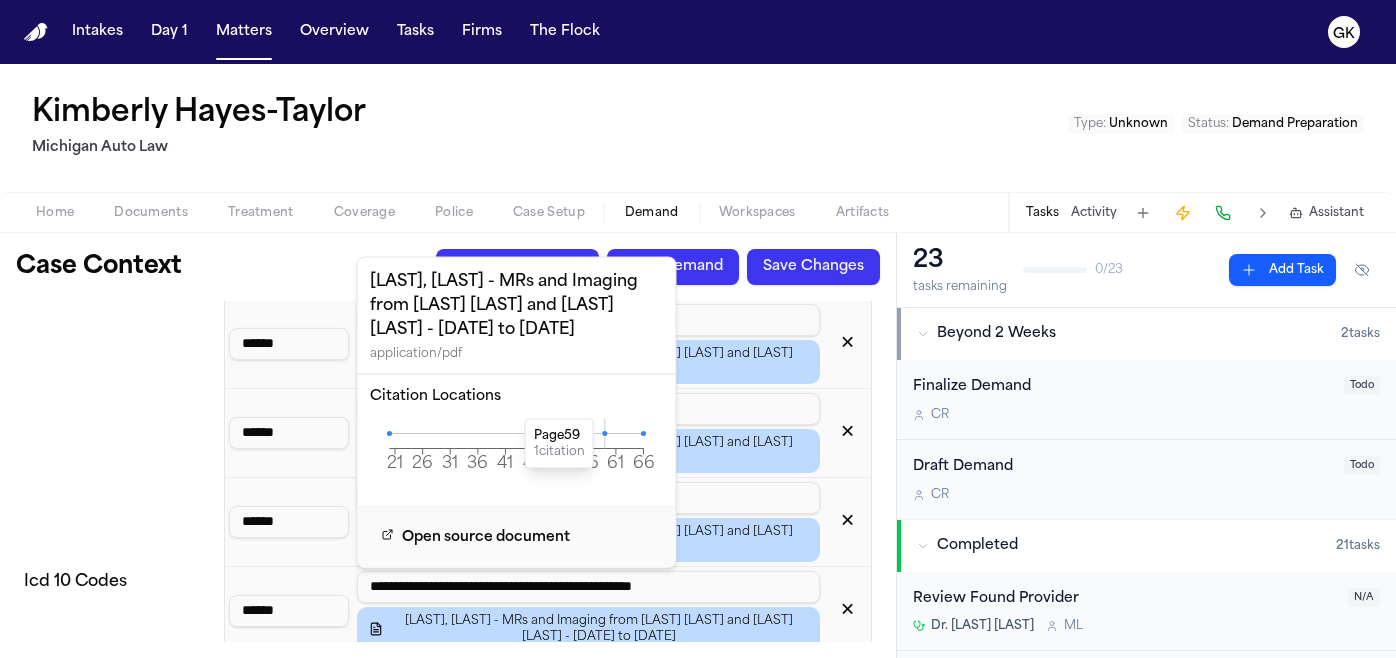 click 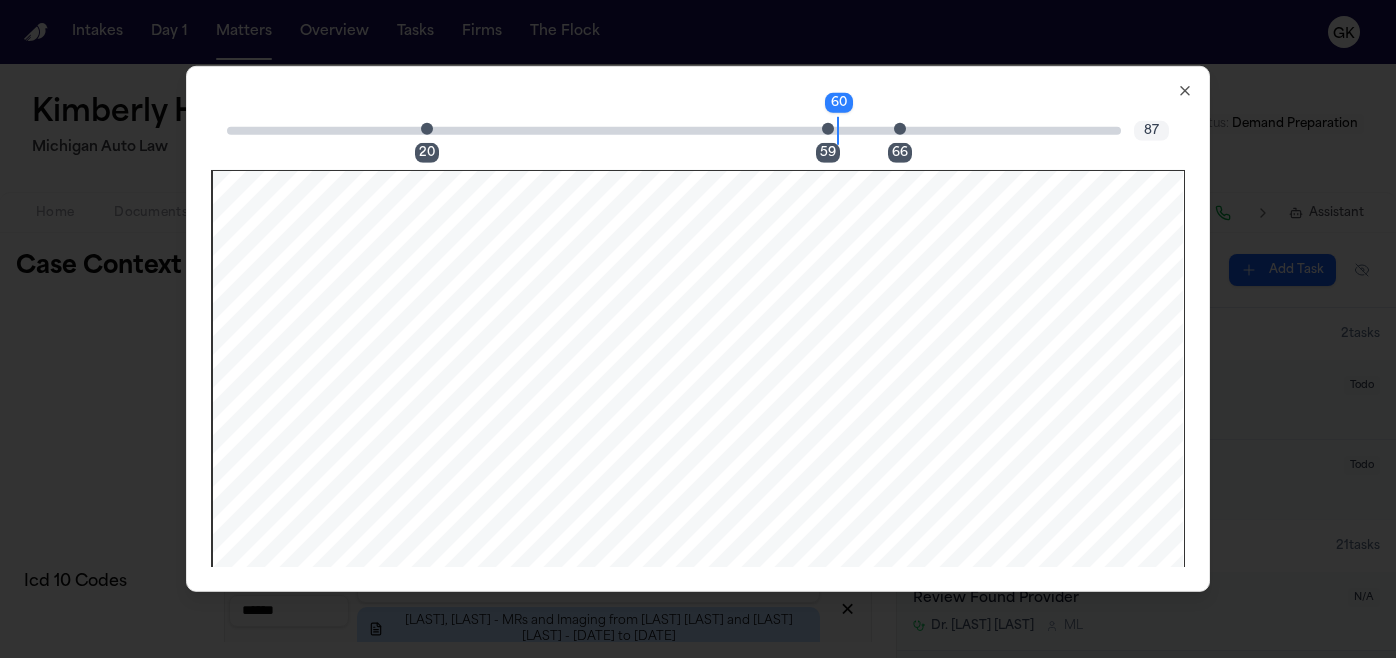 click on "59" at bounding box center (834, 130) 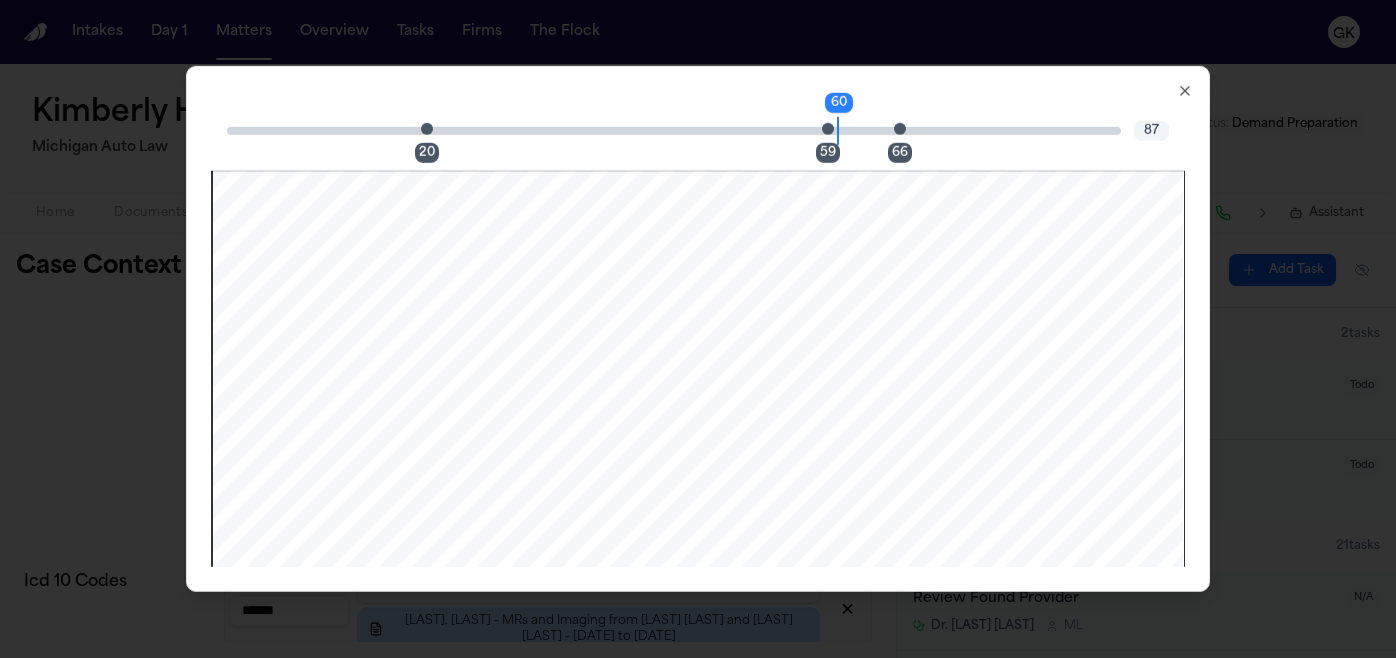 click at bounding box center (828, 128) 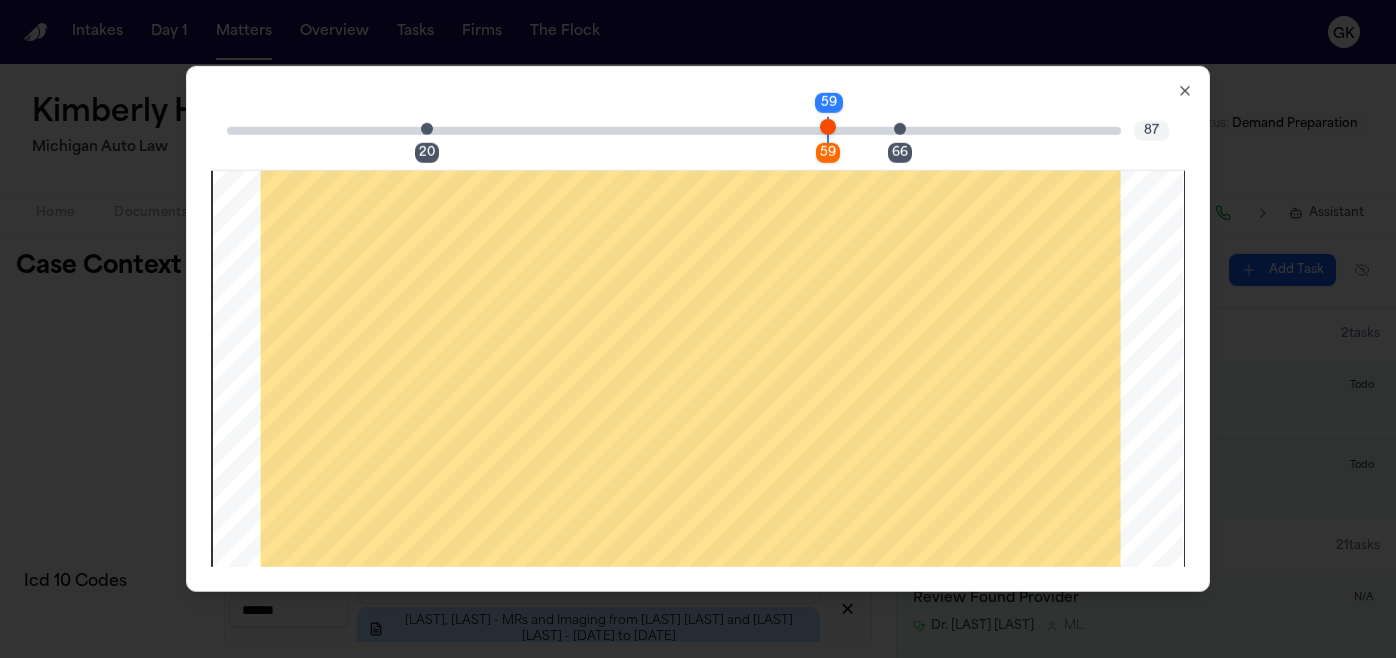 scroll, scrollTop: 73784, scrollLeft: 0, axis: vertical 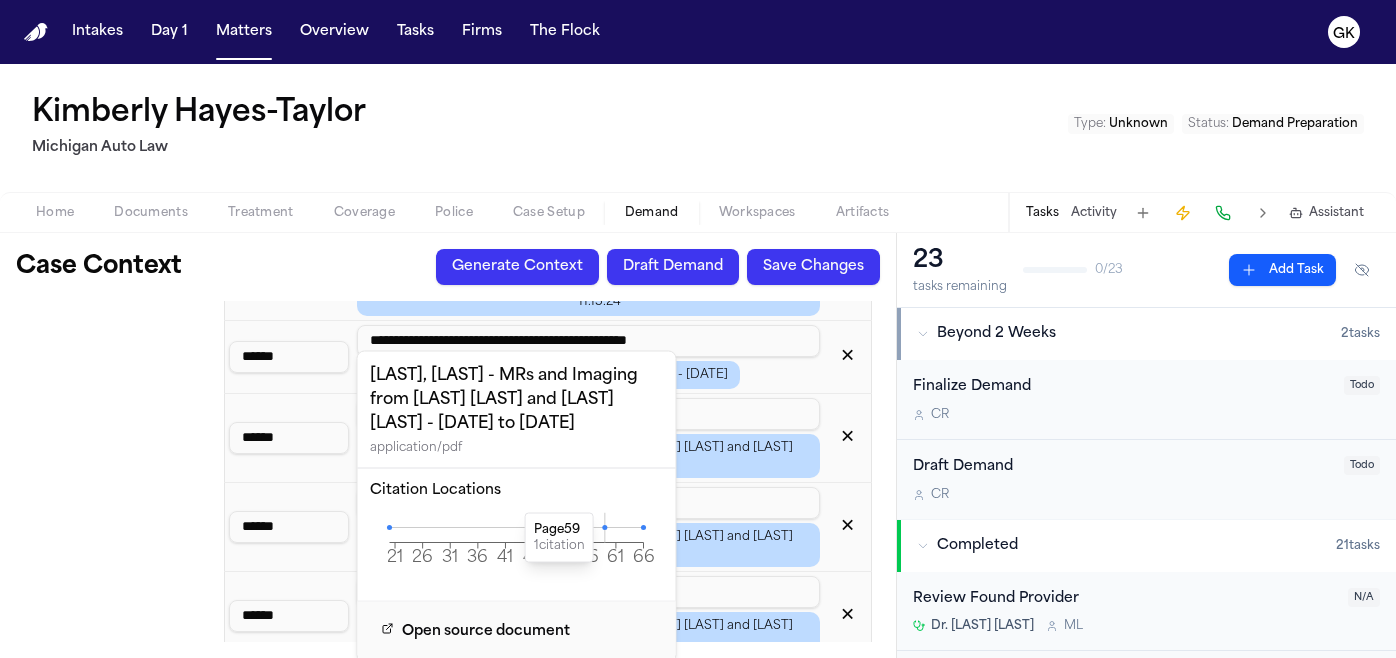 click on "Icd 10 Codes" at bounding box center (116, 676) 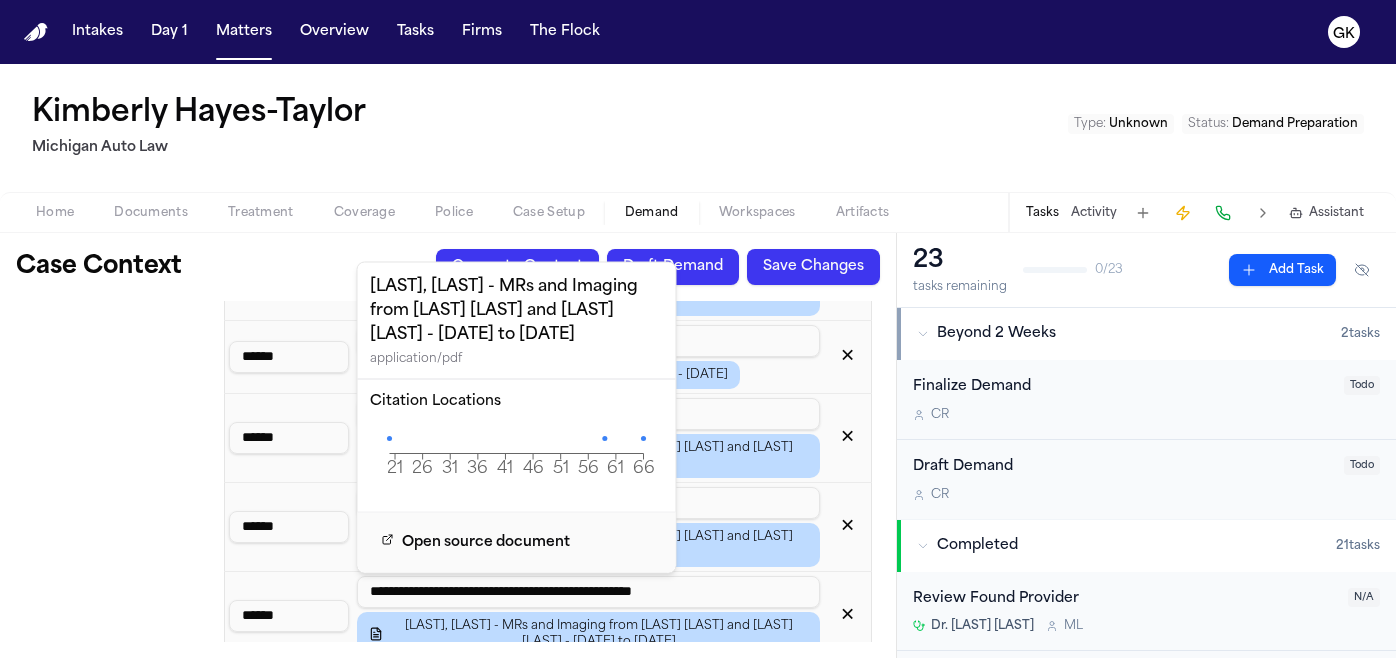 click on "21 26 31 36 41 46 51 56 61 66 Page" 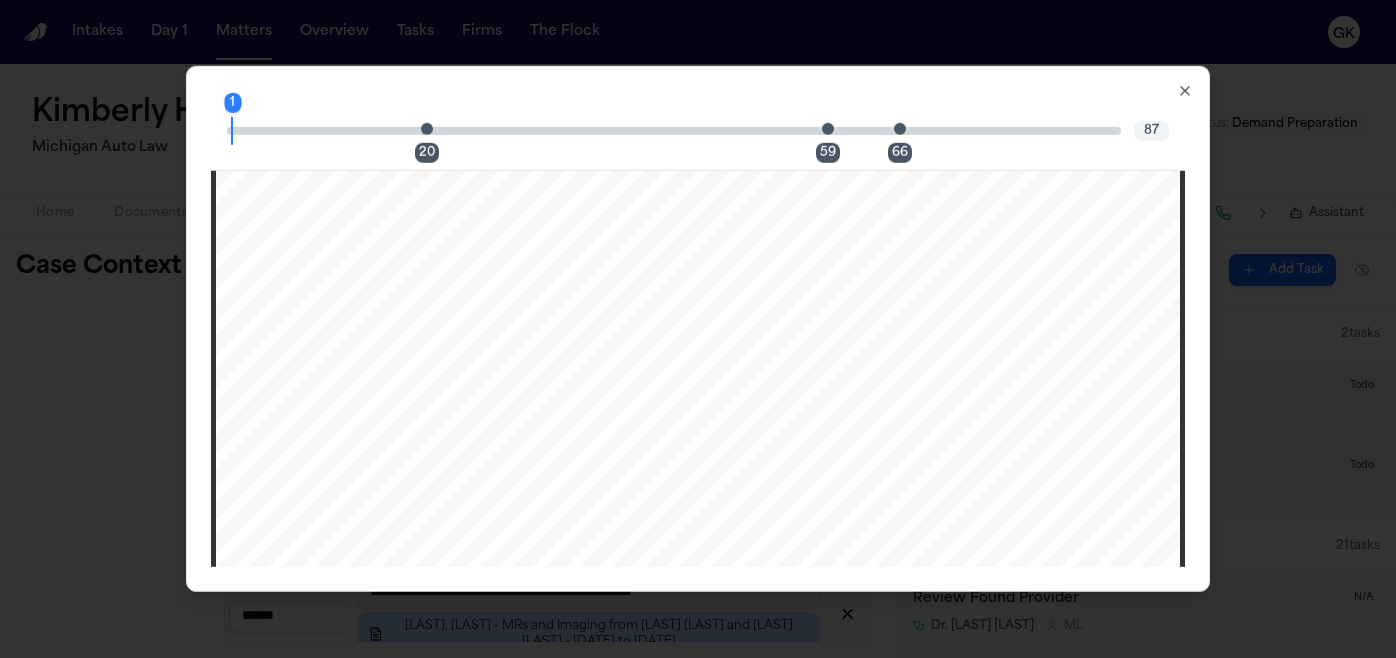 scroll, scrollTop: 24290, scrollLeft: 0, axis: vertical 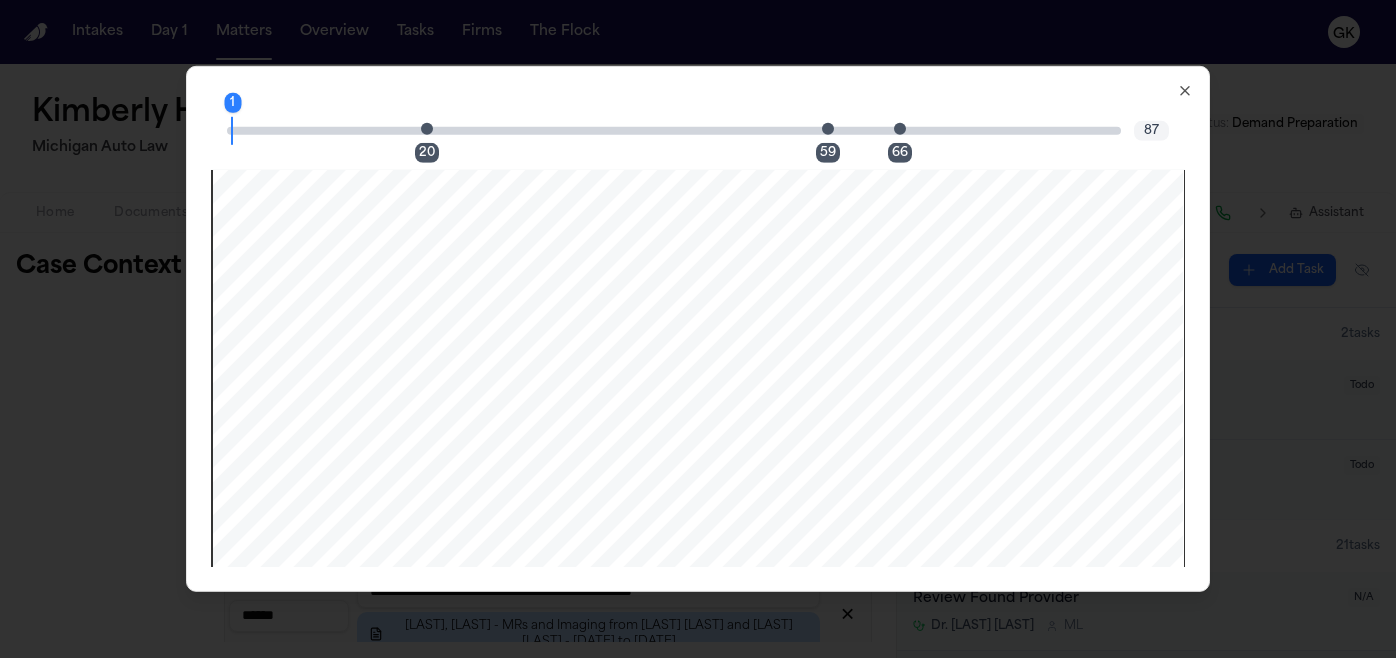 click at bounding box center [427, 128] 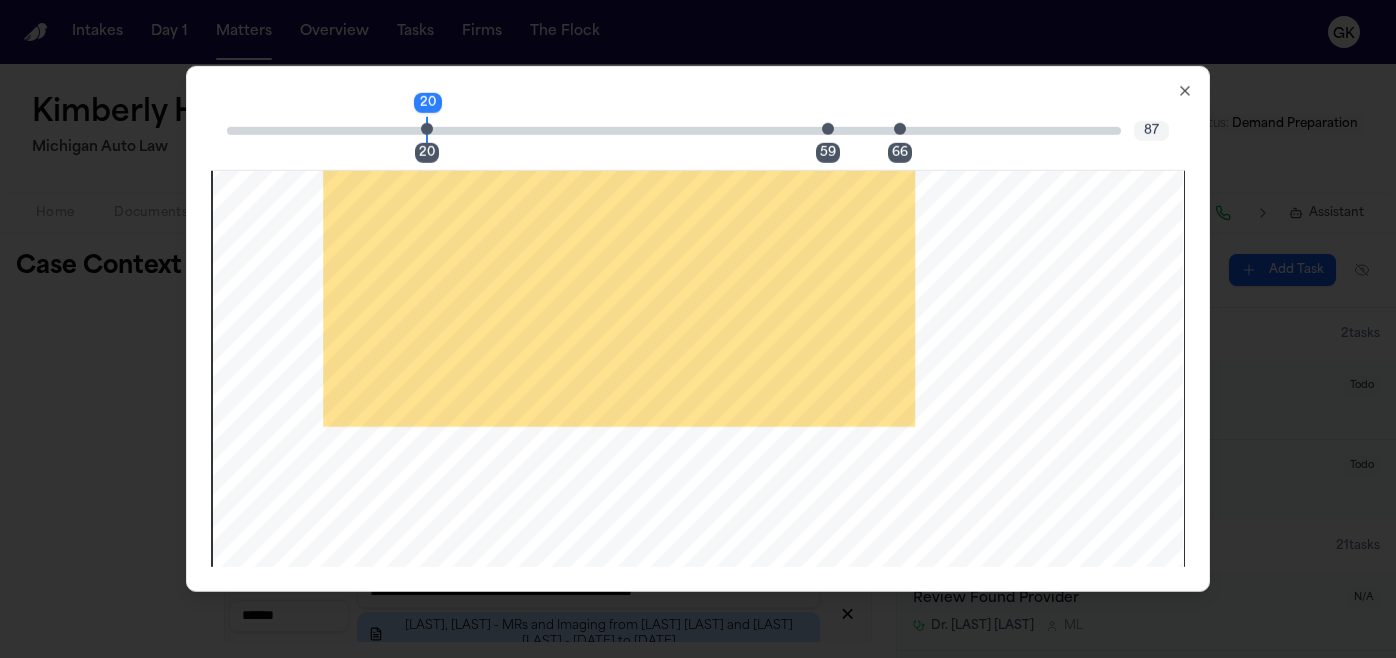 scroll, scrollTop: 24415, scrollLeft: 0, axis: vertical 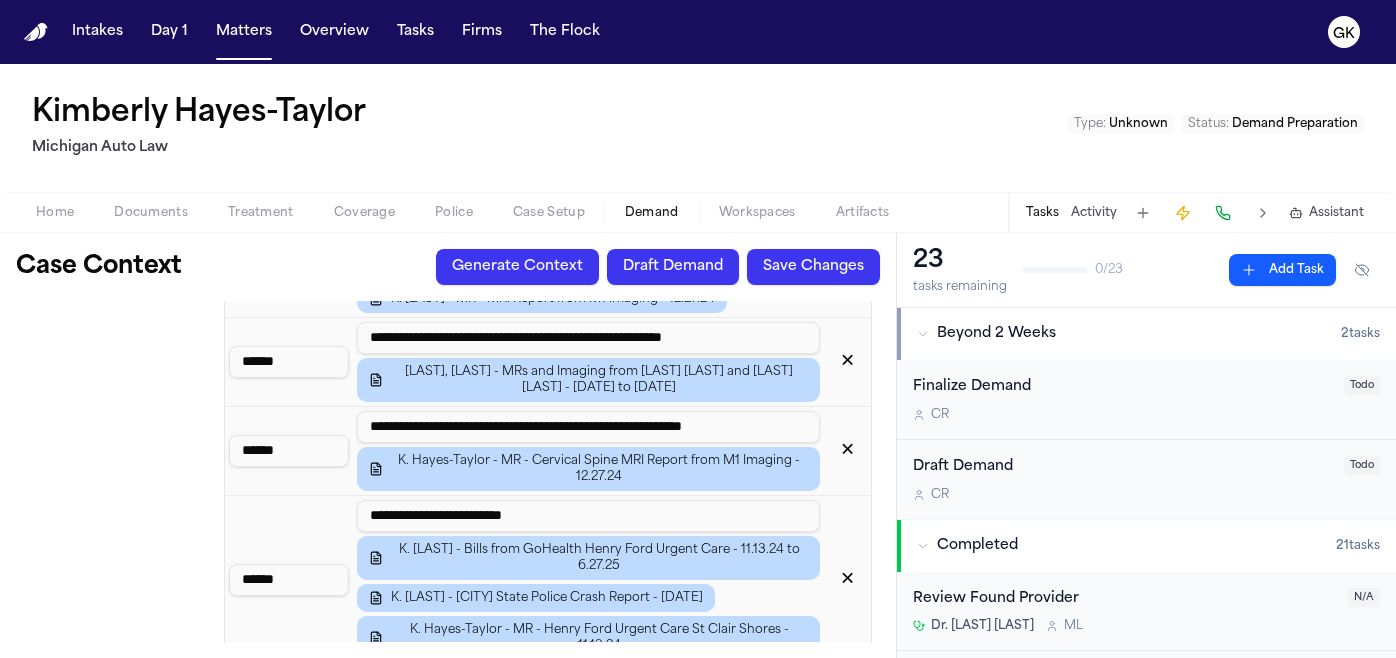click on "******" at bounding box center (289, 451) 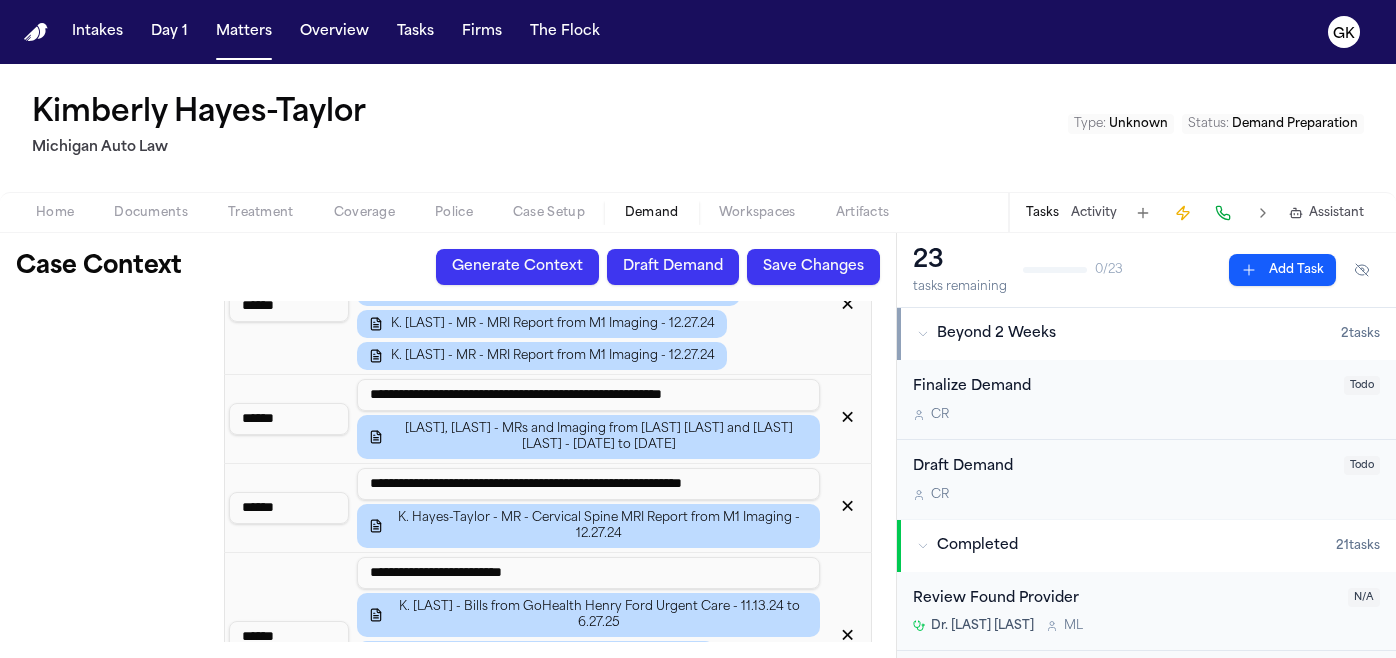 scroll, scrollTop: 2978, scrollLeft: 0, axis: vertical 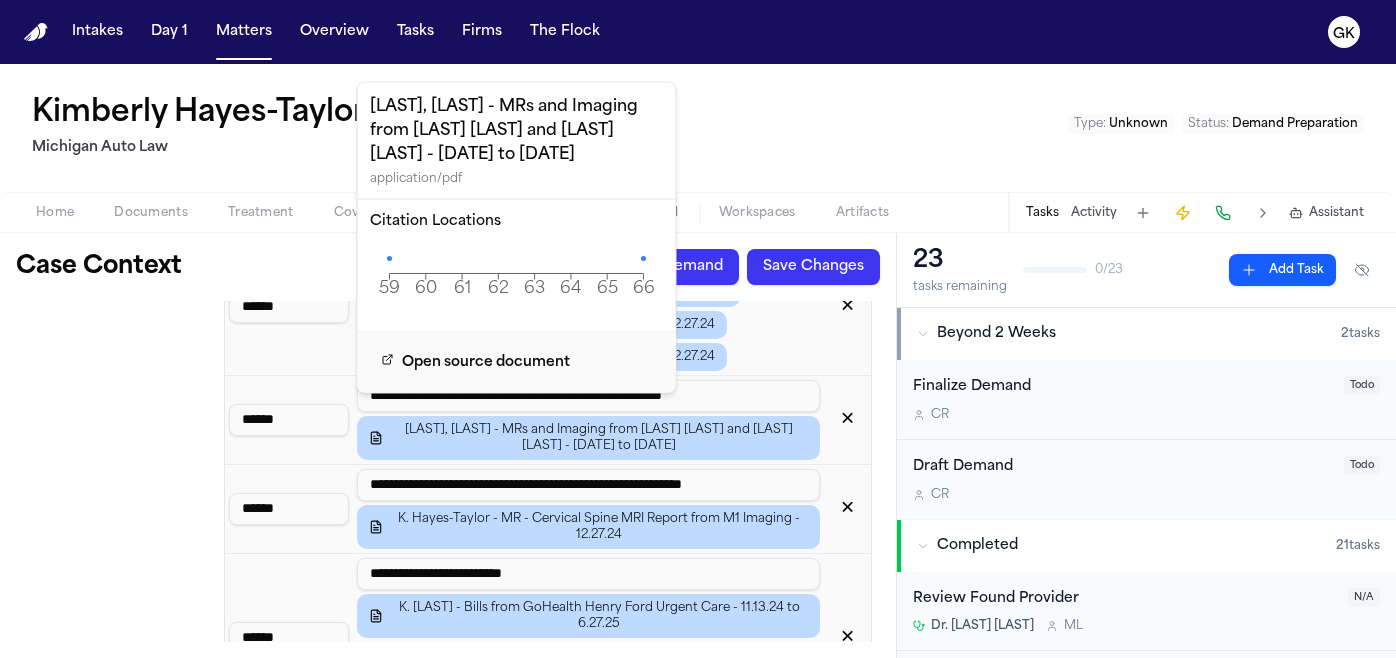 click on "59 60 61 62 63 64 65 66 Page" 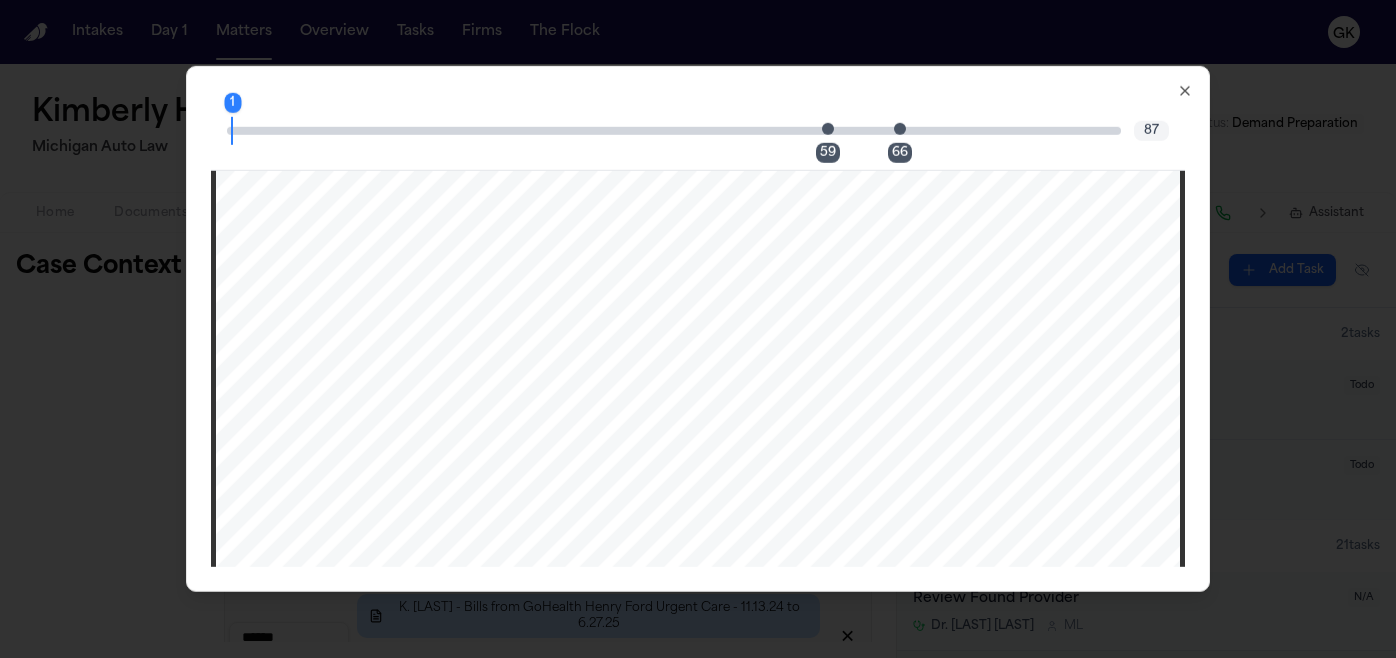 click at bounding box center [828, 128] 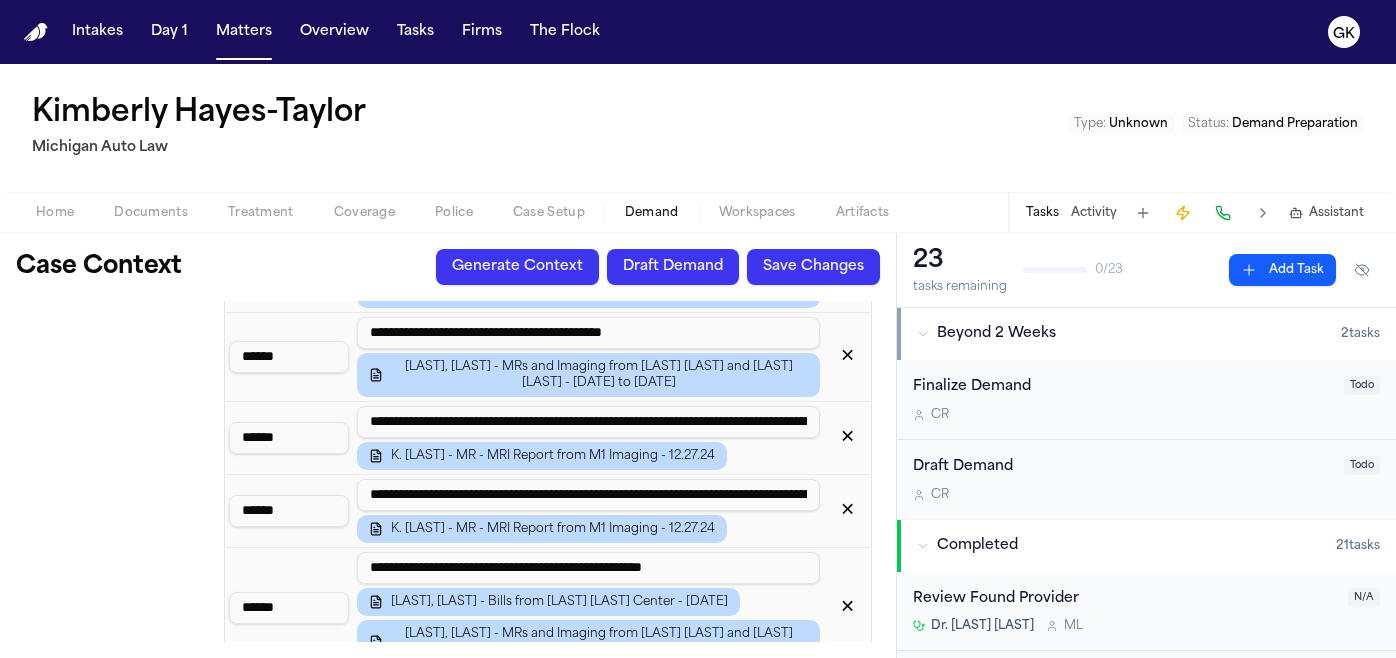 scroll, scrollTop: 2553, scrollLeft: 0, axis: vertical 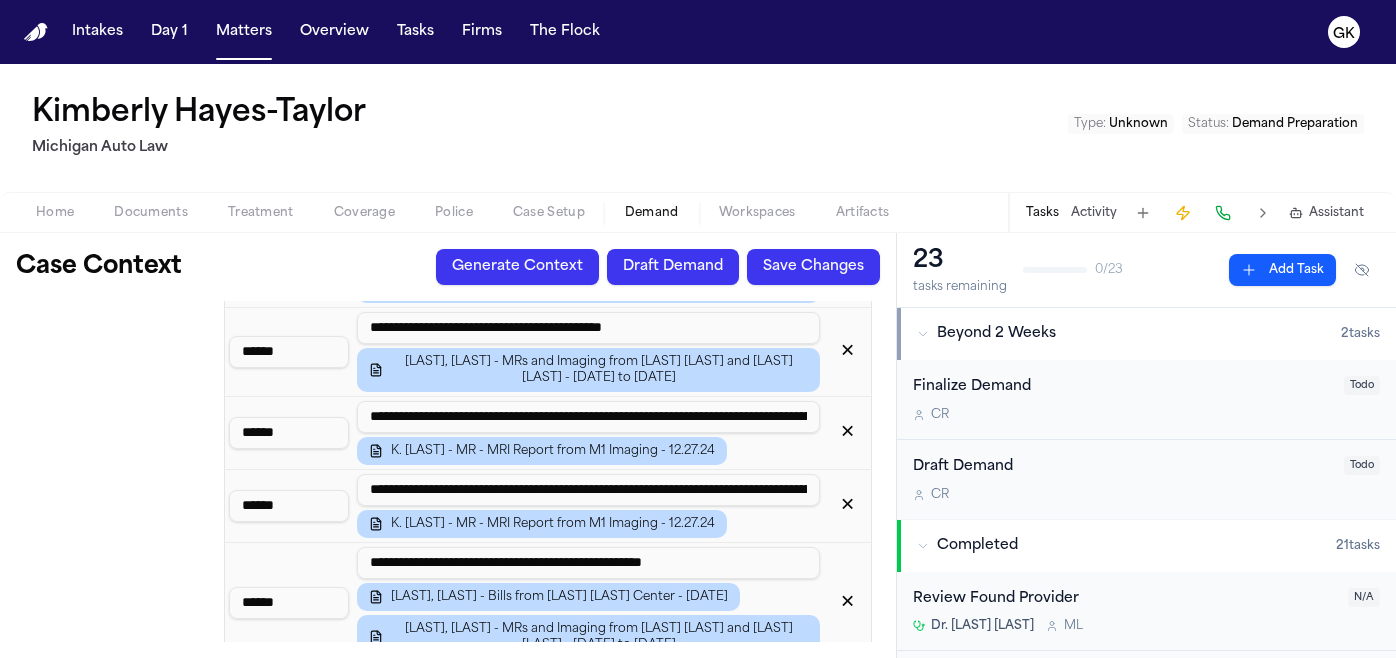 click on "**********" at bounding box center [588, 490] 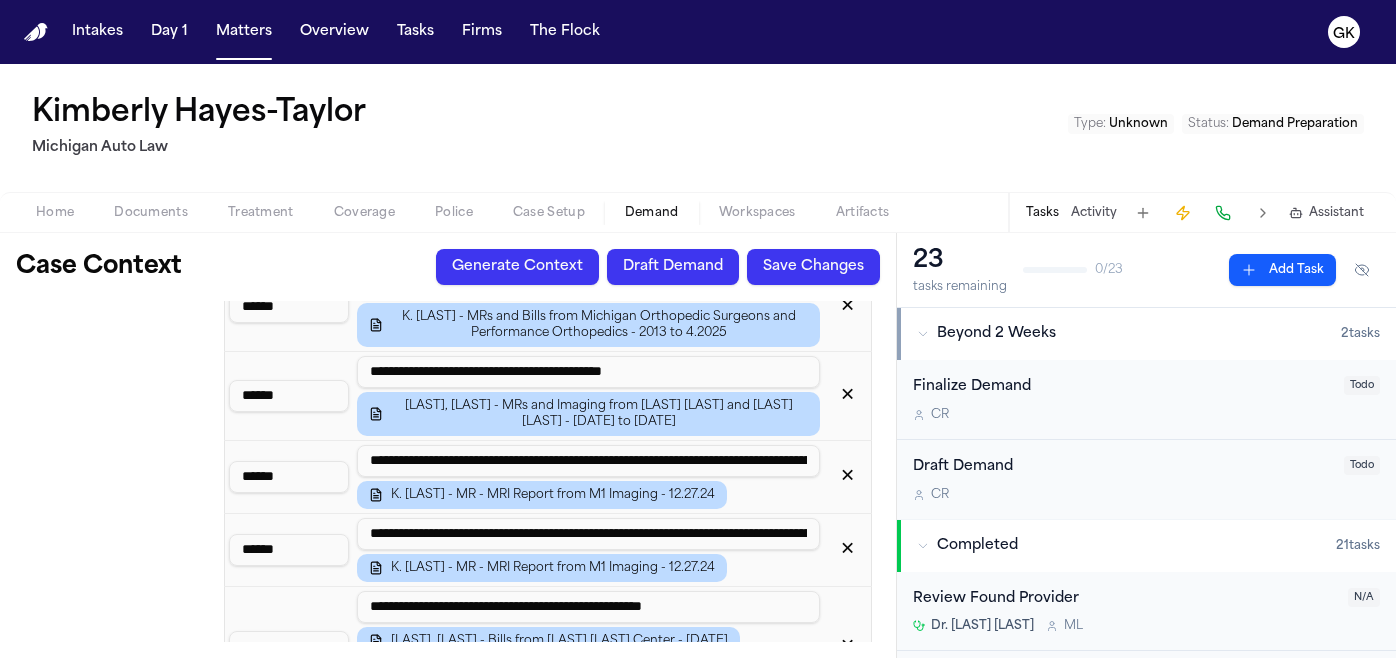 scroll, scrollTop: 2499, scrollLeft: 0, axis: vertical 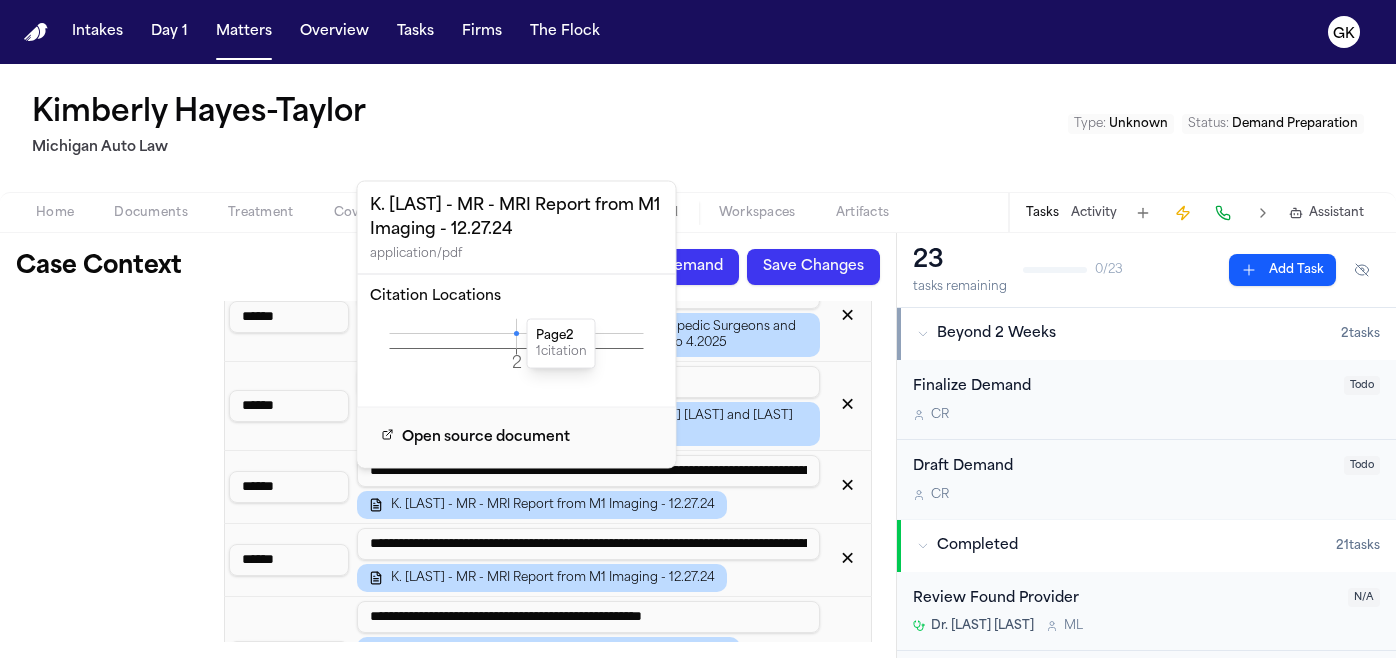 click 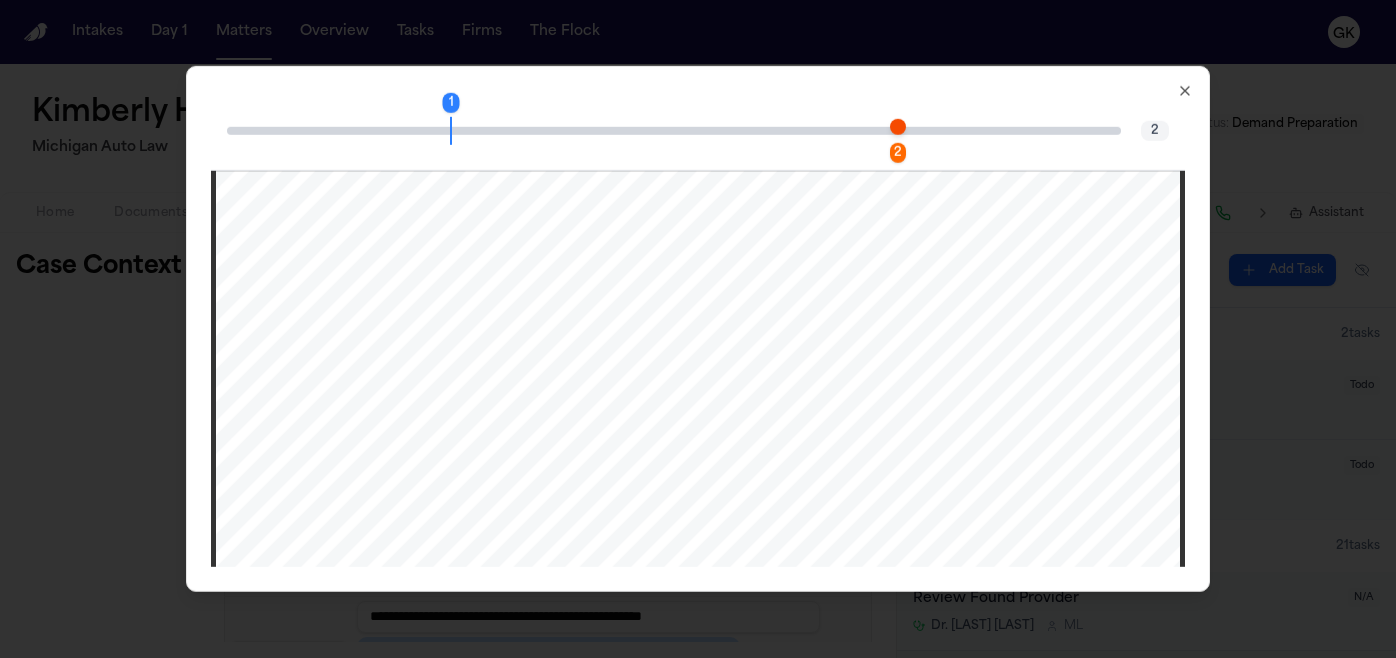 click at bounding box center [898, 126] 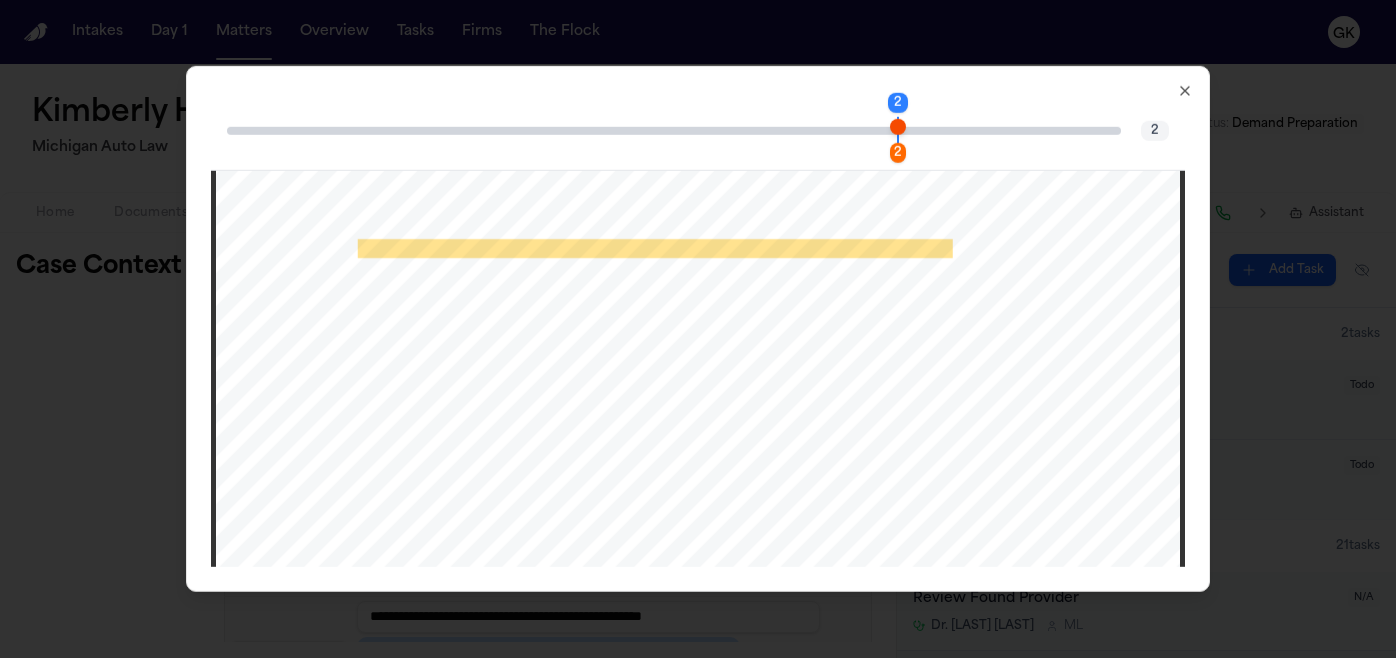 scroll, scrollTop: 1824, scrollLeft: 0, axis: vertical 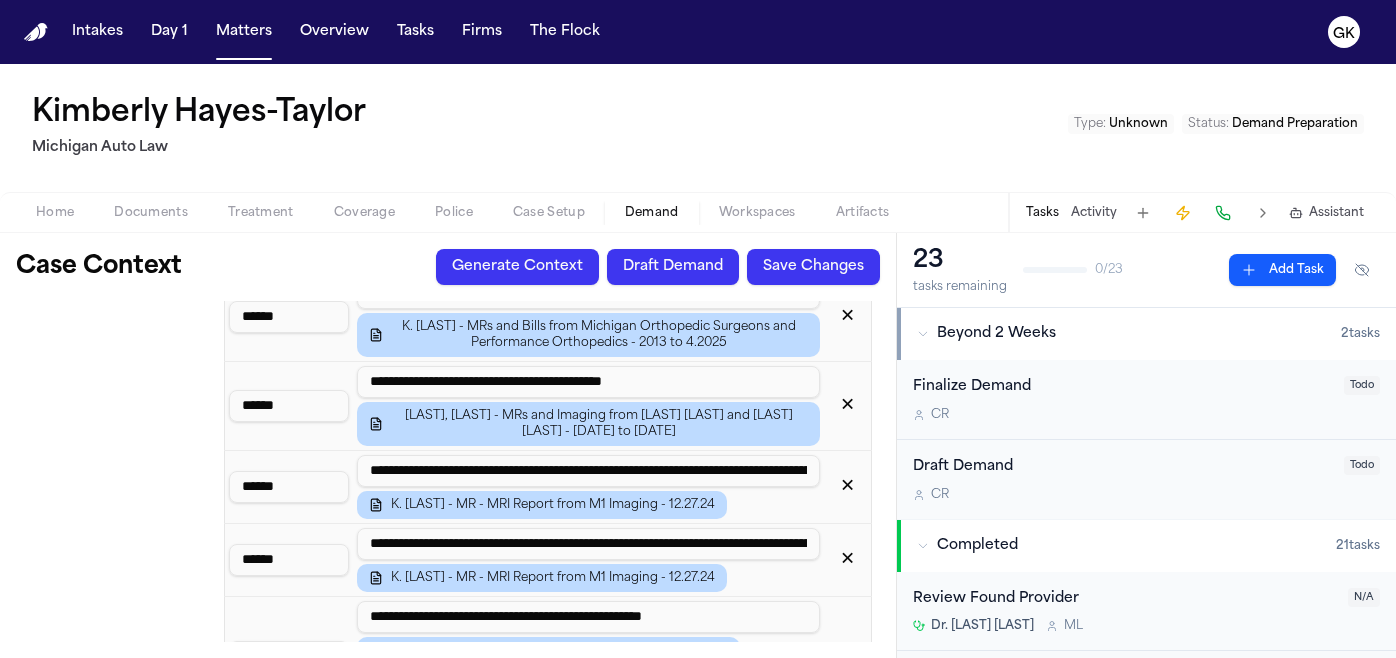 drag, startPoint x: 323, startPoint y: 470, endPoint x: 192, endPoint y: 454, distance: 131.97348 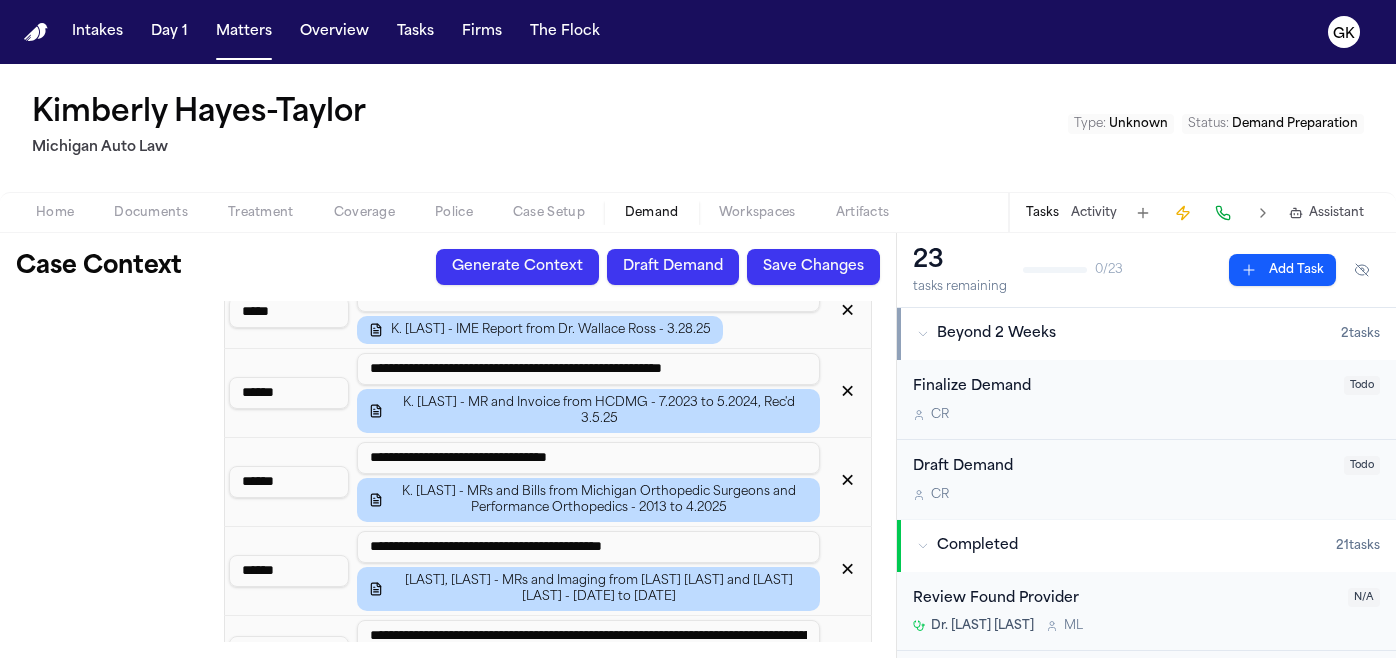 scroll, scrollTop: 2333, scrollLeft: 0, axis: vertical 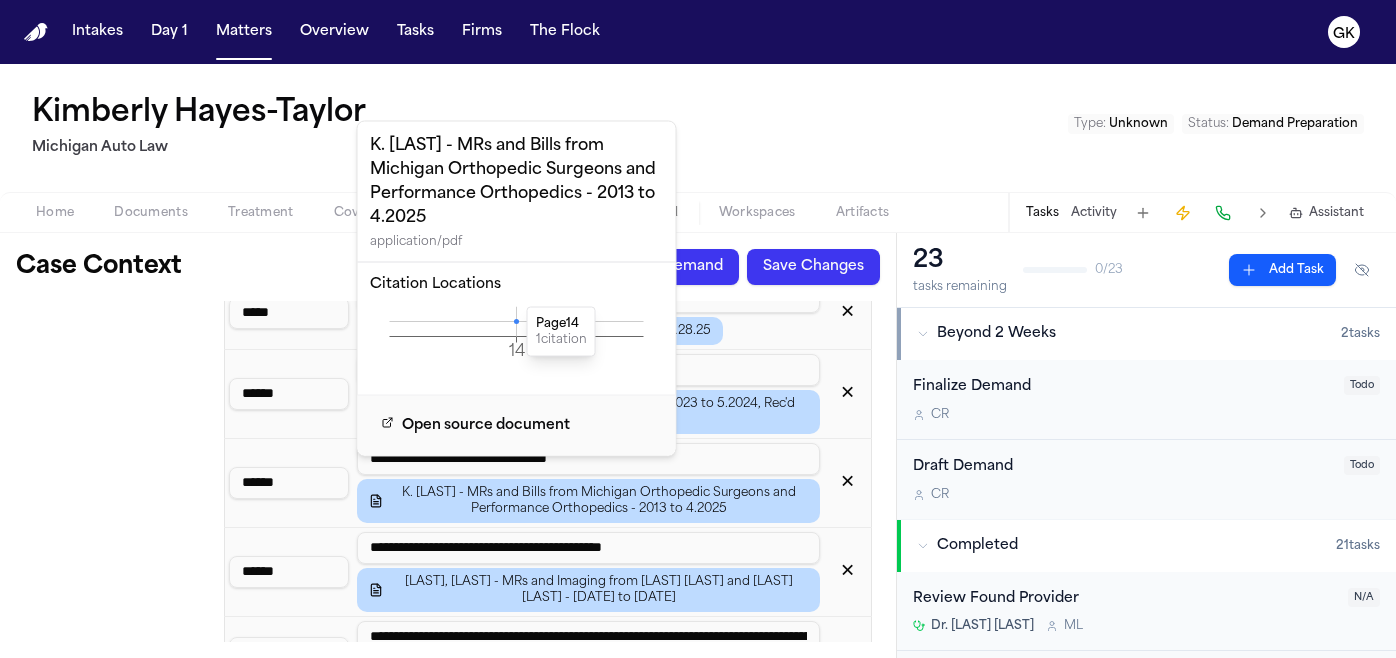 click 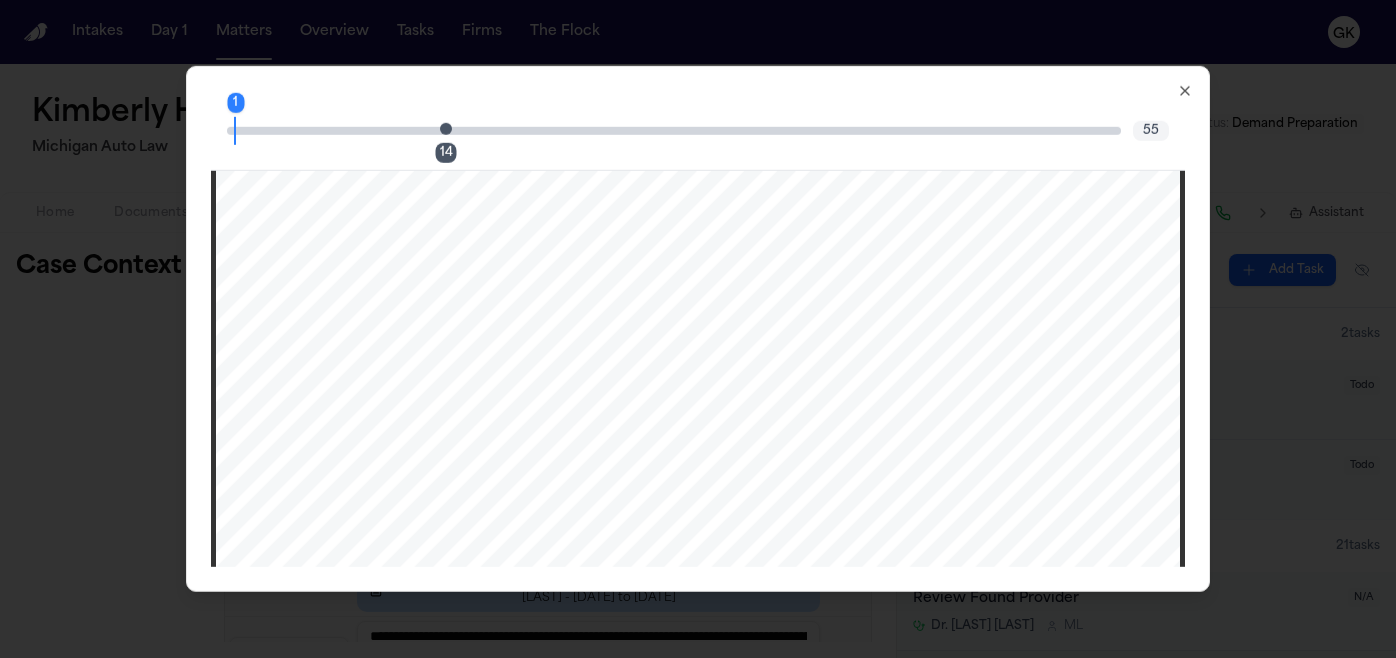 click on "14" at bounding box center [452, 130] 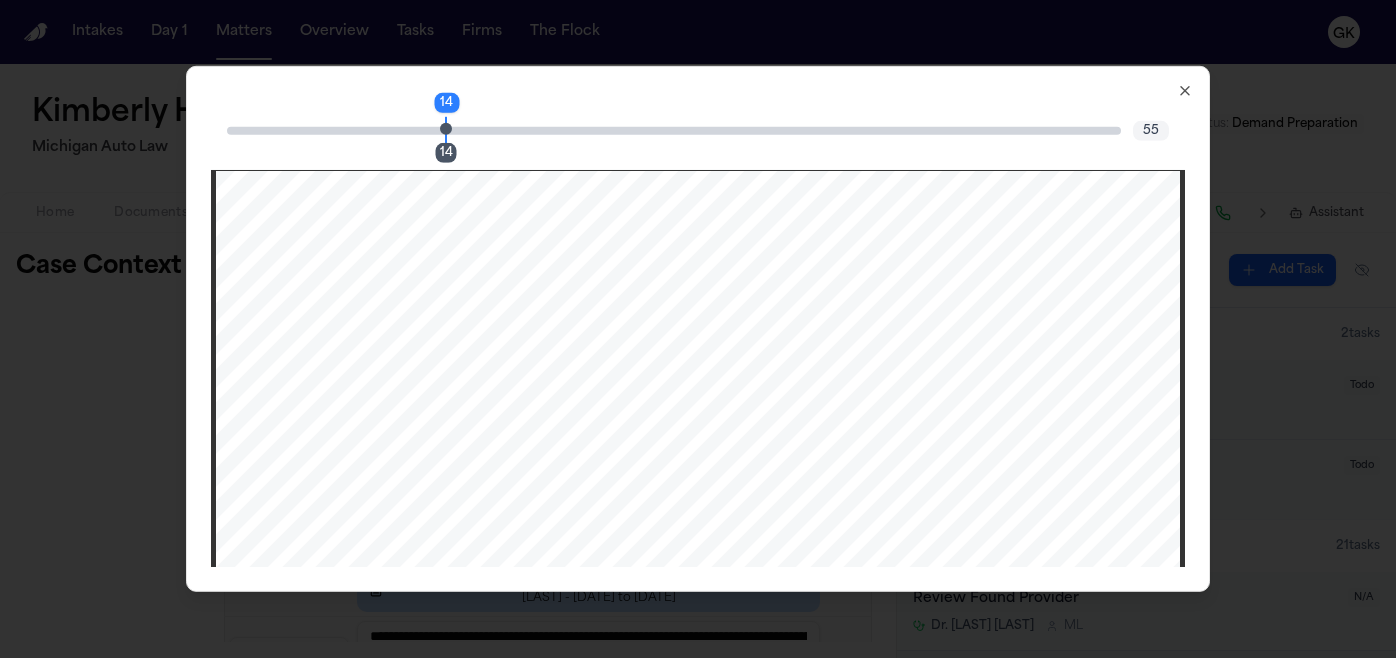 click at bounding box center (446, 128) 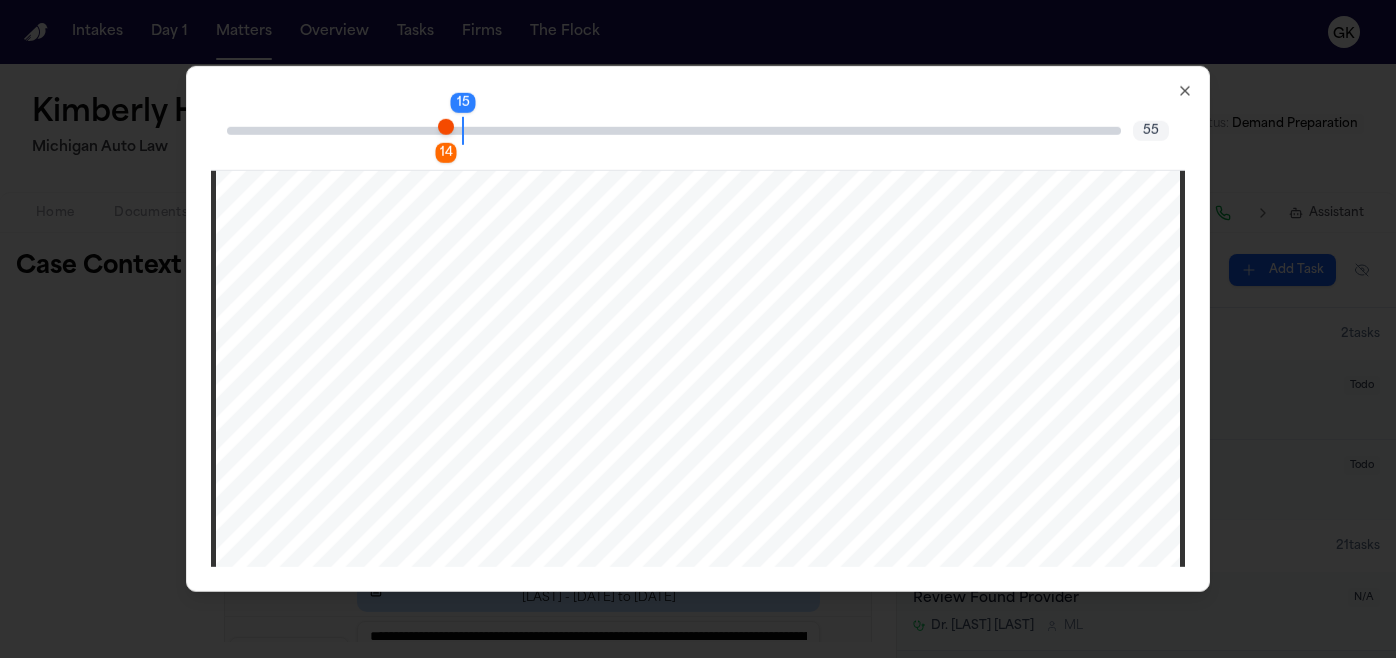 scroll, scrollTop: 17672, scrollLeft: 0, axis: vertical 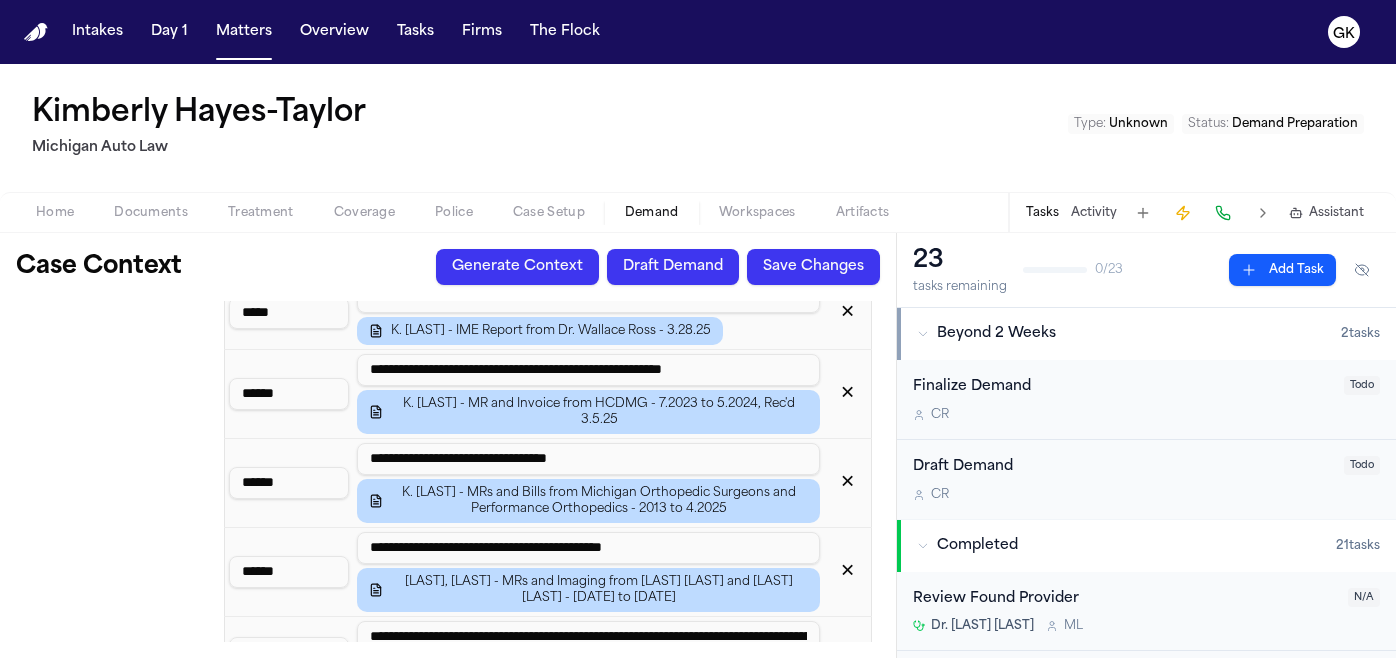 click on "✕" at bounding box center (847, 483) 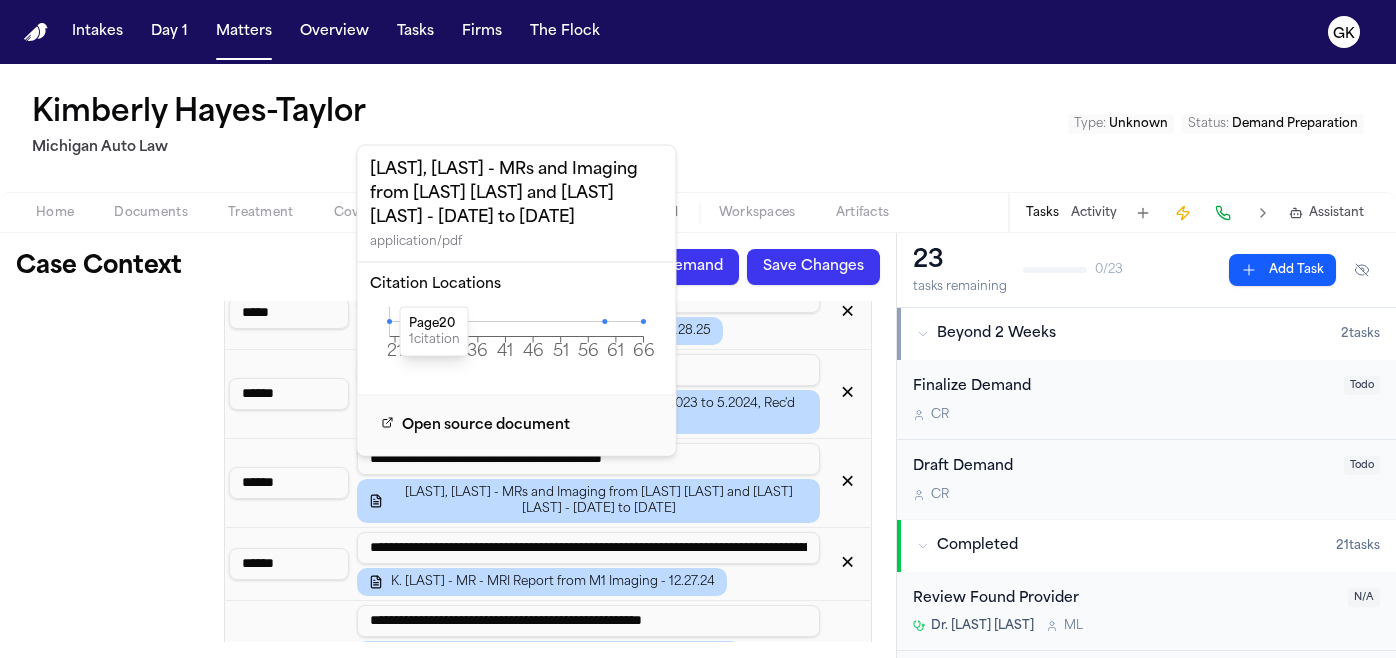 click 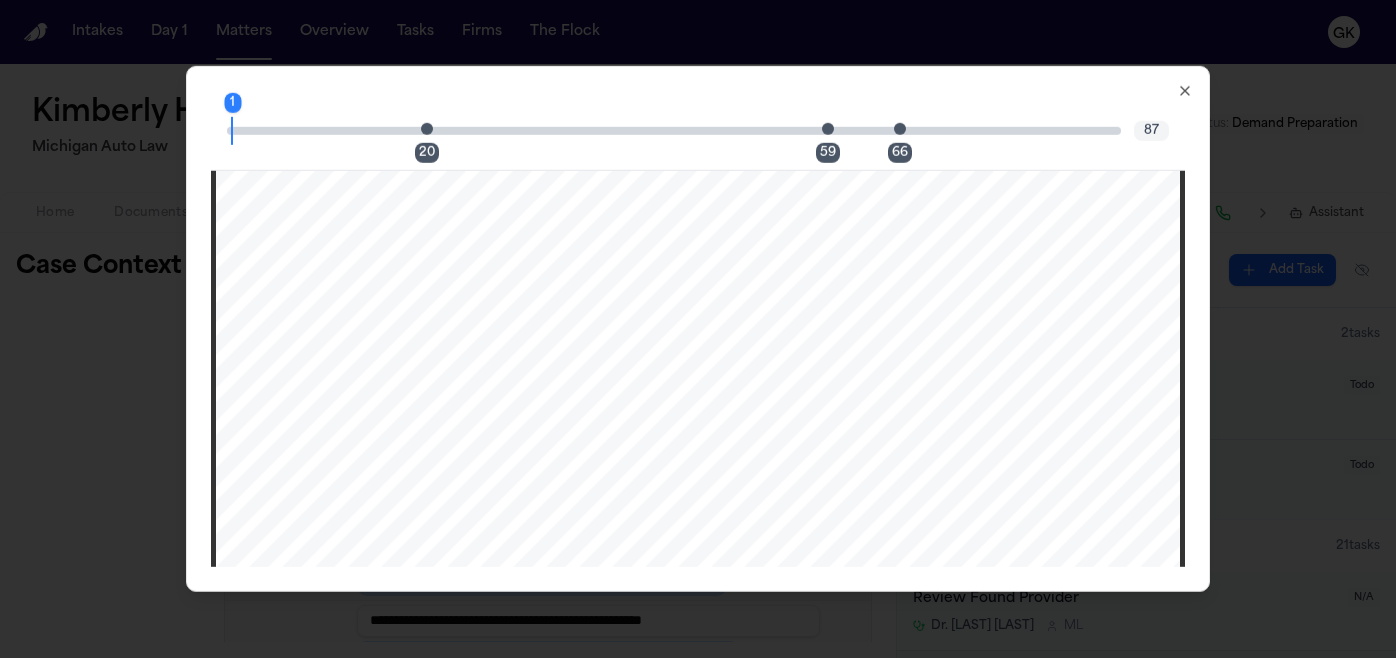 click at bounding box center [828, 128] 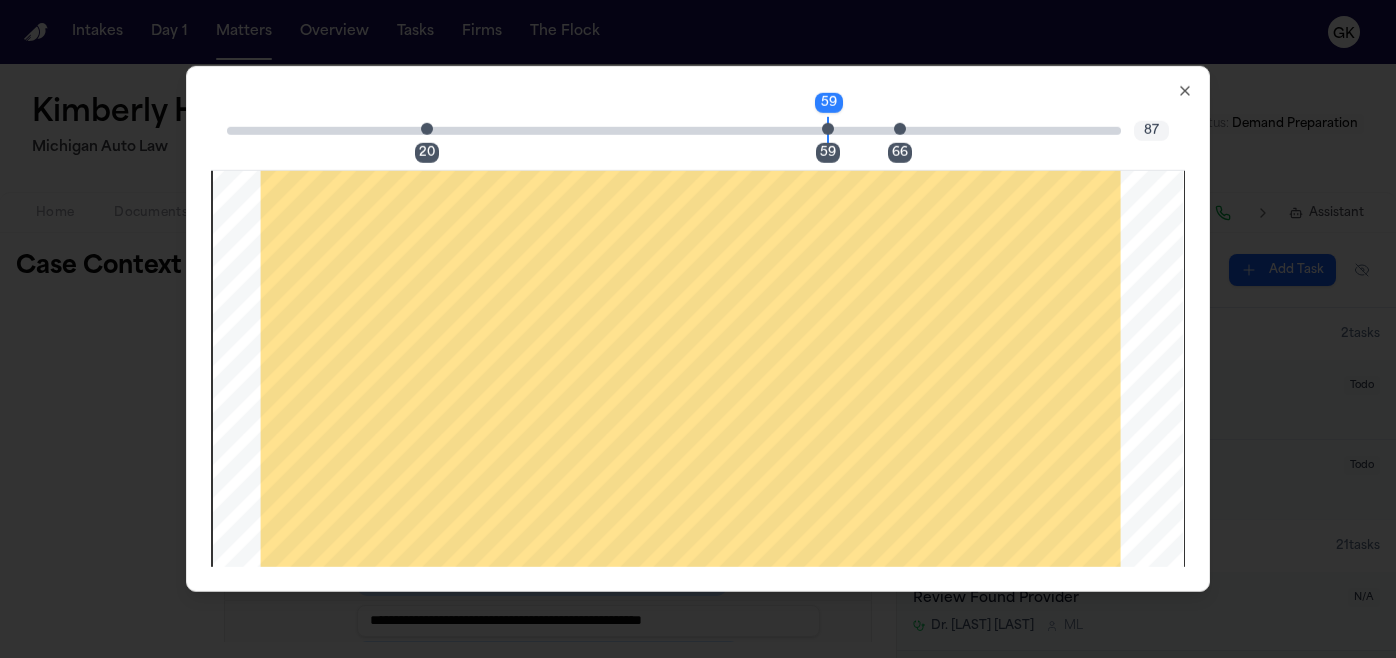scroll, scrollTop: 73637, scrollLeft: 0, axis: vertical 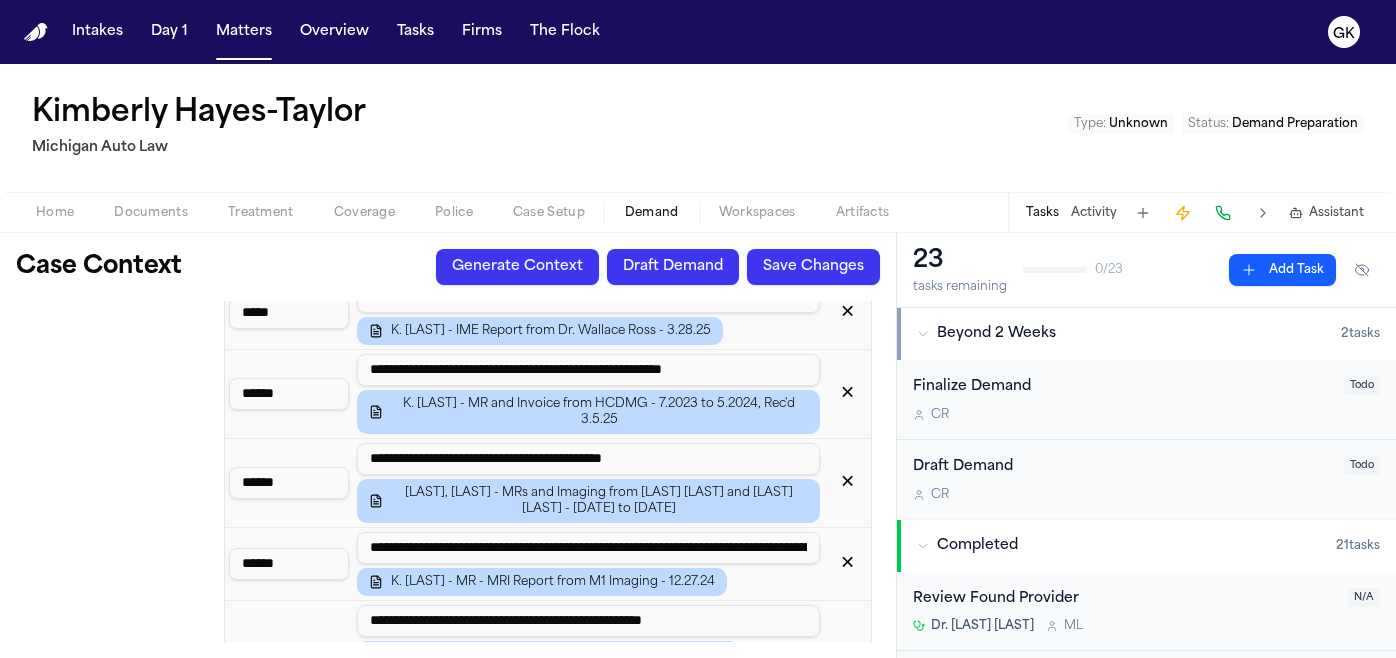 click on "Icd 10 Codes" at bounding box center (116, 1642) 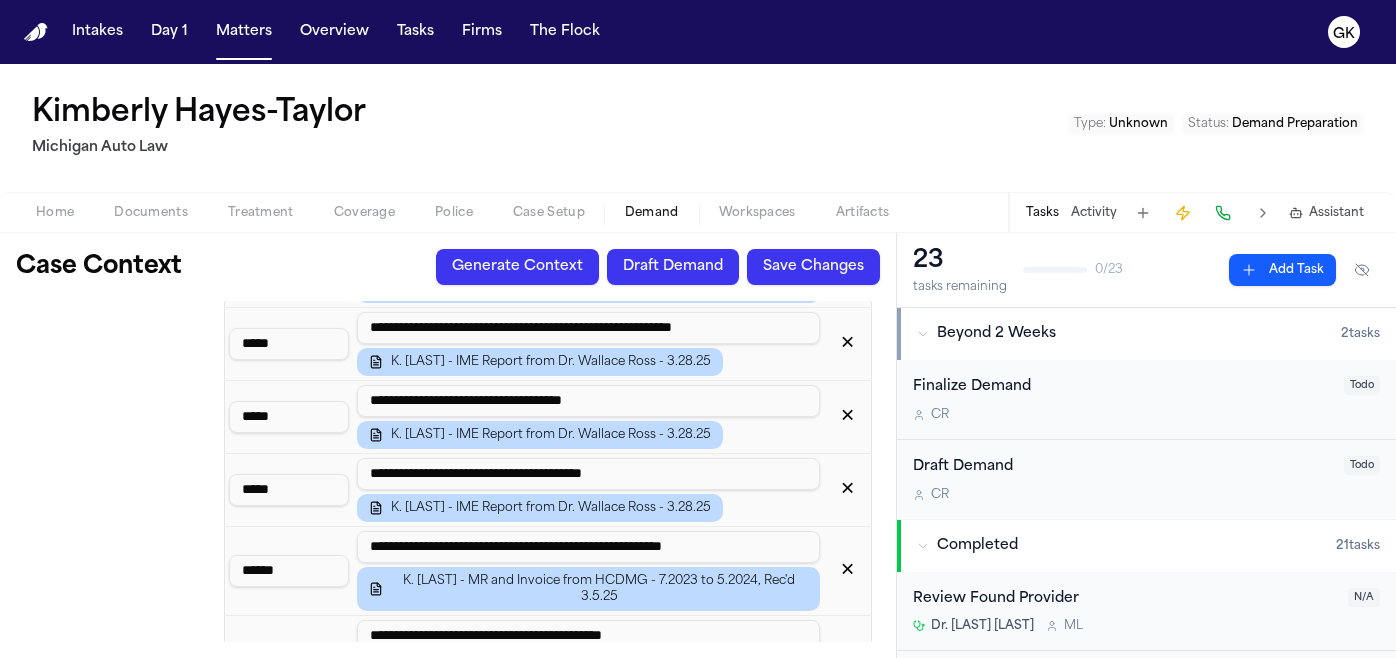 scroll, scrollTop: 2156, scrollLeft: 0, axis: vertical 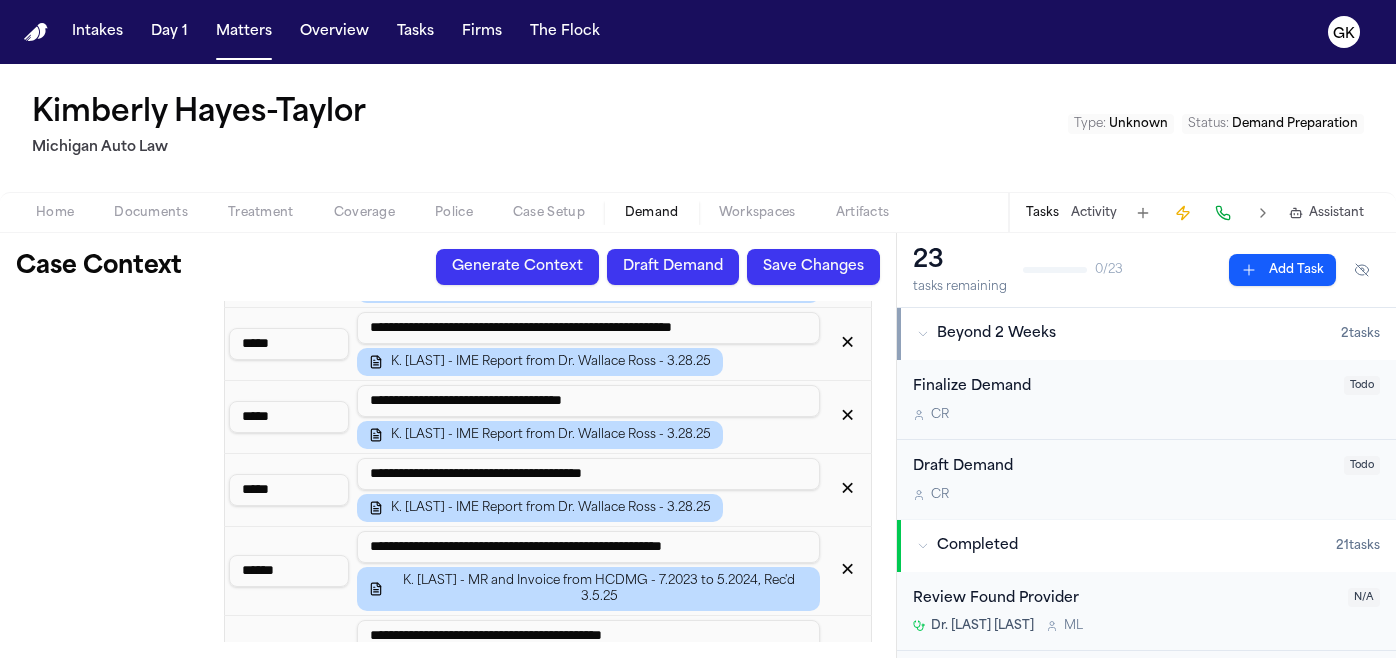 click on "✕" at bounding box center (847, 571) 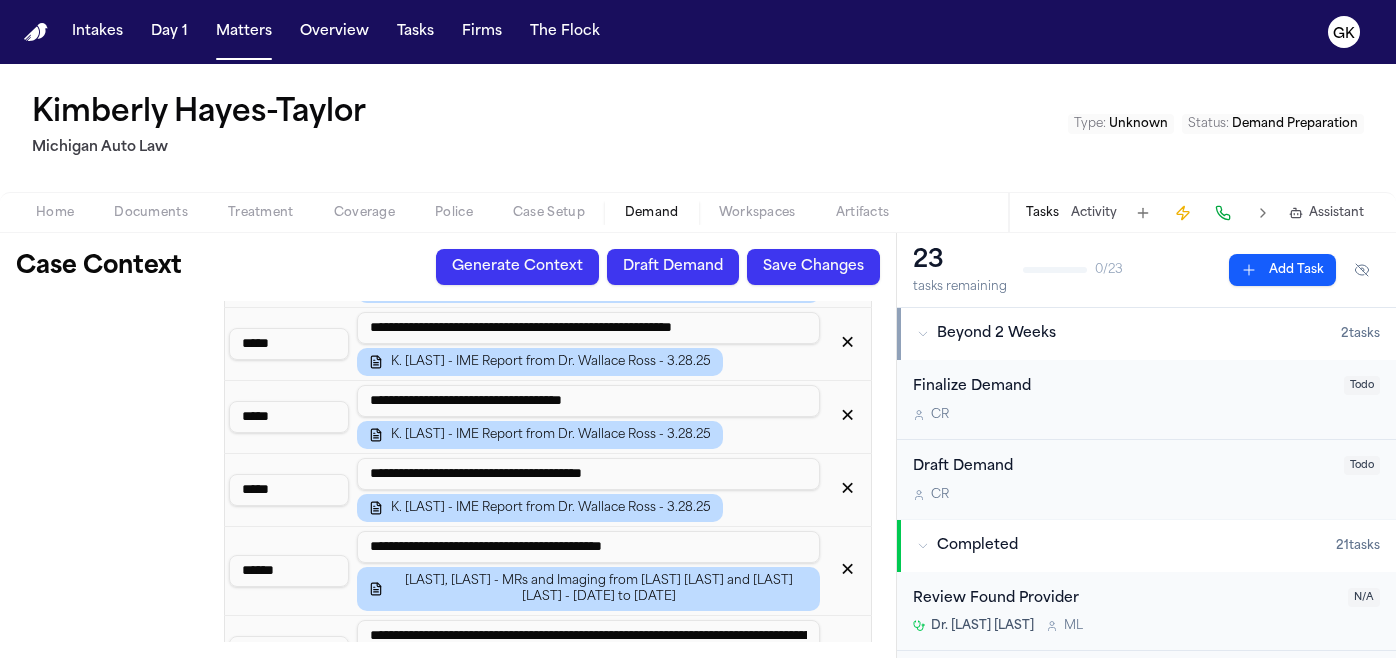 click on "✕" at bounding box center (847, 490) 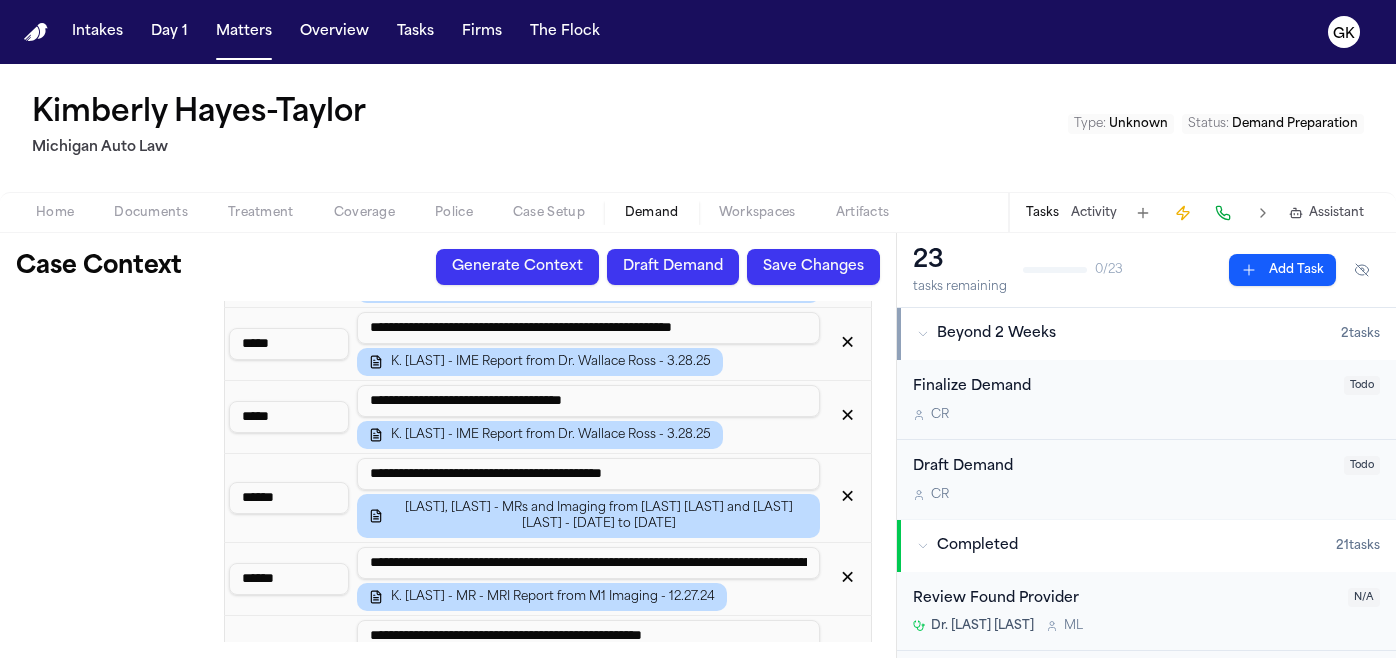 click on "✕" at bounding box center (847, 417) 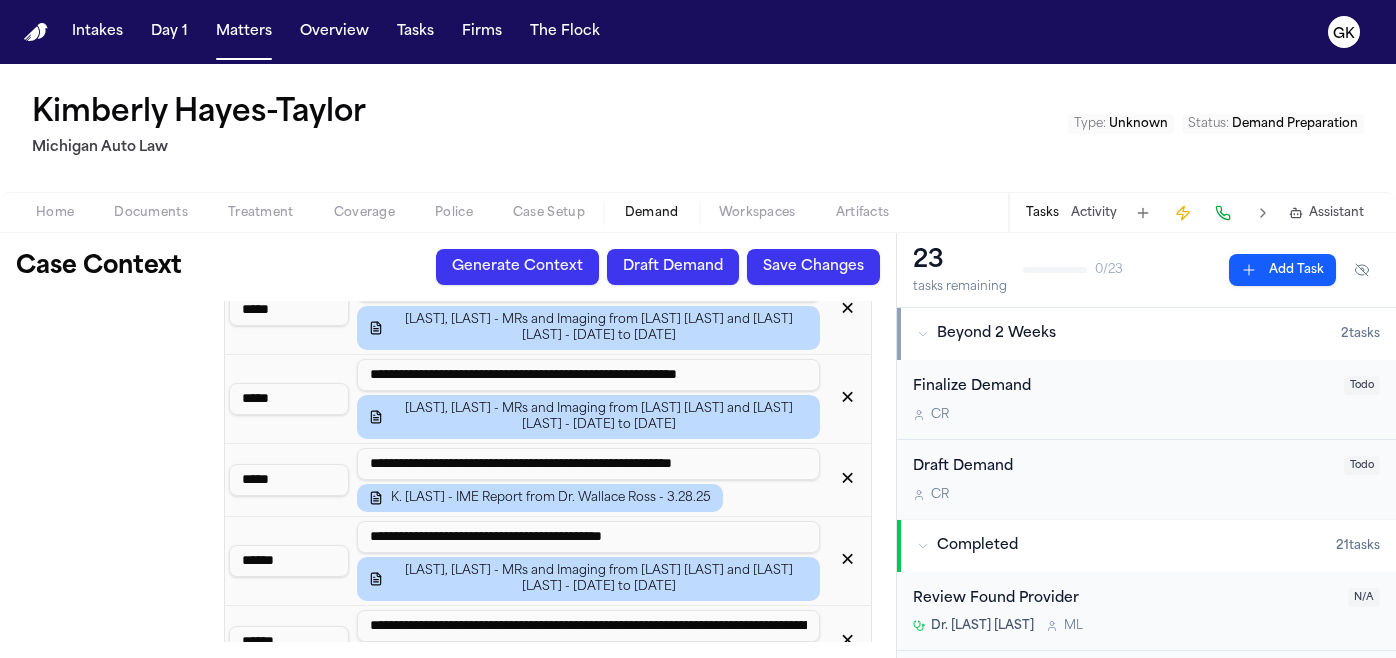 scroll, scrollTop: 2016, scrollLeft: 0, axis: vertical 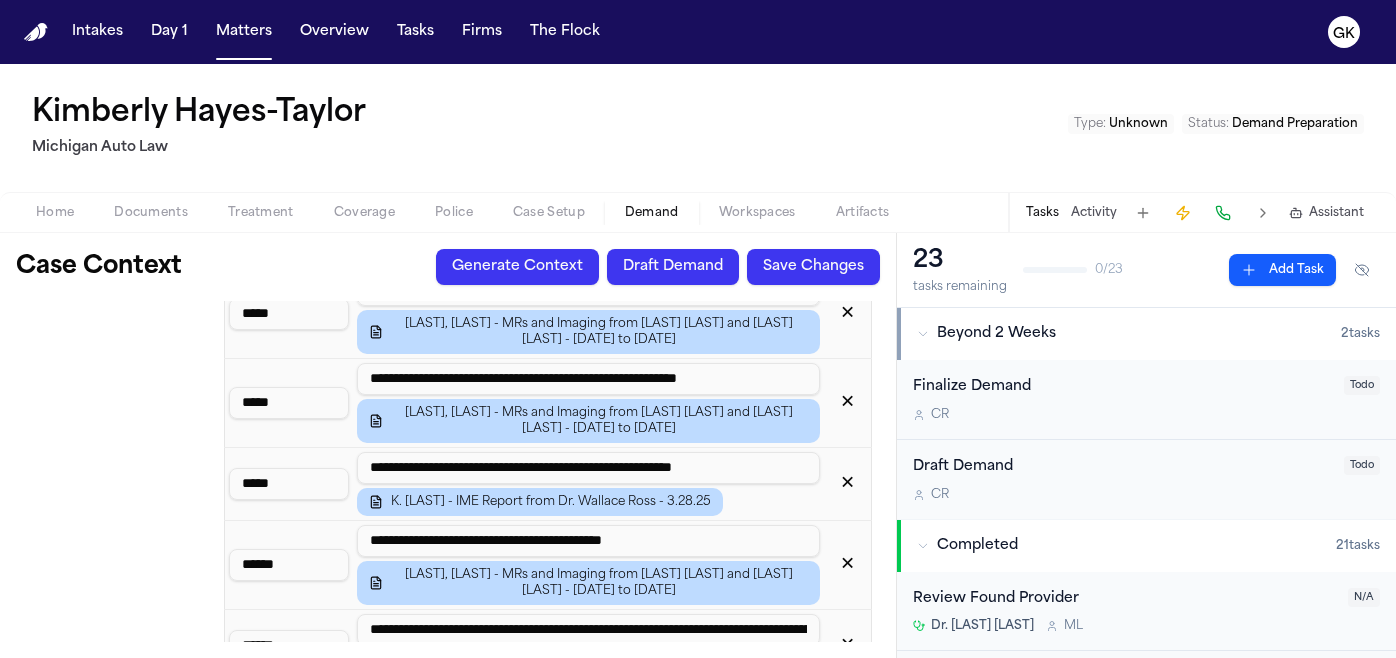 click on "✕" at bounding box center (847, 484) 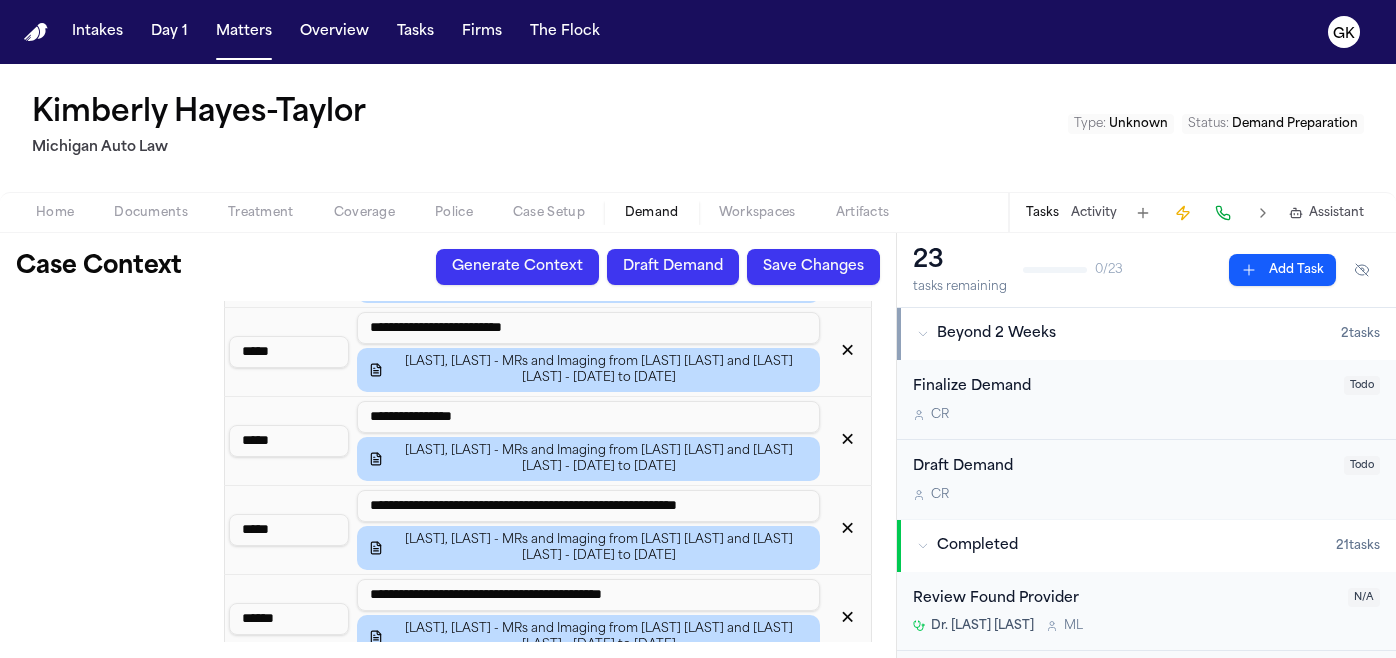 scroll, scrollTop: 1873, scrollLeft: 0, axis: vertical 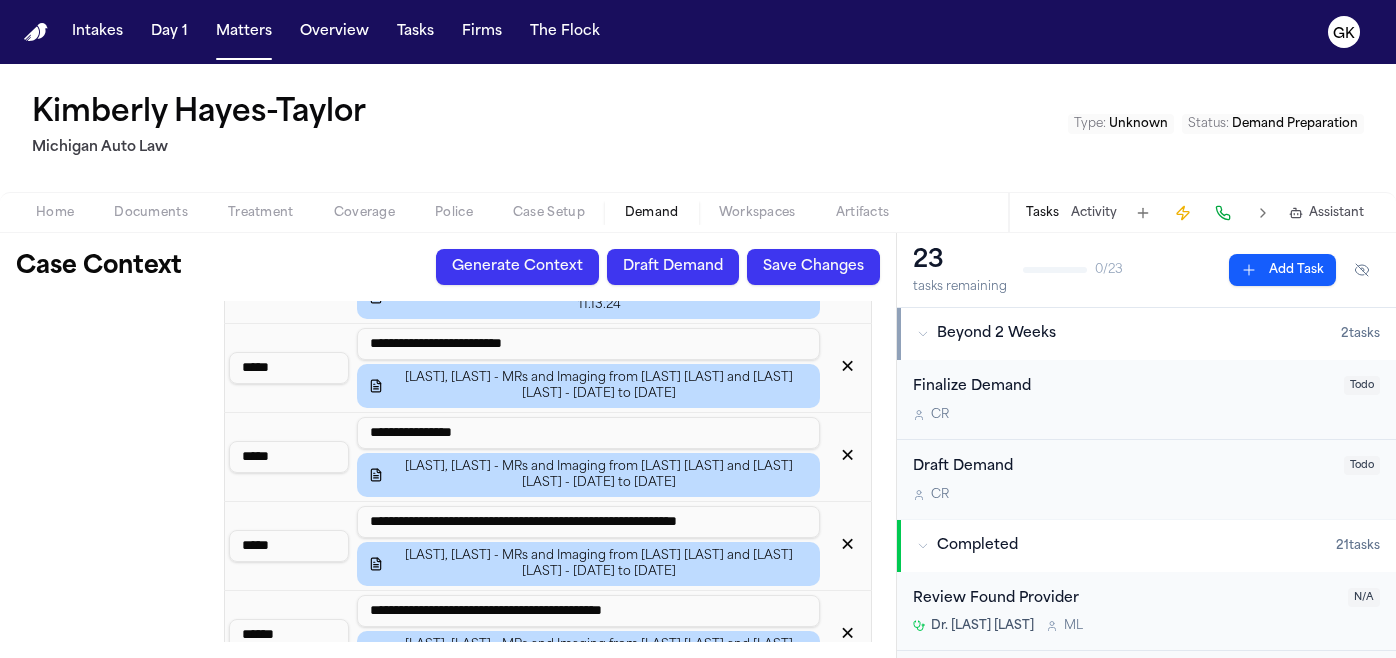 click on "Save Changes" at bounding box center [813, 267] 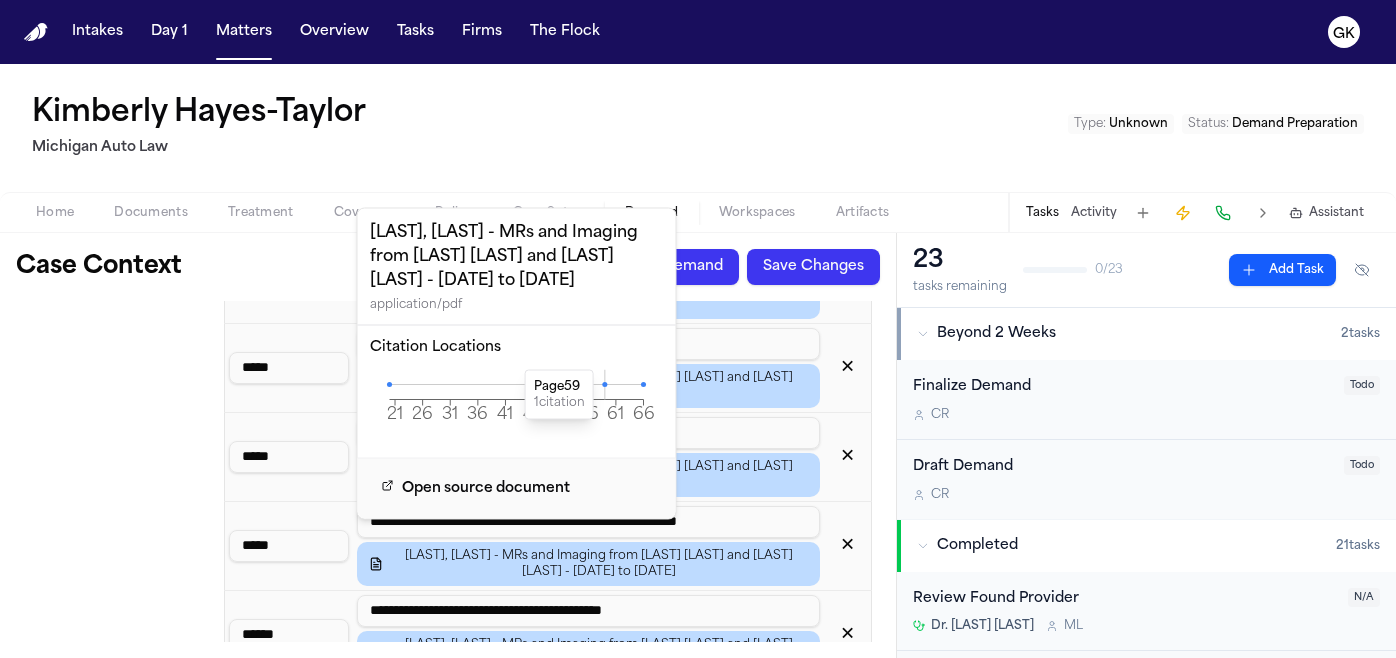 click 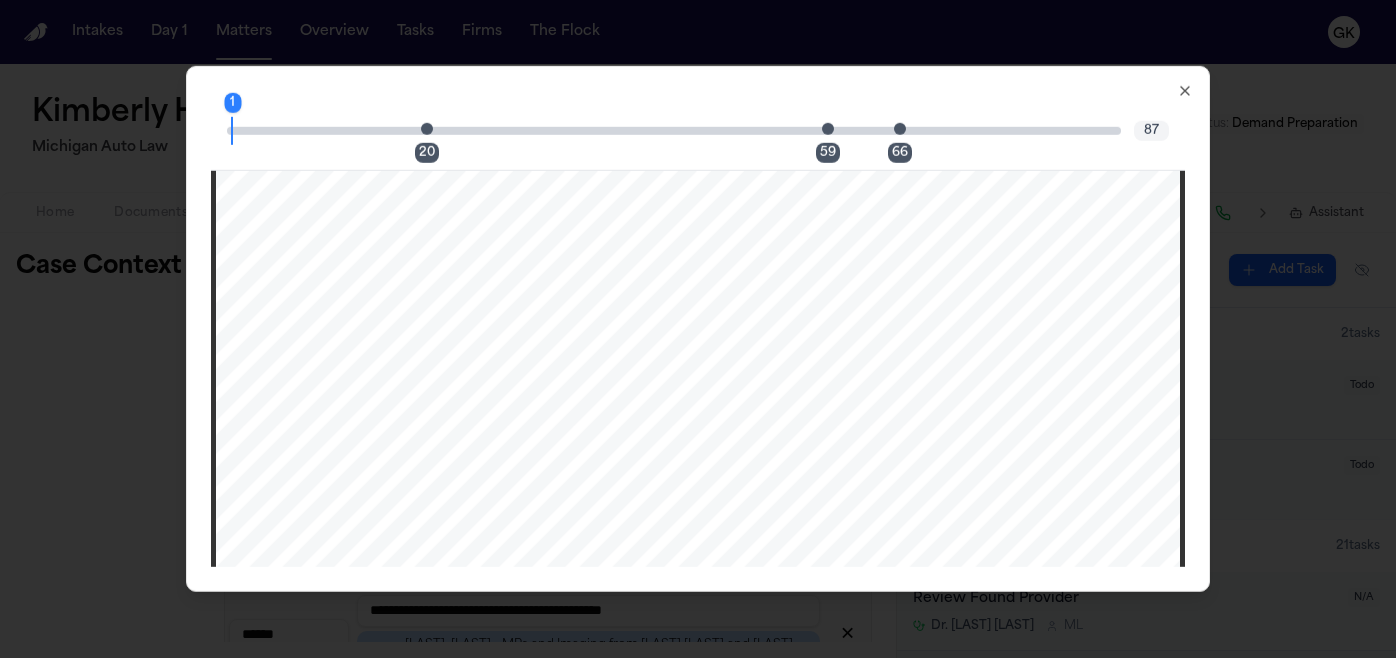click at bounding box center [828, 128] 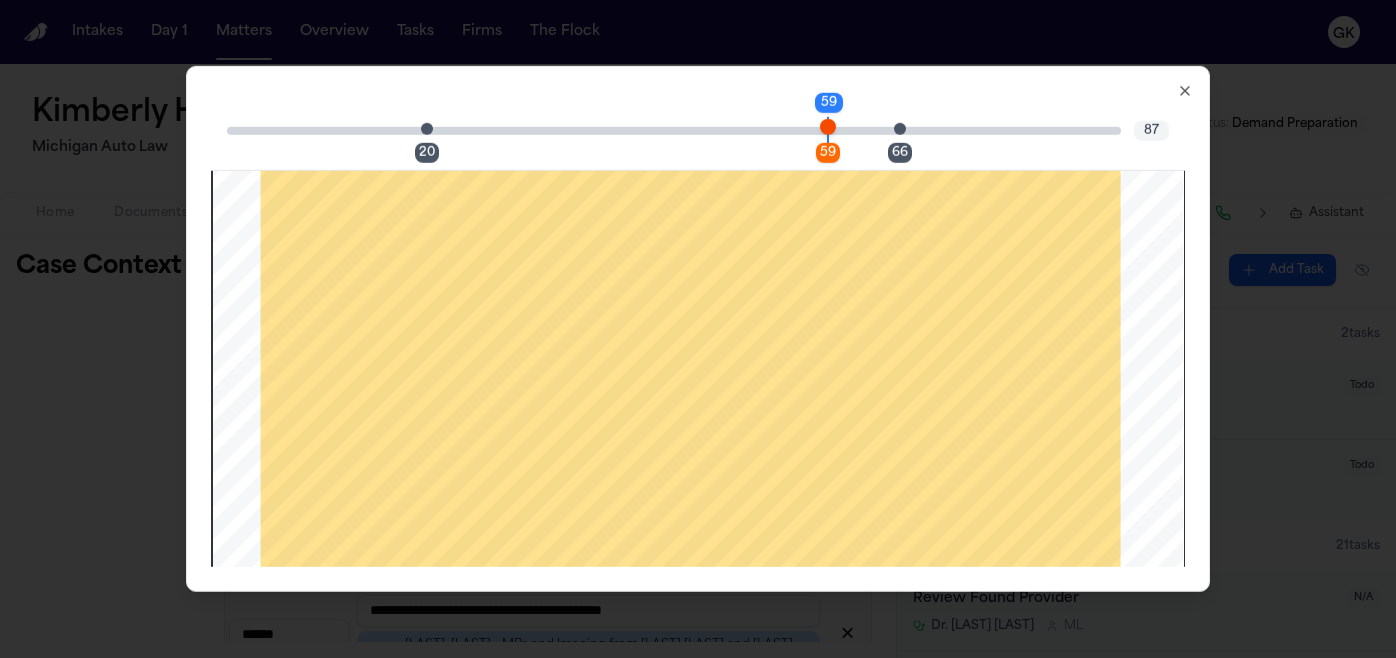 scroll, scrollTop: 73711, scrollLeft: 0, axis: vertical 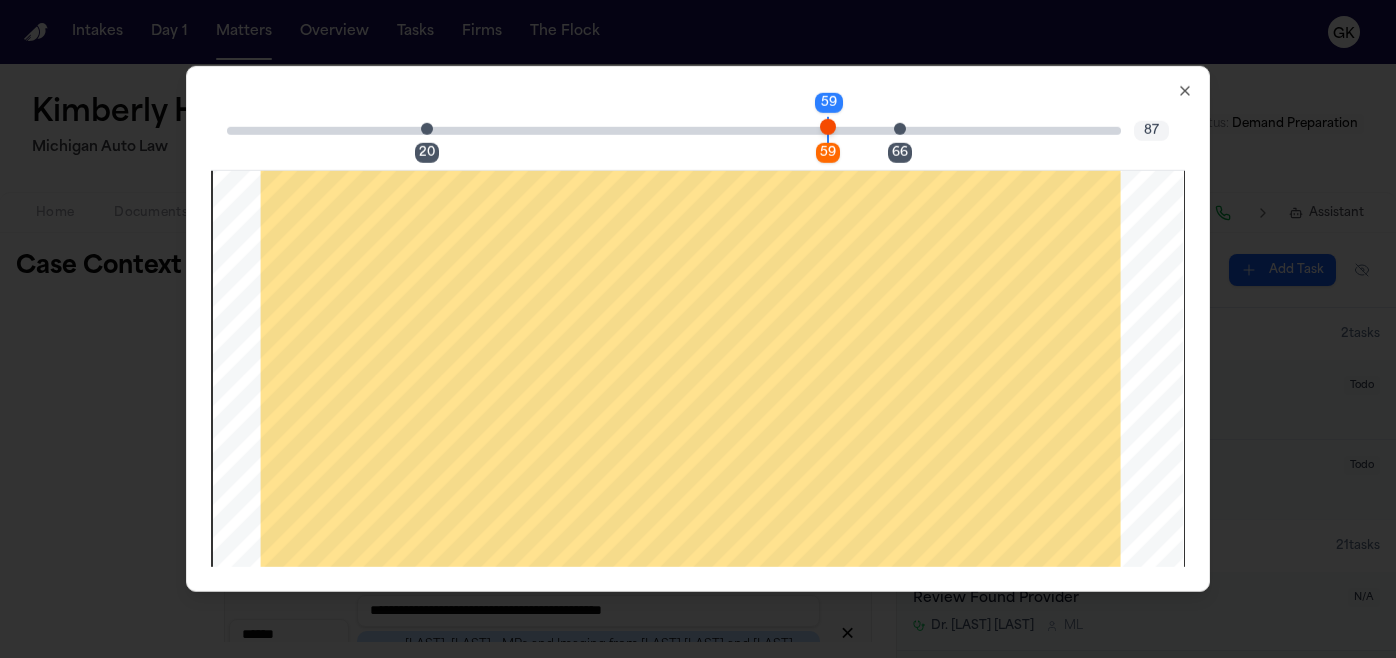 click 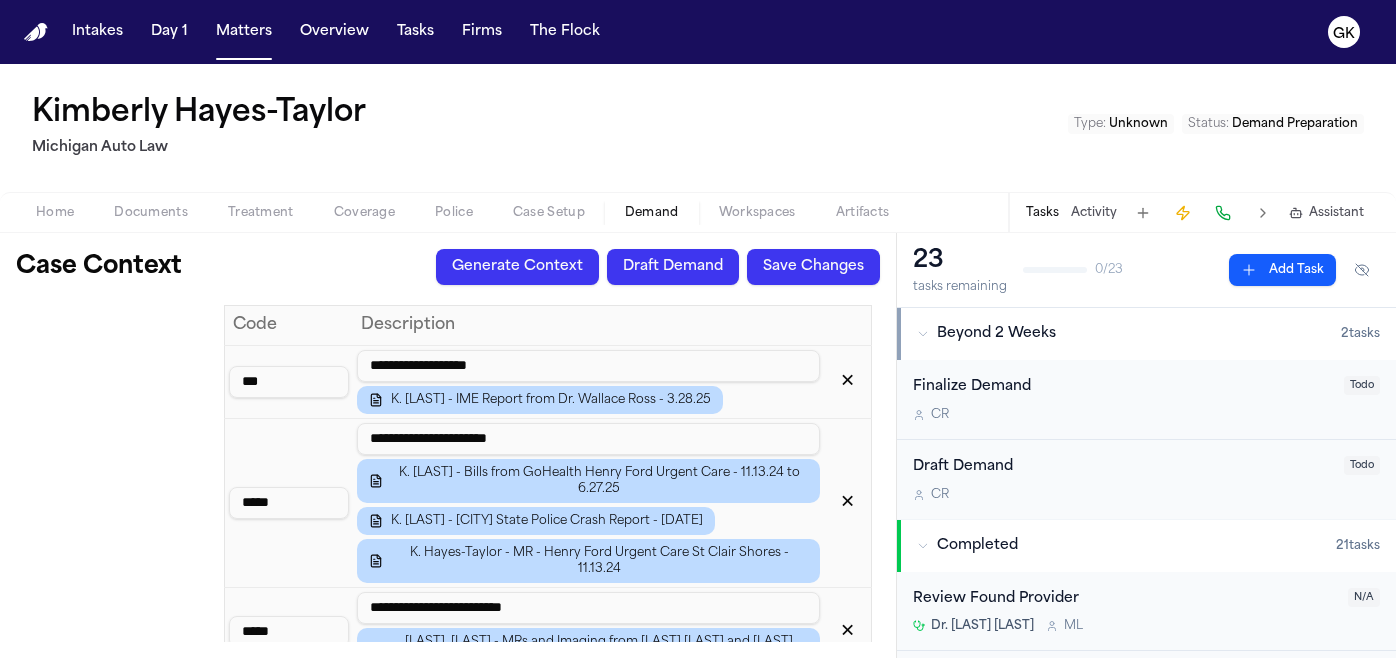 scroll, scrollTop: 1608, scrollLeft: 0, axis: vertical 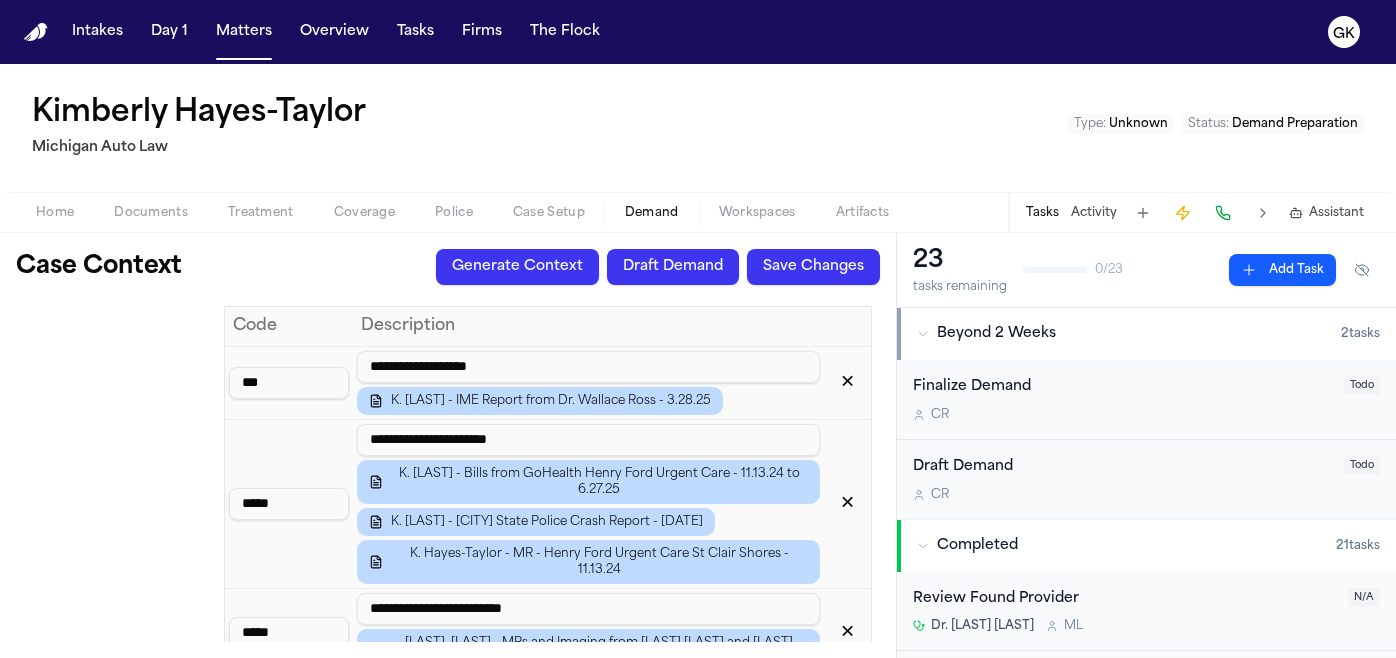 click on "✕" at bounding box center (847, 383) 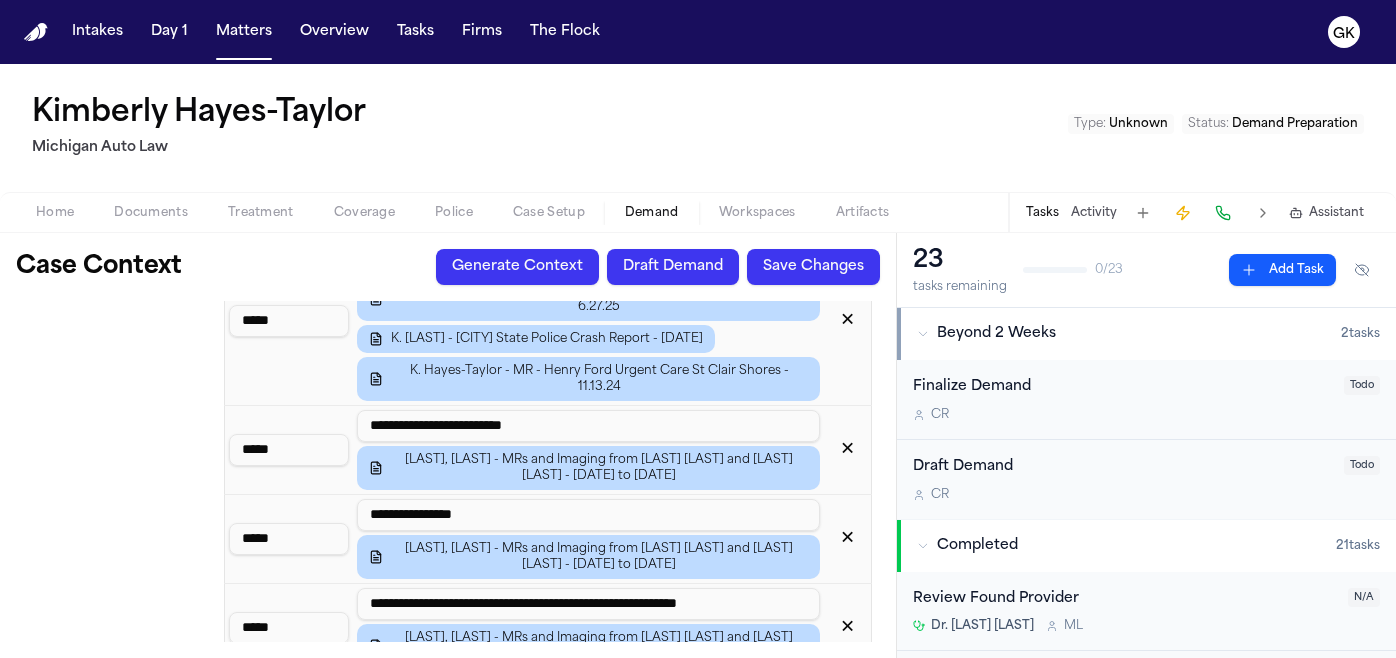 scroll, scrollTop: 1719, scrollLeft: 0, axis: vertical 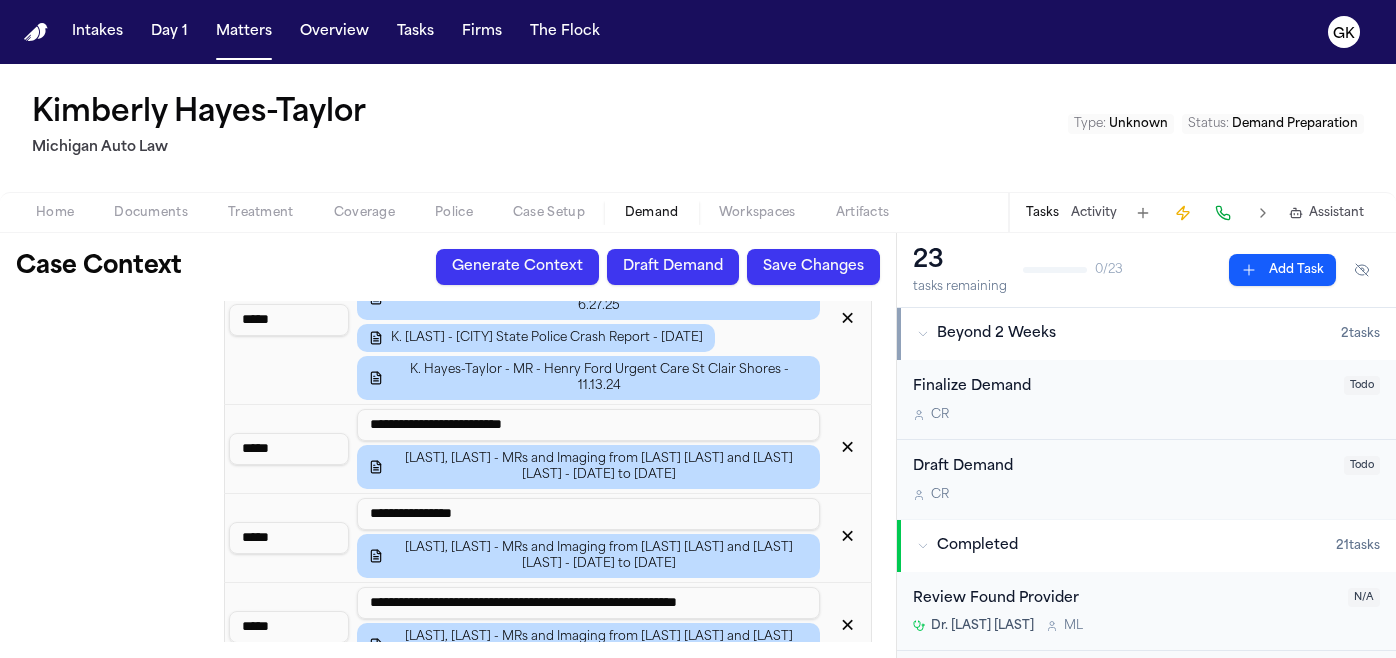 click on "Save Changes" at bounding box center [813, 267] 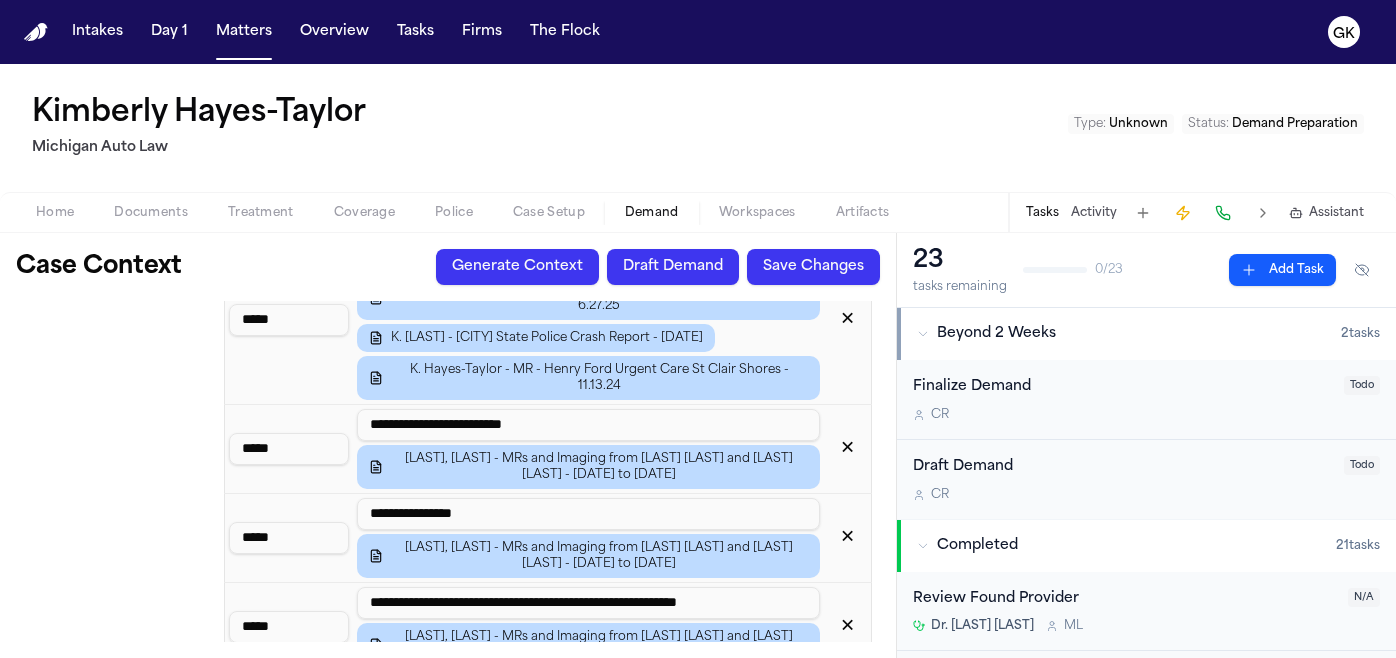 scroll, scrollTop: 90, scrollLeft: 0, axis: vertical 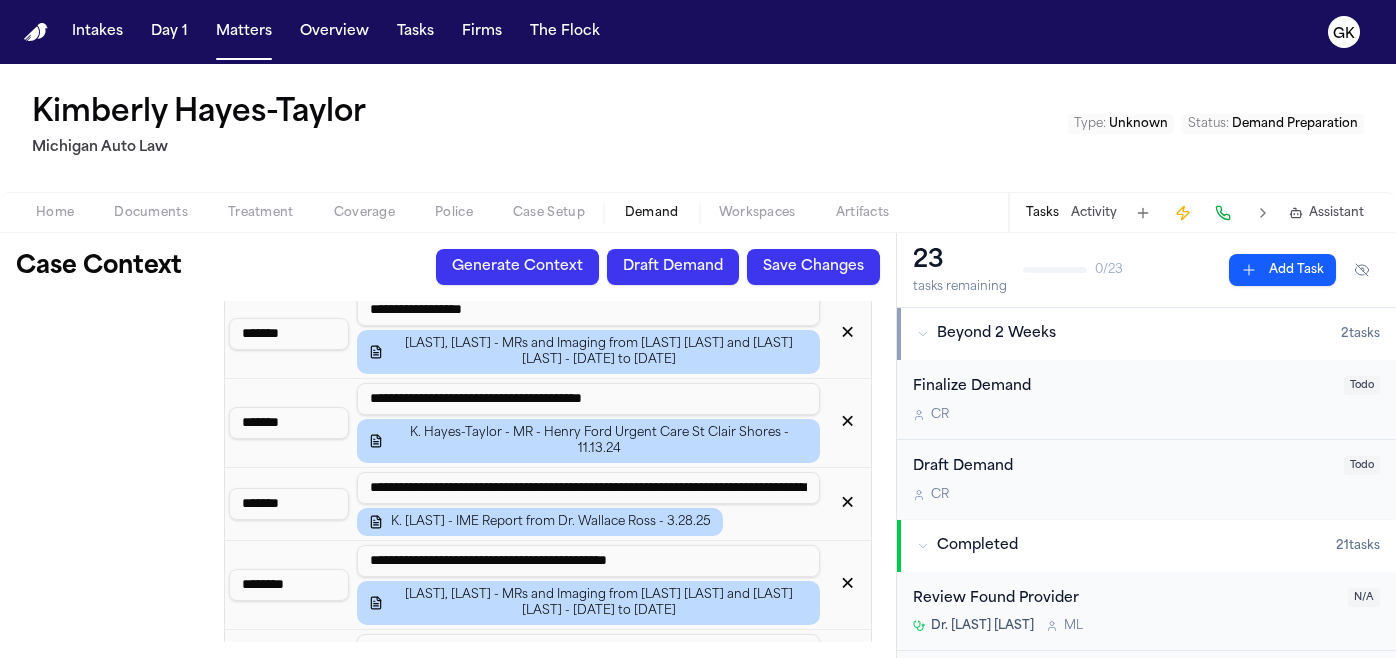 click on "✕" at bounding box center (847, 504) 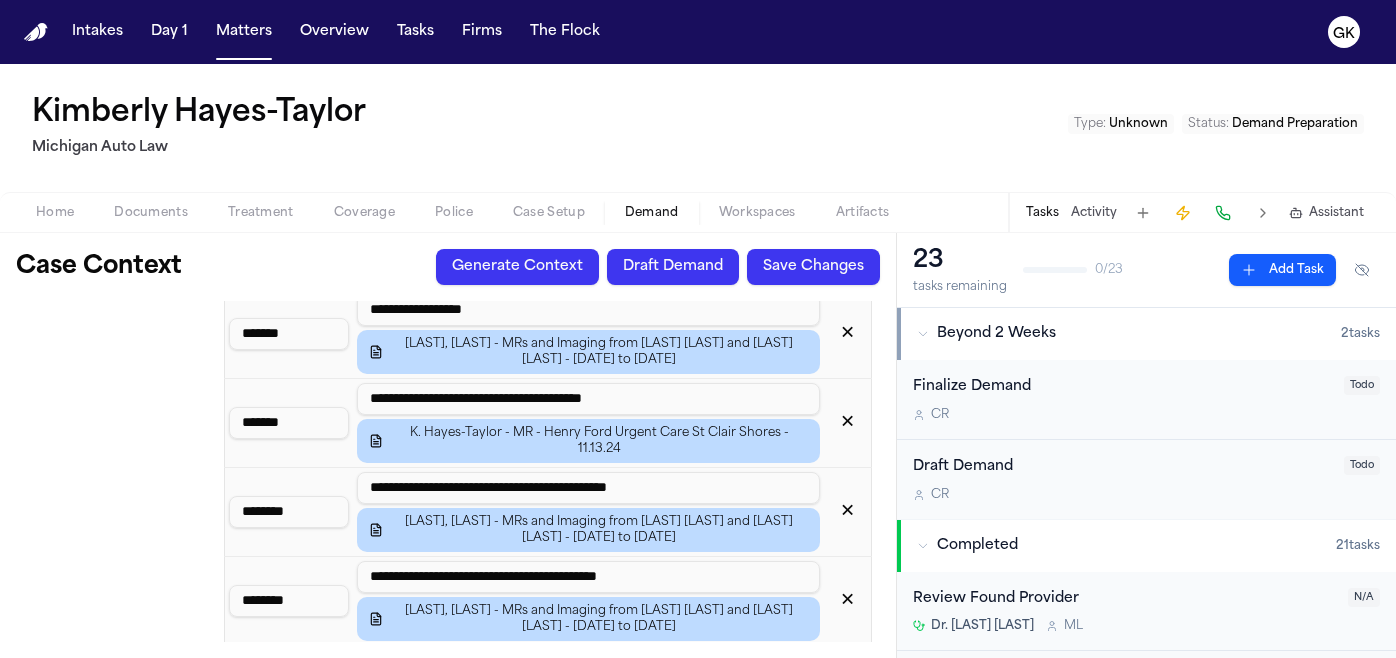 scroll, scrollTop: 450, scrollLeft: 0, axis: vertical 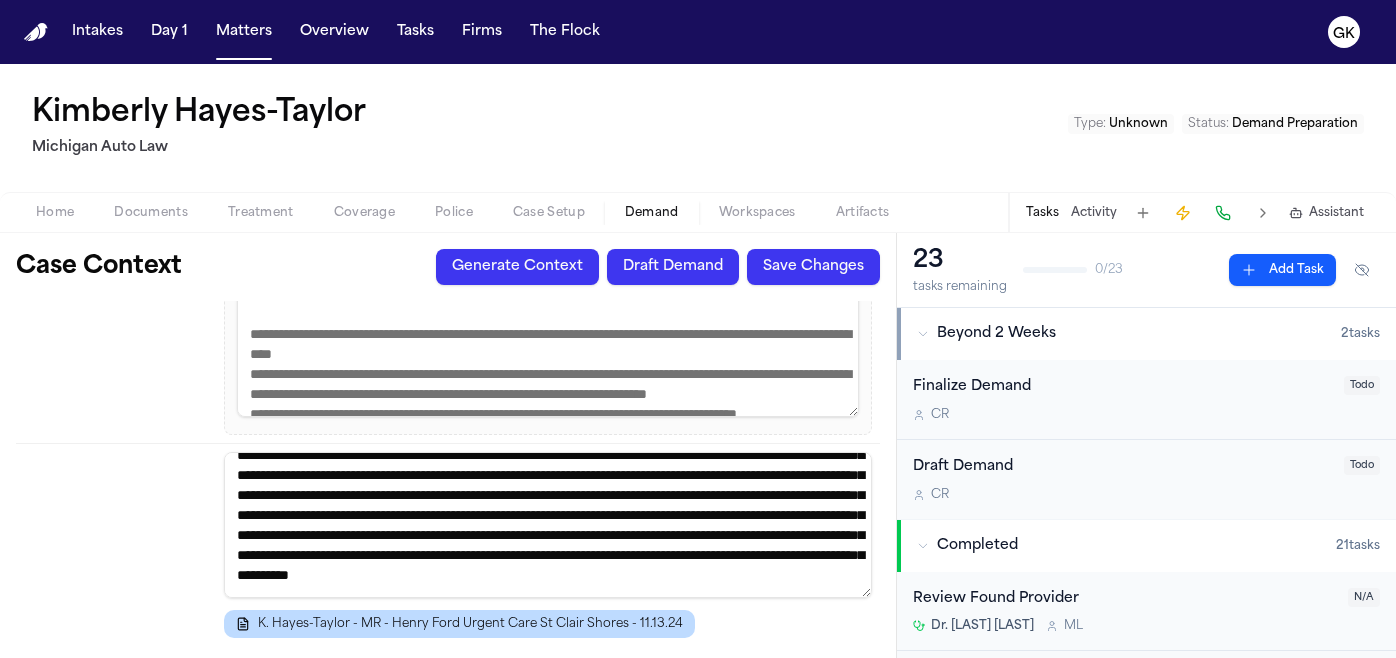 drag, startPoint x: 309, startPoint y: 512, endPoint x: 798, endPoint y: 454, distance: 492.42767 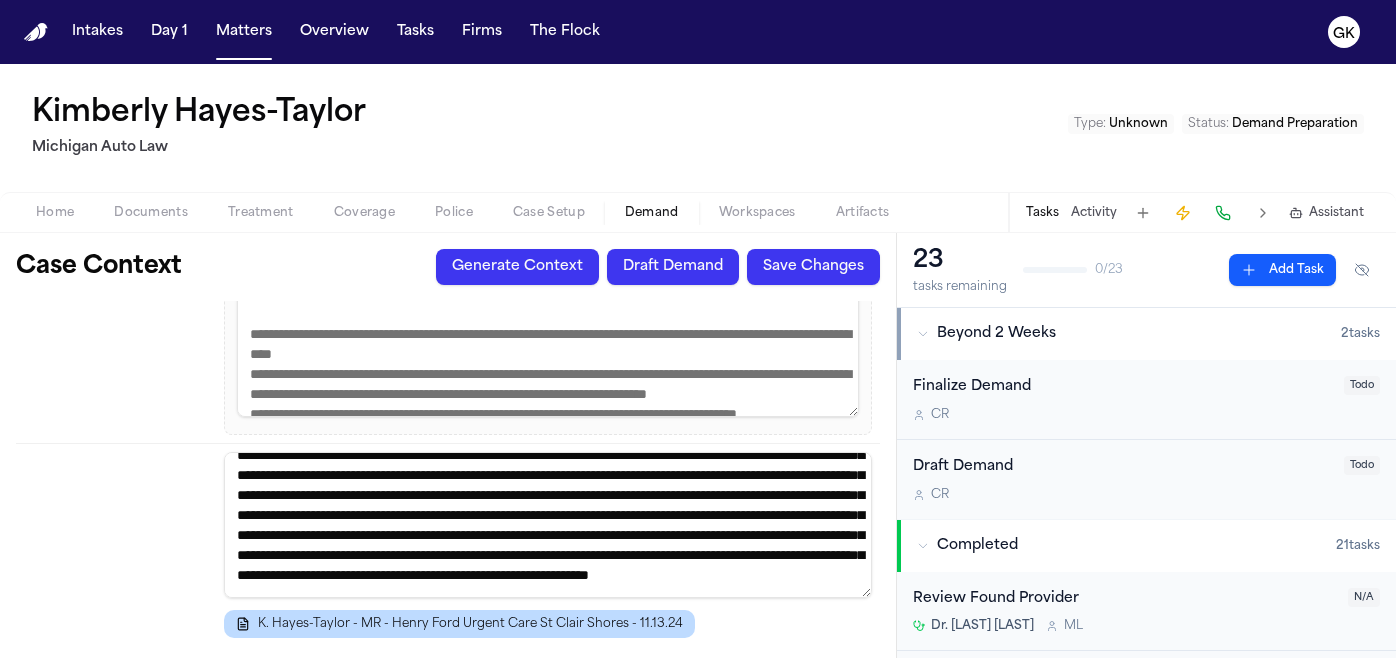 scroll, scrollTop: 420, scrollLeft: 0, axis: vertical 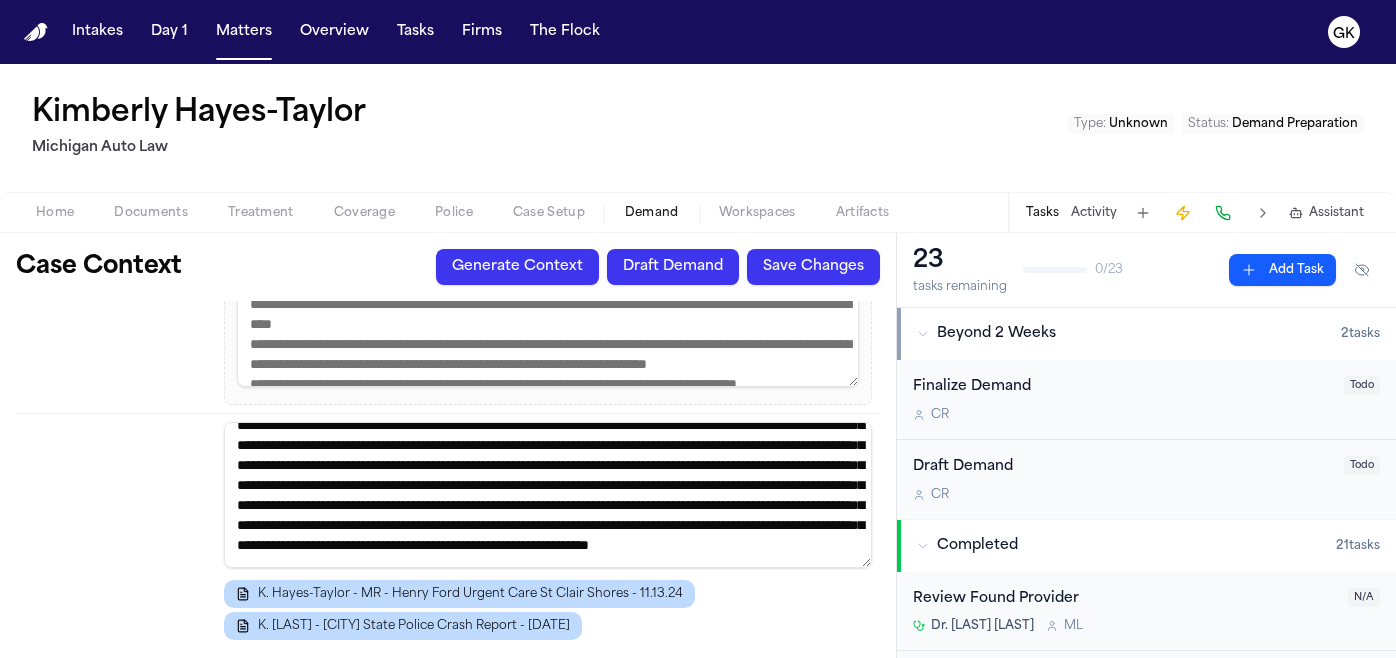 type on "**********" 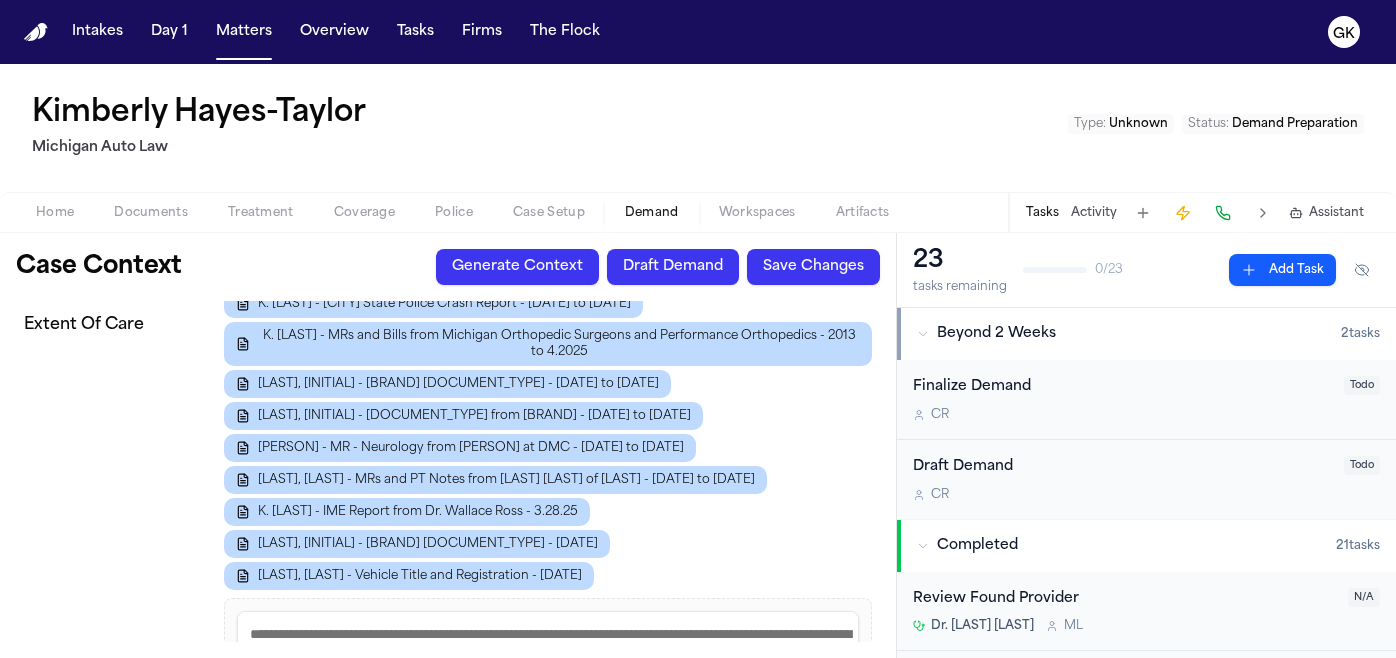 scroll, scrollTop: 90, scrollLeft: 0, axis: vertical 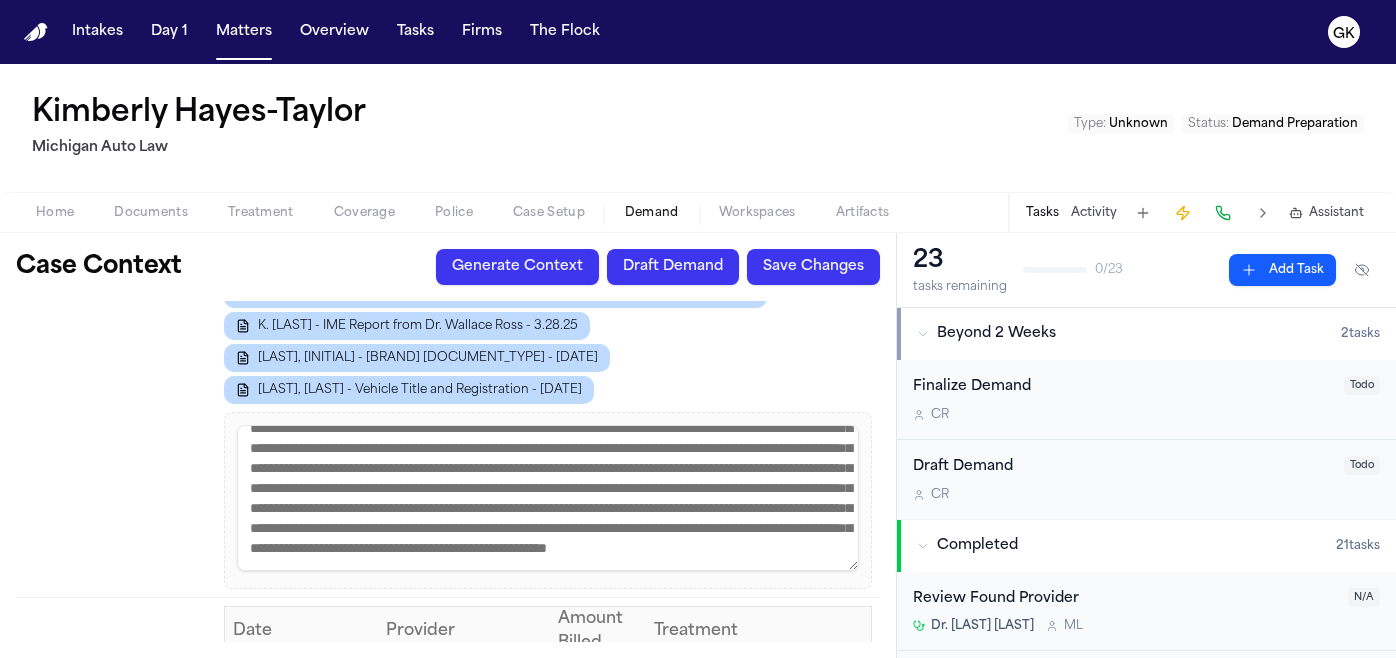 click on "**********" at bounding box center (548, 498) 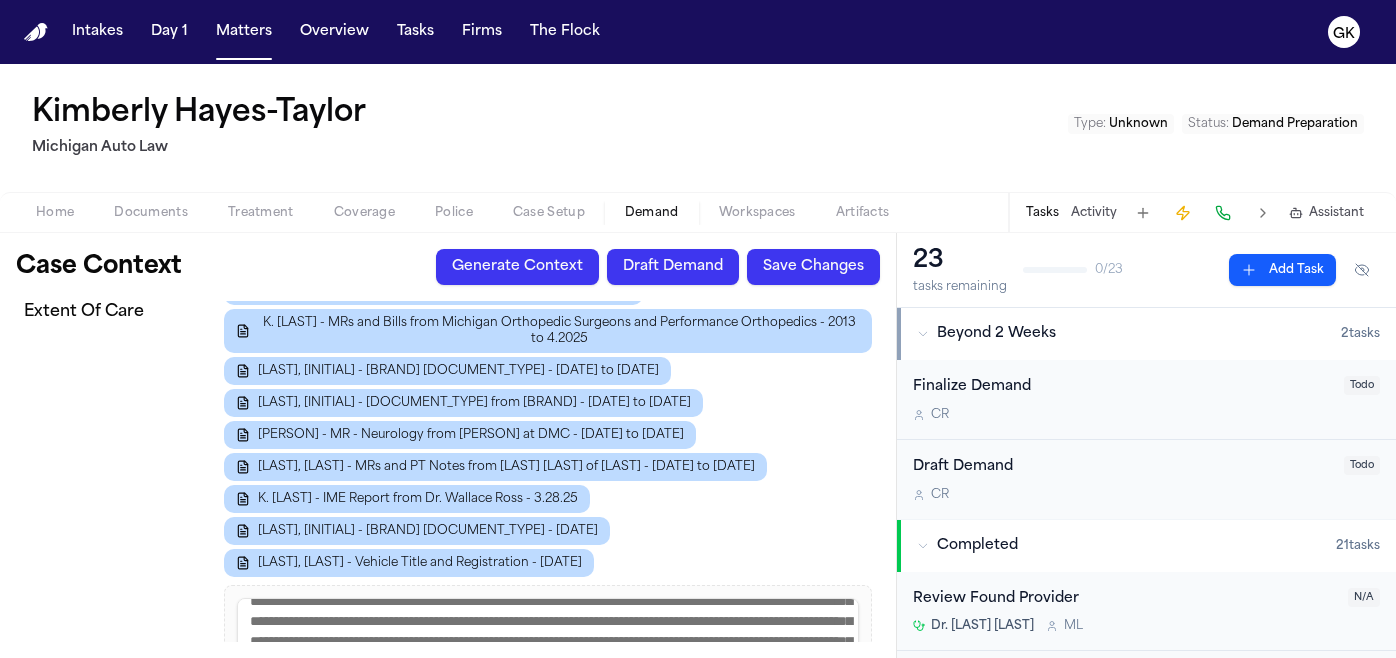 scroll, scrollTop: 12122, scrollLeft: 0, axis: vertical 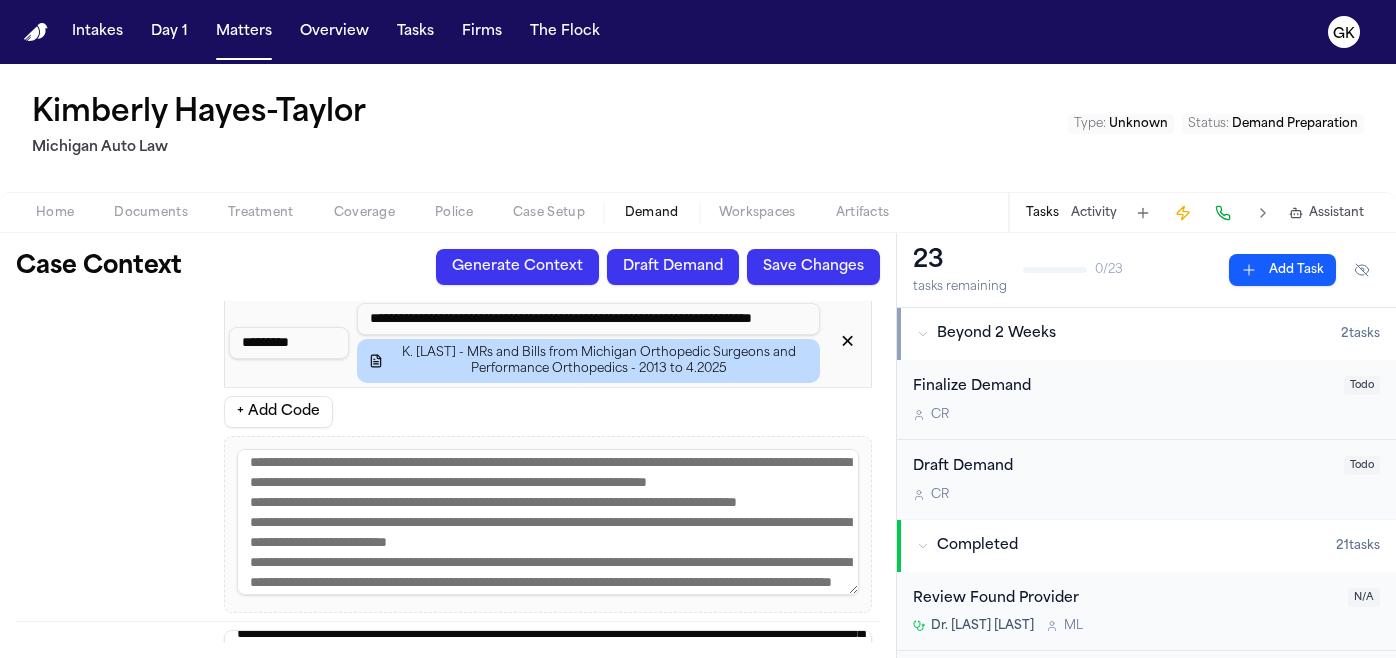 click on "Save Changes" at bounding box center [813, 267] 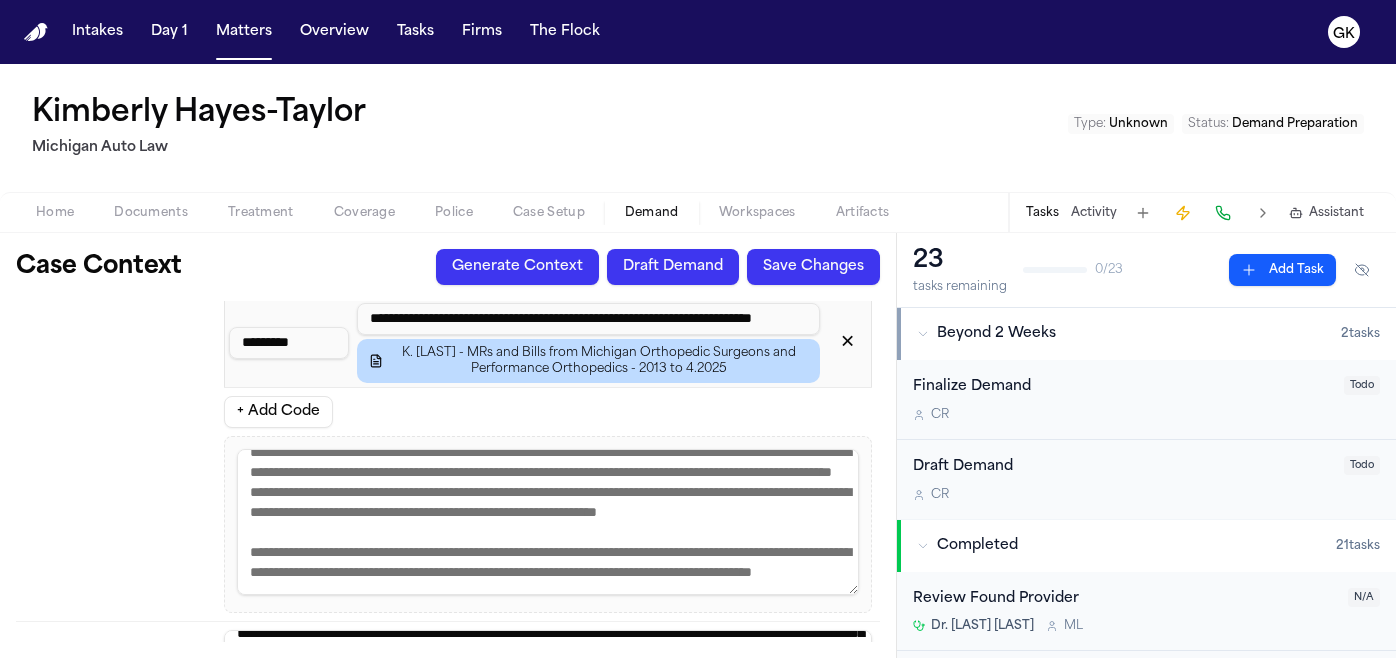 scroll, scrollTop: 300, scrollLeft: 0, axis: vertical 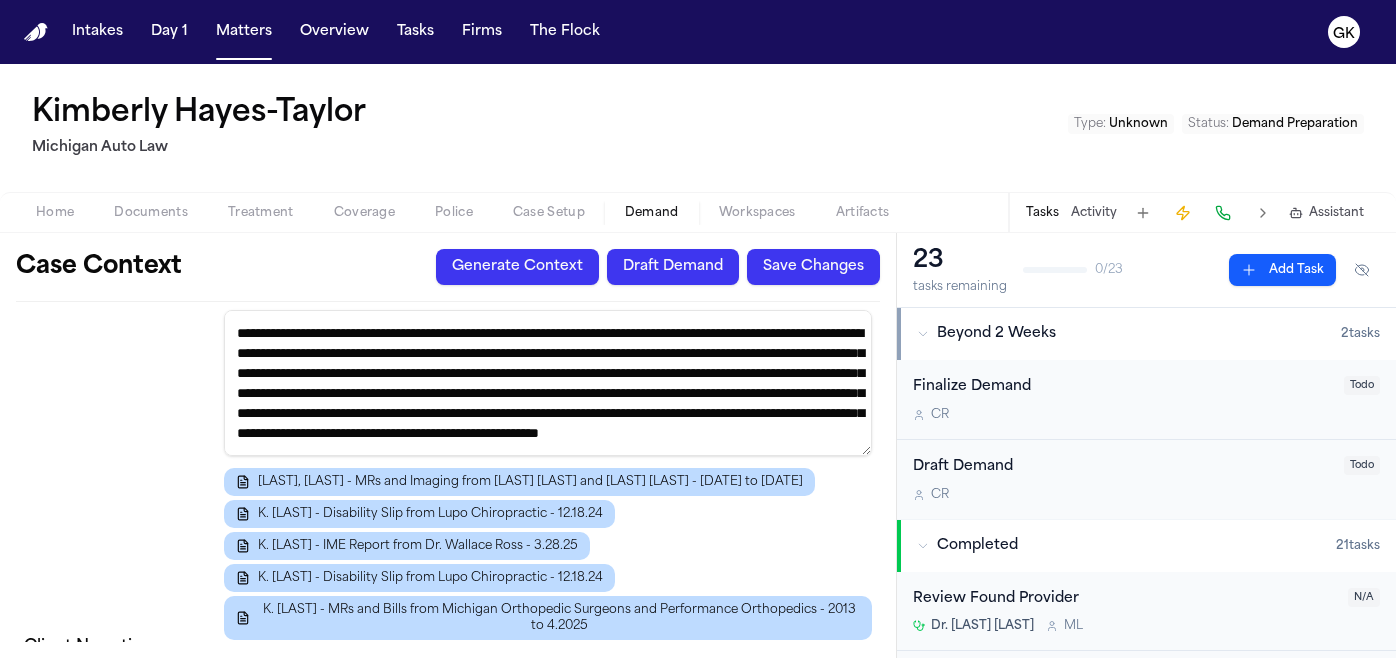 click on "[PERSON] - MRs and Imaging from [ORGANIZATION] and [ORGANIZATION] – [DATE] to [DATE] [PERSON] - Disability Slip from [ORGANIZATION] – [DATE] [PERSON] - IME Report from [PERSON] – [DATE] [PERSON] - Disability Slip from [ORGANIZATION] – [DATE] [PERSON] - MRs and Bills from [ORGANIZATION] and [ORGANIZATION] – [YEAR] to [DATE] [PERSON] - MR - Physical Therapy from [ORGANIZATION] – [DATE] to [DATE] [PERSON] - MRs and PT Notes from [ORGANIZATION] – [DATE] to [DATE] [PERSON] - MR - Neurology from [PERSON] at DMC - [DATE] to [DATE] [PERSON] - Uber Wage Summary - [DATE] [PERSON] - Uber Earnings Summary - [DATE] [PERSON] - Uber Earnings Summary - [DATE]" at bounding box center (548, 634) 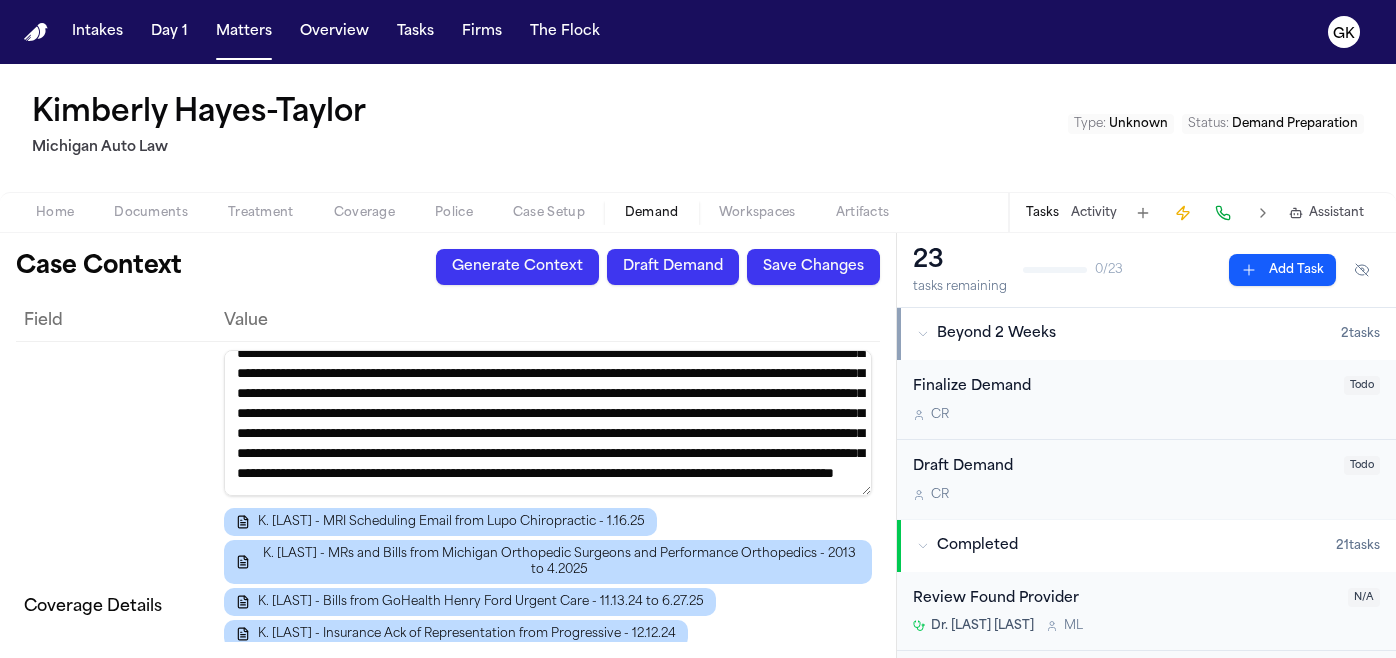 scroll, scrollTop: 110, scrollLeft: 0, axis: vertical 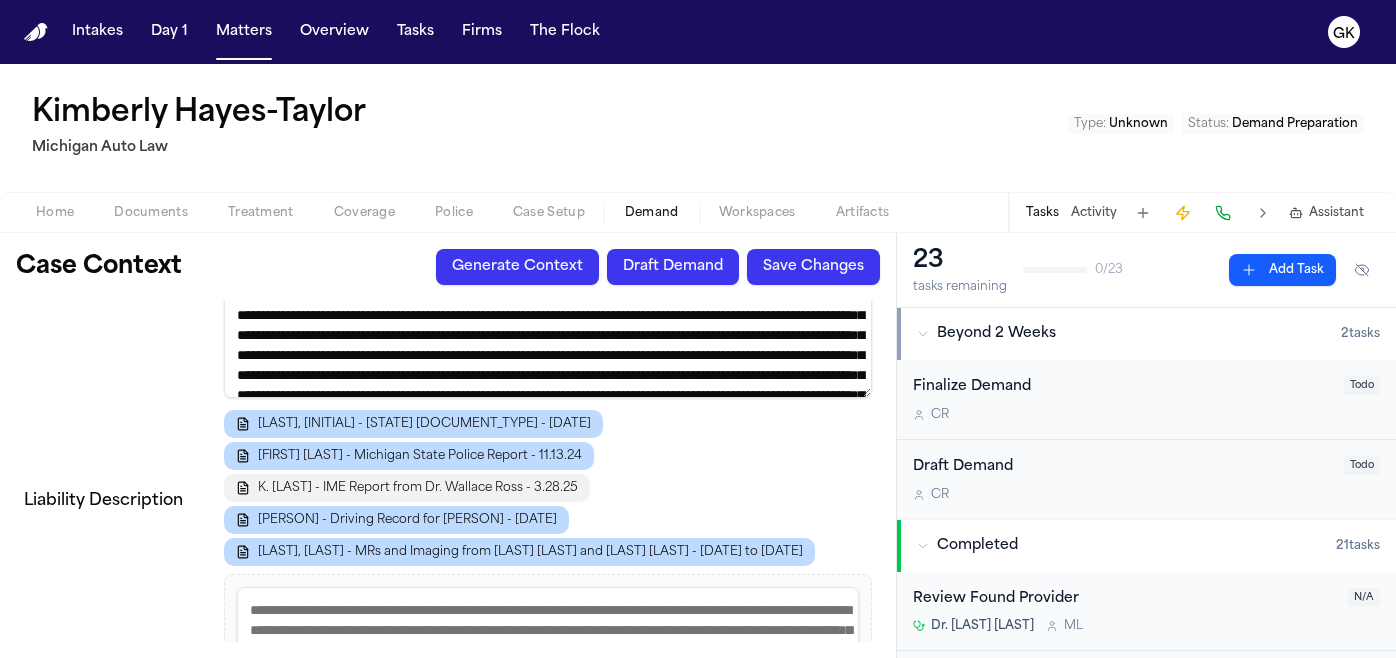 click on "K. [LAST] - IME Report from Dr. Wallace Ross - 3.28.25" at bounding box center (418, 488) 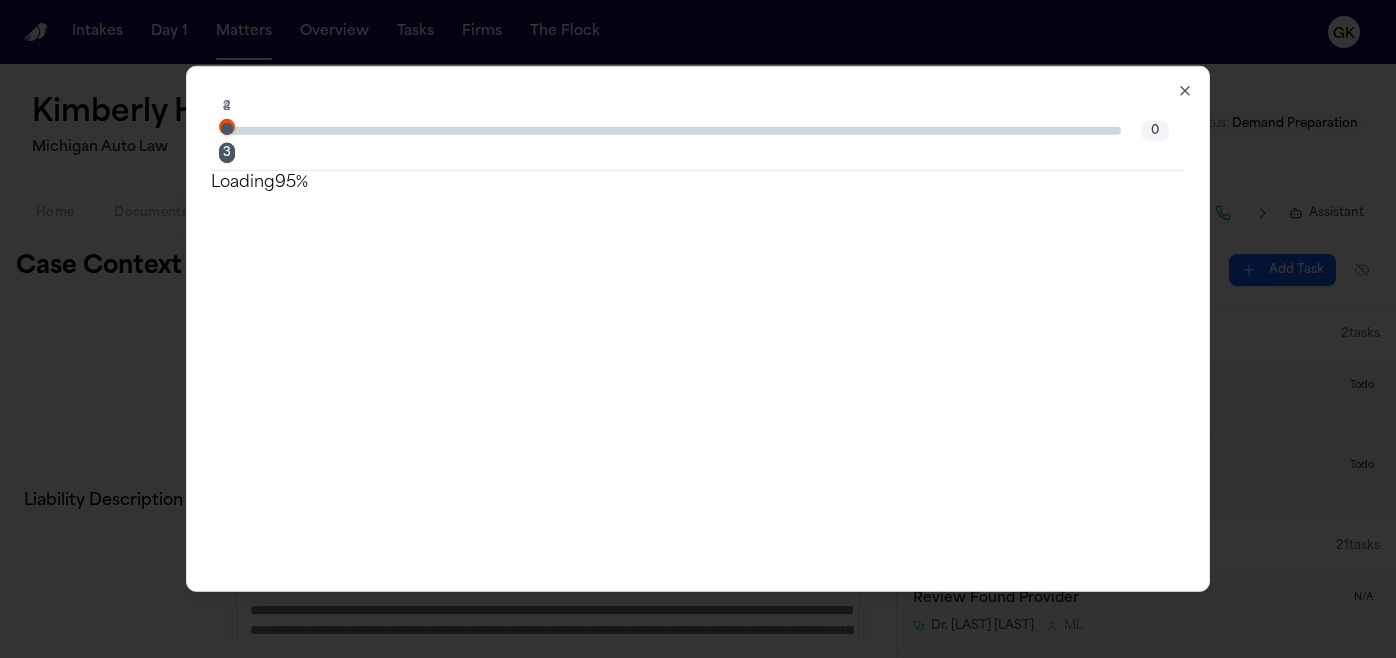 click 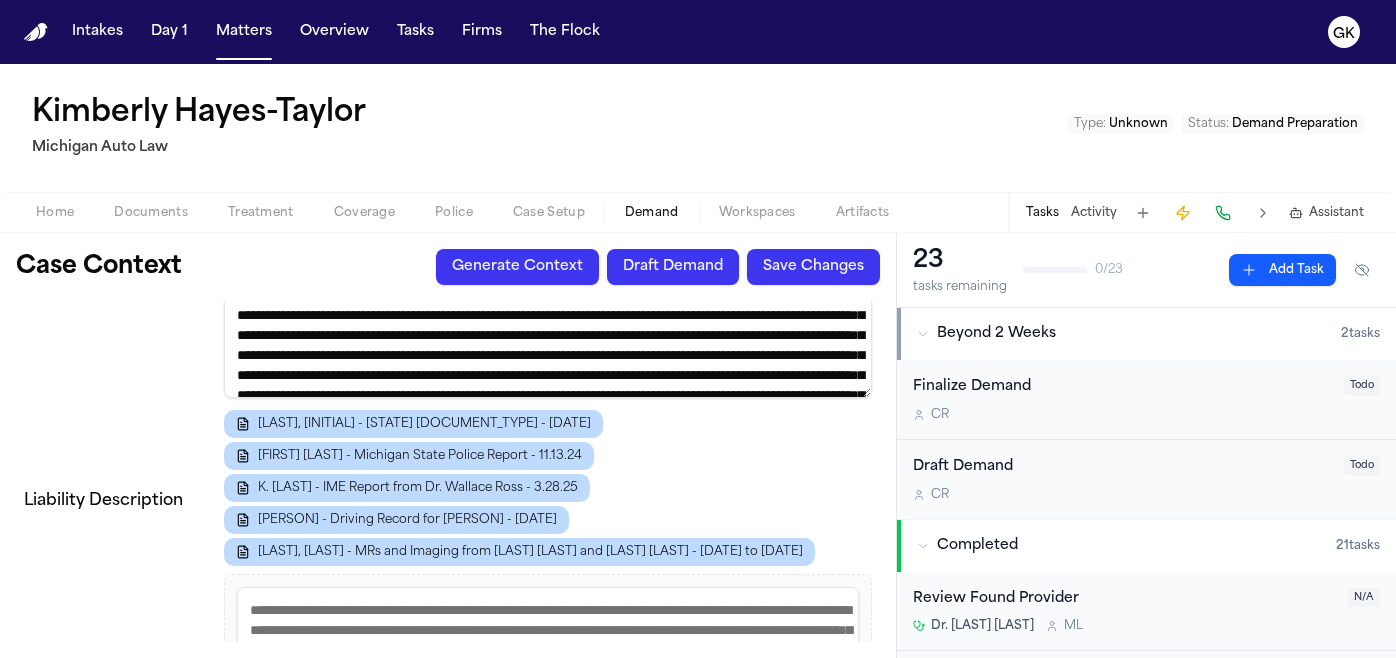 click on "Draft Demand" at bounding box center (673, 267) 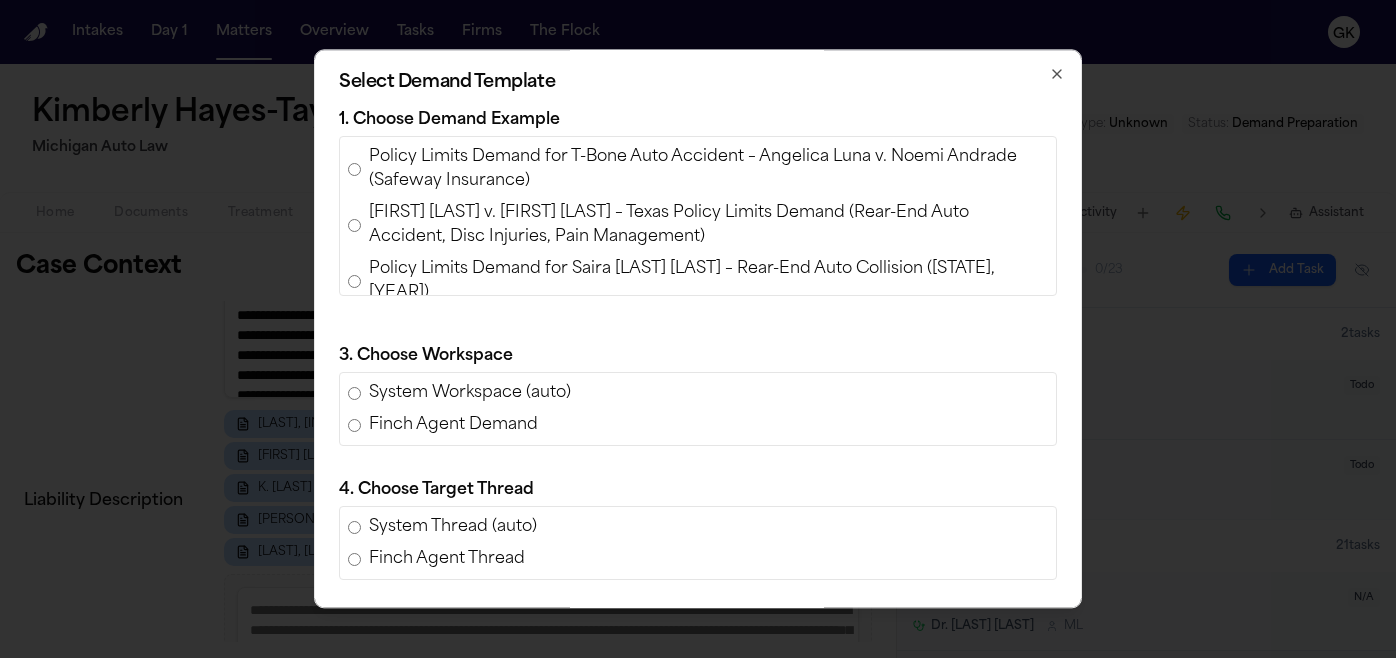 click 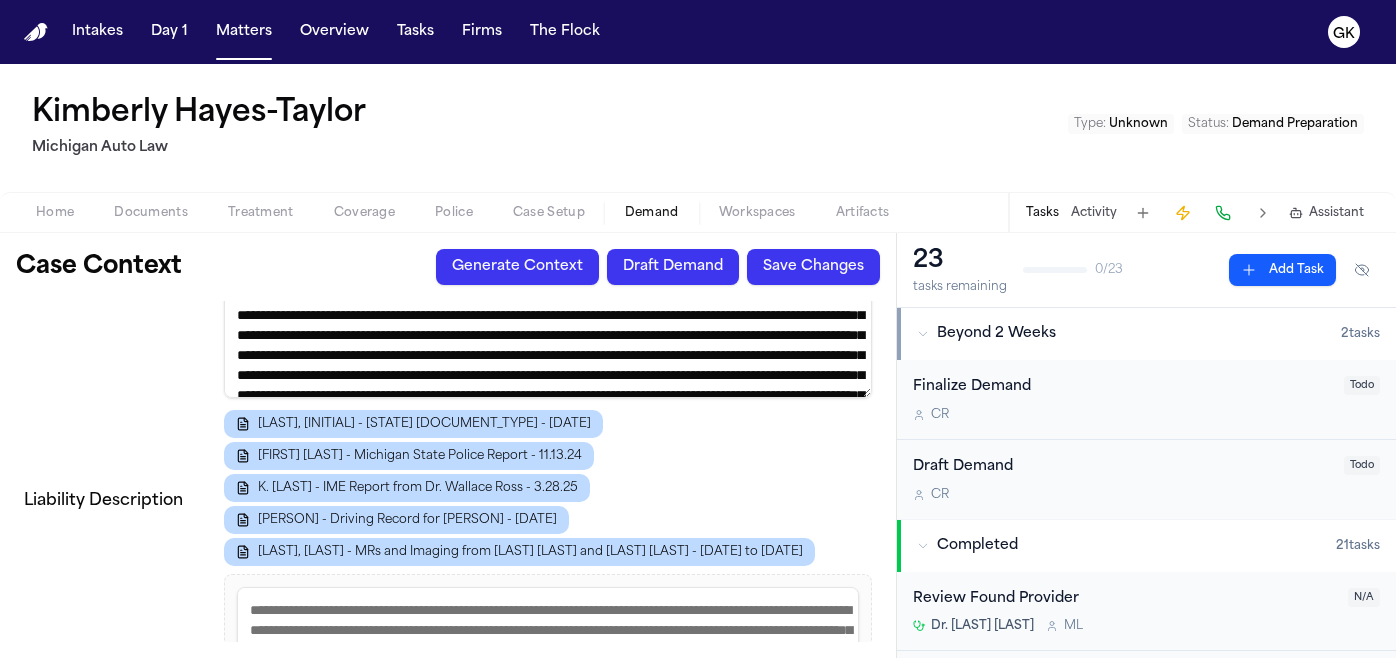 click on "Save Changes" at bounding box center [813, 267] 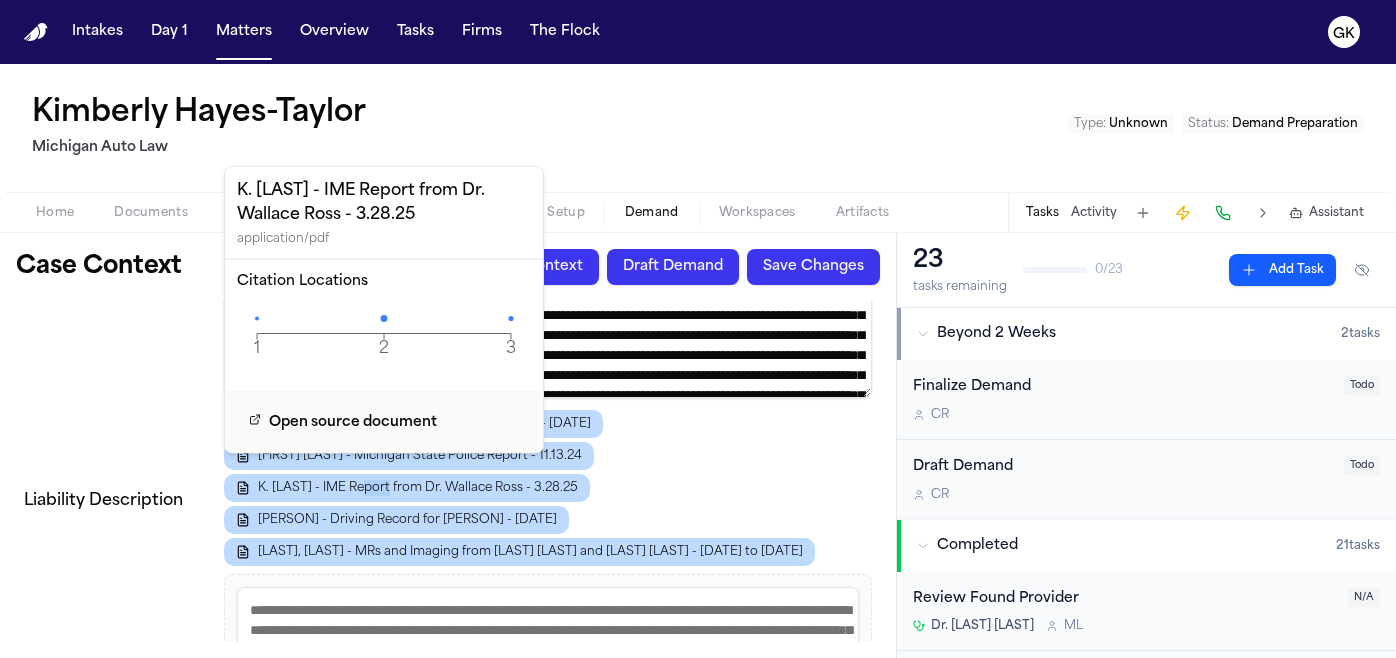 click on "Draft Demand" at bounding box center (673, 267) 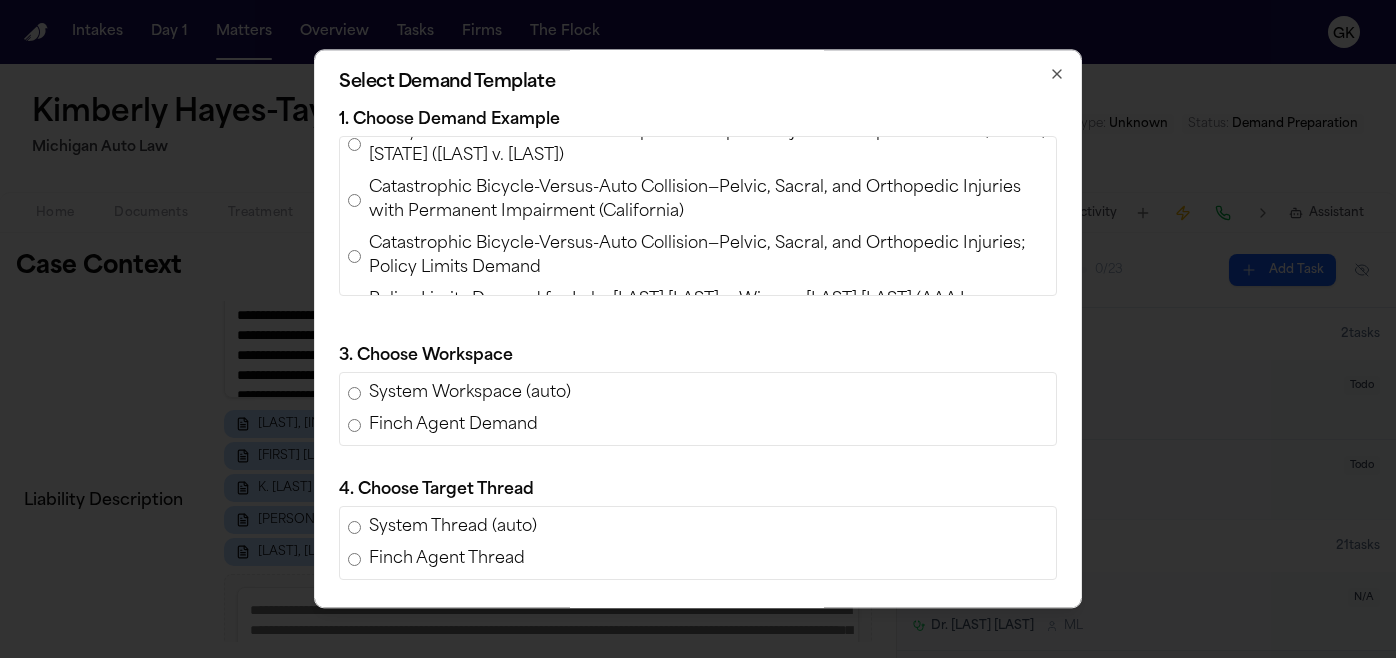 scroll, scrollTop: 560, scrollLeft: 0, axis: vertical 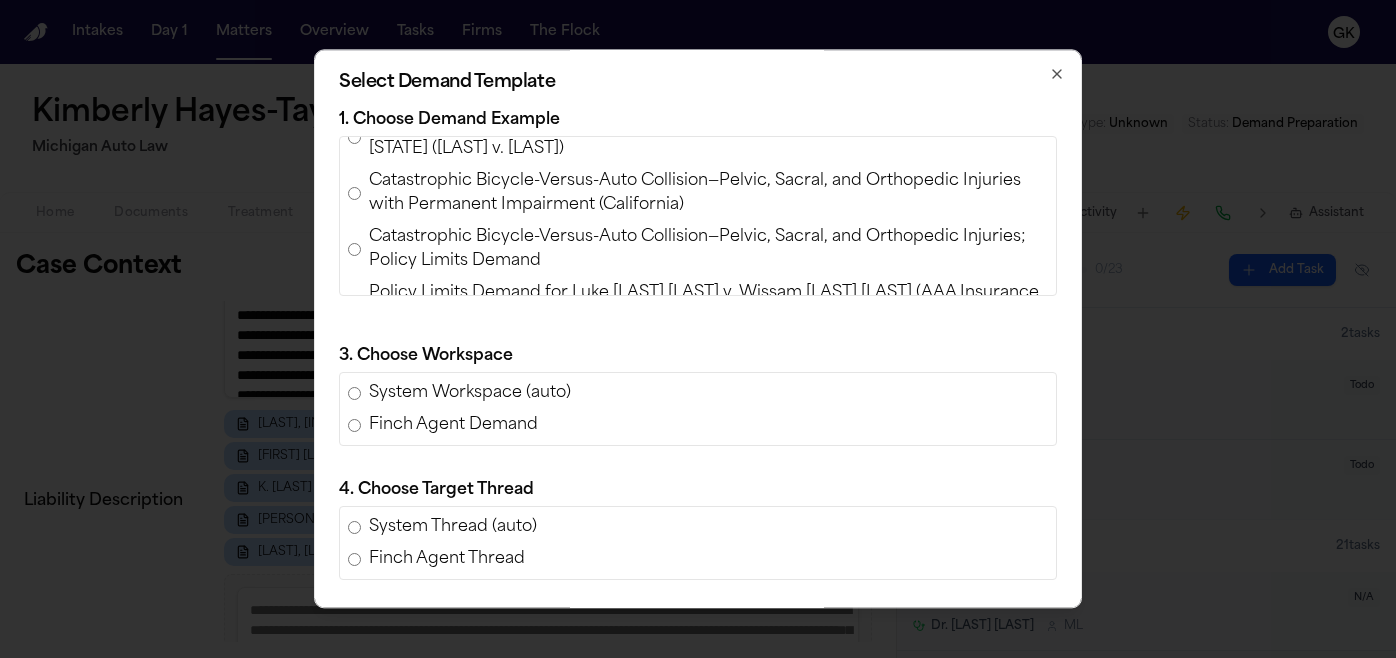 click on "Policy Limits Demand for Luke [LAST] [LAST] v. Wissam [LAST] [LAST] (AAA Insurance, Michigan Auto Accident, 2024)" at bounding box center (708, 305) 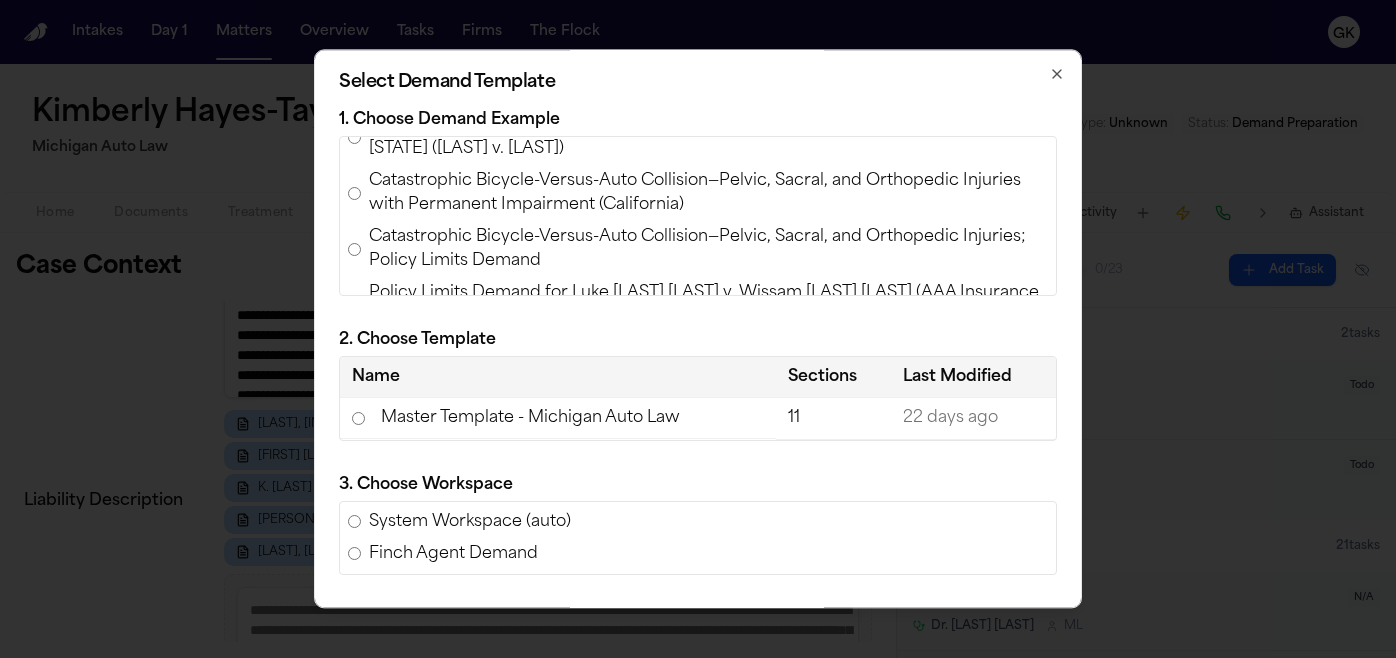 click on "Master Template - Michigan Auto Law" at bounding box center [558, 418] 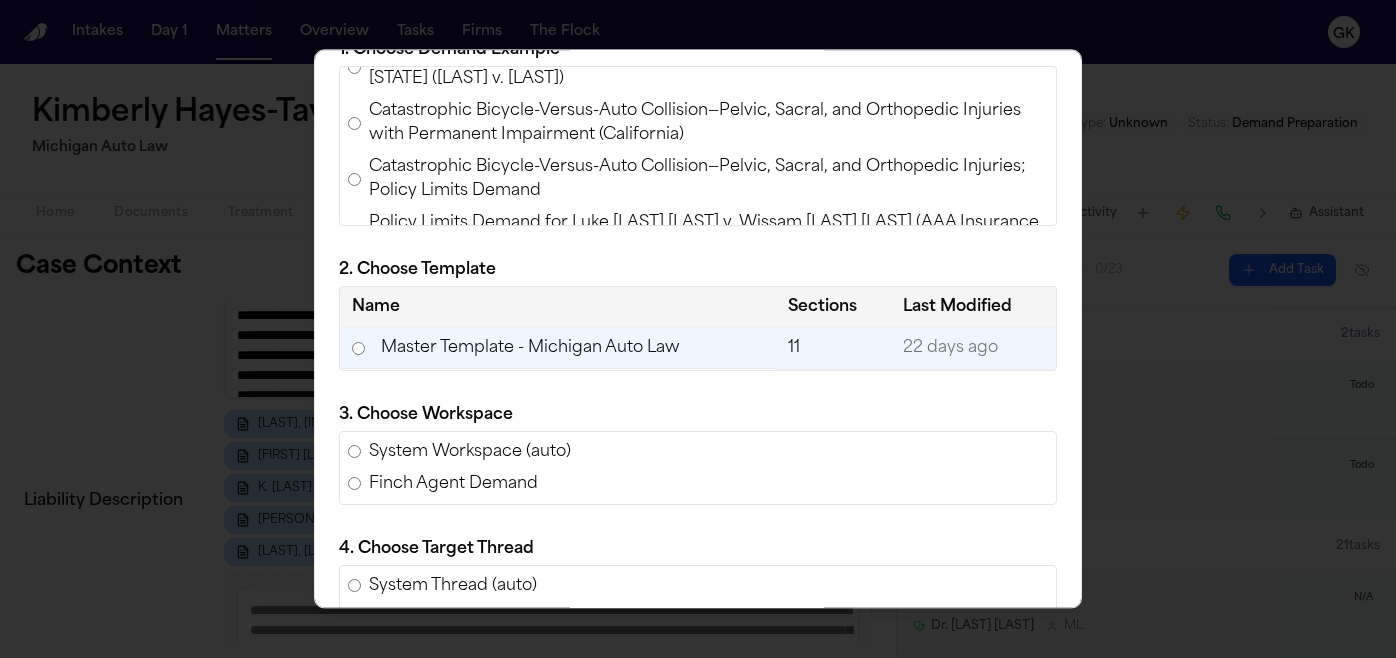 scroll, scrollTop: 193, scrollLeft: 0, axis: vertical 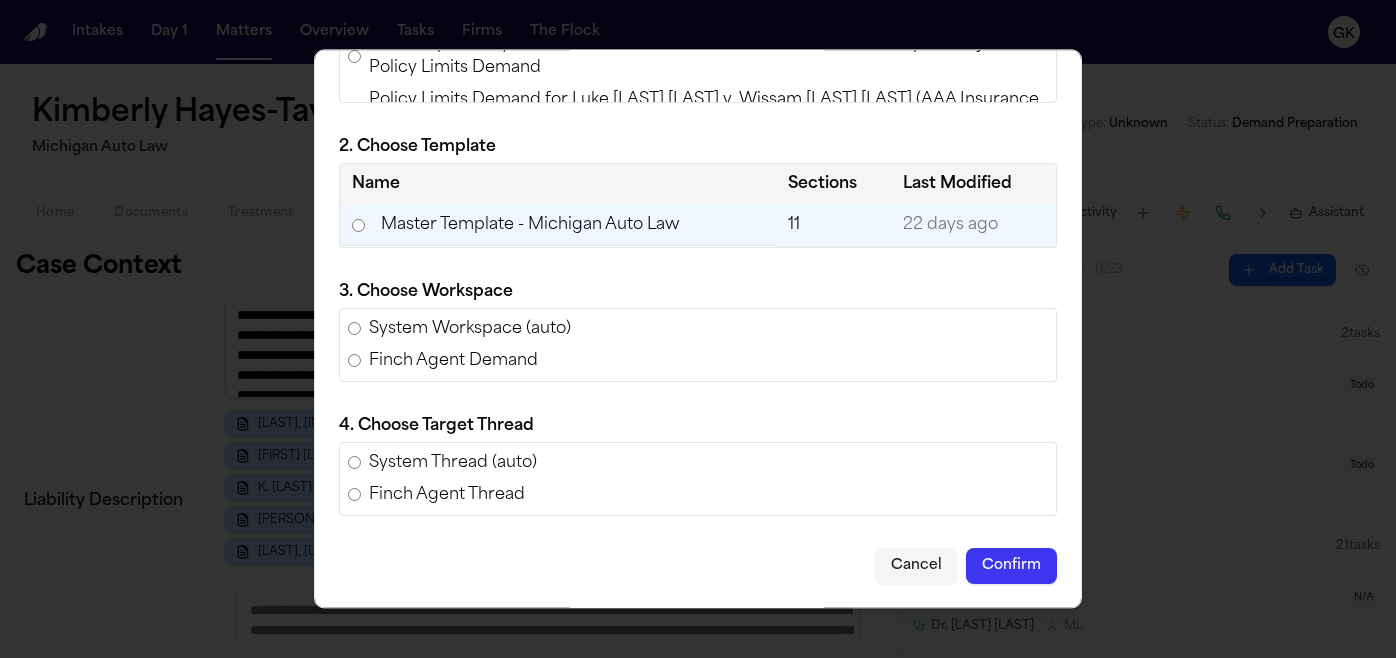 click on "Confirm" at bounding box center [1011, 566] 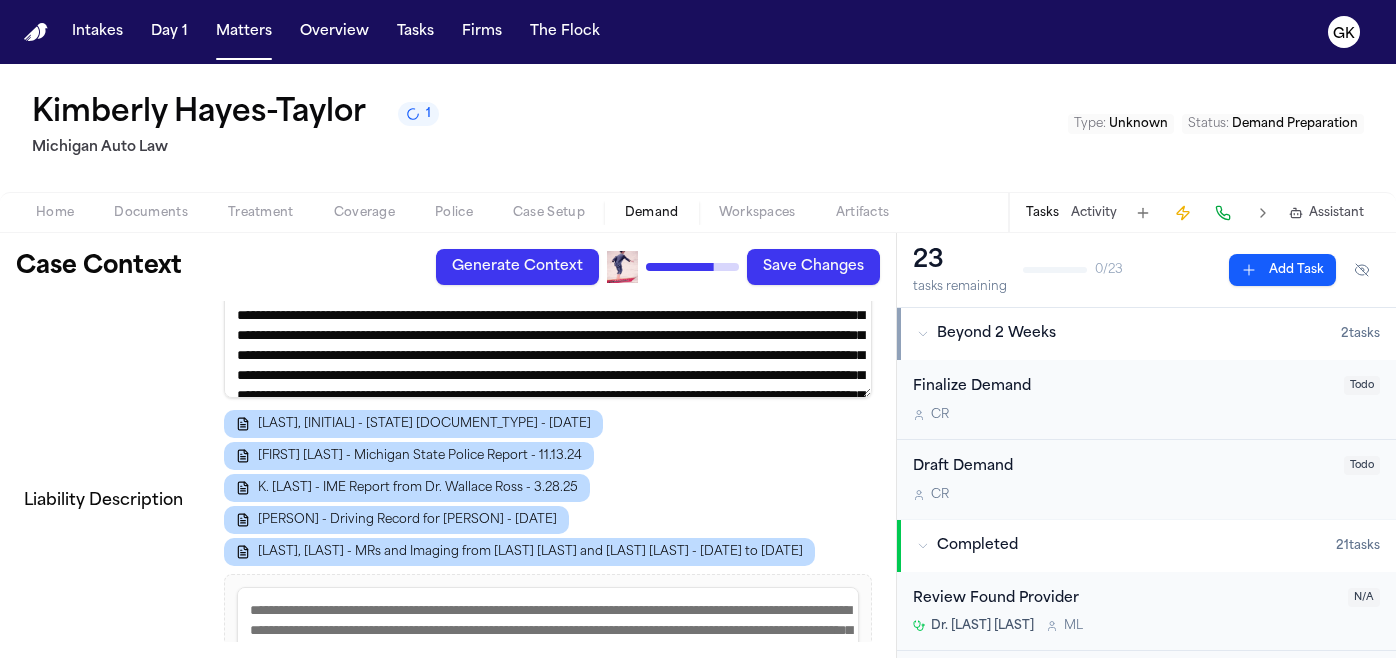 click on "Workspaces" at bounding box center (757, 213) 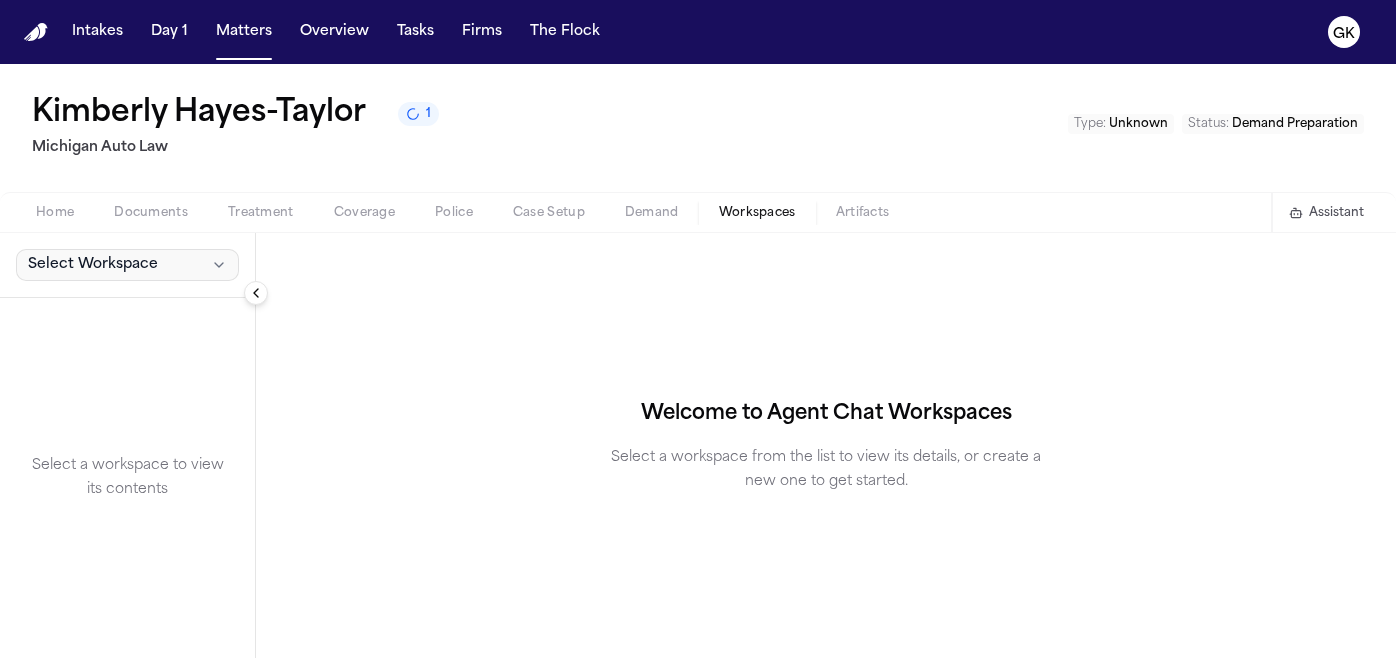 click on "Select Workspace" at bounding box center [127, 265] 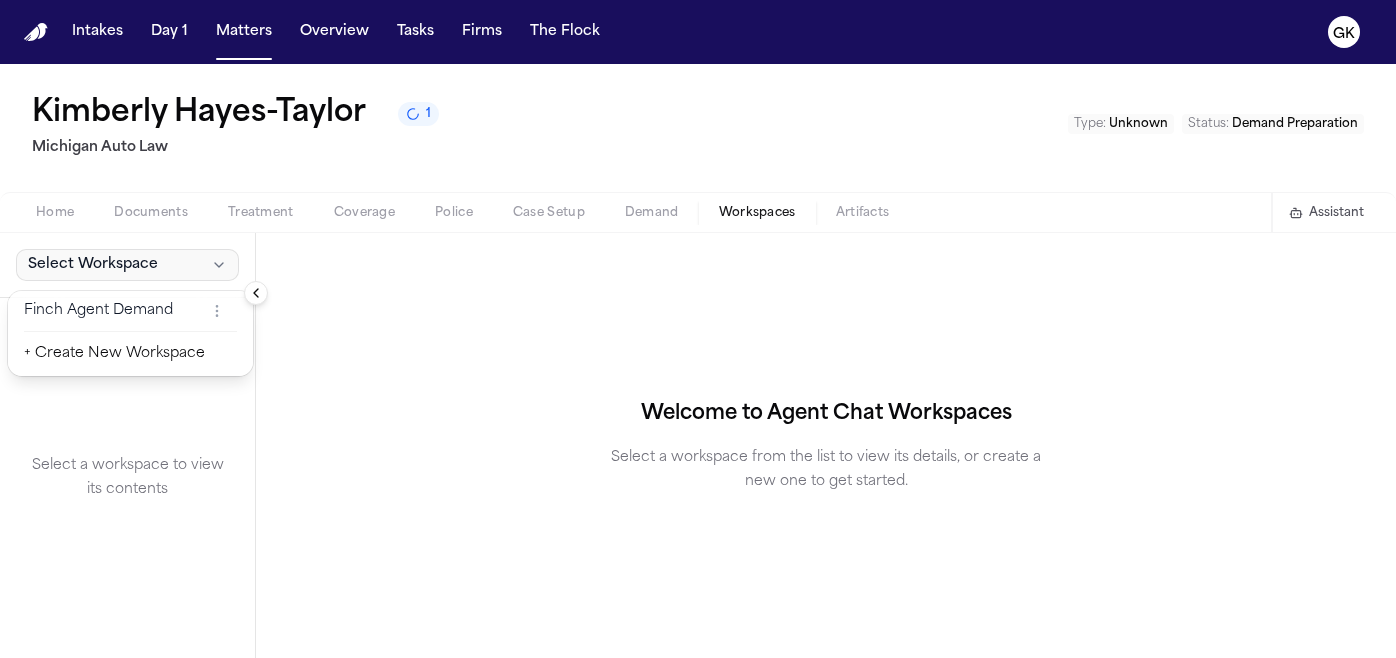 click on "Kimberly [LAST] 1 [STATE] Auto Law Type : Unknown Status : Demand Preparation Home Documents Treatment Coverage Police Case Setup Demand Workspaces Artifacts Assistant Select Workspace Select a workspace to view its contents Welcome to Agent Chat Workspaces Select a workspace from the list to view its details, or create a new one to get started." at bounding box center [698, 361] 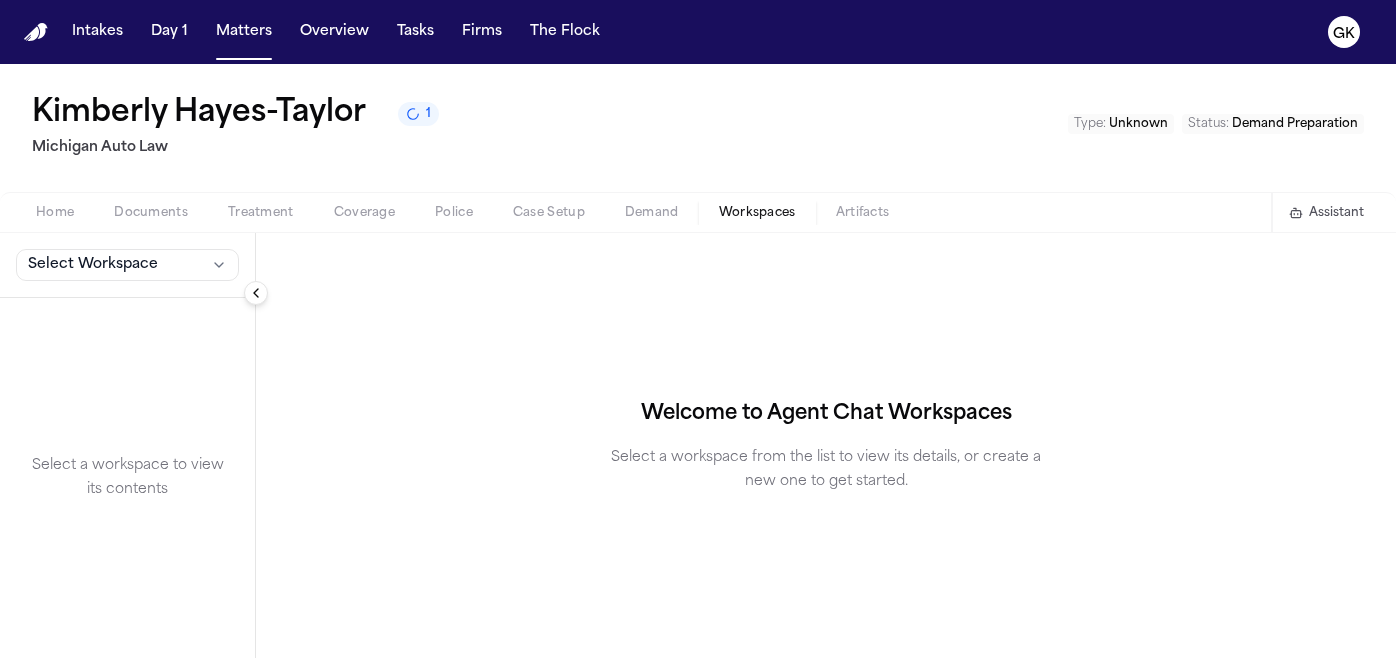 click on "1" at bounding box center [418, 114] 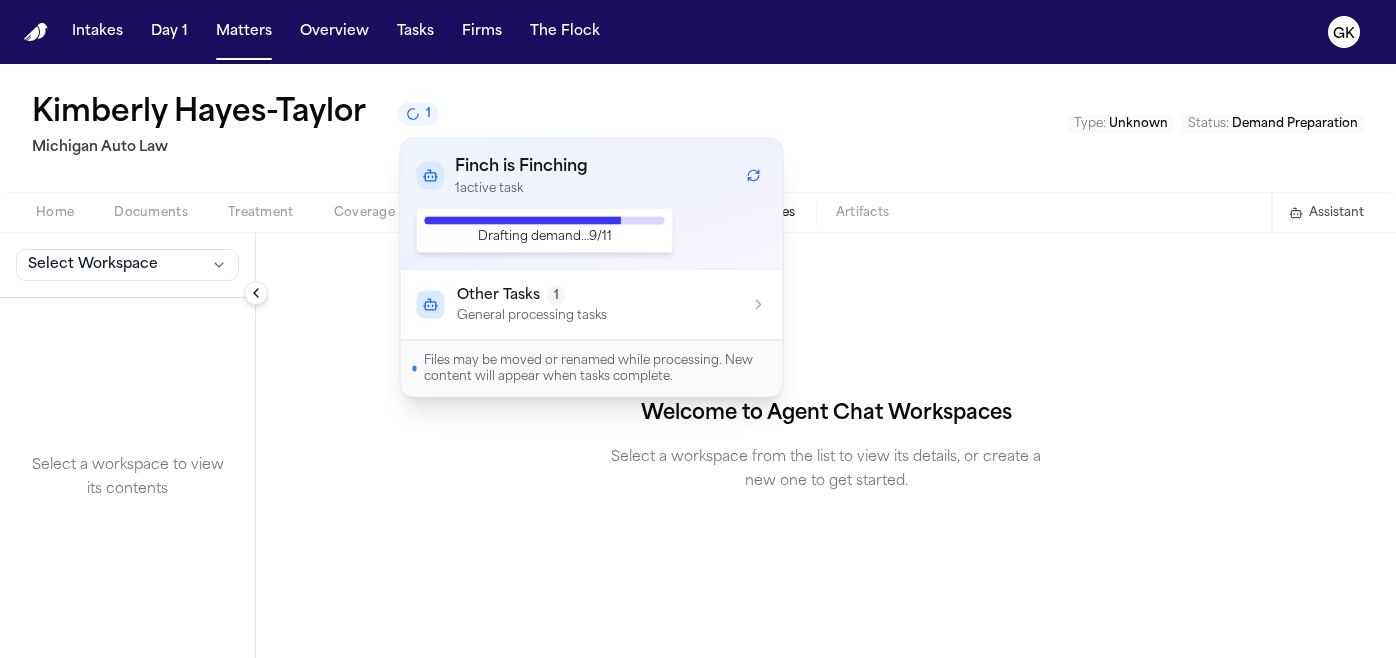 type 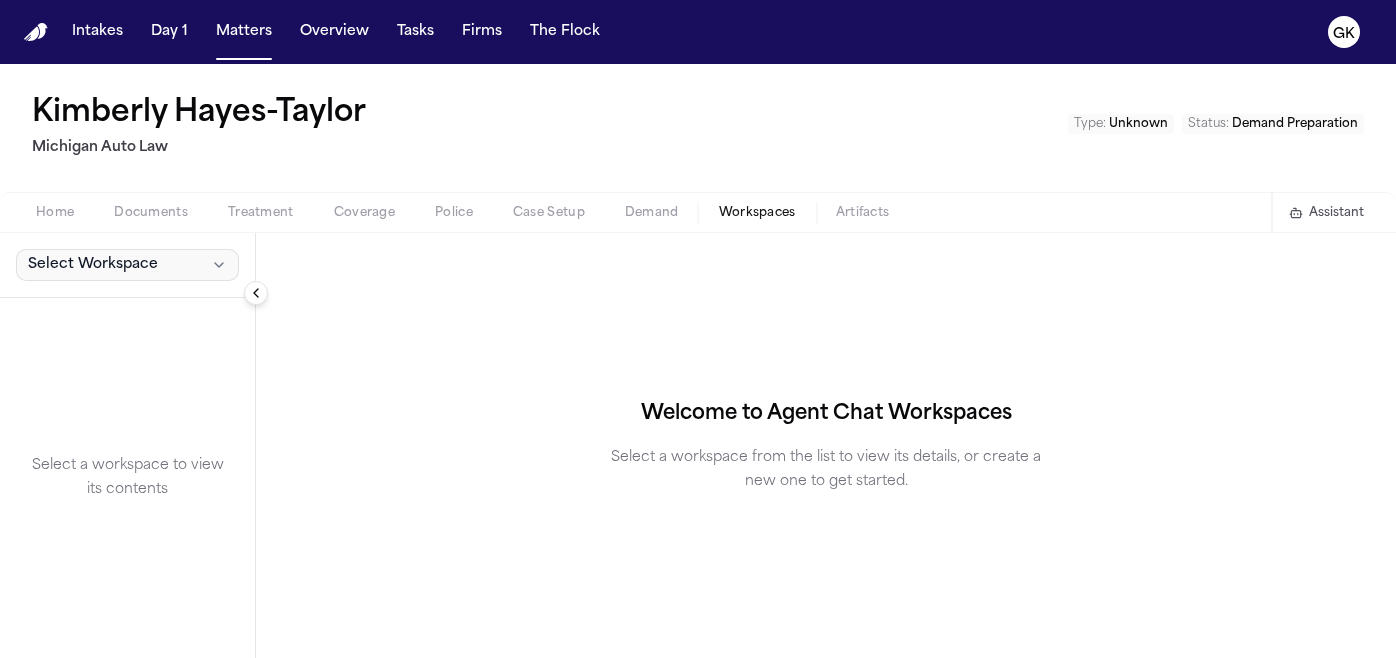 click on "Select Workspace" at bounding box center [127, 265] 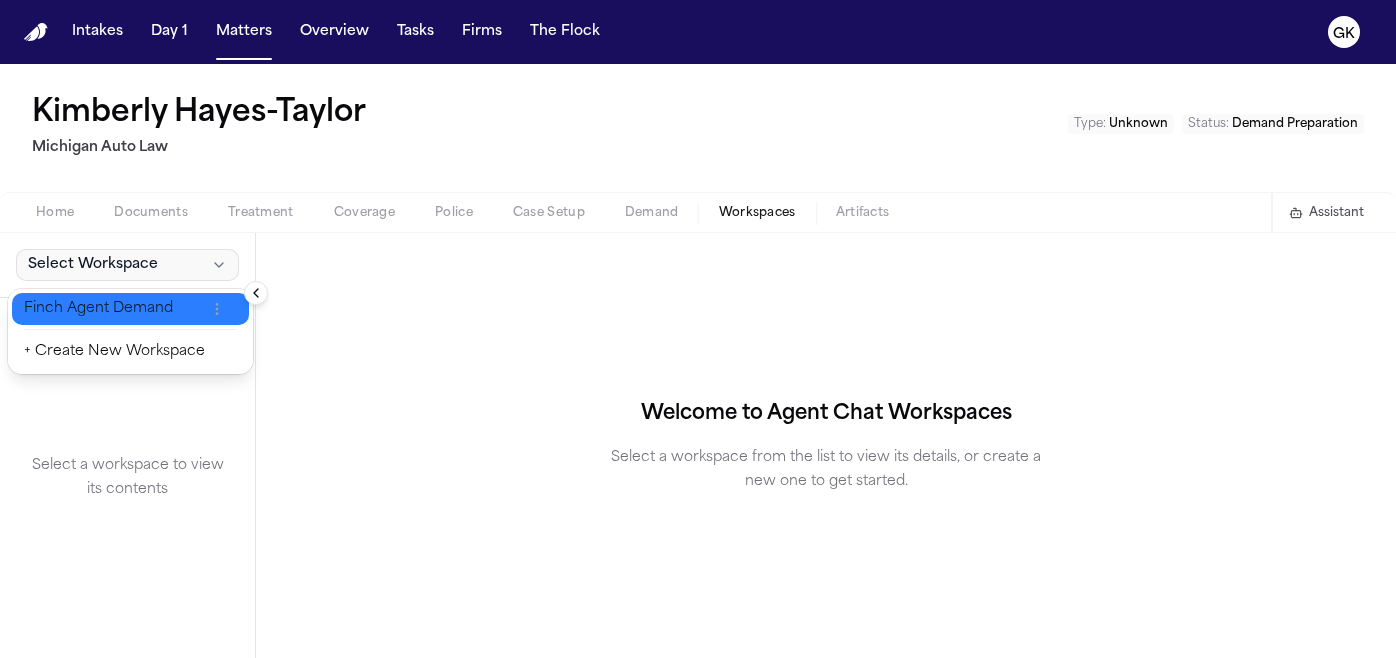click on "Finch Agent Demand" at bounding box center (114, 309) 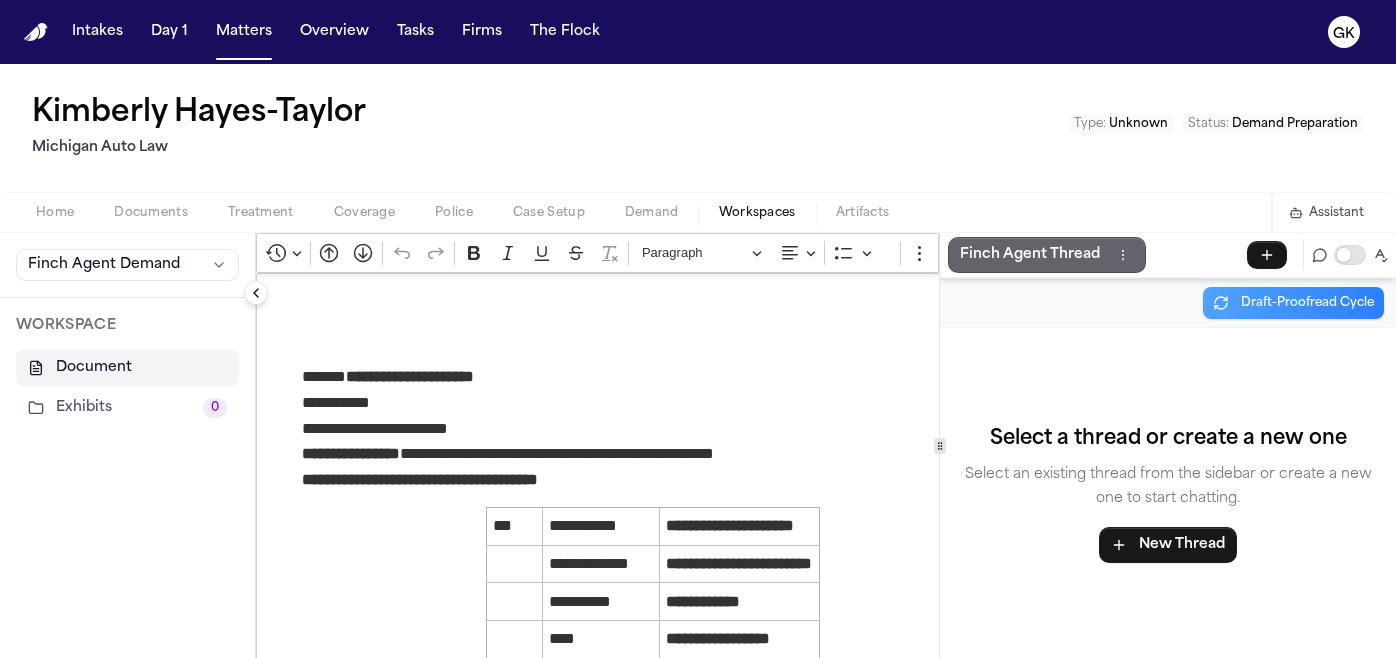 click on "Finch Agent Thread" at bounding box center [1030, 255] 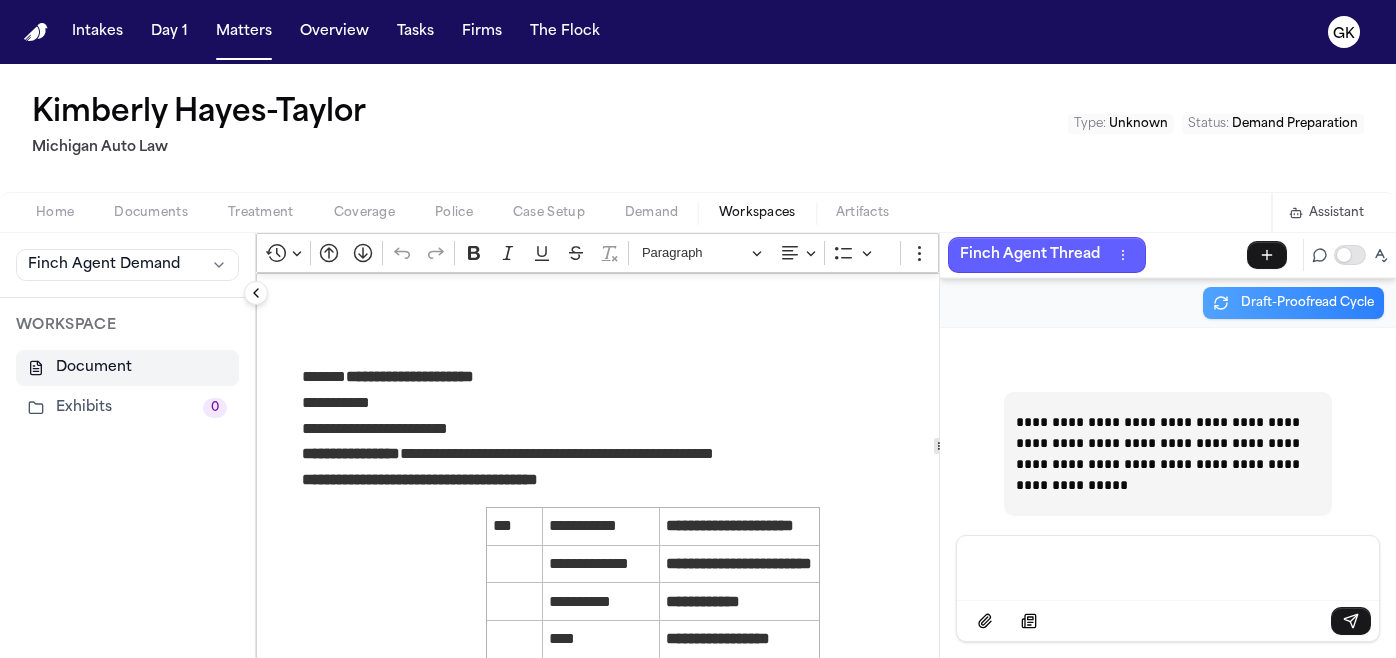 scroll, scrollTop: 58, scrollLeft: 0, axis: vertical 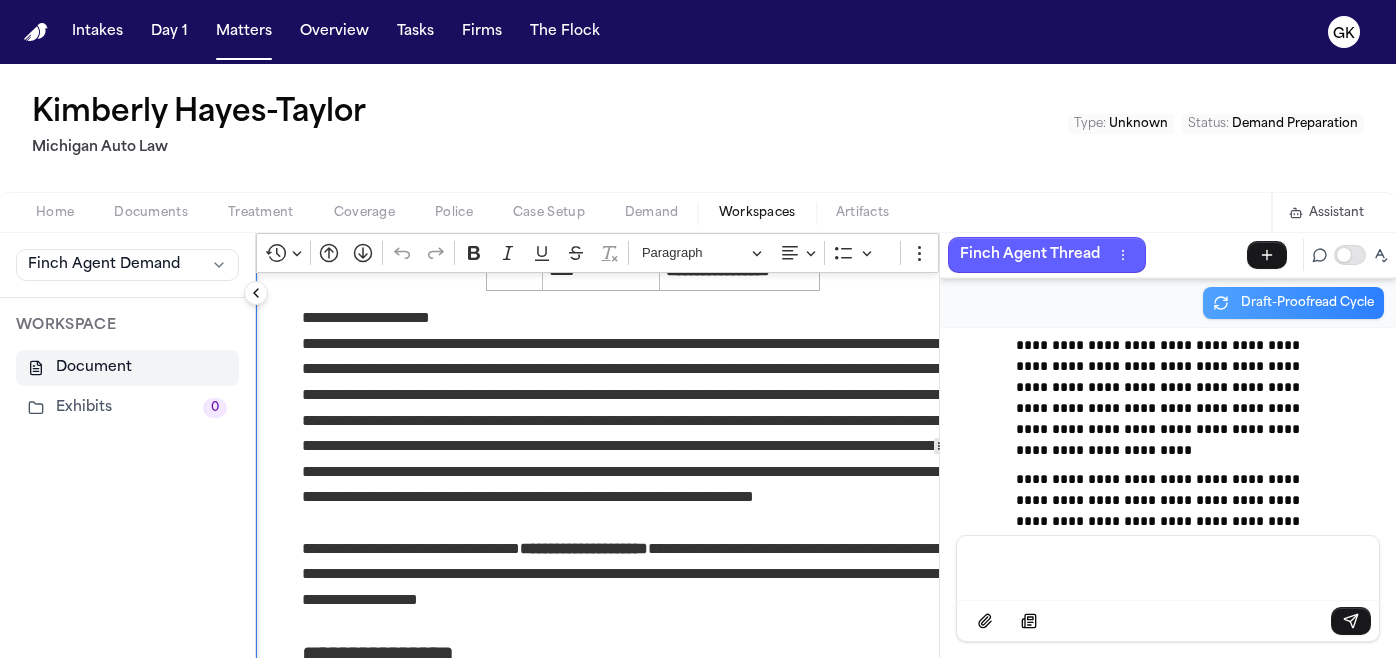 click on "**********" at bounding box center [652, 433] 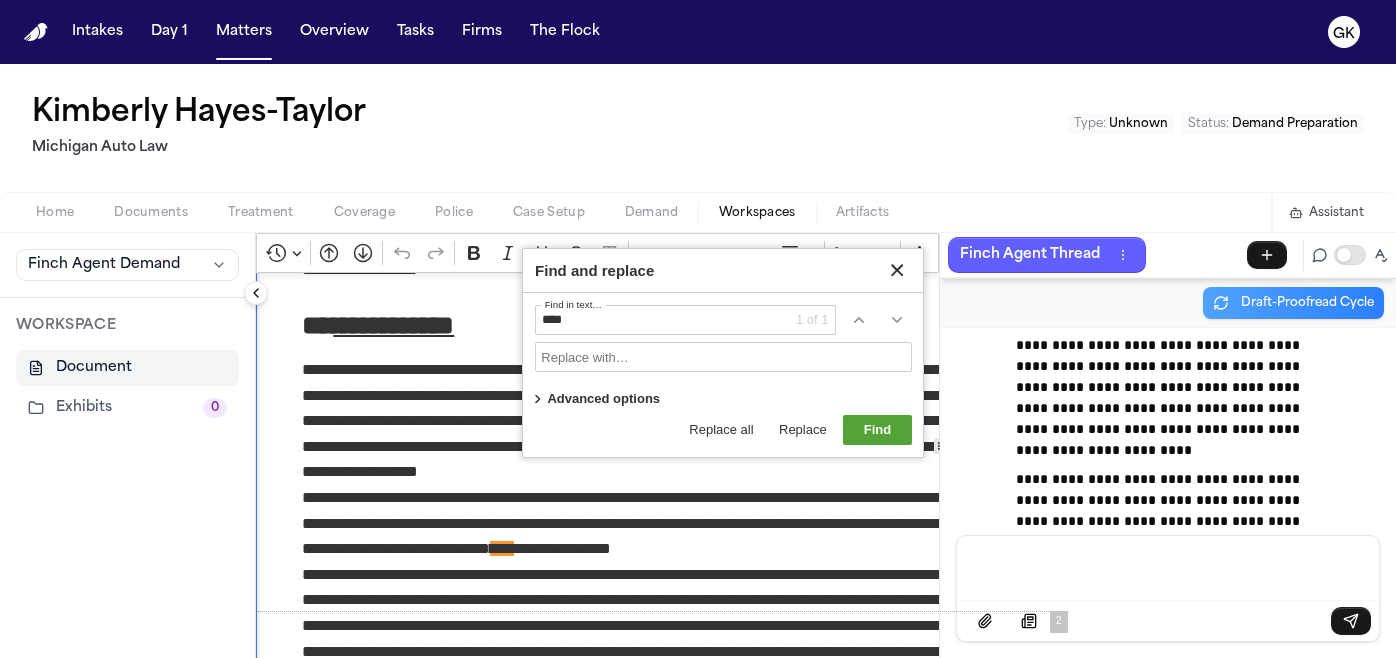 scroll, scrollTop: 706, scrollLeft: 0, axis: vertical 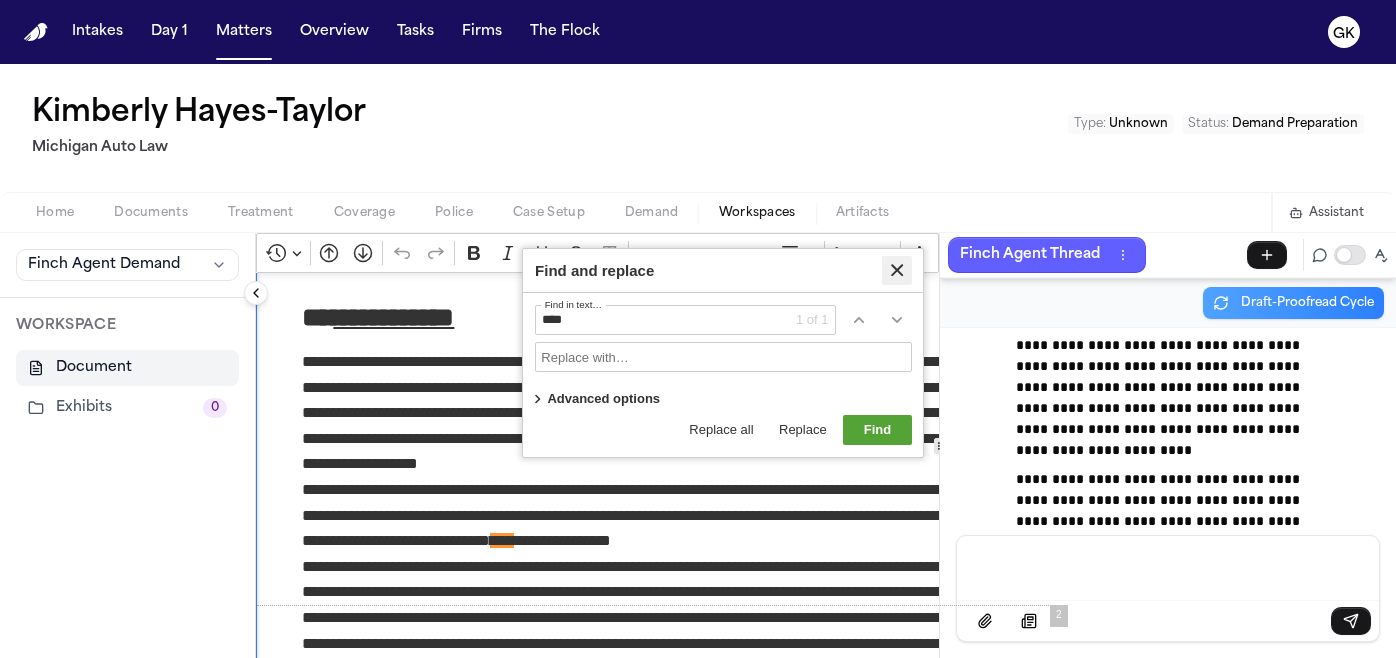 type on "***" 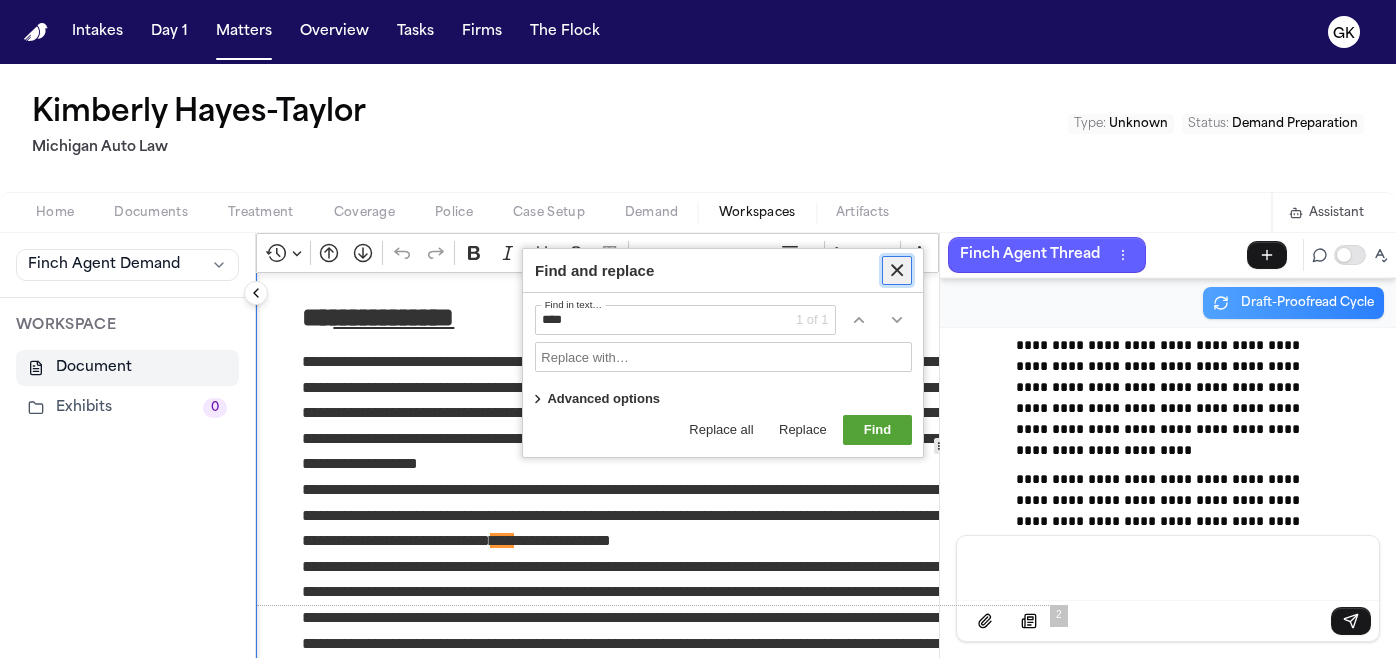 click 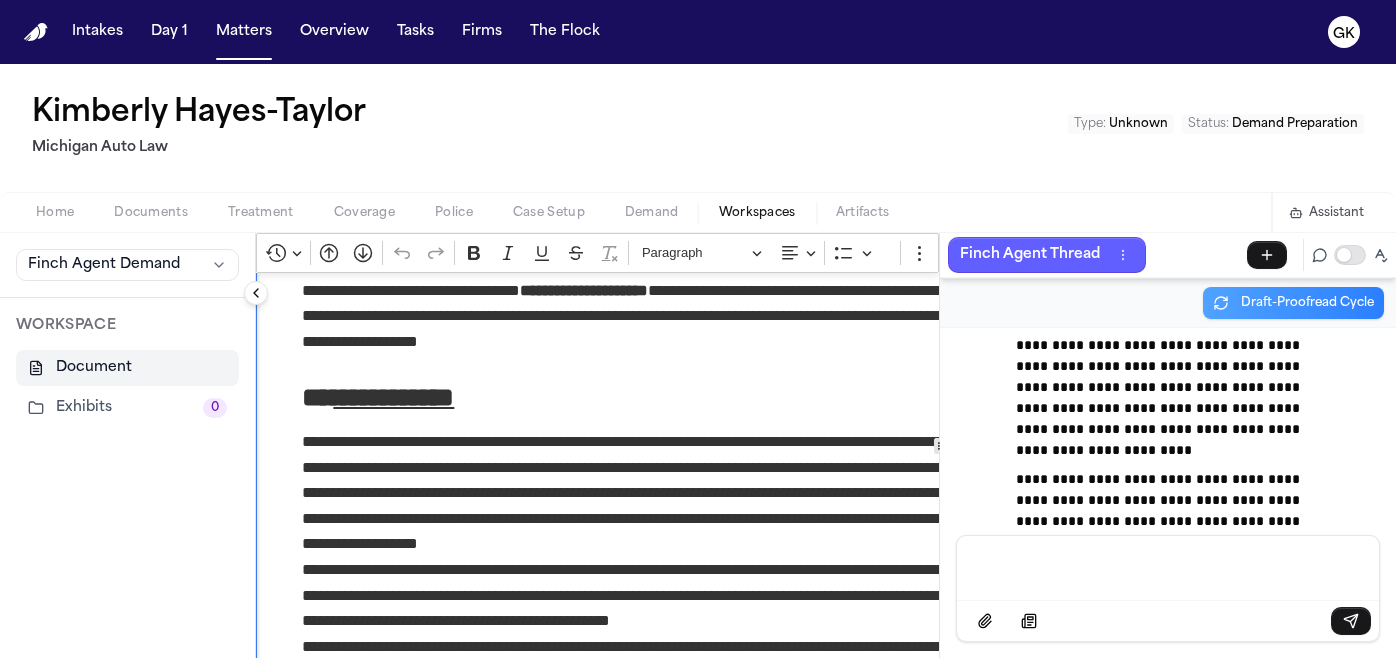 scroll, scrollTop: 629, scrollLeft: 0, axis: vertical 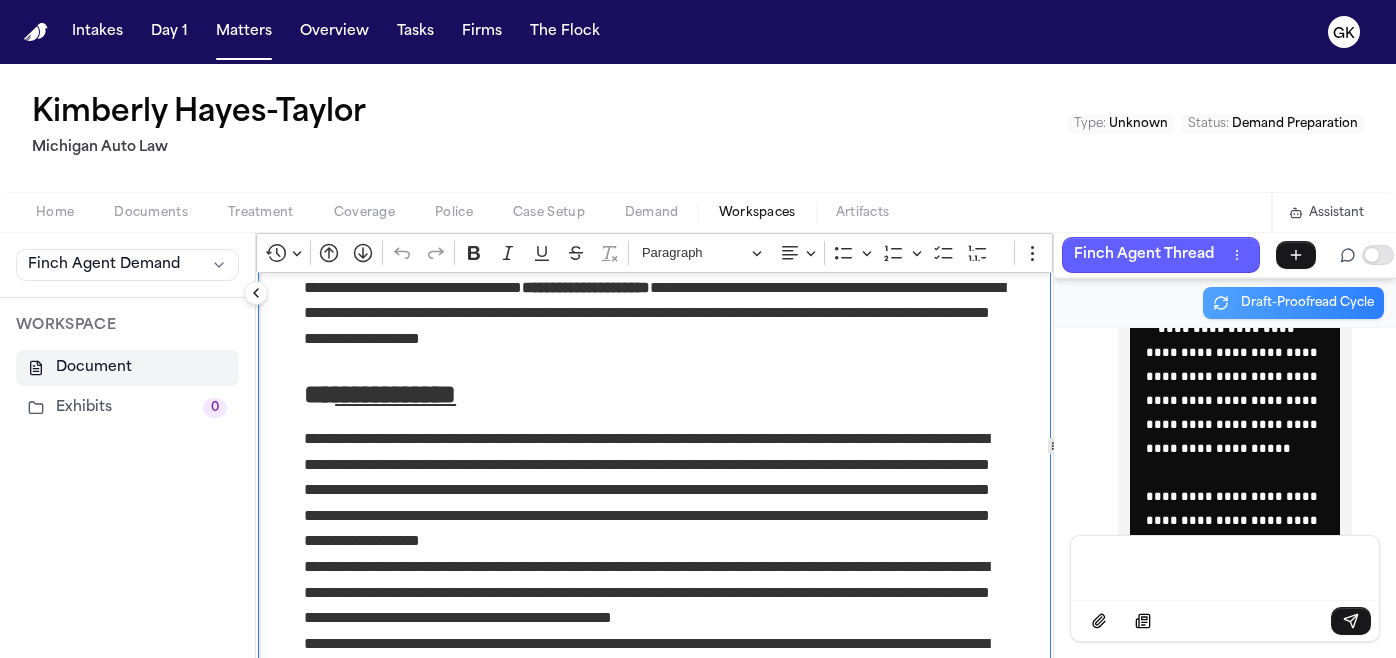 click on "**********" at bounding box center (826, 445) 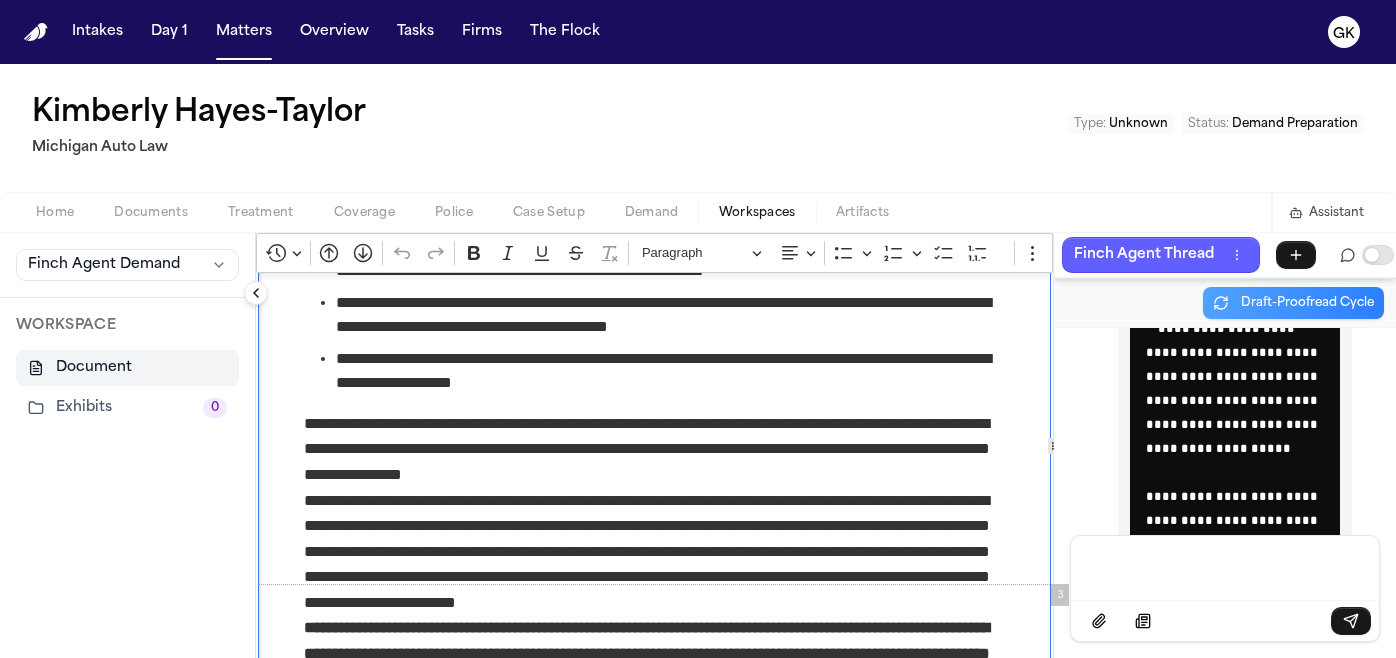 scroll, scrollTop: 1703, scrollLeft: 0, axis: vertical 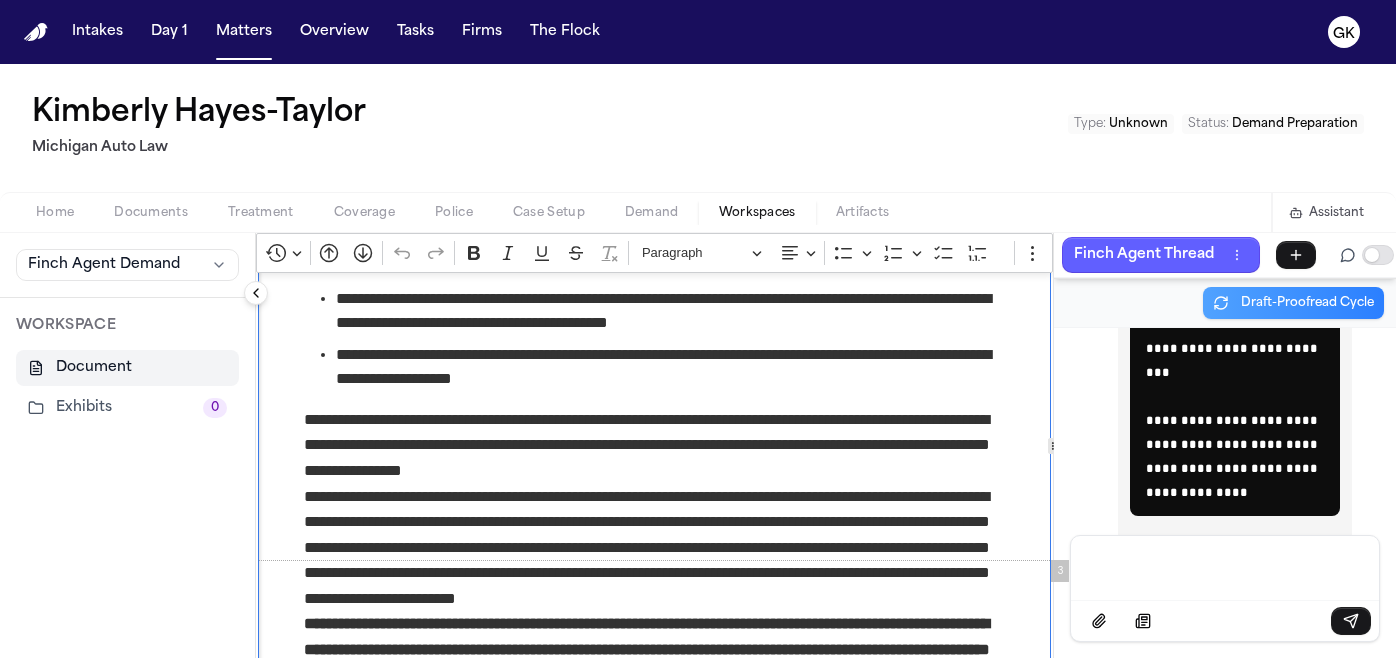 click at bounding box center (1225, 566) 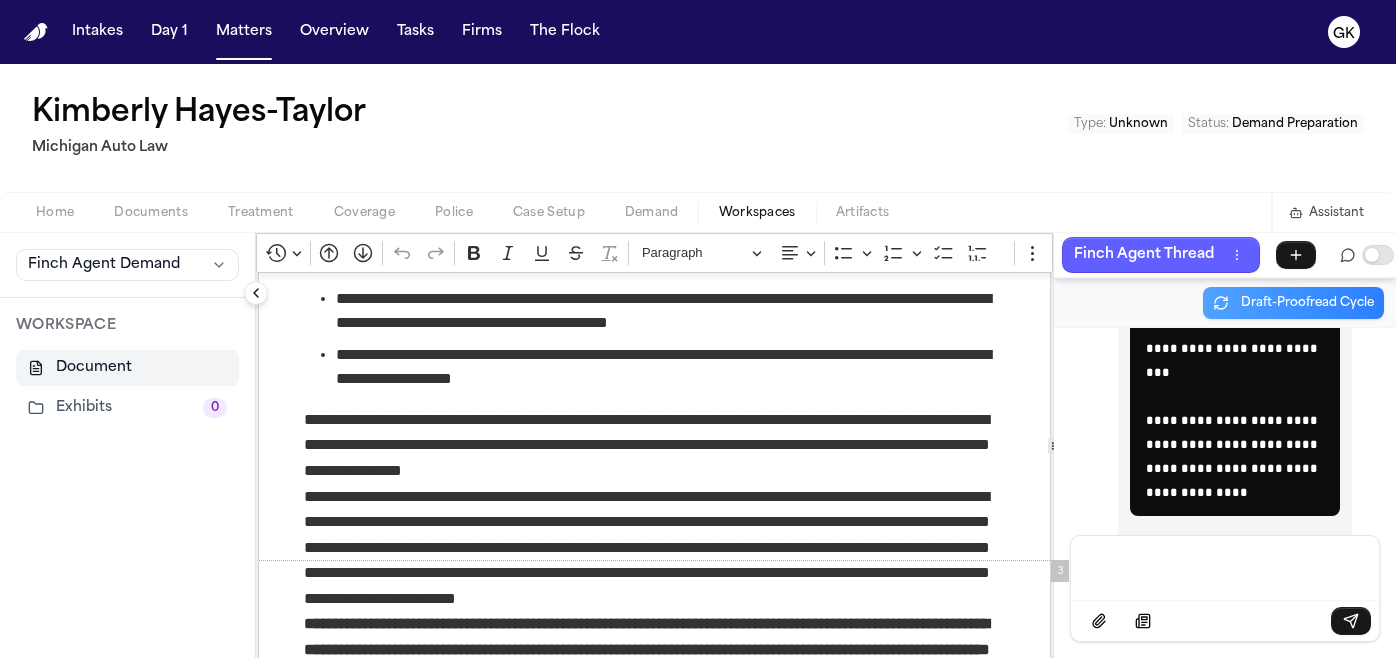 type 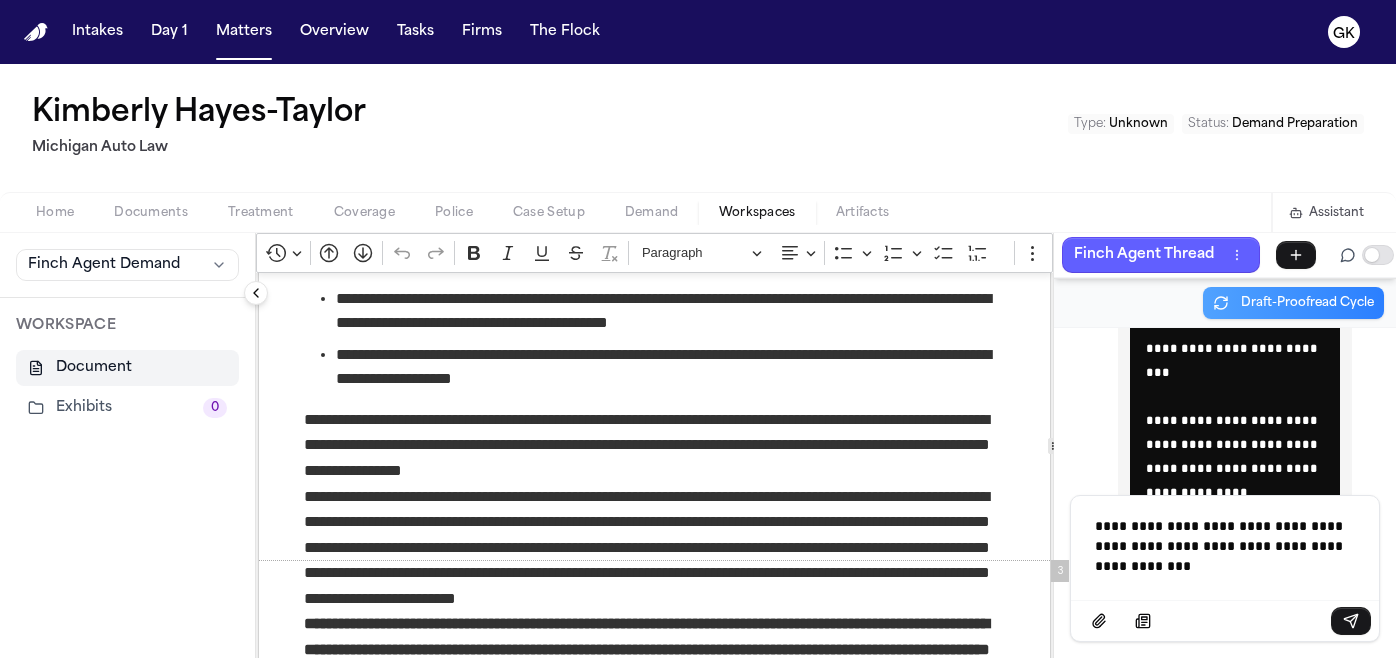 click on "**********" at bounding box center [1225, 546] 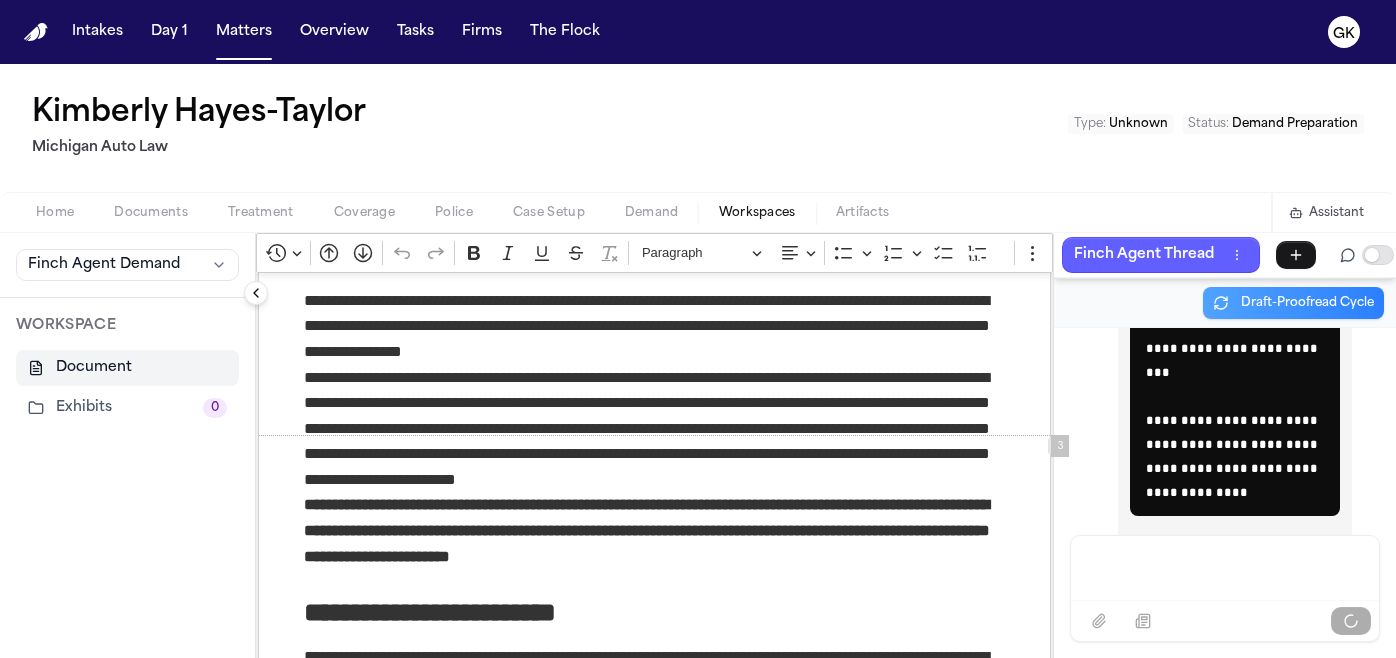 scroll, scrollTop: 1840, scrollLeft: 0, axis: vertical 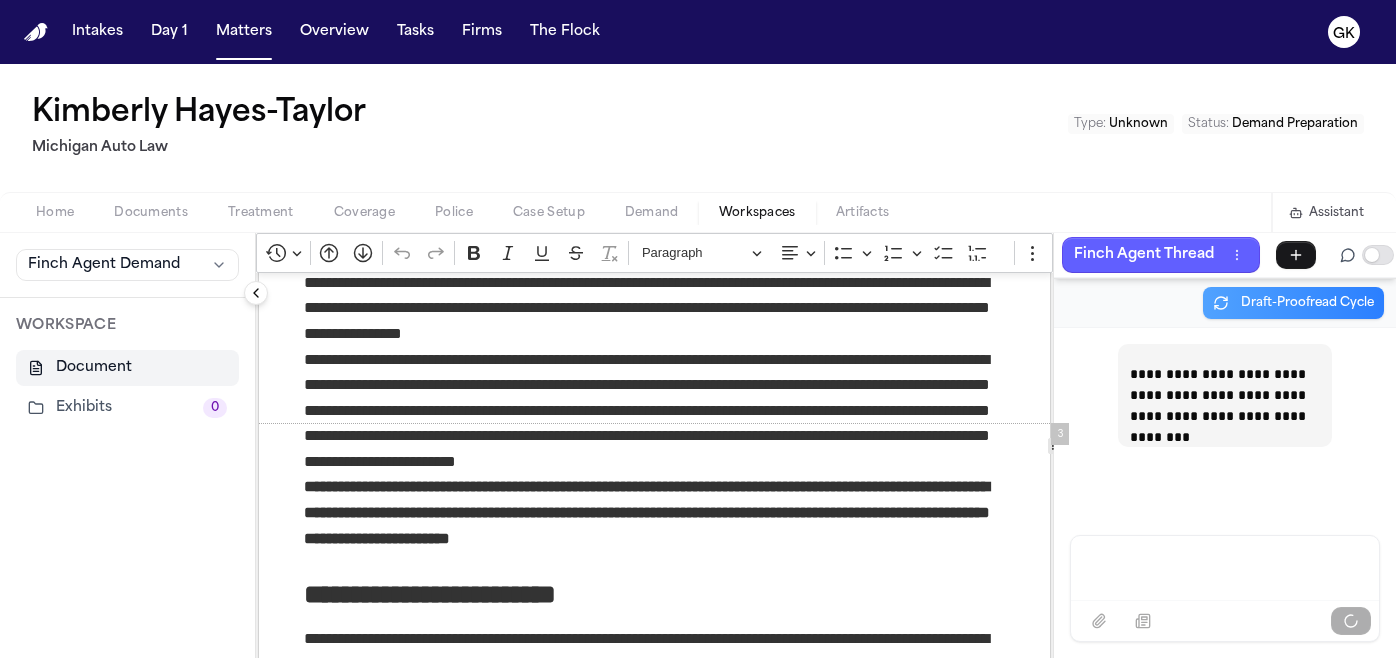 click on "**********" at bounding box center (655, 4680) 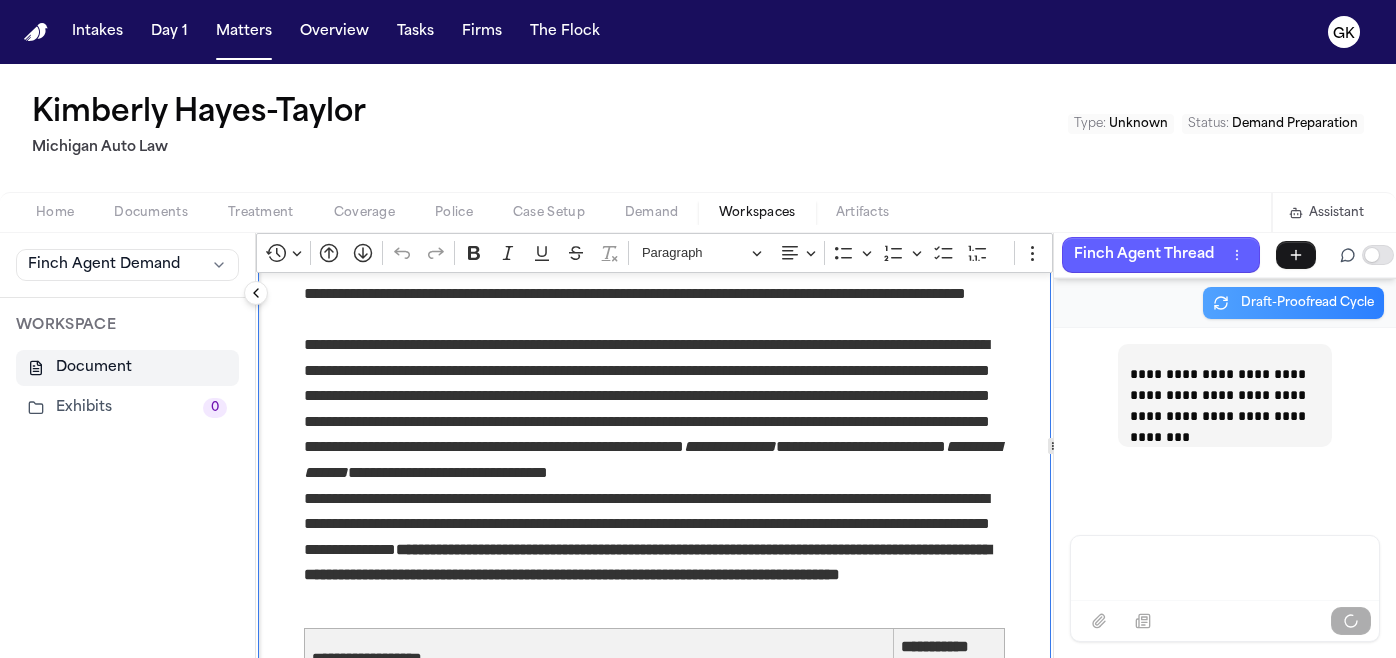 scroll, scrollTop: 2339, scrollLeft: 0, axis: vertical 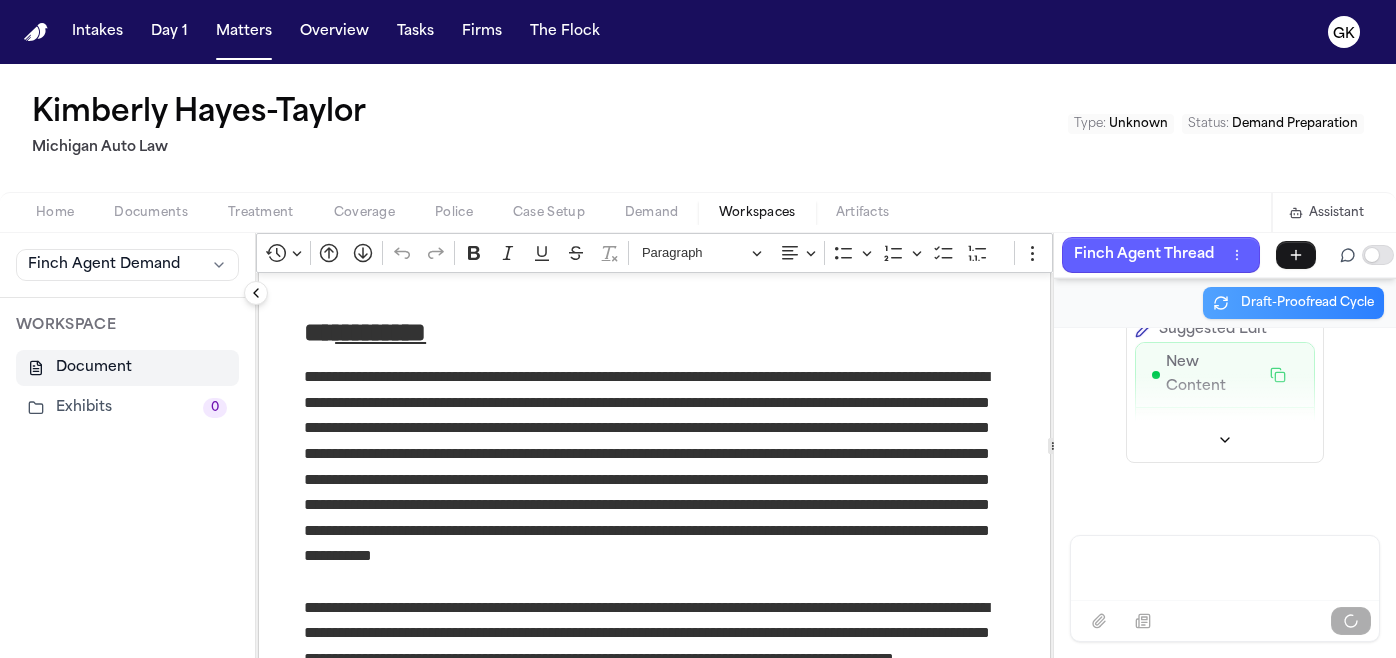 click at bounding box center [1225, 398] 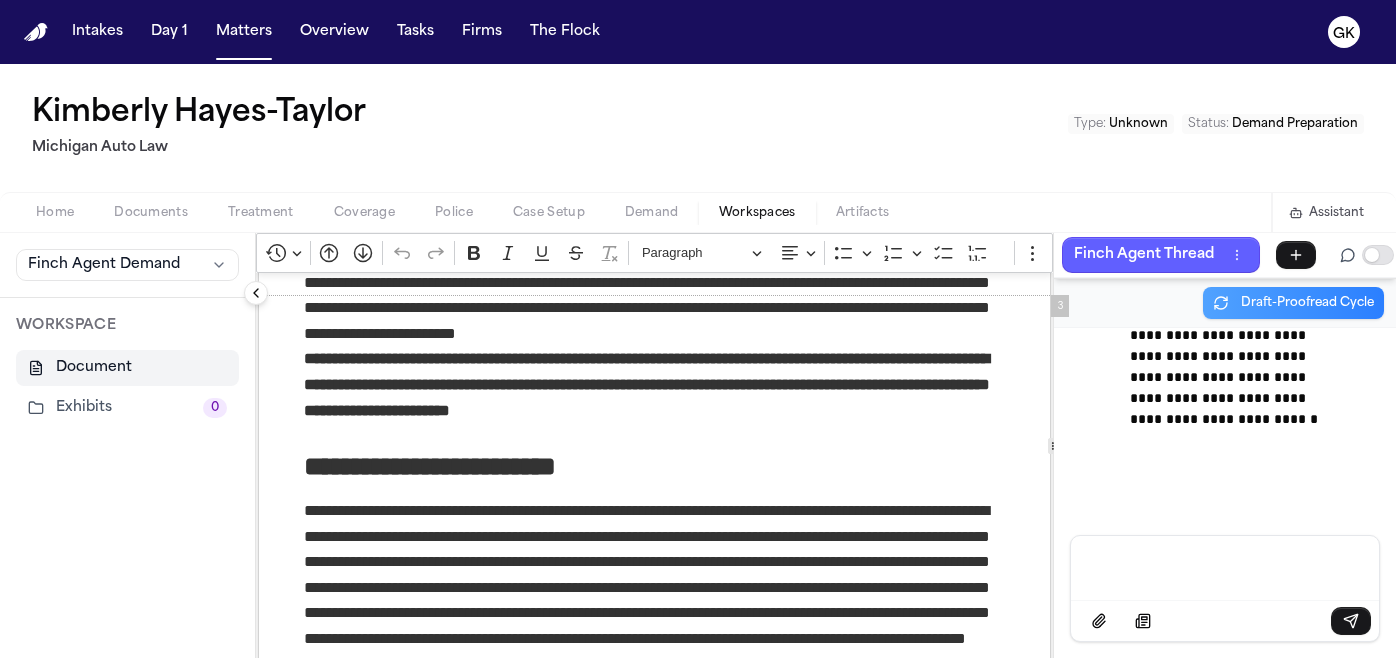 scroll, scrollTop: 1972, scrollLeft: 0, axis: vertical 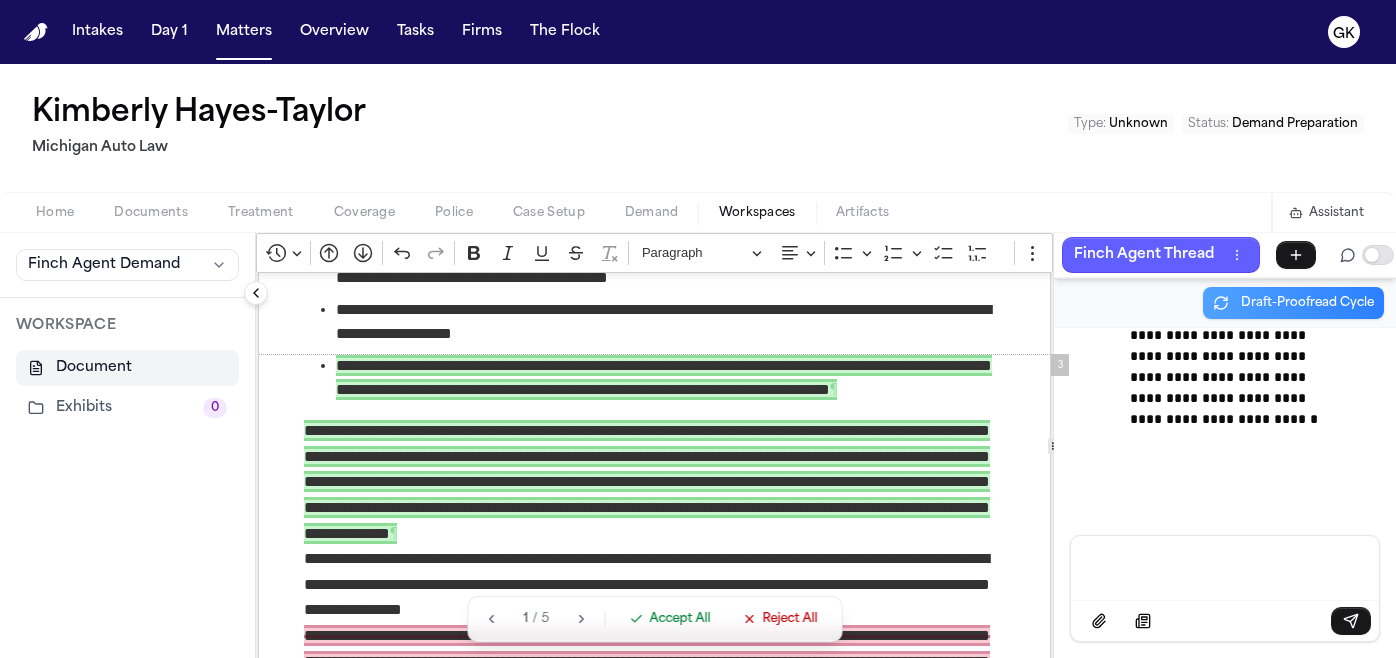 click on "Accept All" at bounding box center [679, 619] 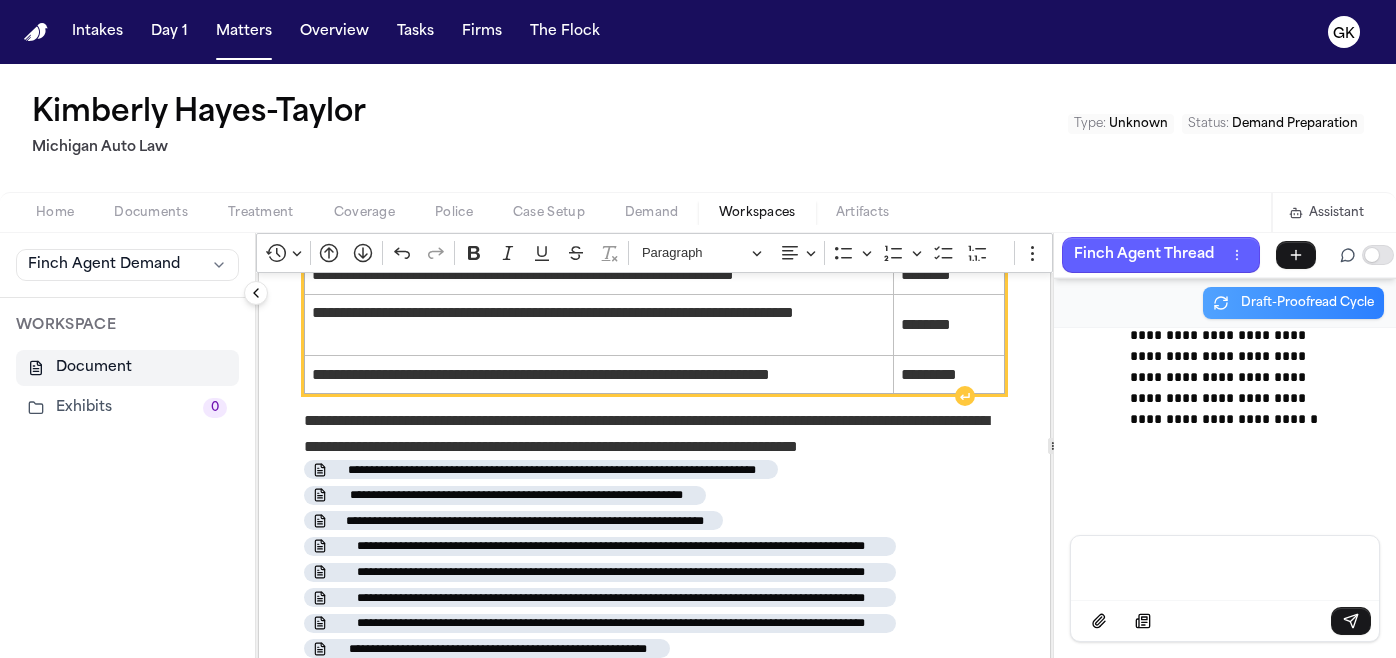 scroll, scrollTop: 4195, scrollLeft: 0, axis: vertical 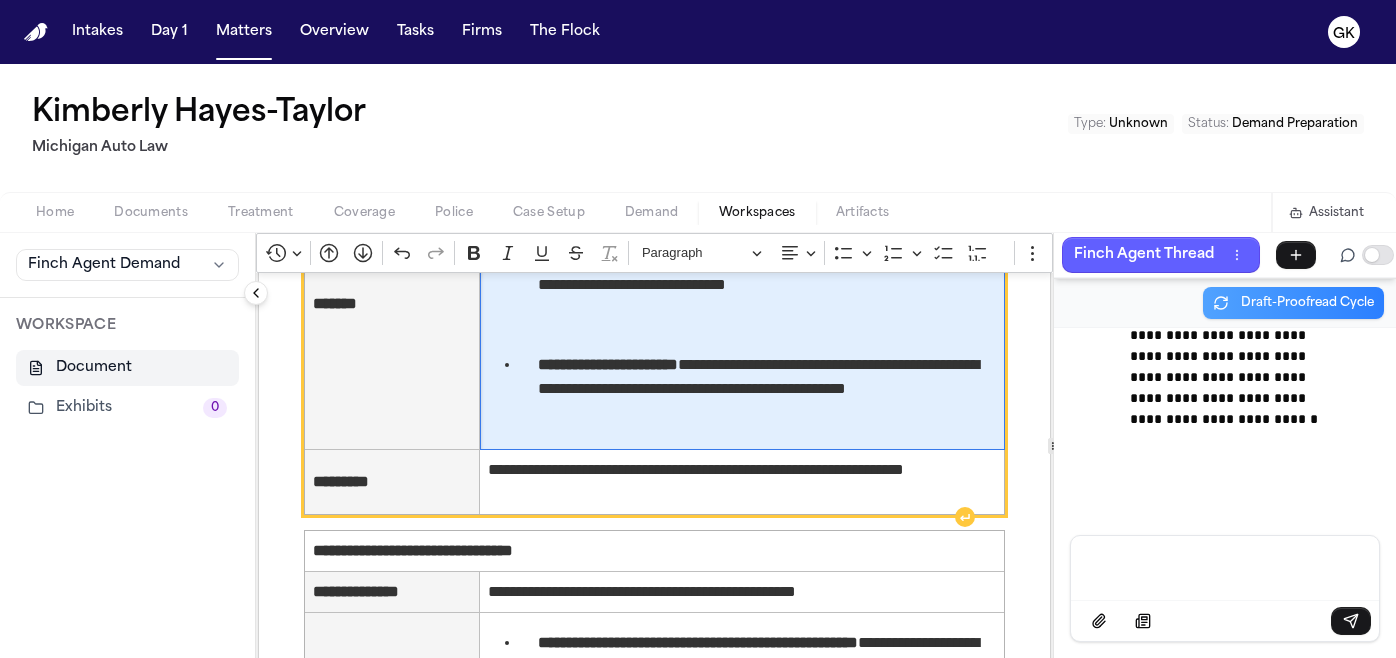 click on "**********" at bounding box center (742, 304) 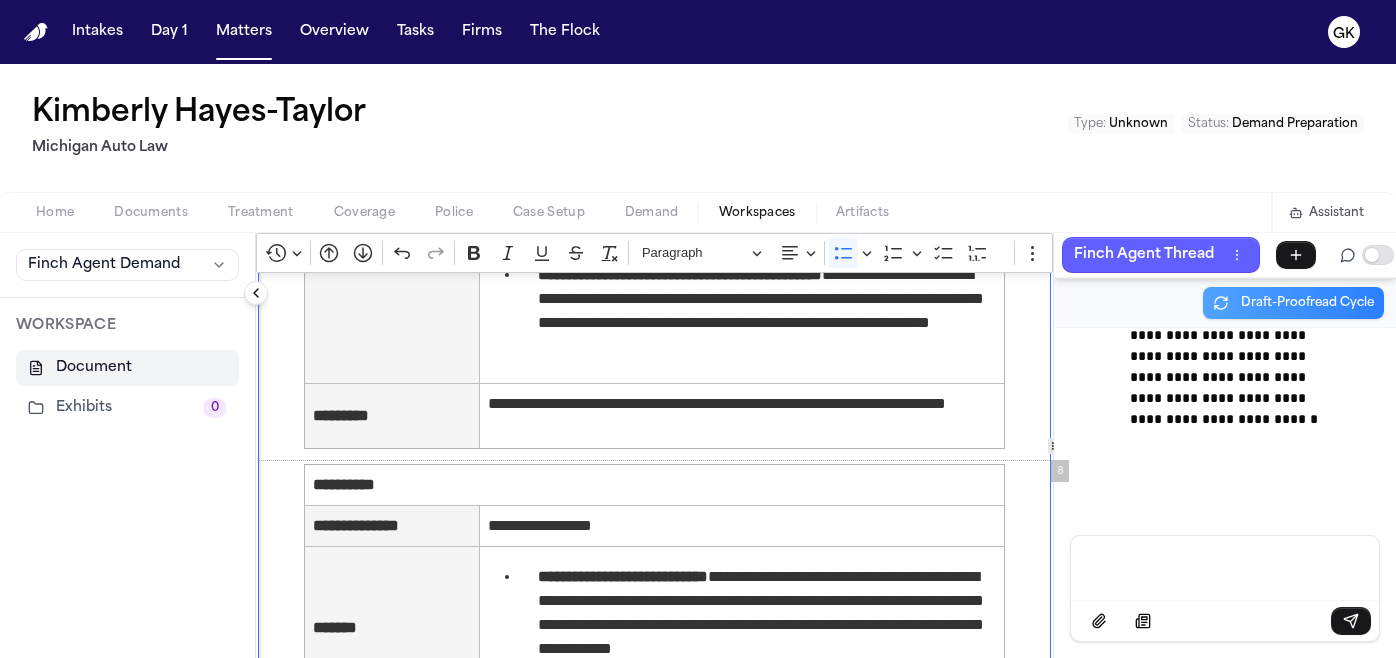 scroll, scrollTop: 6554, scrollLeft: 0, axis: vertical 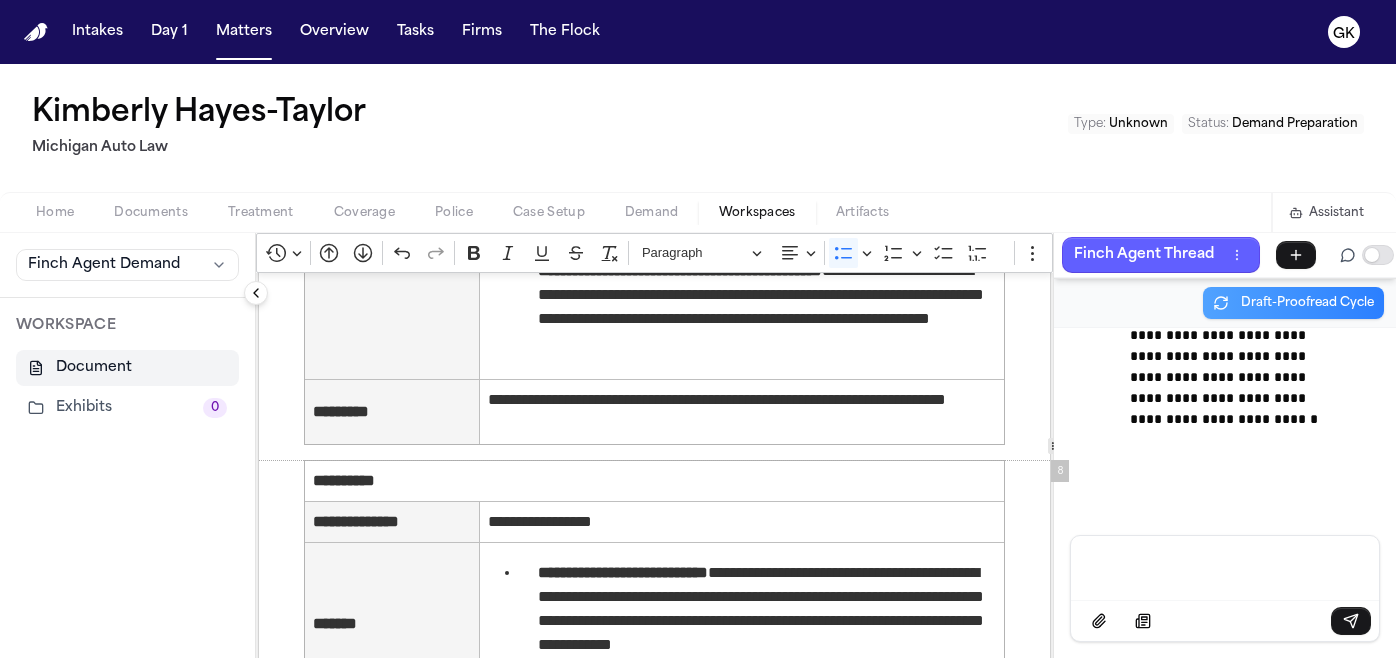 click at bounding box center (1225, 566) 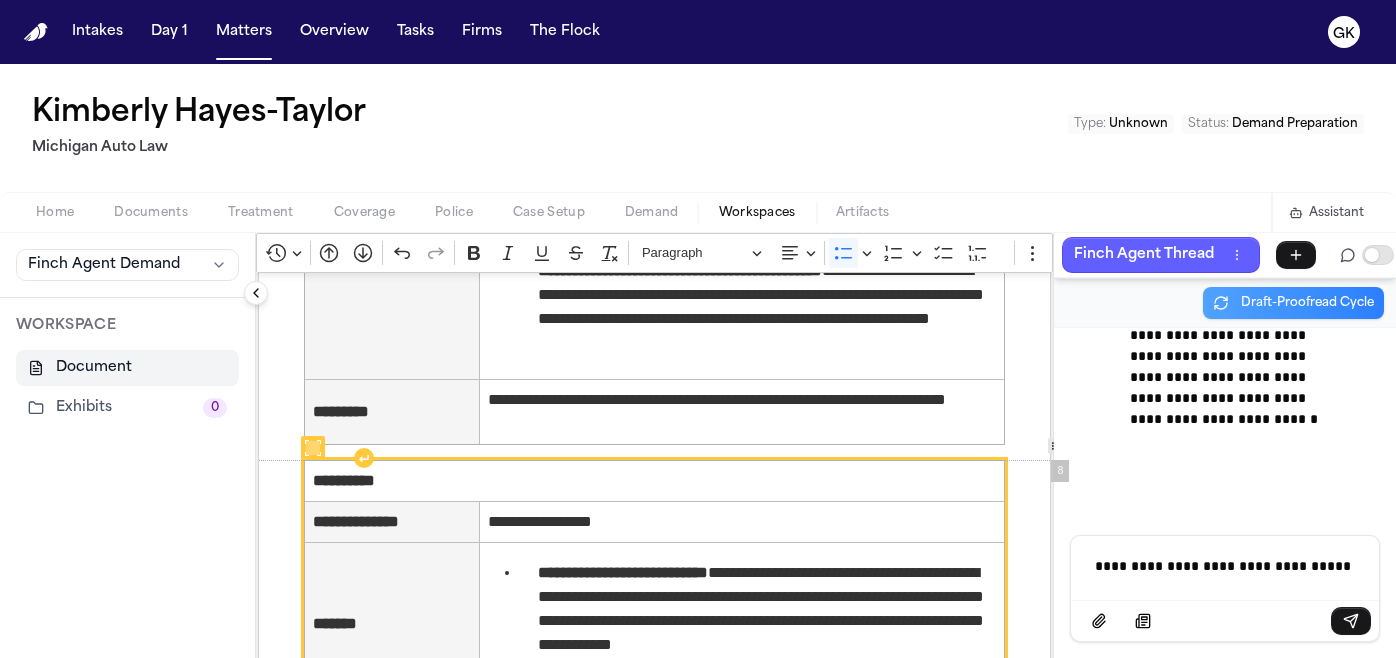 scroll, scrollTop: 5438, scrollLeft: 0, axis: vertical 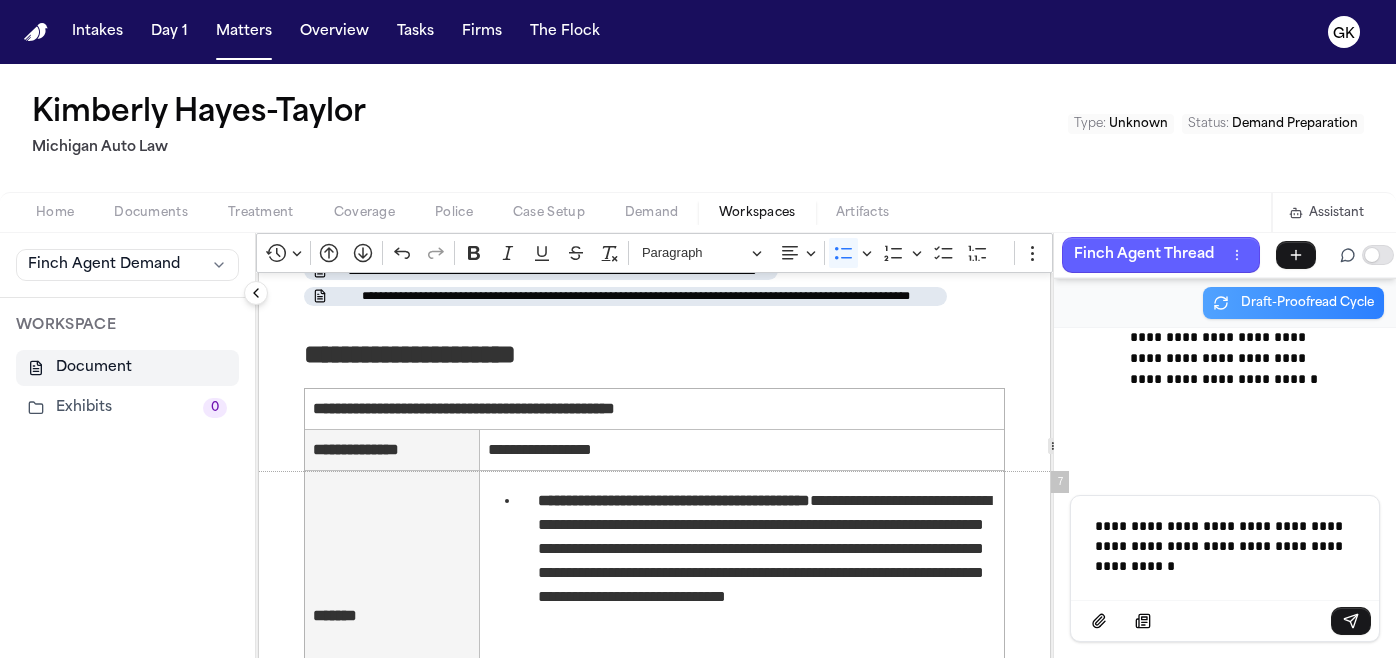 click on "**********" at bounding box center (1225, 546) 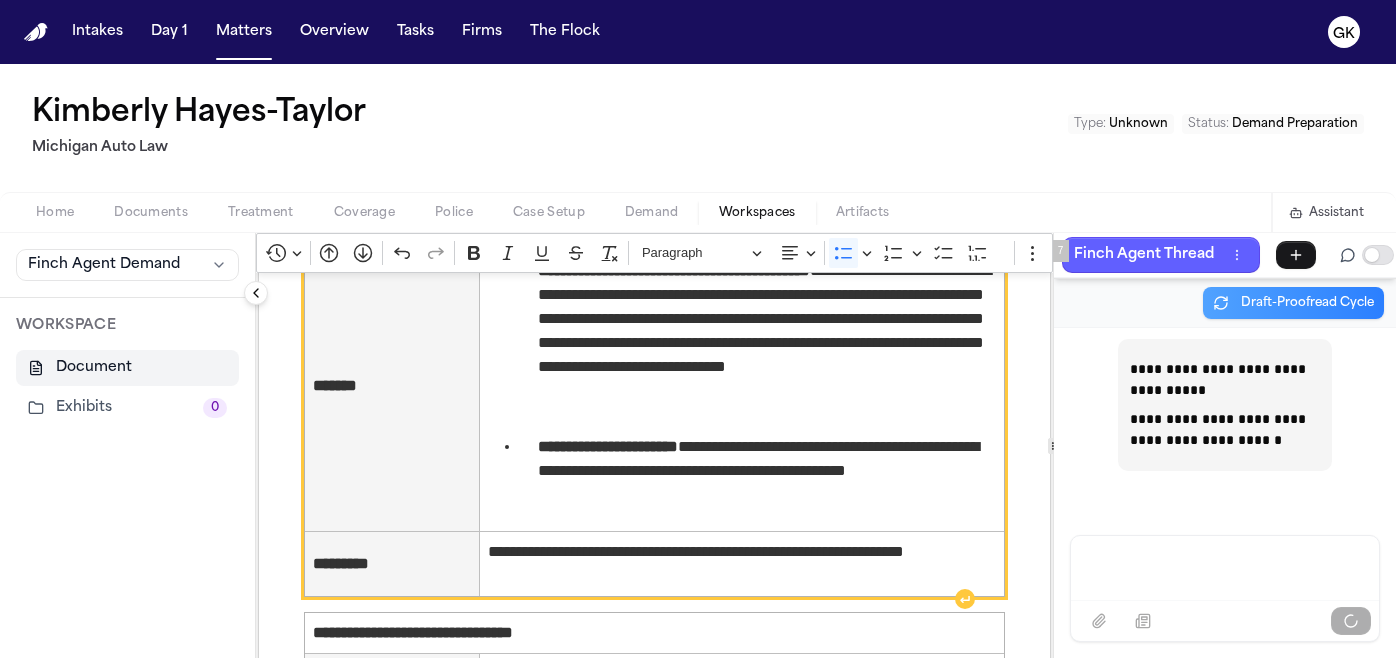 scroll, scrollTop: 5670, scrollLeft: 0, axis: vertical 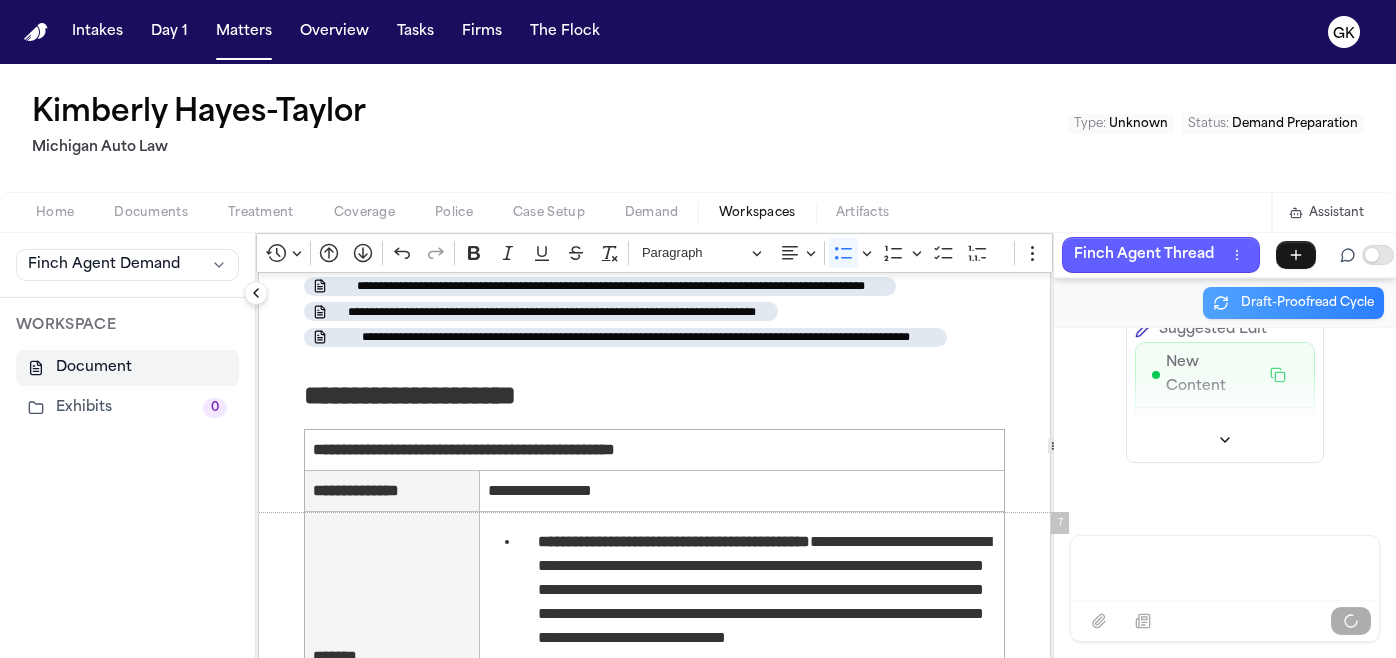 click at bounding box center [1225, 398] 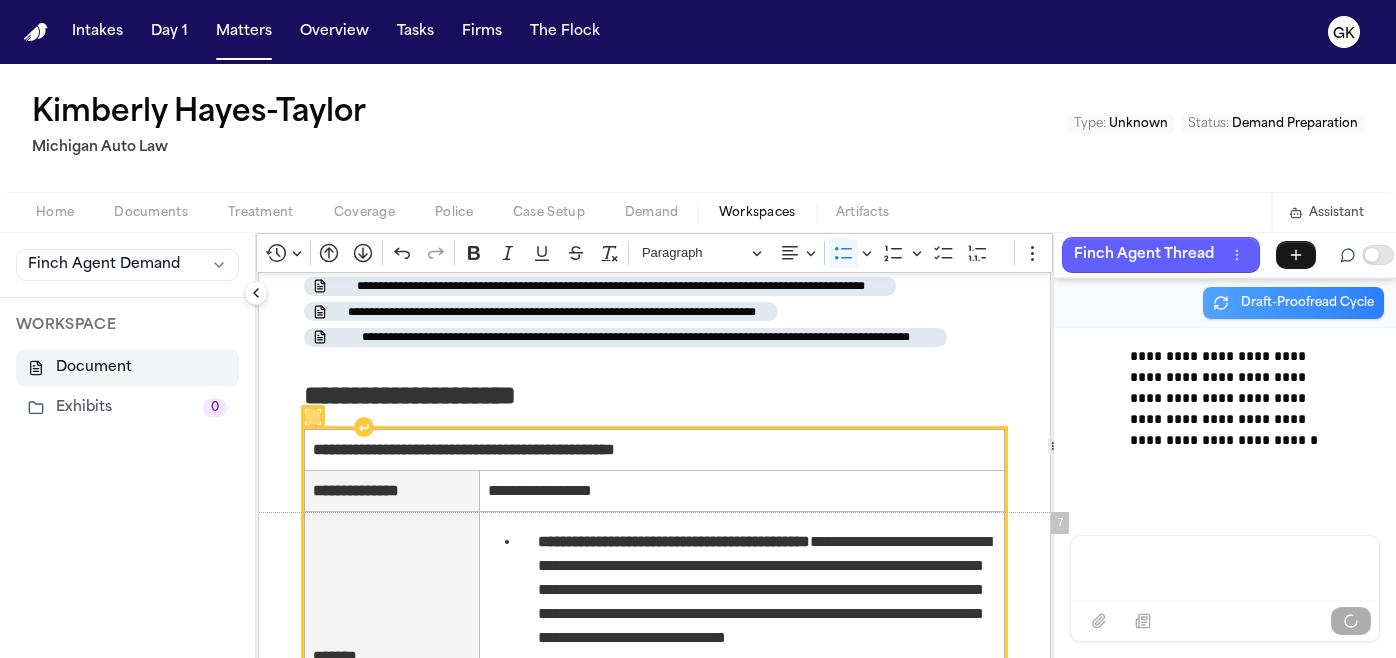 scroll, scrollTop: 242693, scrollLeft: 0, axis: vertical 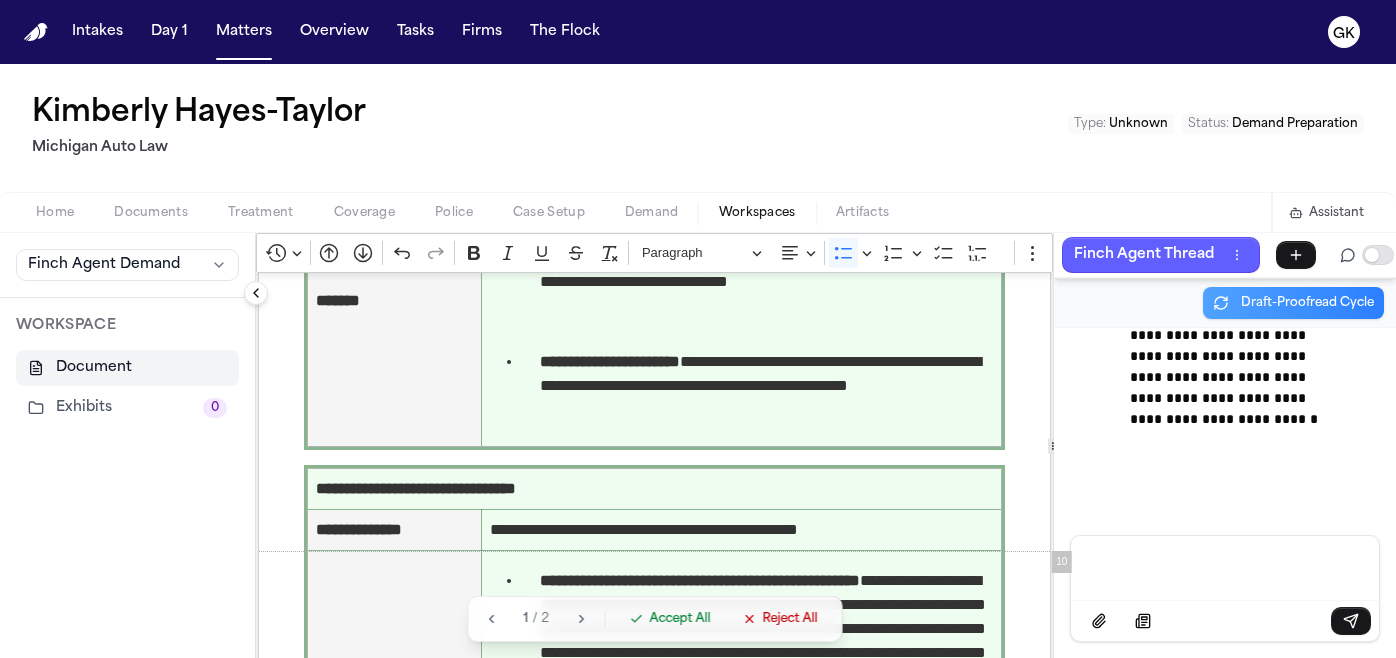 click on "Accept All" at bounding box center [679, 619] 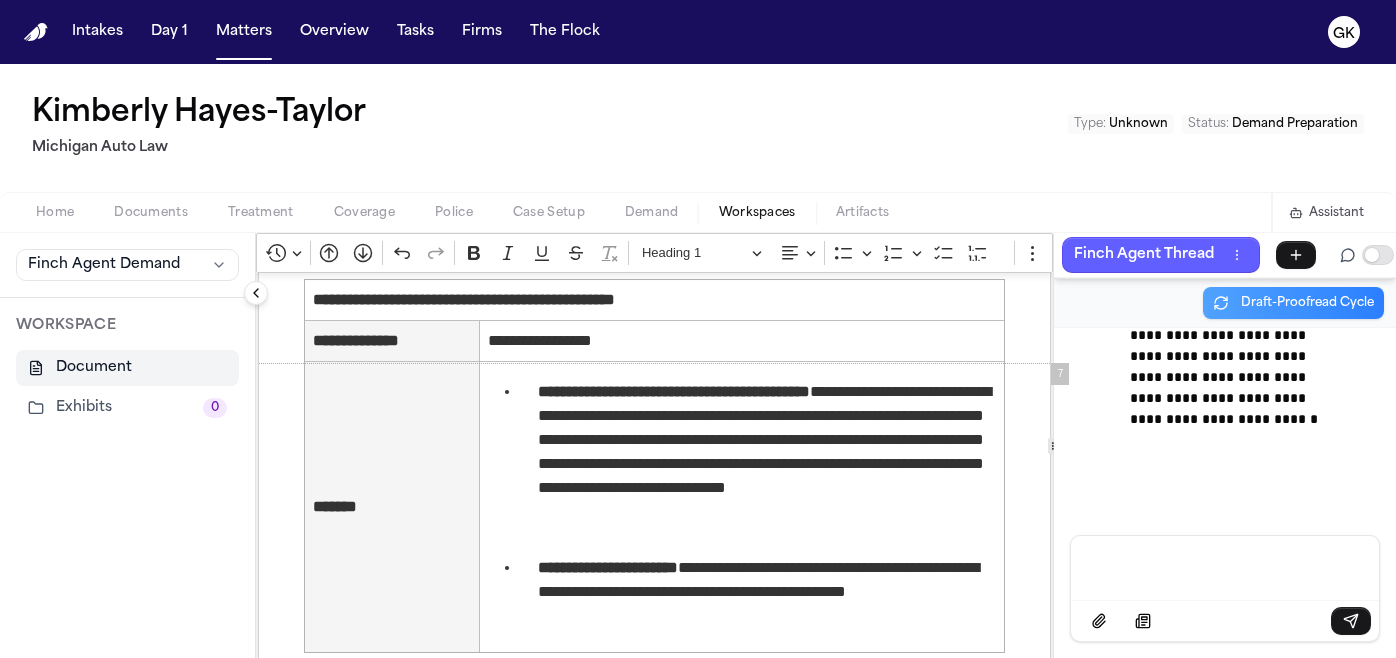 scroll, scrollTop: 5545, scrollLeft: 0, axis: vertical 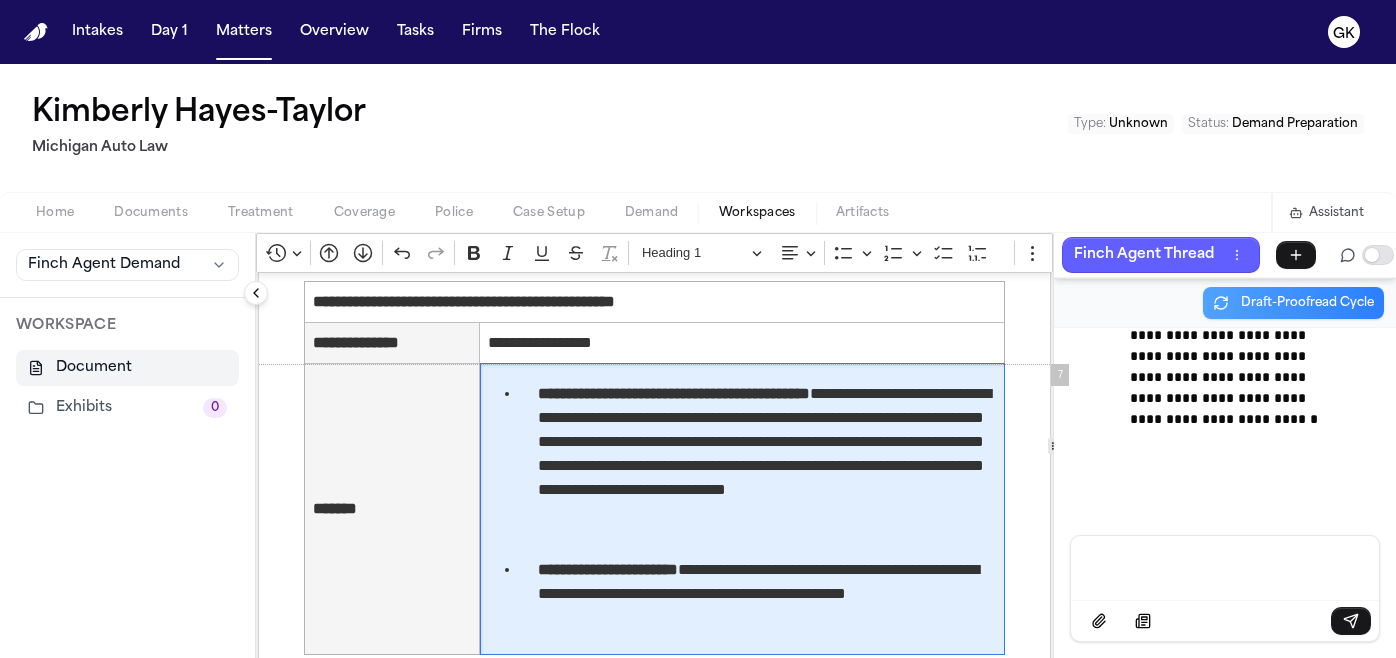 click on "**********" at bounding box center (767, 466) 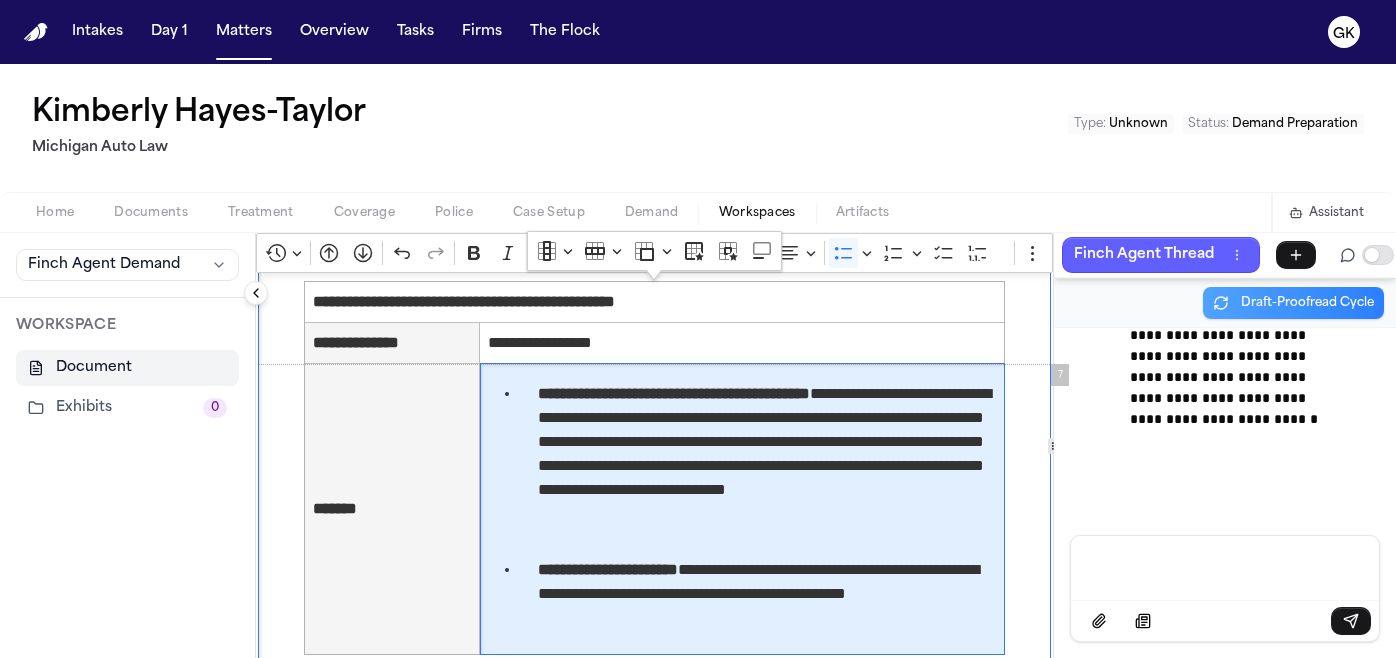 click at bounding box center [1225, 566] 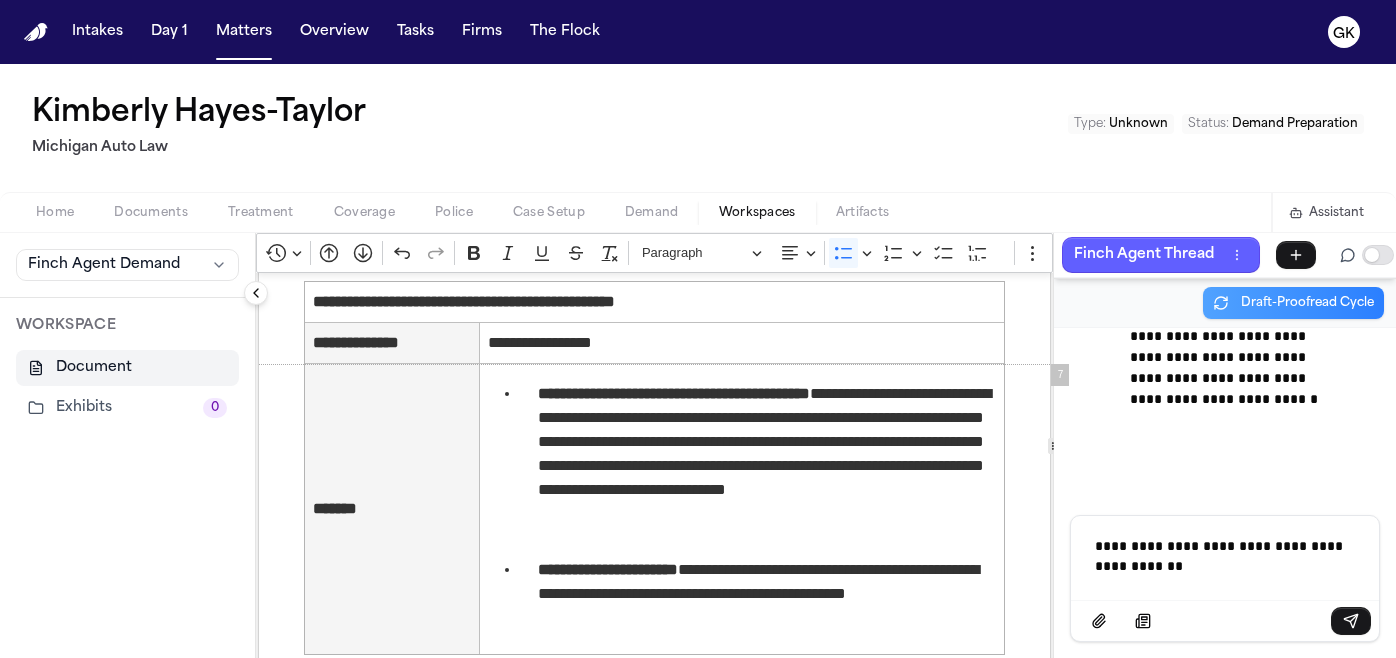 scroll, scrollTop: 242713, scrollLeft: 0, axis: vertical 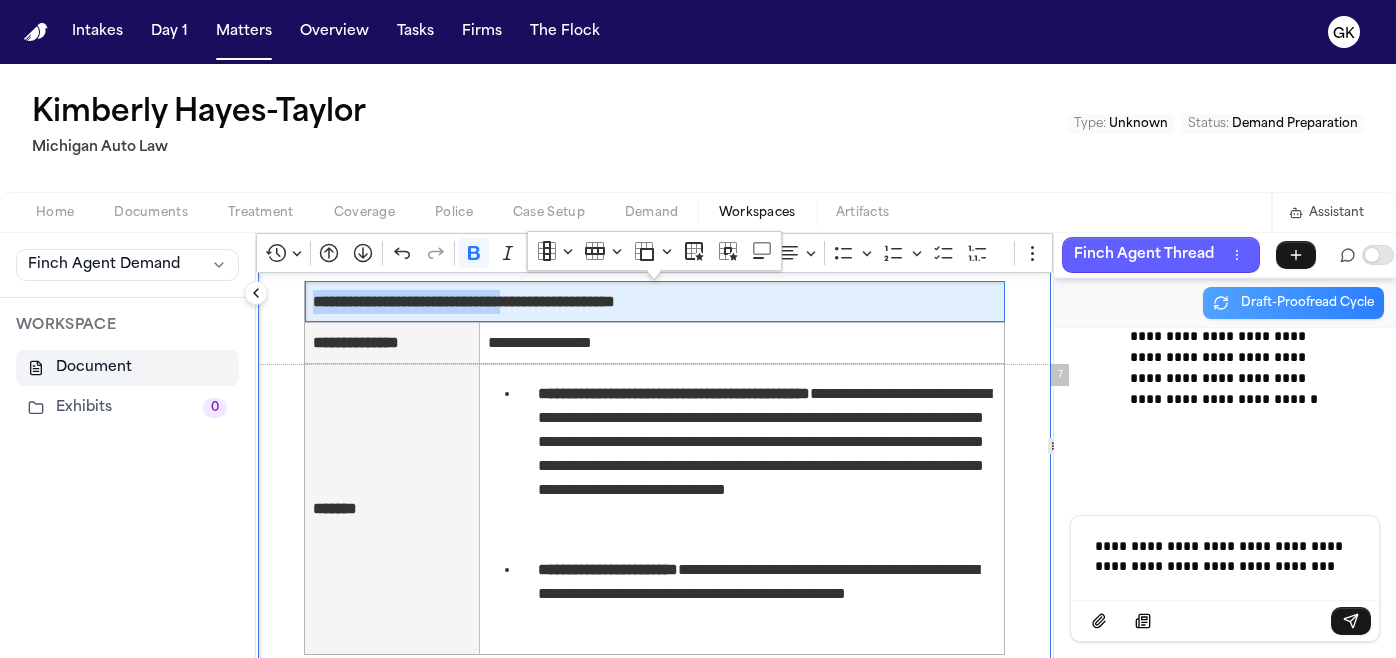 drag, startPoint x: 587, startPoint y: 304, endPoint x: 275, endPoint y: 304, distance: 312 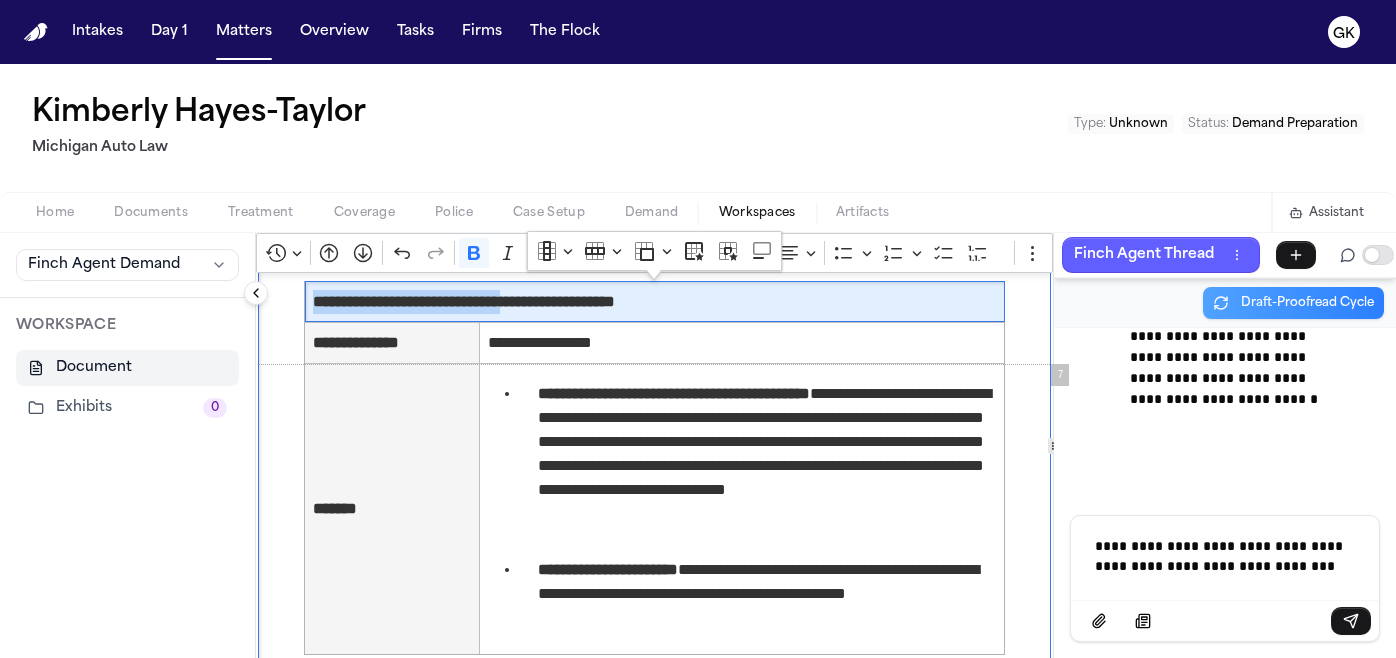 click on "**********" at bounding box center [655, 916] 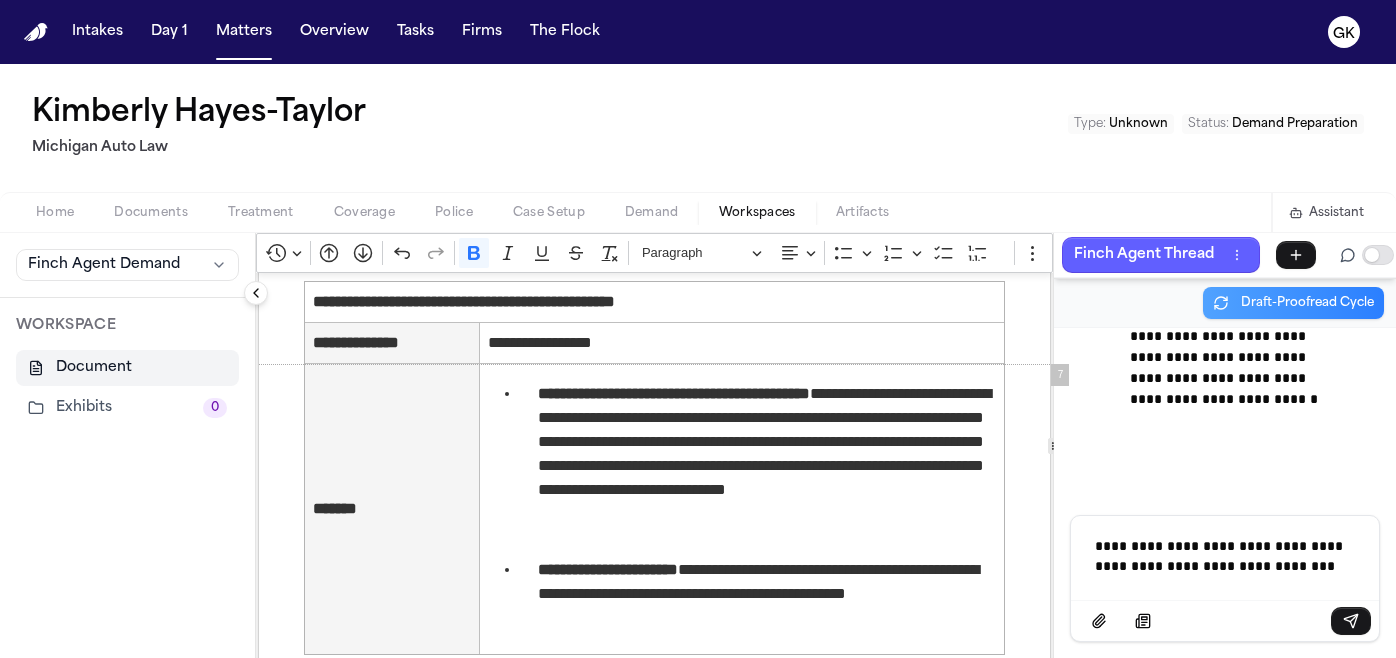 click on "**********" at bounding box center [1225, 556] 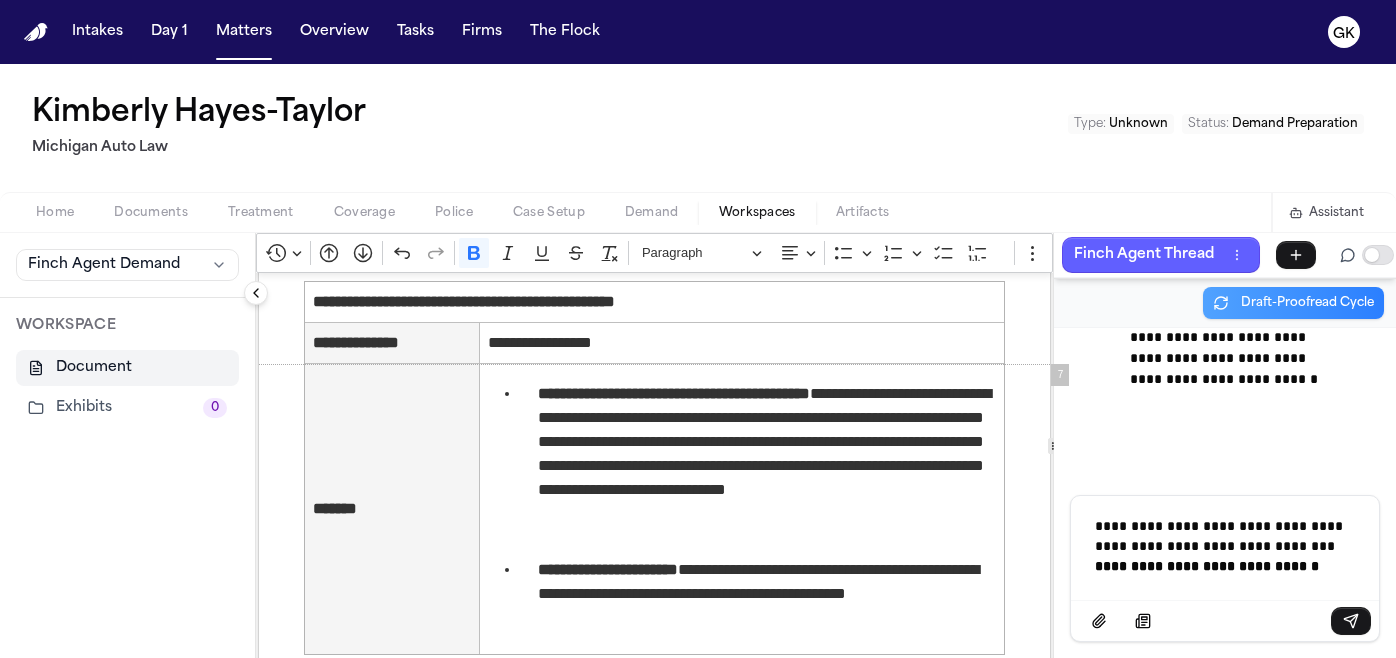 click on "**********" at bounding box center (1225, 546) 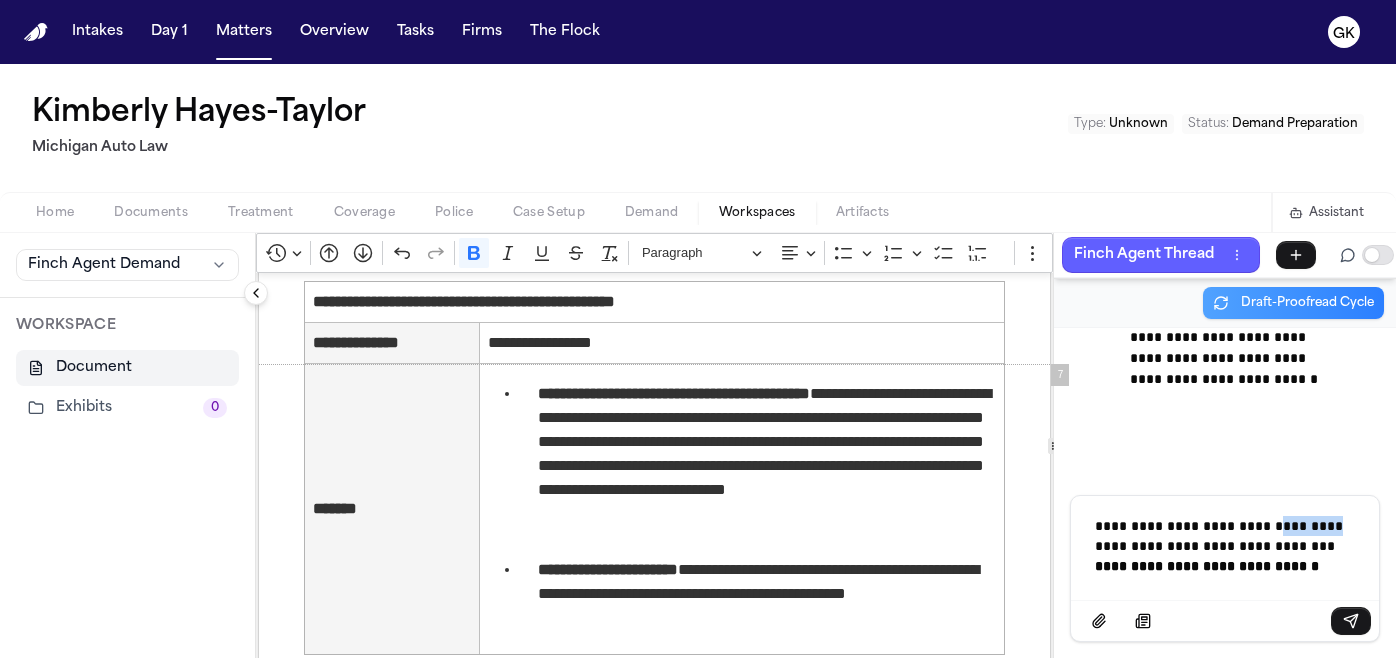 scroll, scrollTop: 242733, scrollLeft: 0, axis: vertical 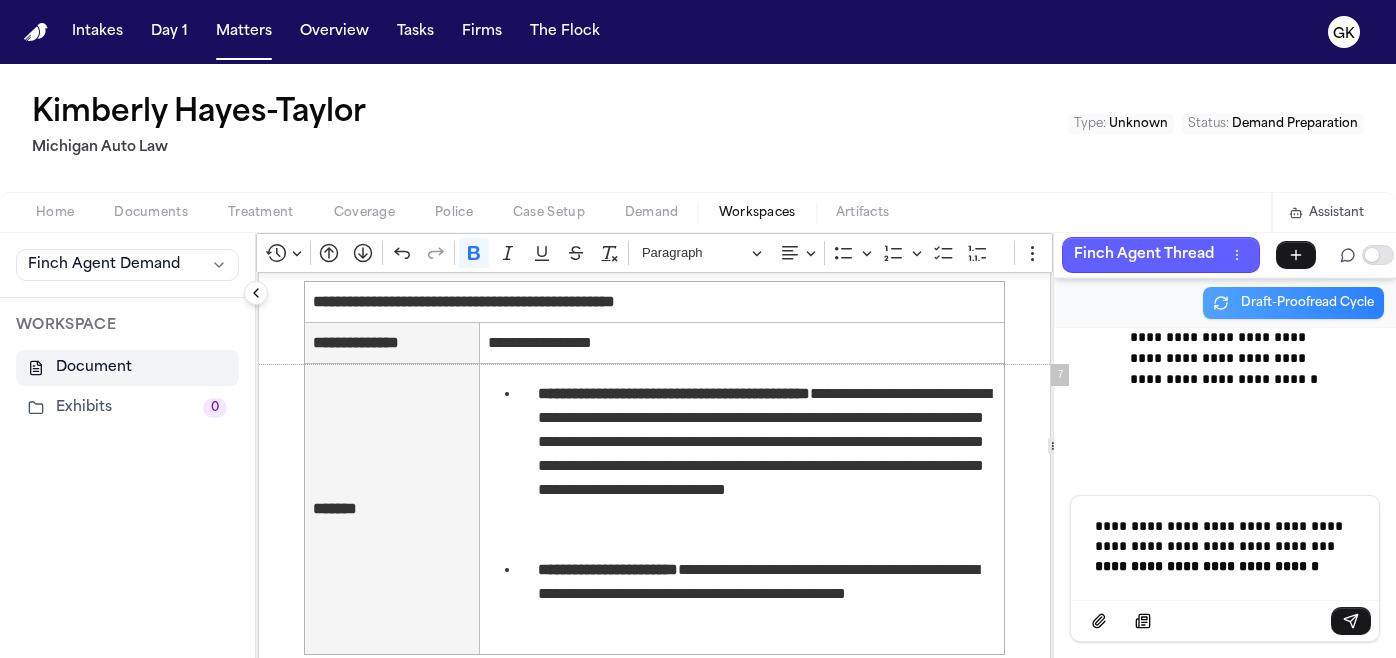 click on "**********" at bounding box center (1225, 546) 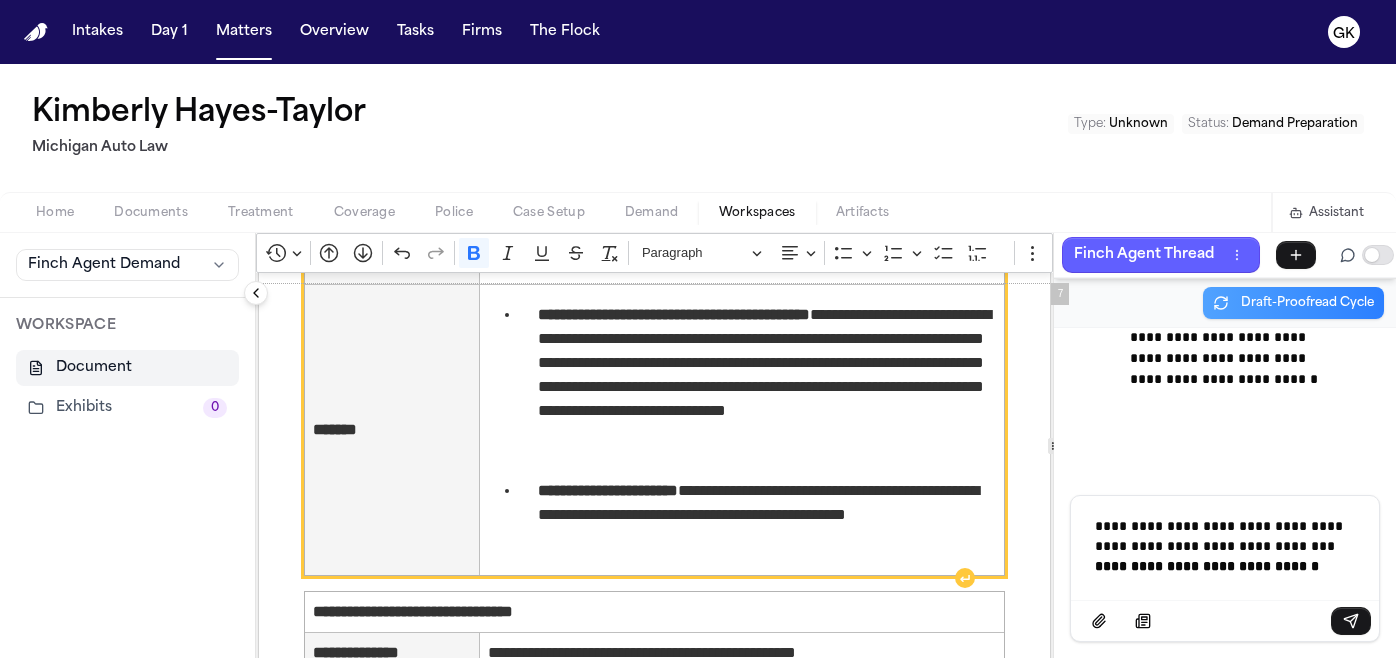 scroll, scrollTop: 5626, scrollLeft: 0, axis: vertical 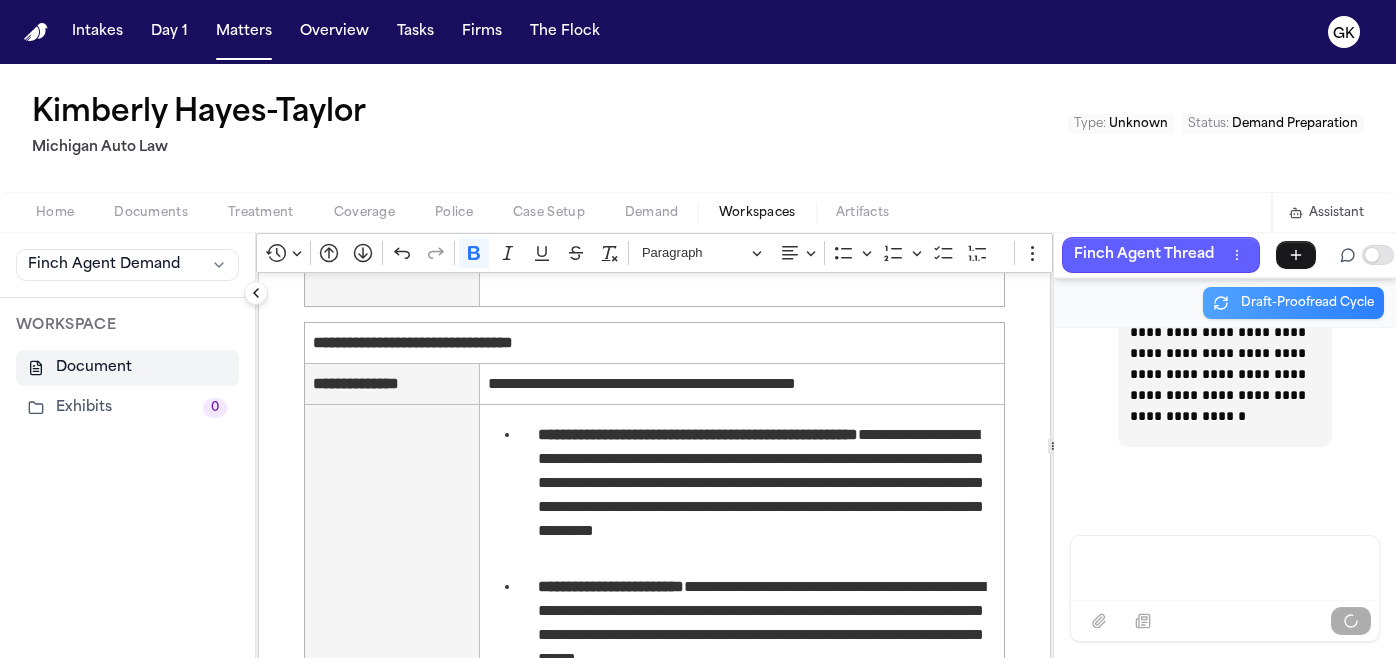 click on "**********" at bounding box center (1225, -120433) 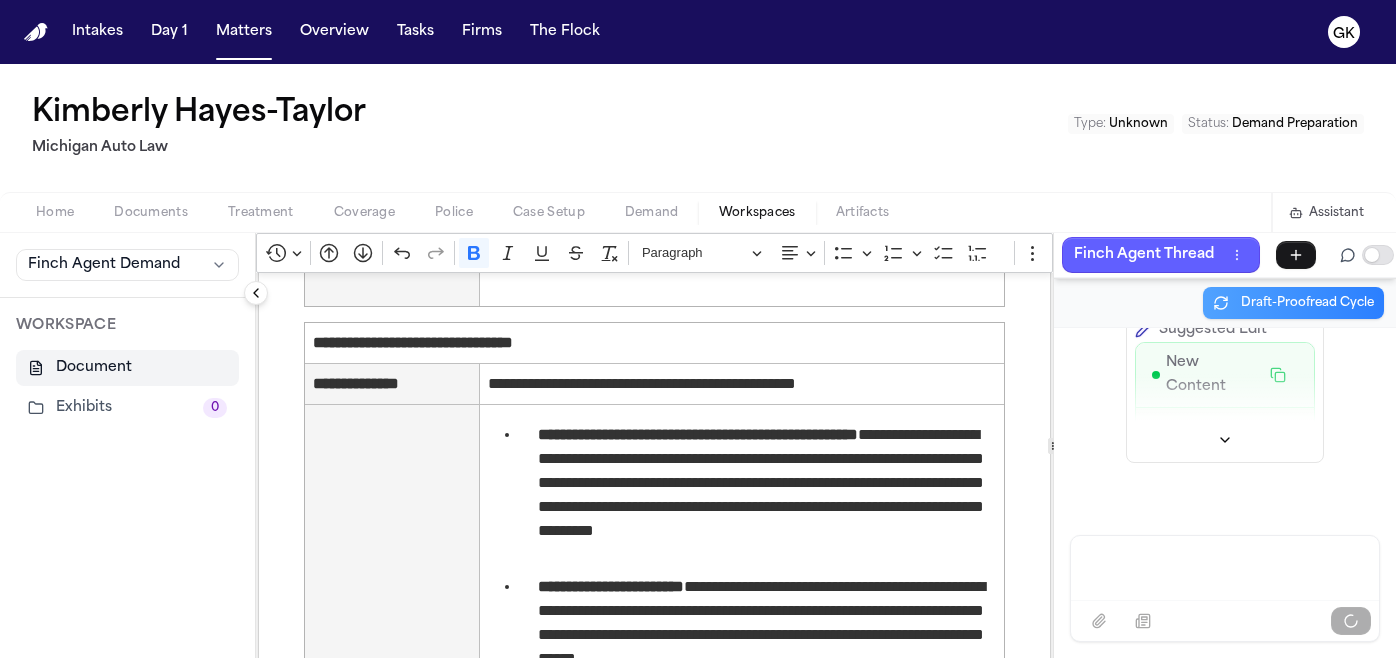scroll, scrollTop: 243056, scrollLeft: 0, axis: vertical 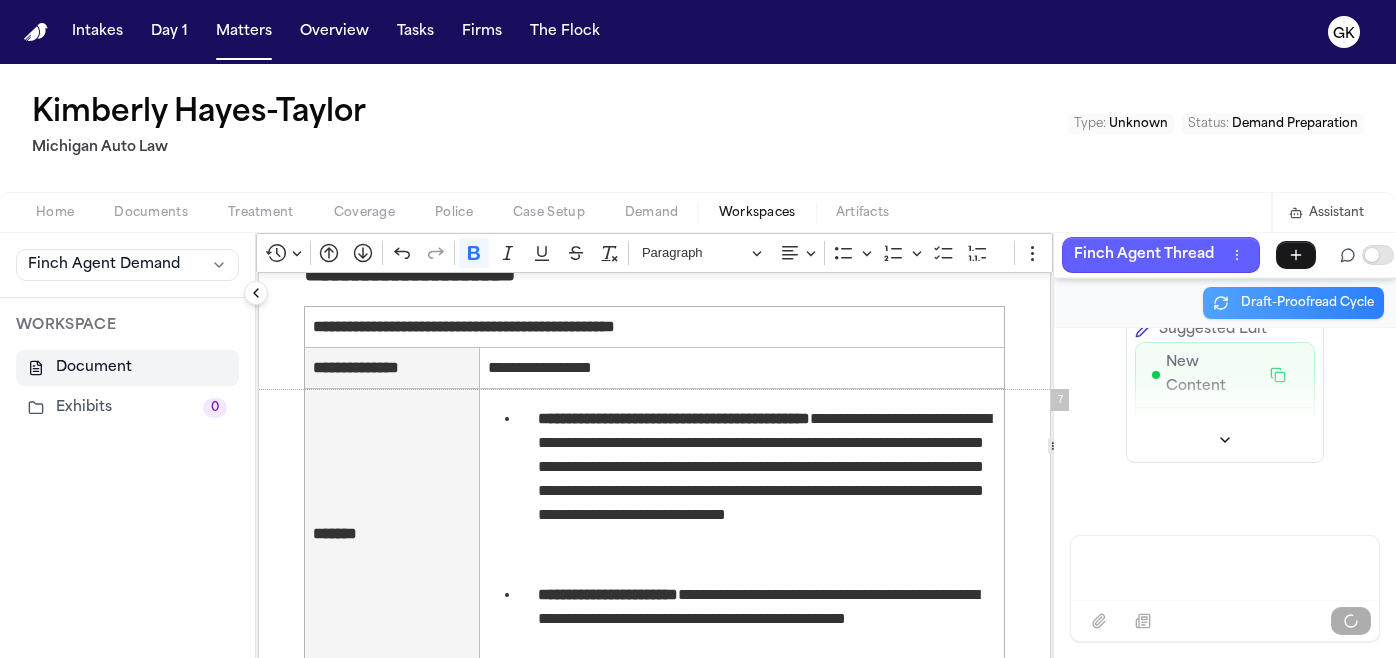 click at bounding box center [1225, 398] 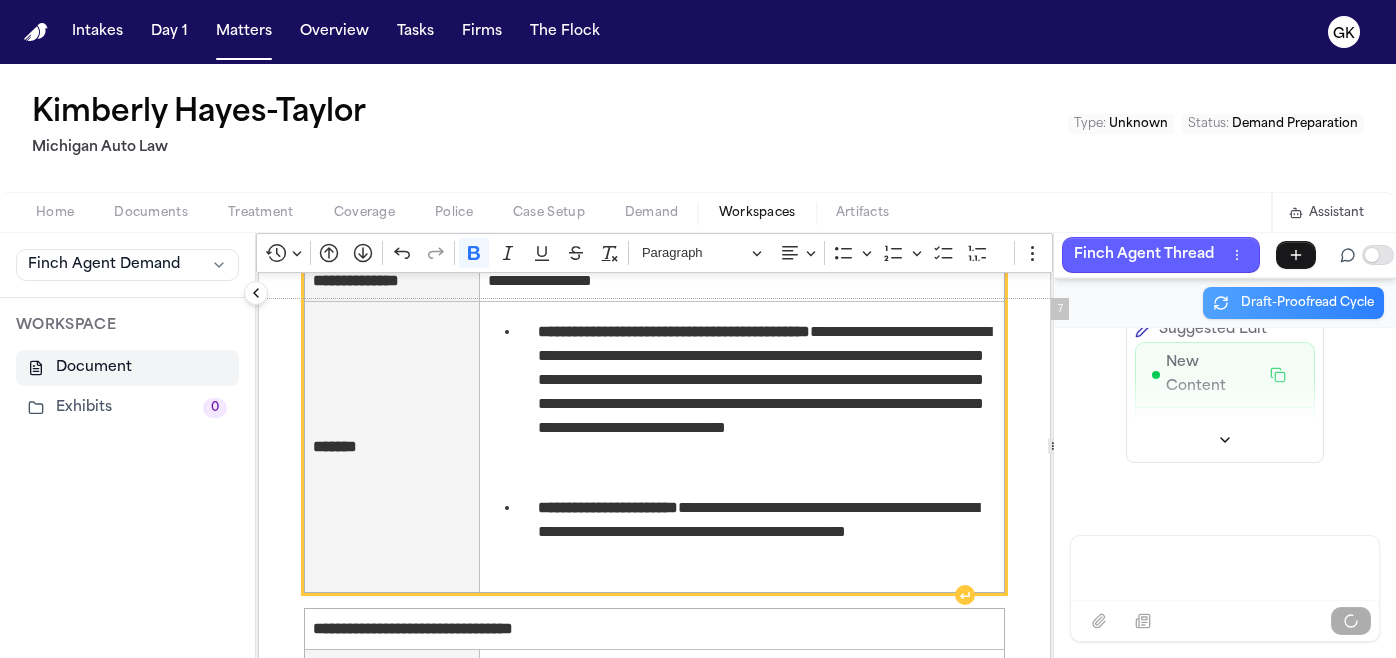 scroll, scrollTop: 5603, scrollLeft: 0, axis: vertical 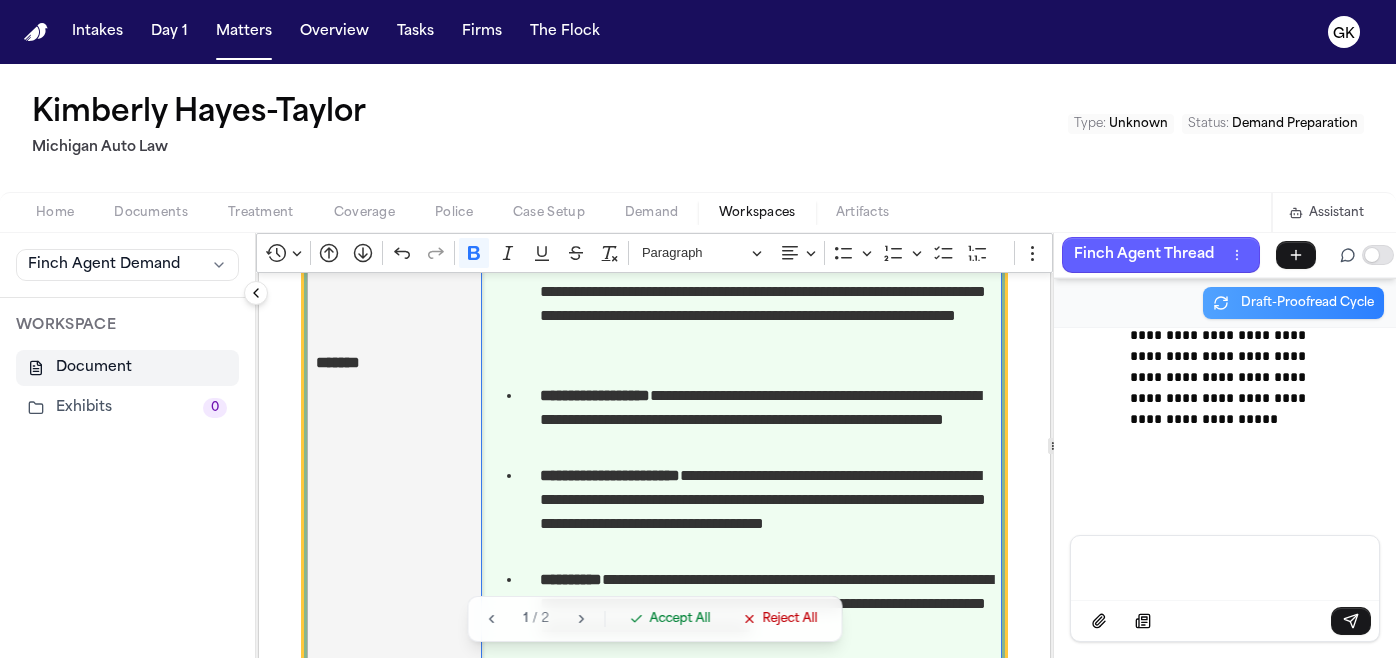 click on "**********" at bounding box center (767, 420) 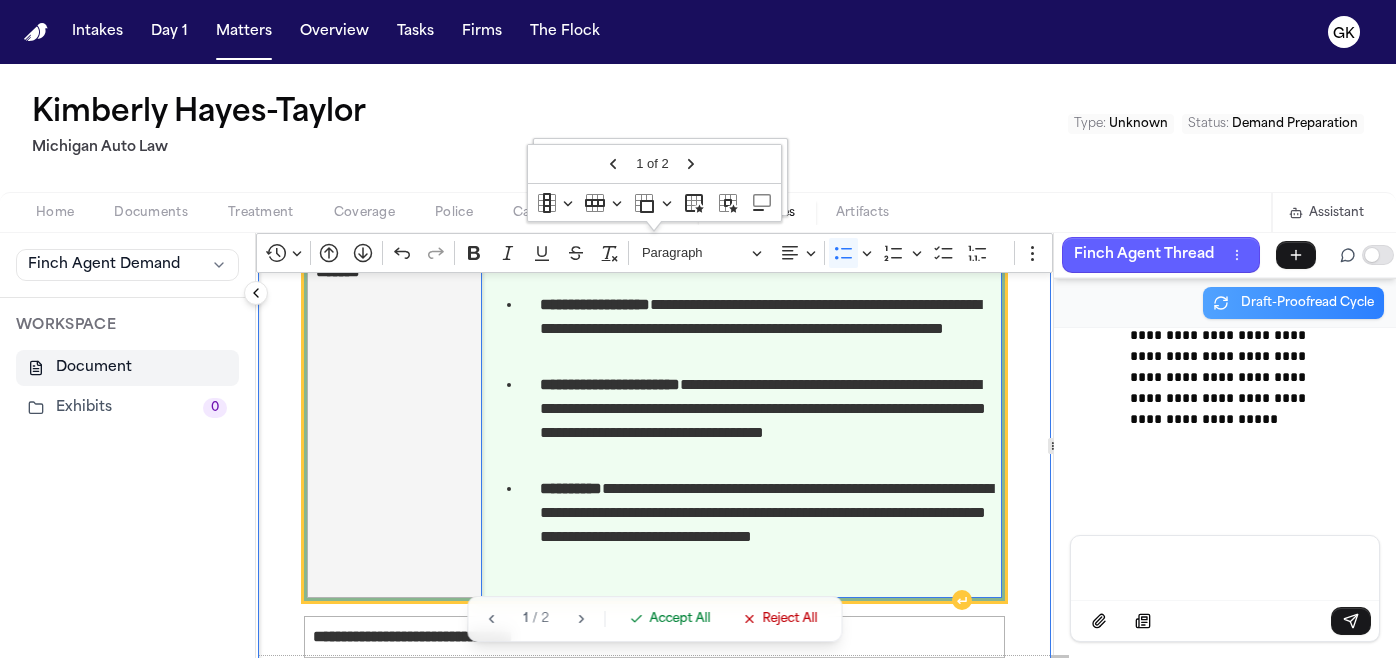 scroll, scrollTop: 6364, scrollLeft: 0, axis: vertical 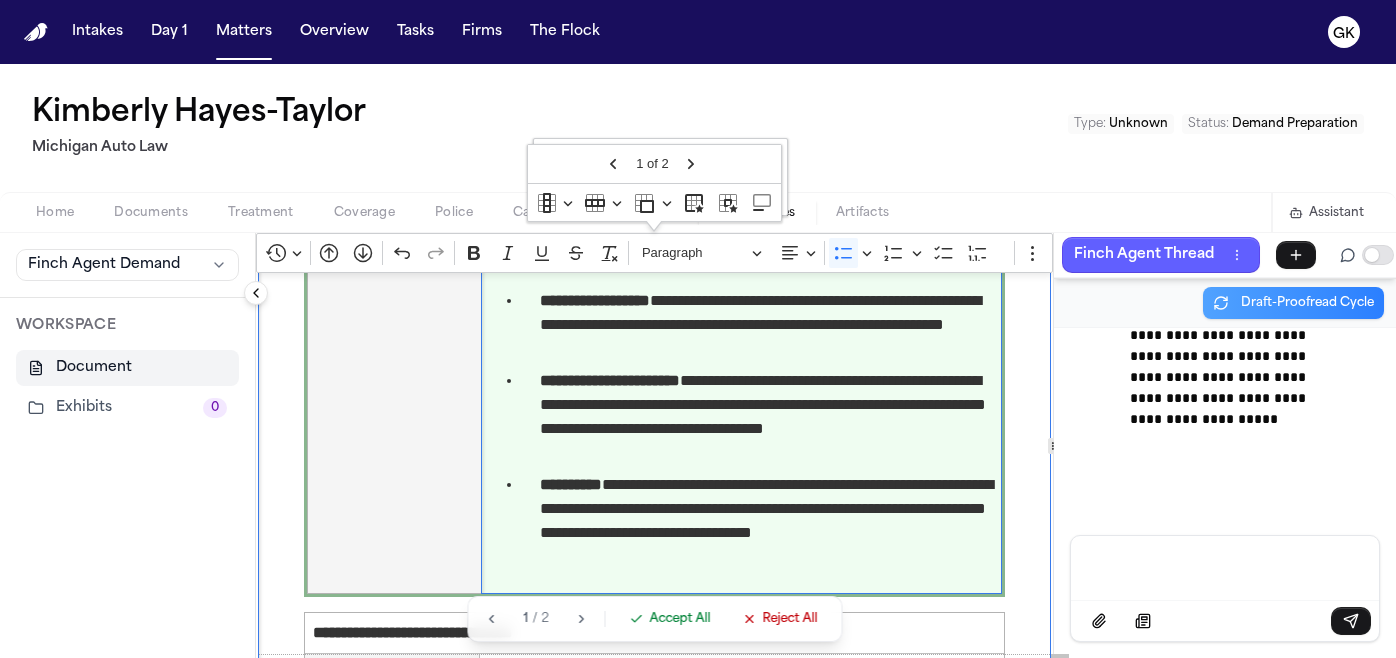 click on "Accept All" at bounding box center (679, 619) 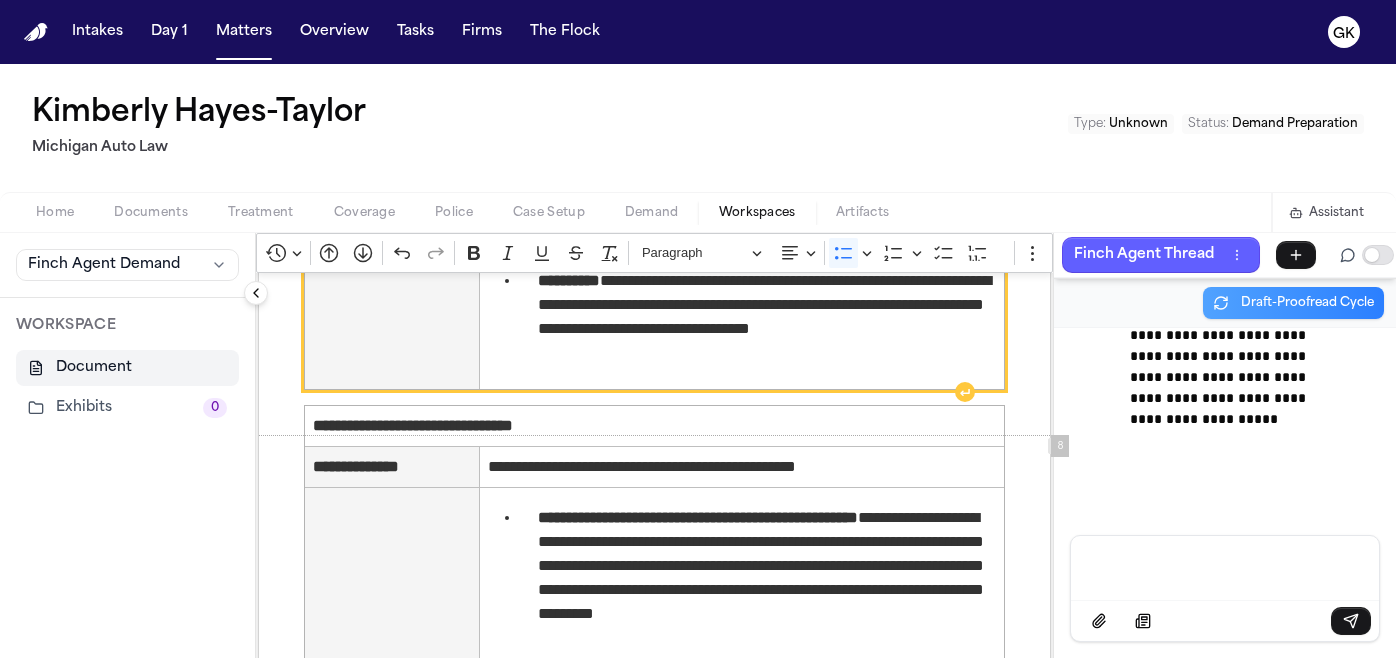 scroll, scrollTop: 6234, scrollLeft: 0, axis: vertical 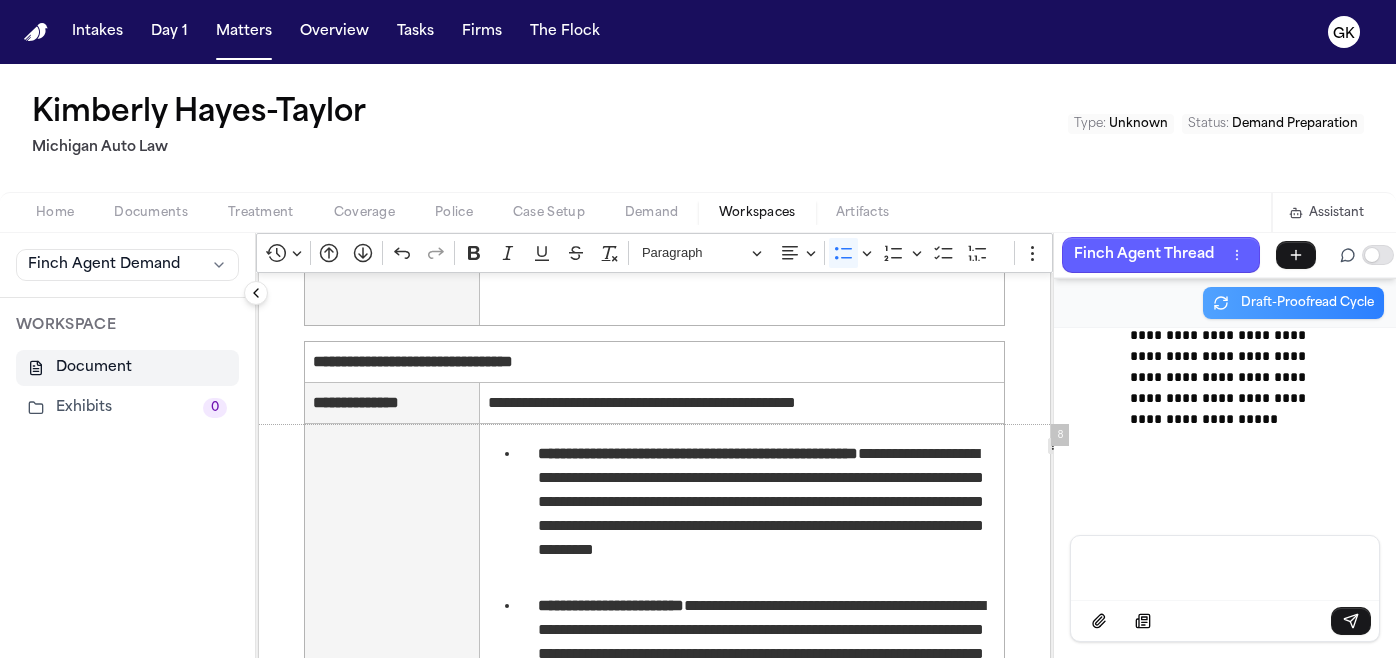 click at bounding box center [1225, 566] 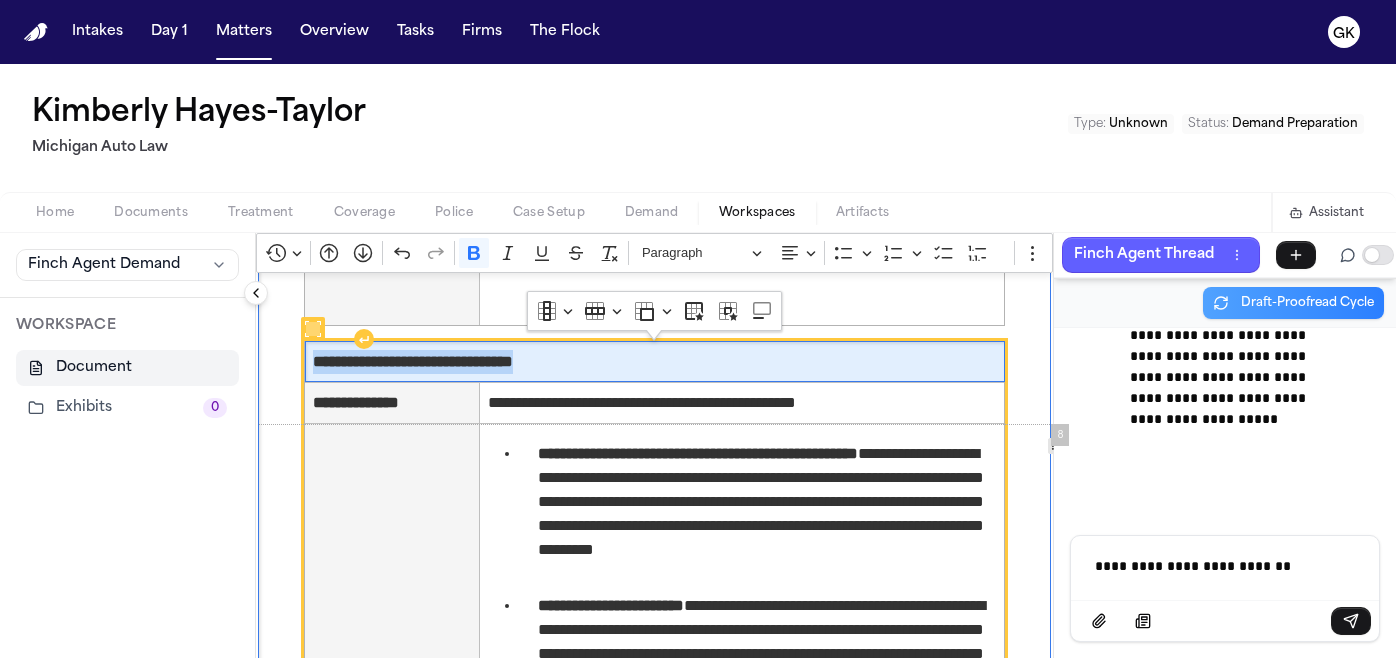 drag, startPoint x: 670, startPoint y: 370, endPoint x: 316, endPoint y: 366, distance: 354.02258 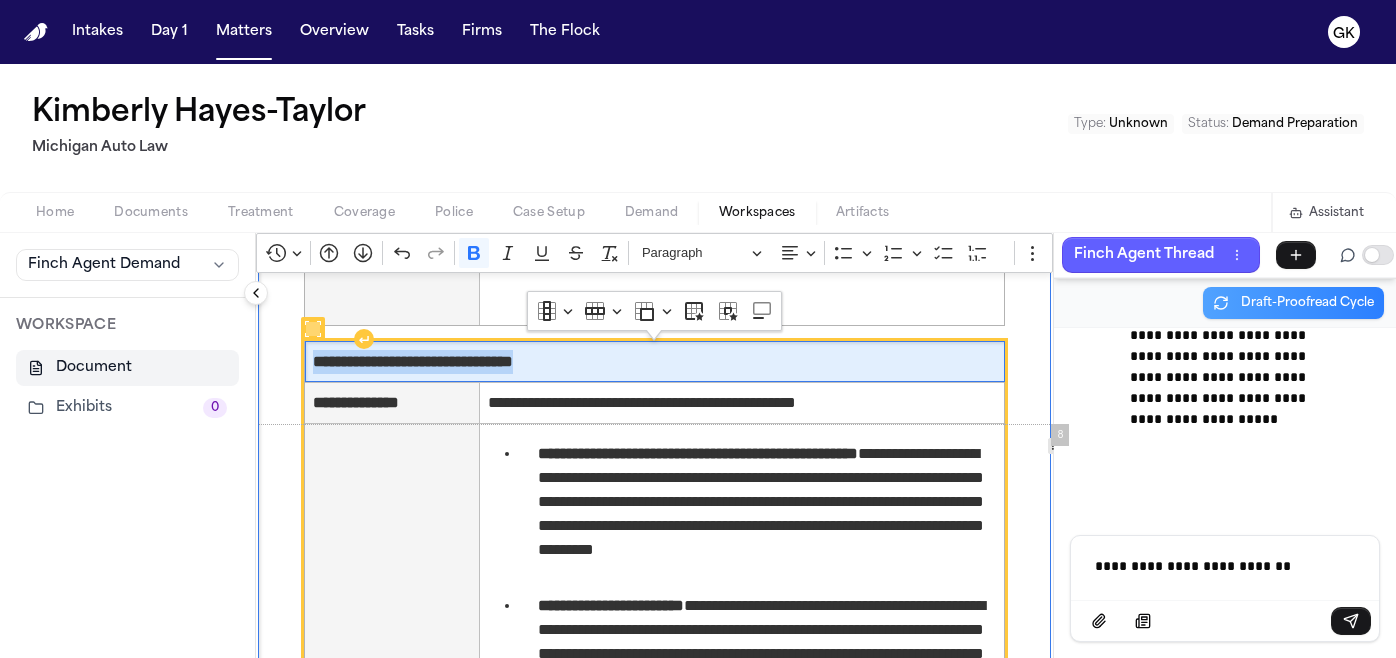click on "**********" at bounding box center [654, 362] 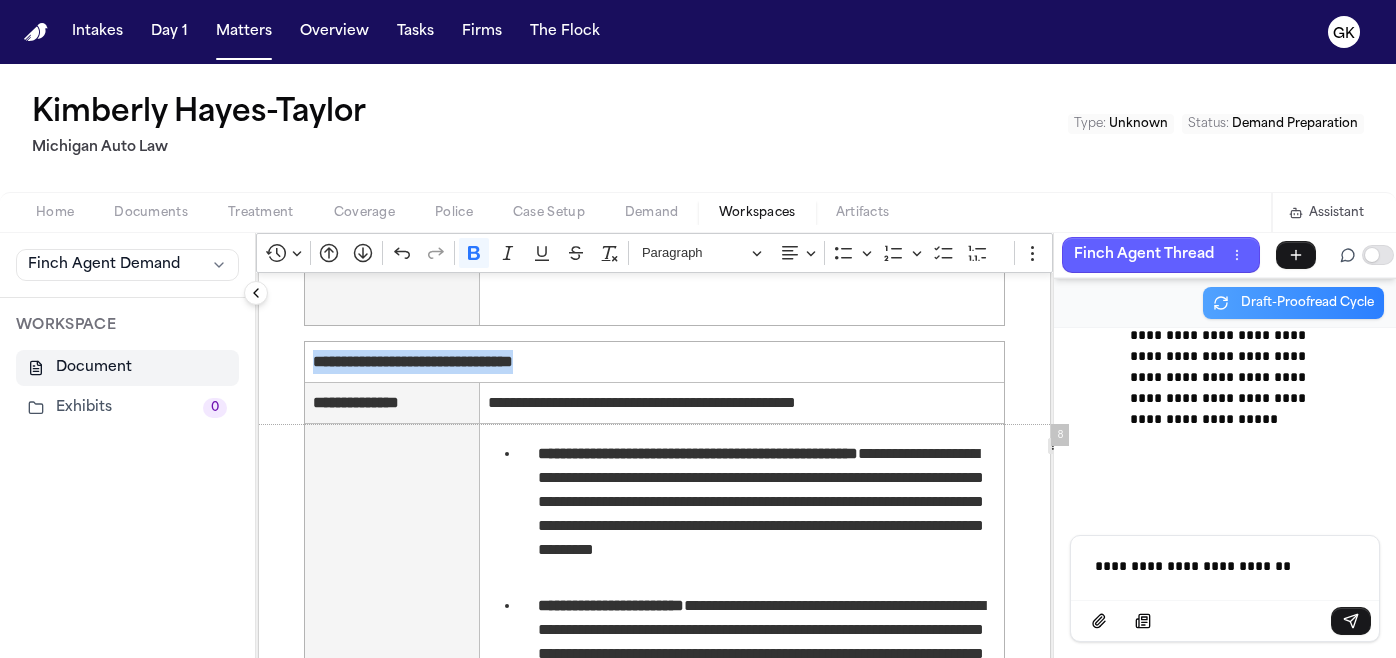 click on "**********" at bounding box center [1225, 566] 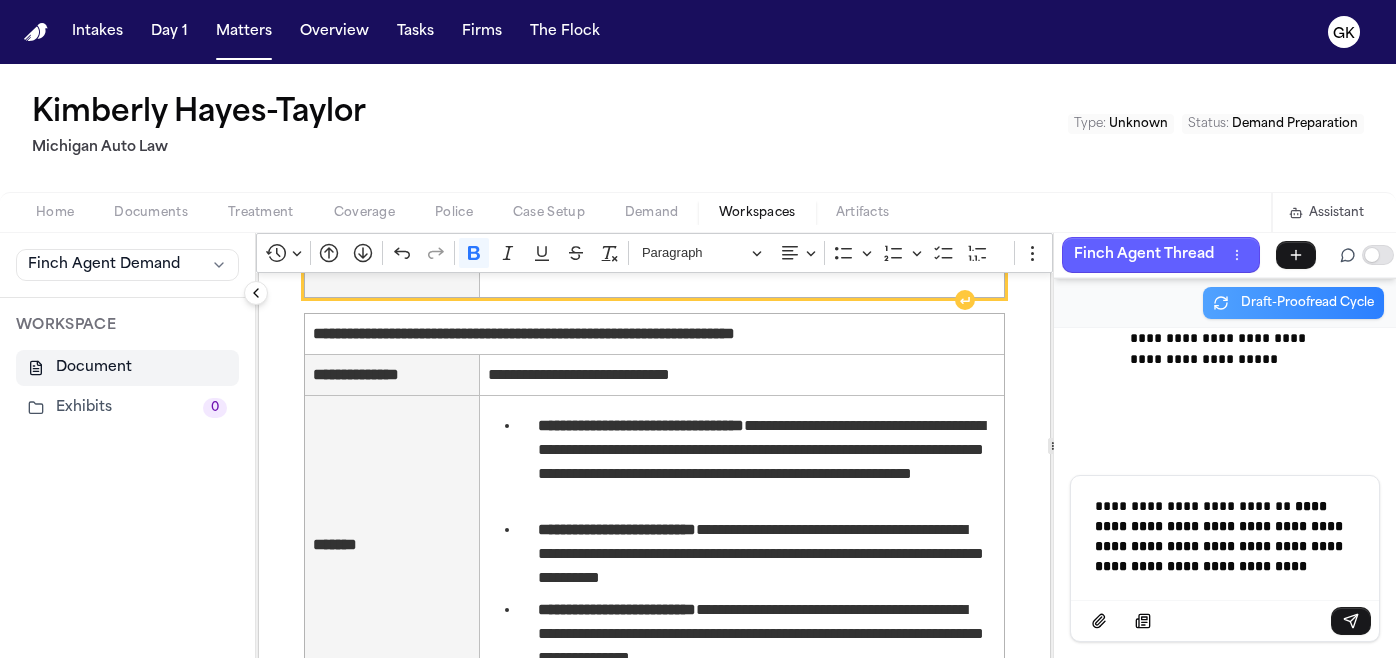 scroll, scrollTop: 7228, scrollLeft: 0, axis: vertical 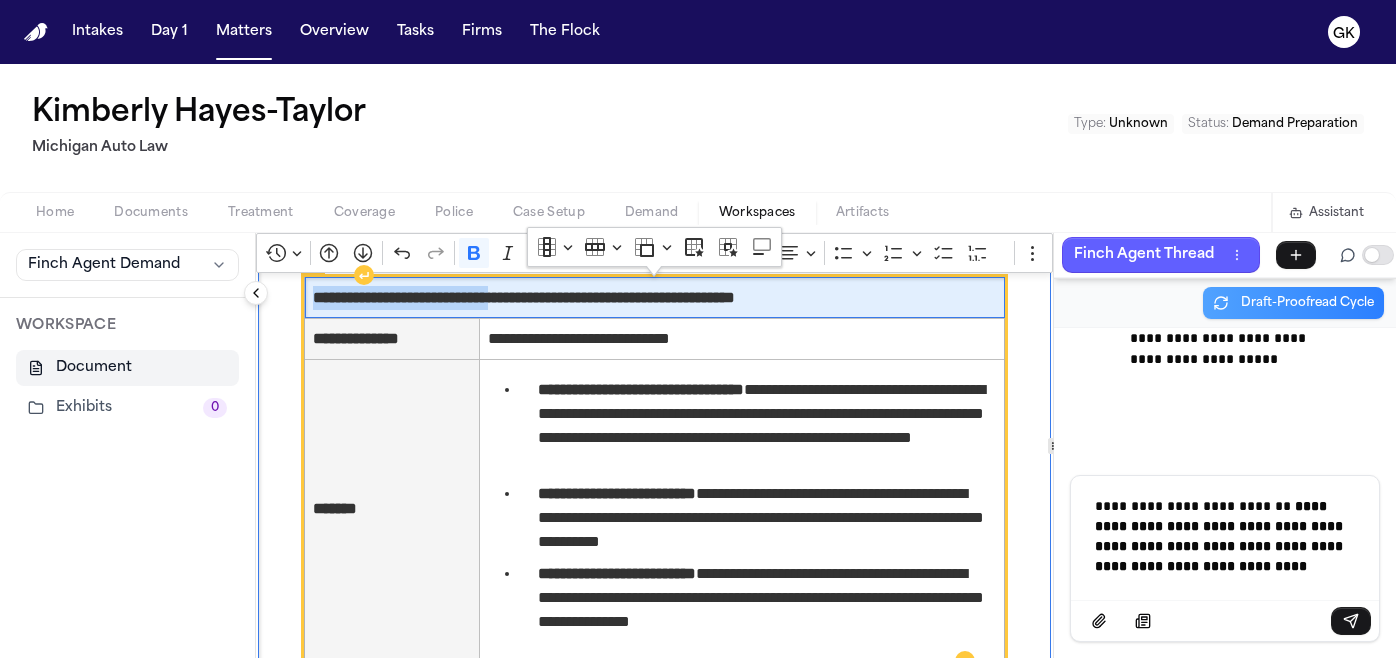 drag, startPoint x: 575, startPoint y: 302, endPoint x: 308, endPoint y: 298, distance: 267.02997 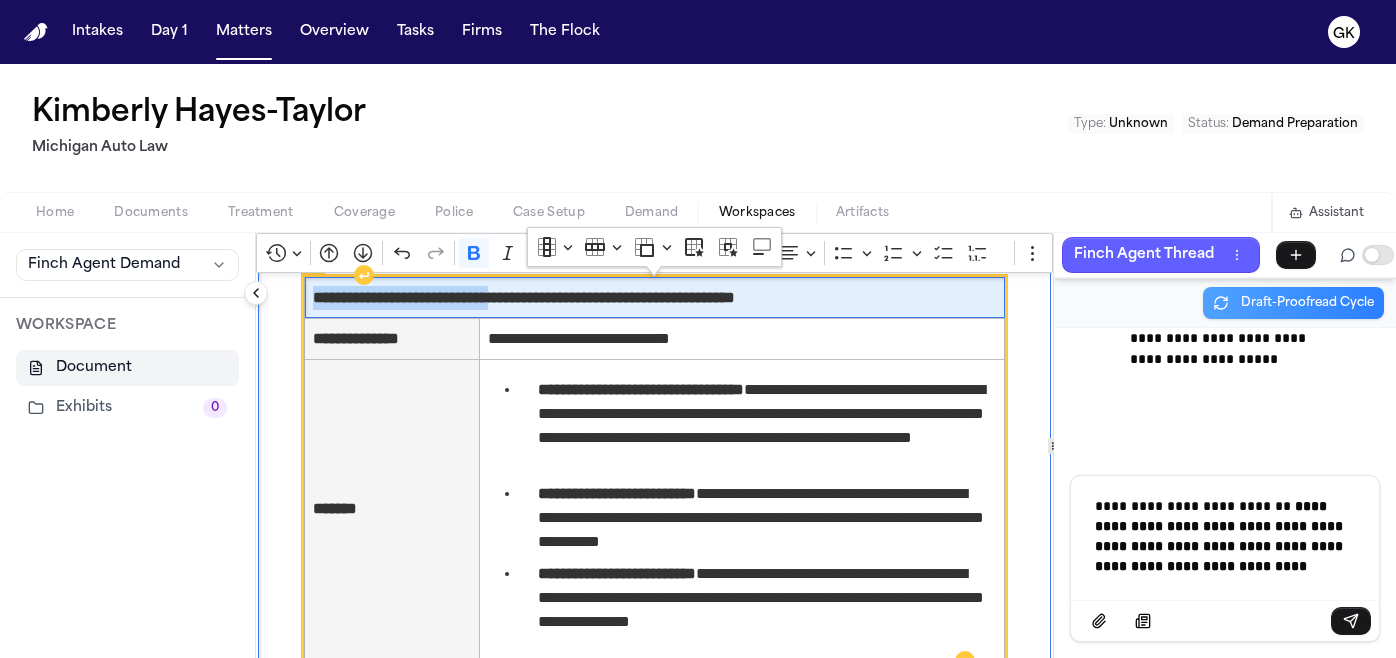 click on "**********" at bounding box center [655, 297] 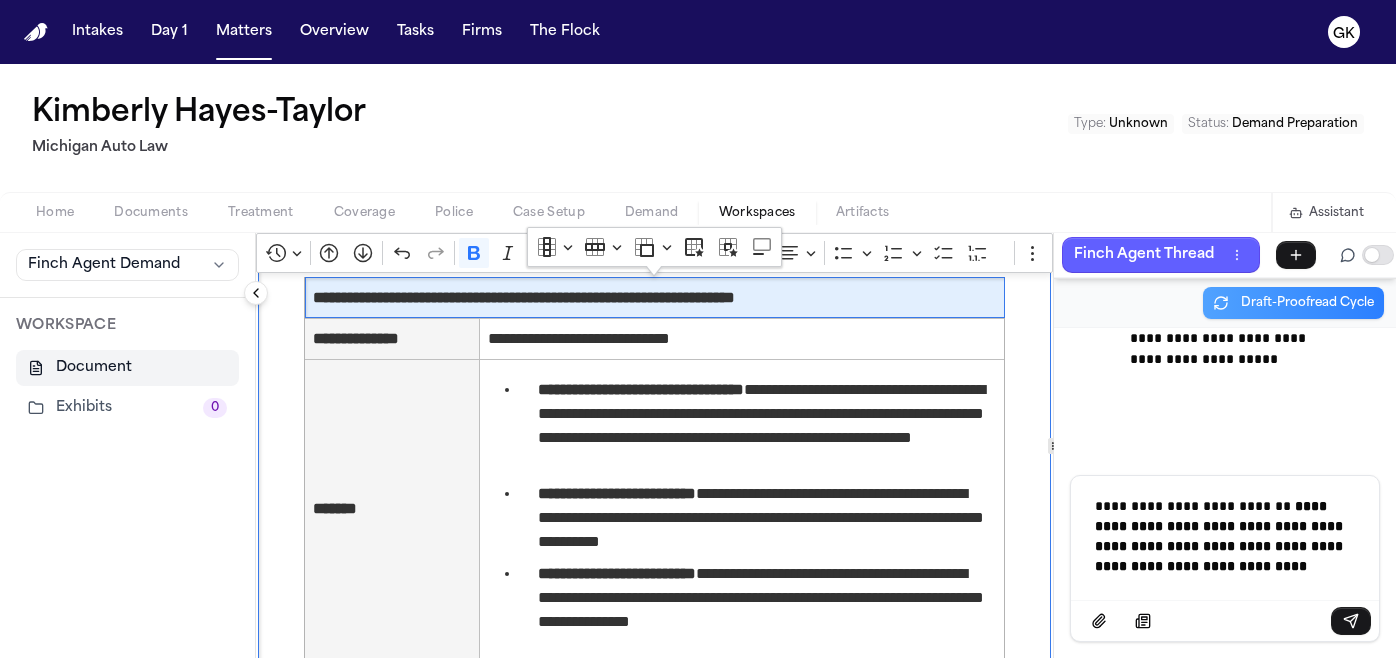 click on "**********" at bounding box center [1221, 536] 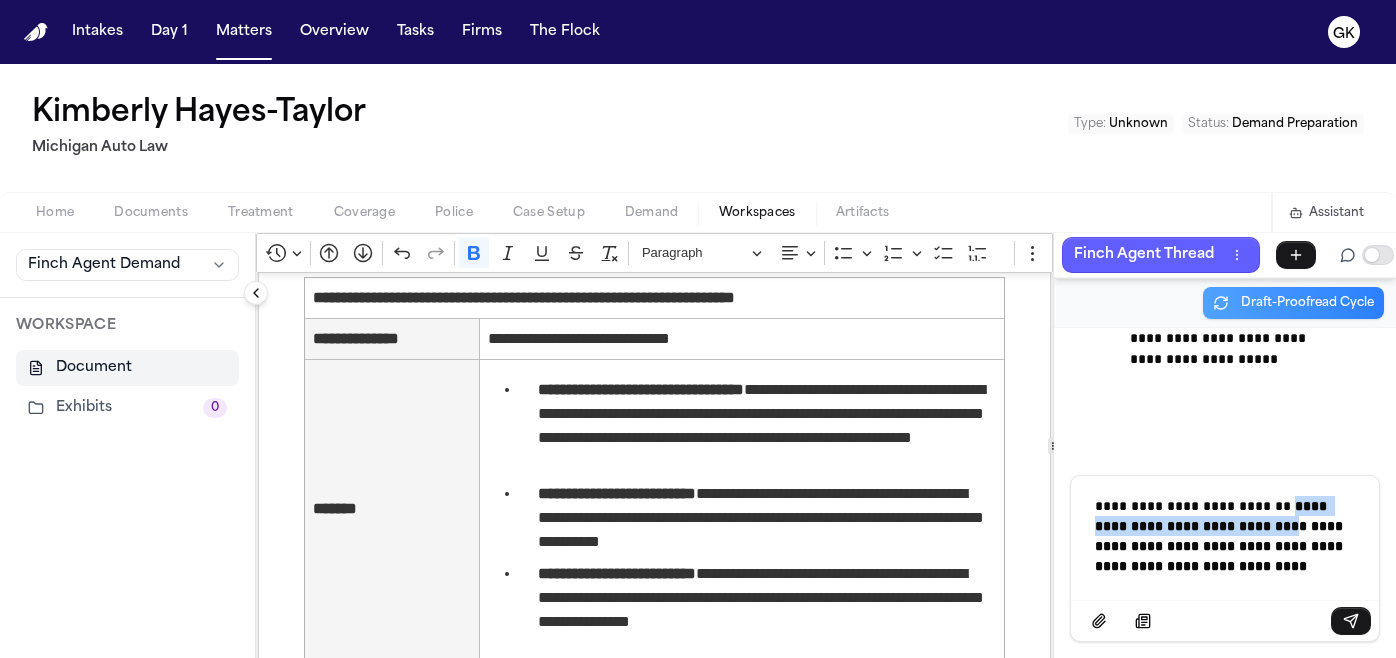 drag, startPoint x: 1275, startPoint y: 508, endPoint x: 1290, endPoint y: 530, distance: 26.627054 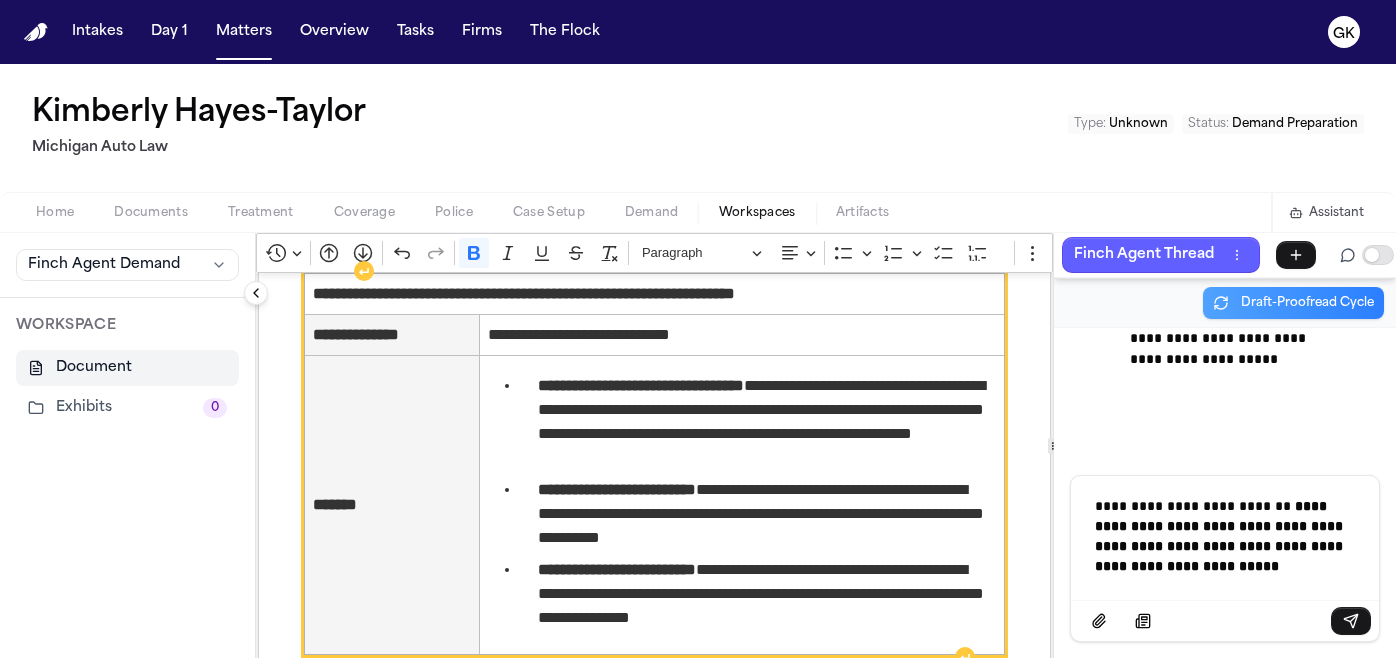 scroll, scrollTop: 7231, scrollLeft: 0, axis: vertical 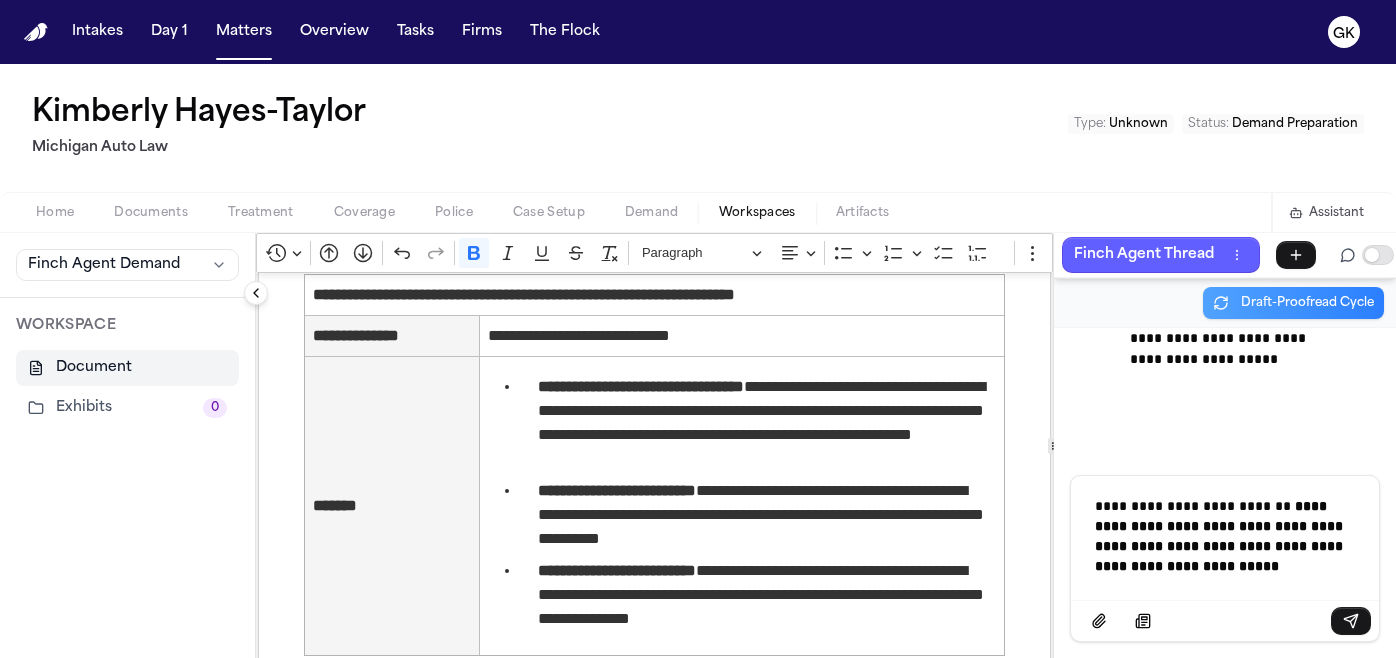 click on "**********" at bounding box center [1221, 536] 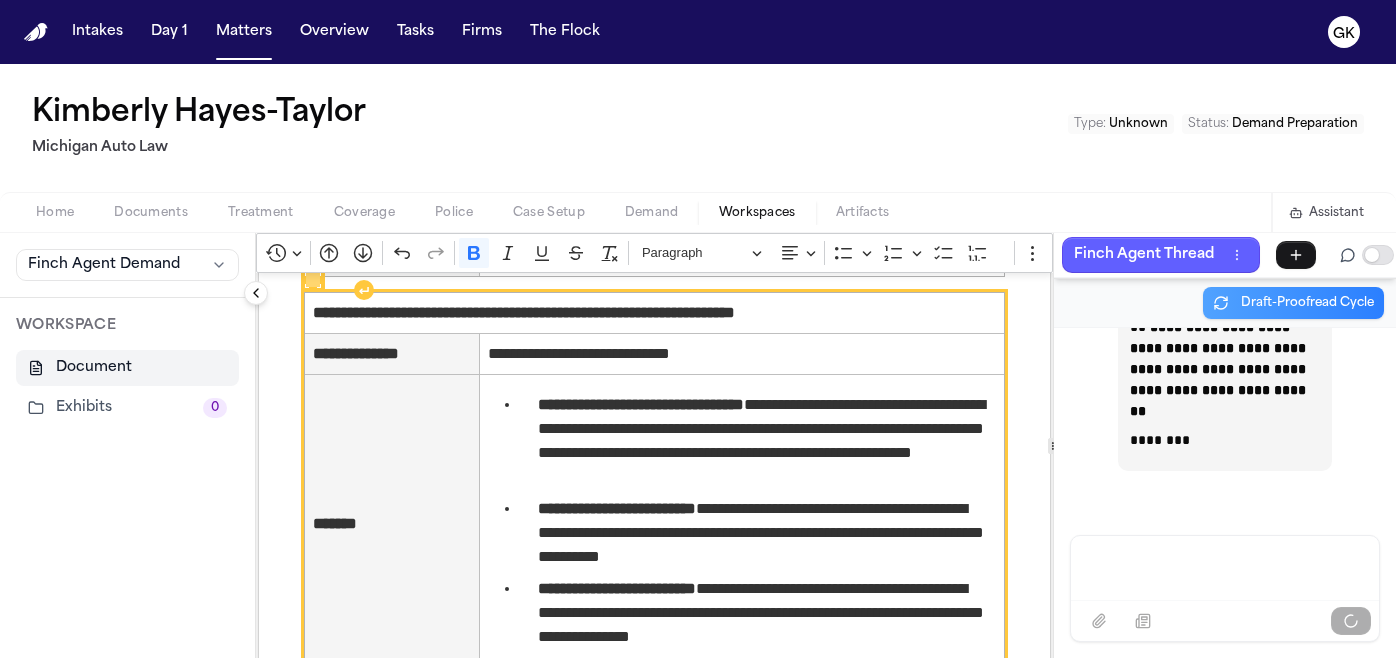 scroll, scrollTop: 7218, scrollLeft: 0, axis: vertical 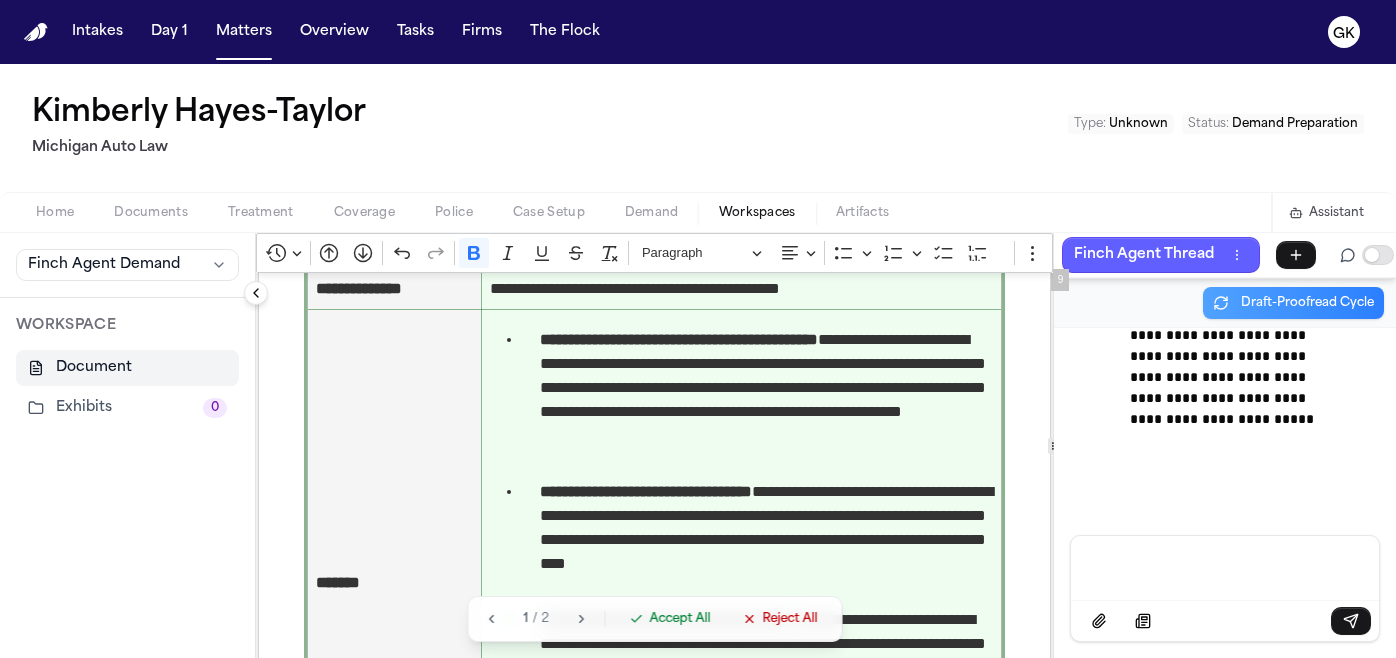 click on "Accept All" at bounding box center (679, 619) 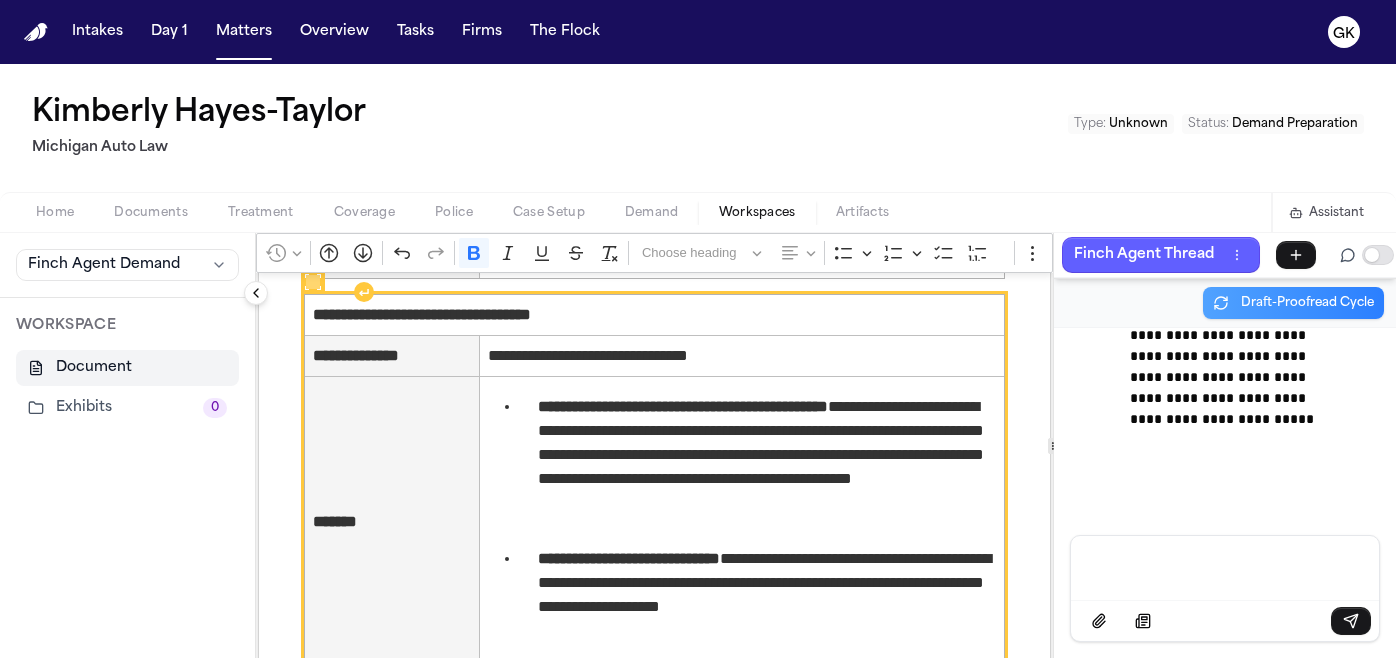 scroll, scrollTop: 7837, scrollLeft: 0, axis: vertical 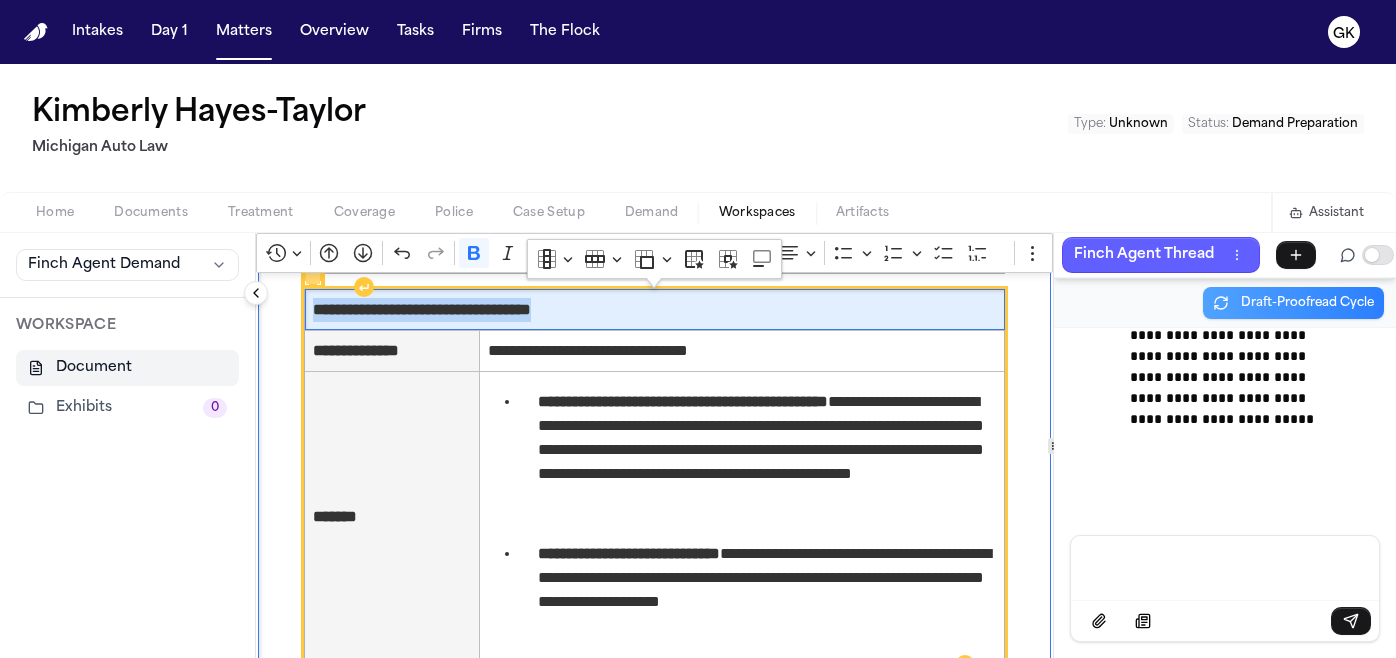 drag, startPoint x: 641, startPoint y: 318, endPoint x: 316, endPoint y: 312, distance: 325.0554 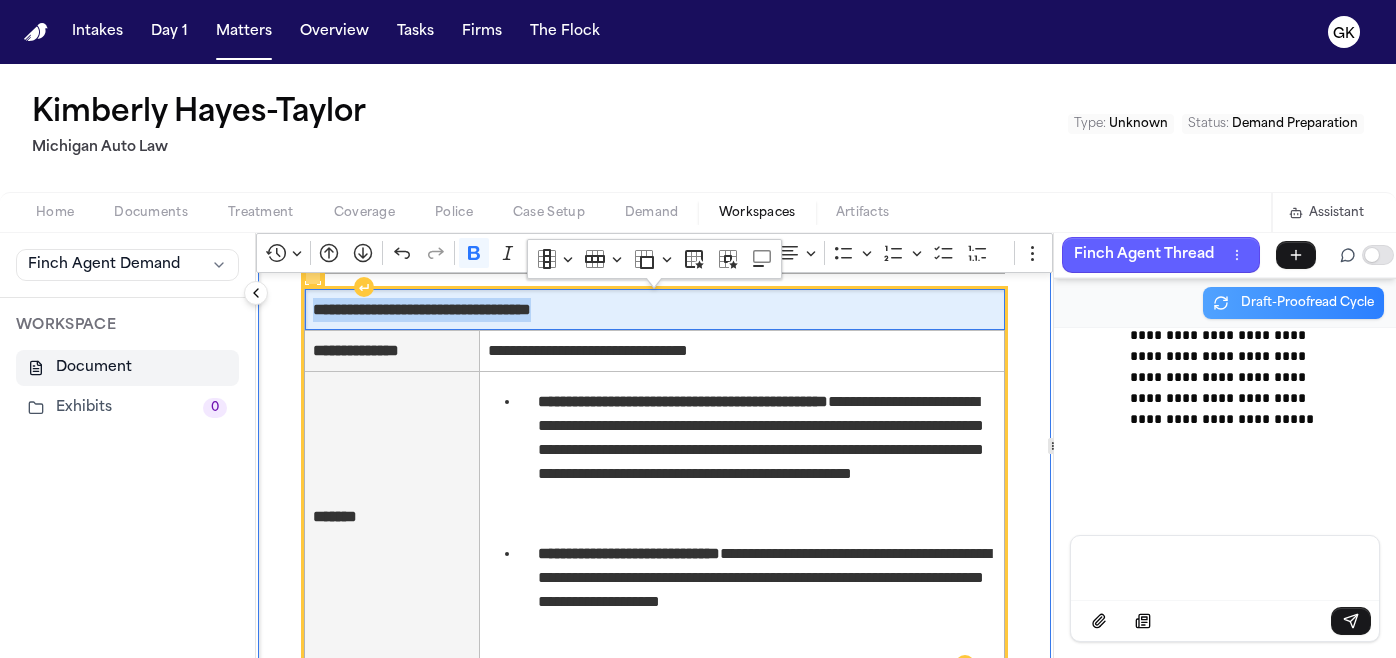 click on "**********" at bounding box center (654, 310) 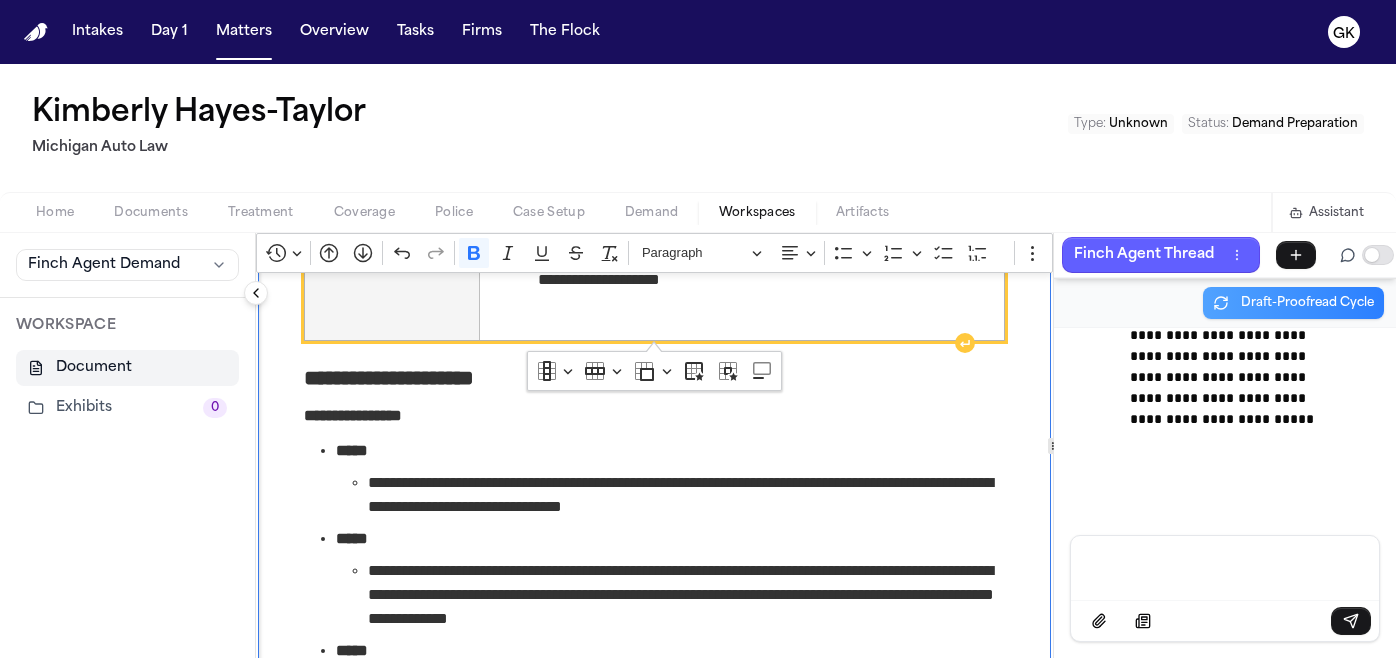 scroll, scrollTop: 8160, scrollLeft: 0, axis: vertical 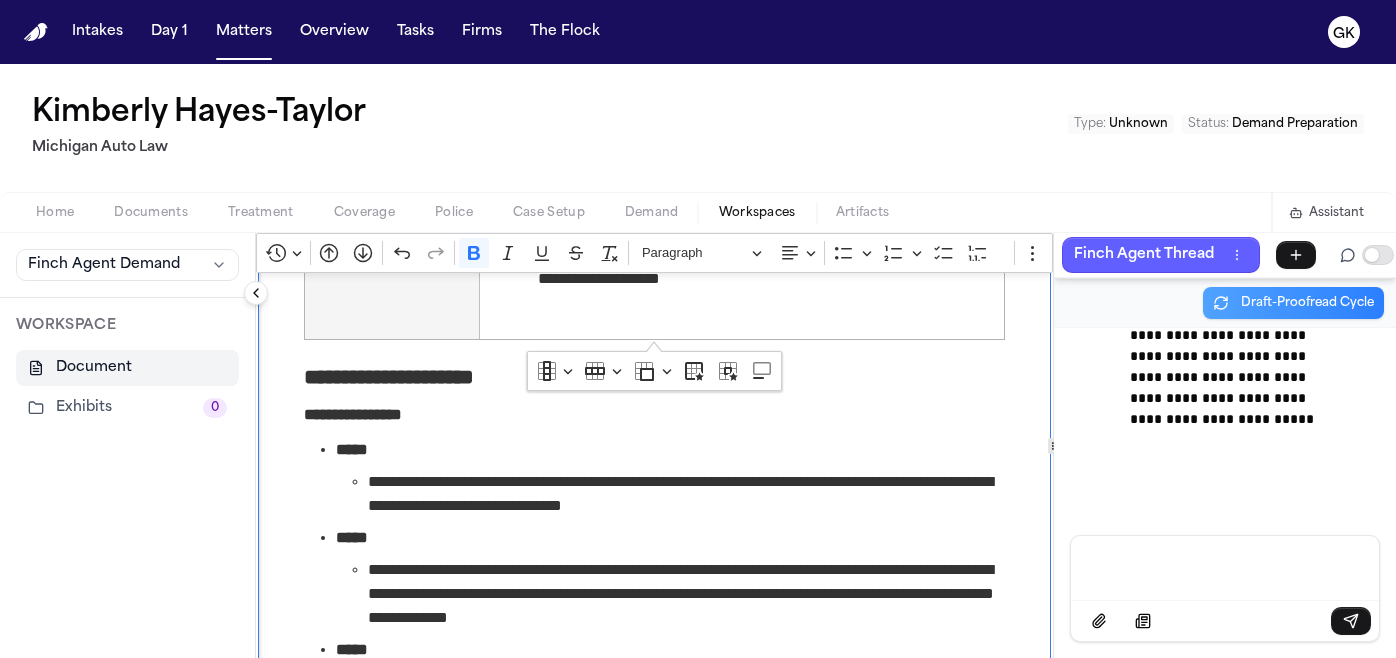 click on "**********" at bounding box center (686, 494) 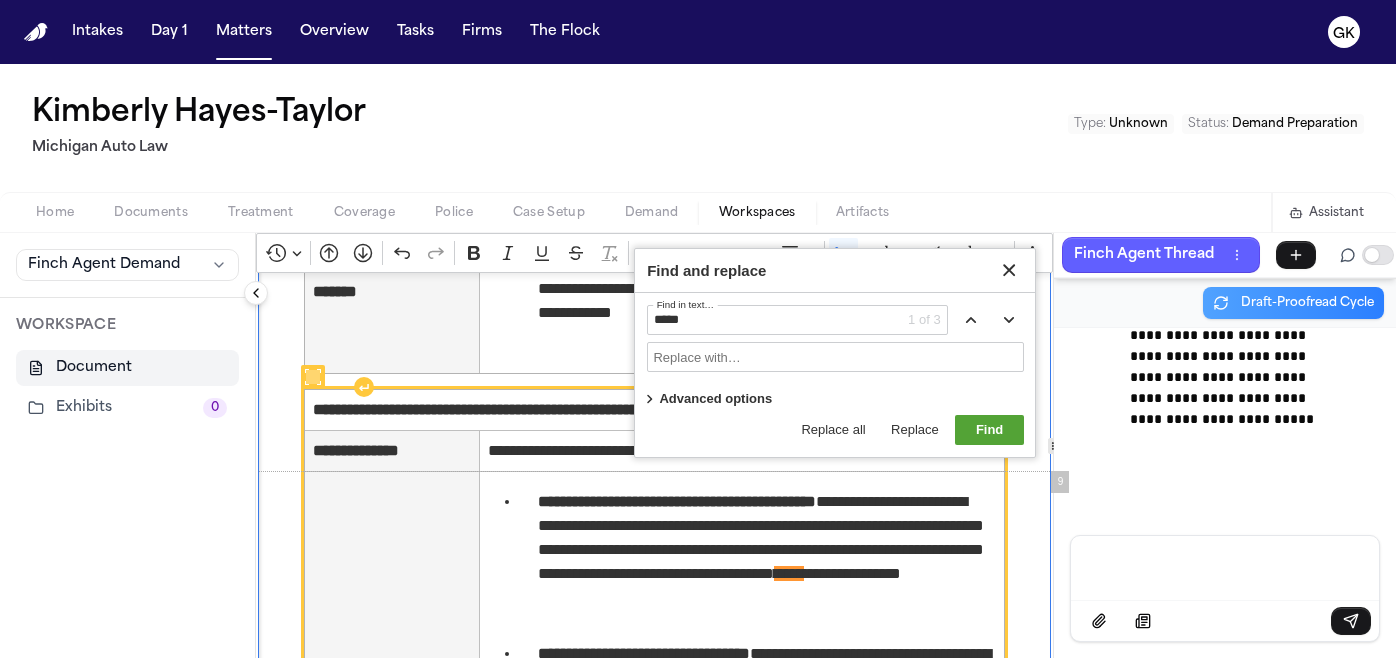 scroll, scrollTop: 7122, scrollLeft: 0, axis: vertical 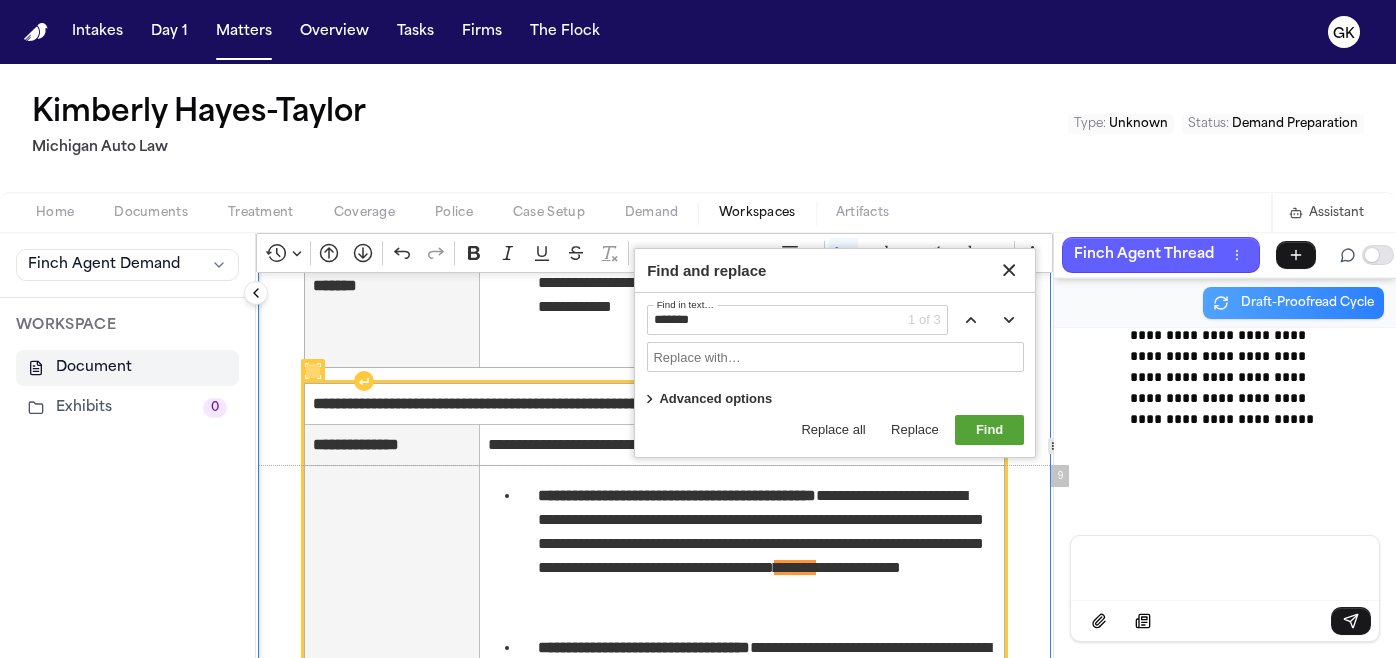 type on "*******" 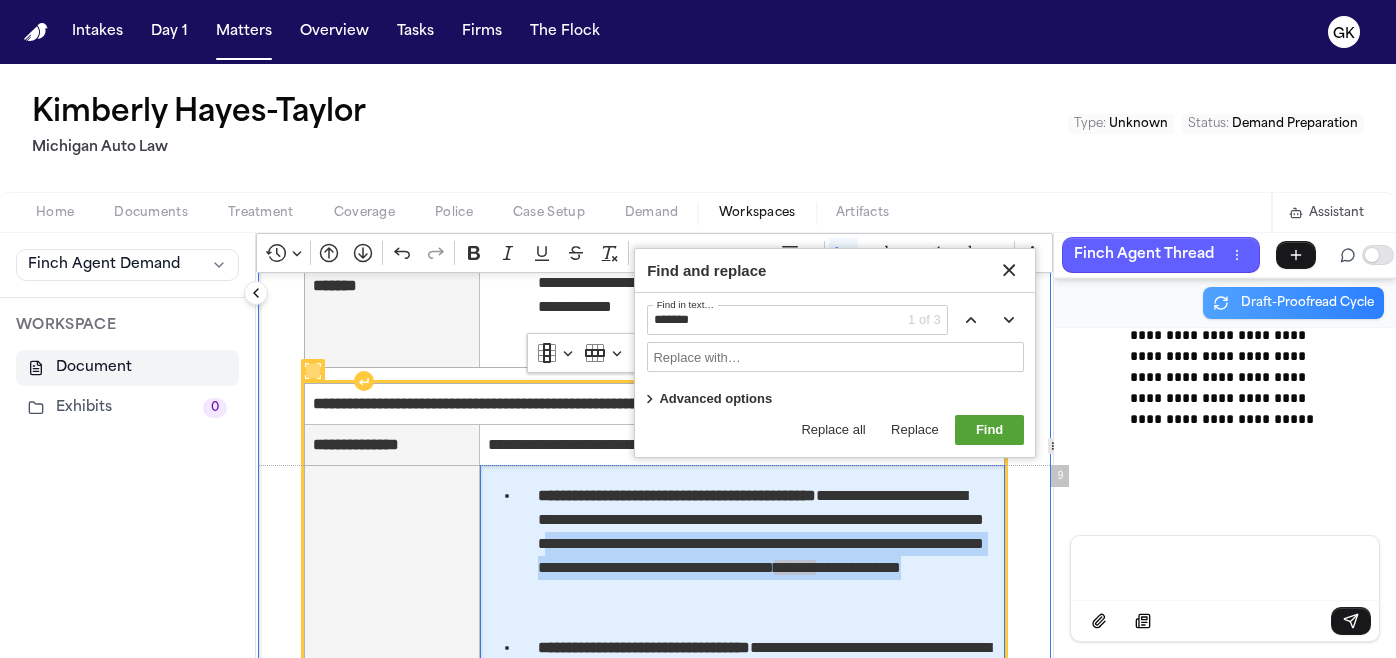 drag, startPoint x: 794, startPoint y: 619, endPoint x: 757, endPoint y: 543, distance: 84.5281 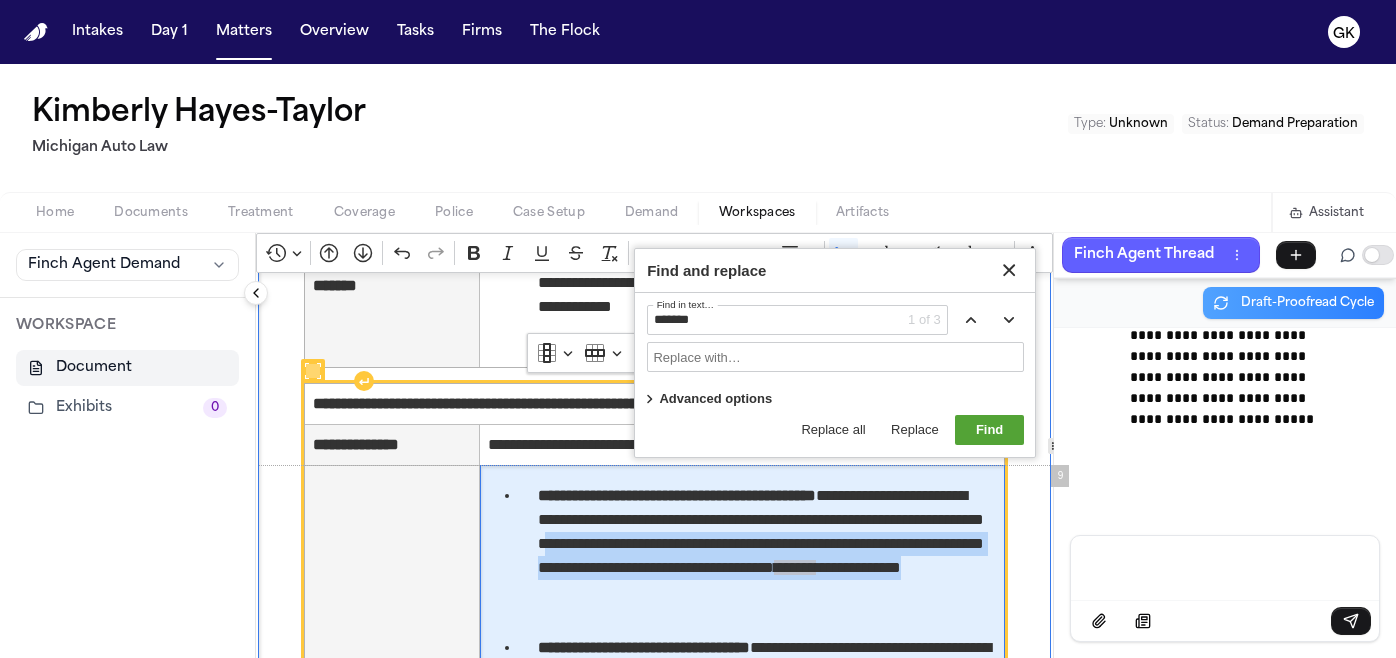 click on "**********" at bounding box center (767, 556) 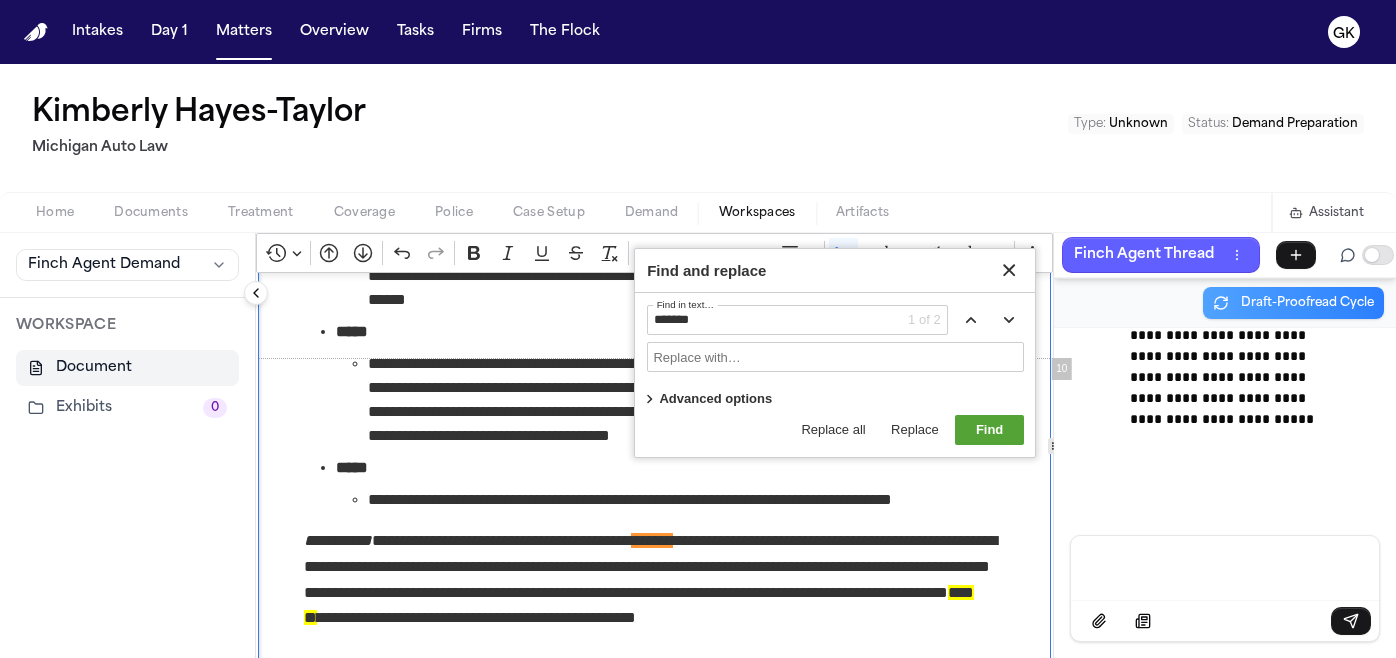 scroll, scrollTop: 8523, scrollLeft: 0, axis: vertical 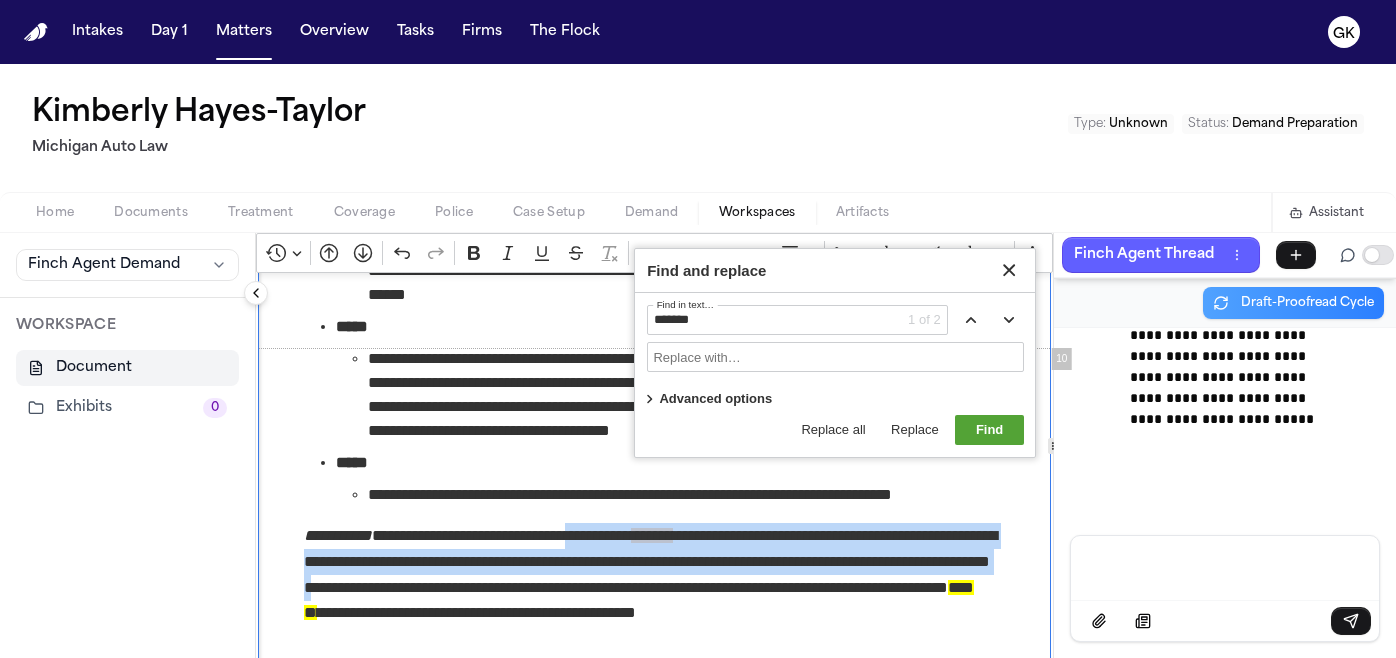 drag, startPoint x: 605, startPoint y: 535, endPoint x: 605, endPoint y: 586, distance: 51 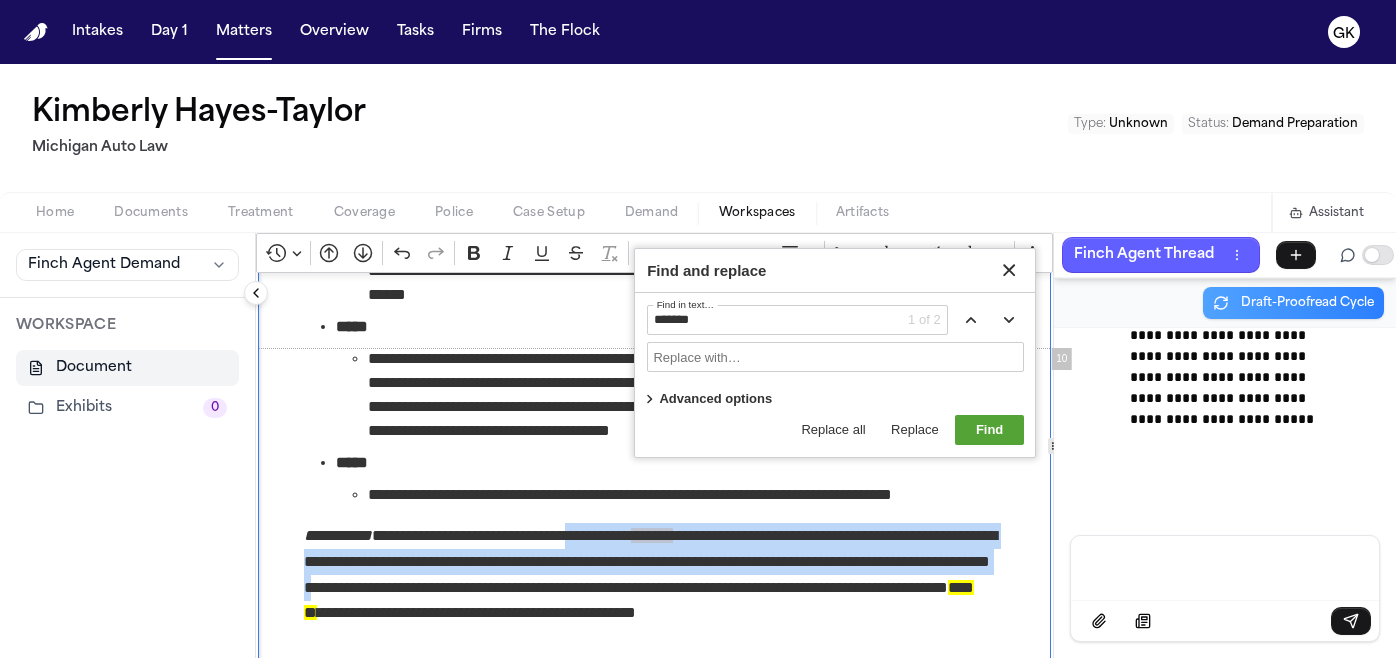 click on "**********" at bounding box center (654, 587) 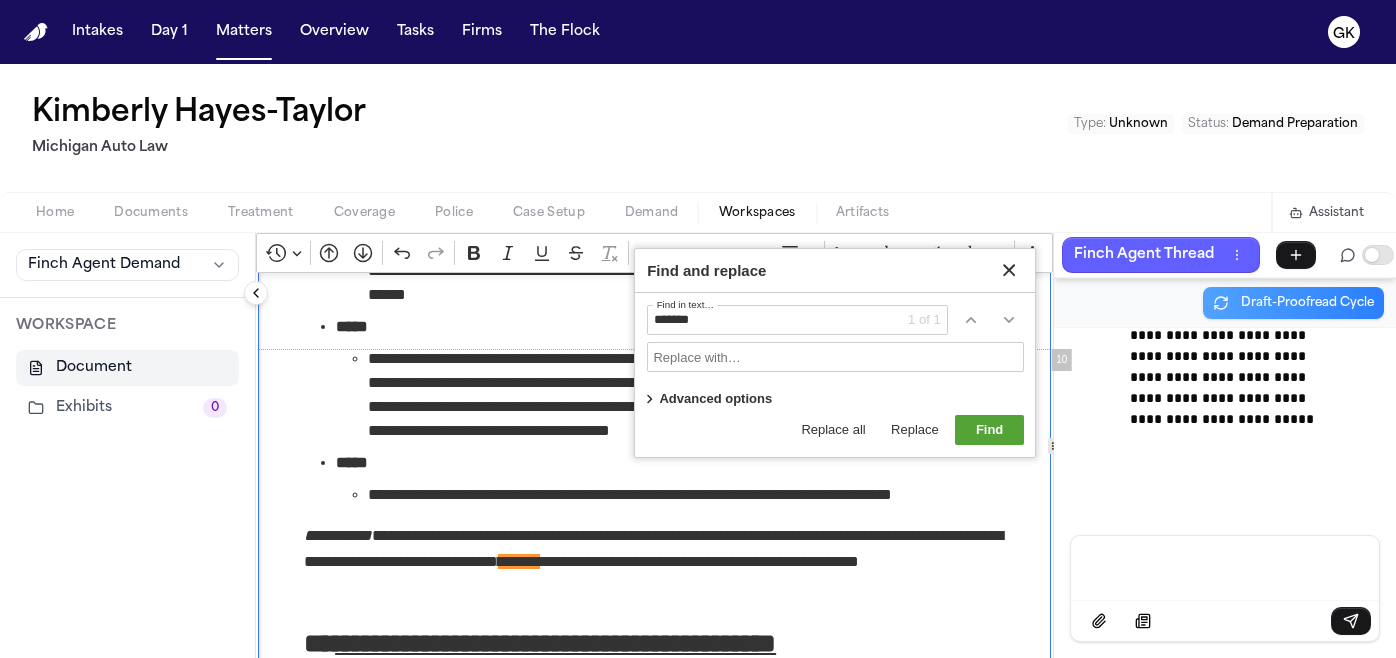 scroll, scrollTop: 8522, scrollLeft: 0, axis: vertical 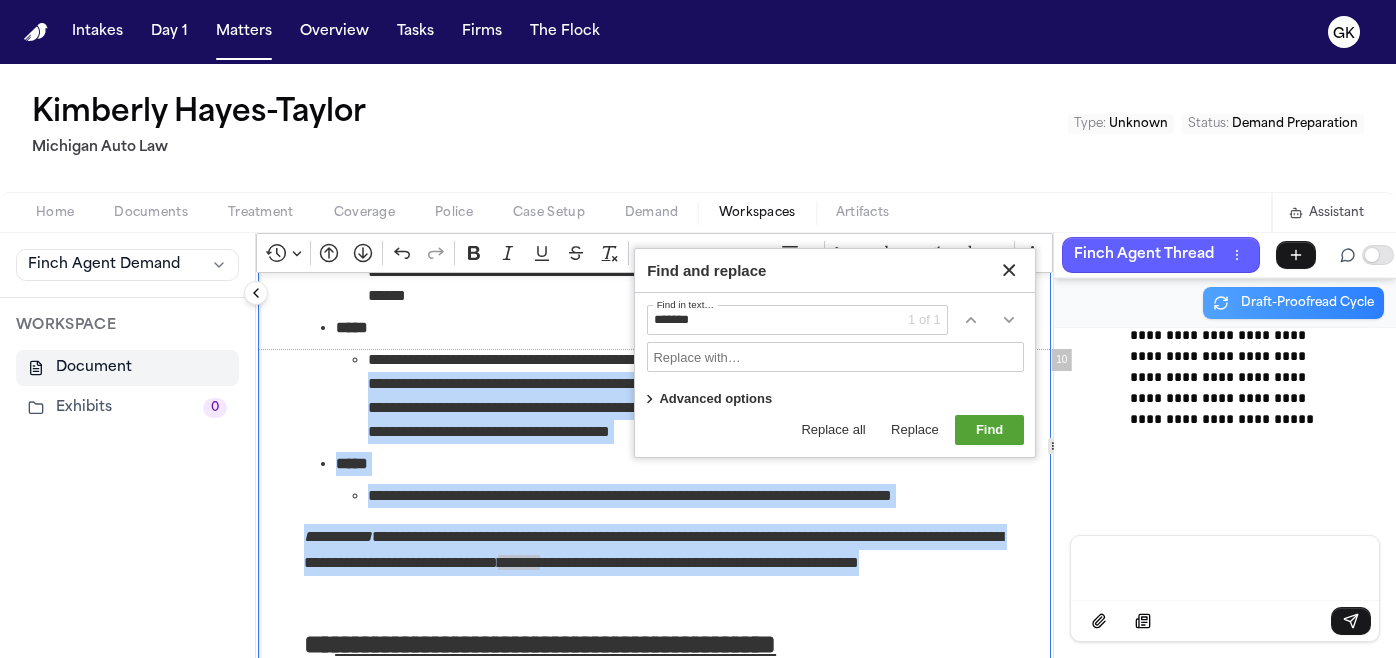 drag, startPoint x: 456, startPoint y: 597, endPoint x: 343, endPoint y: 378, distance: 246.43457 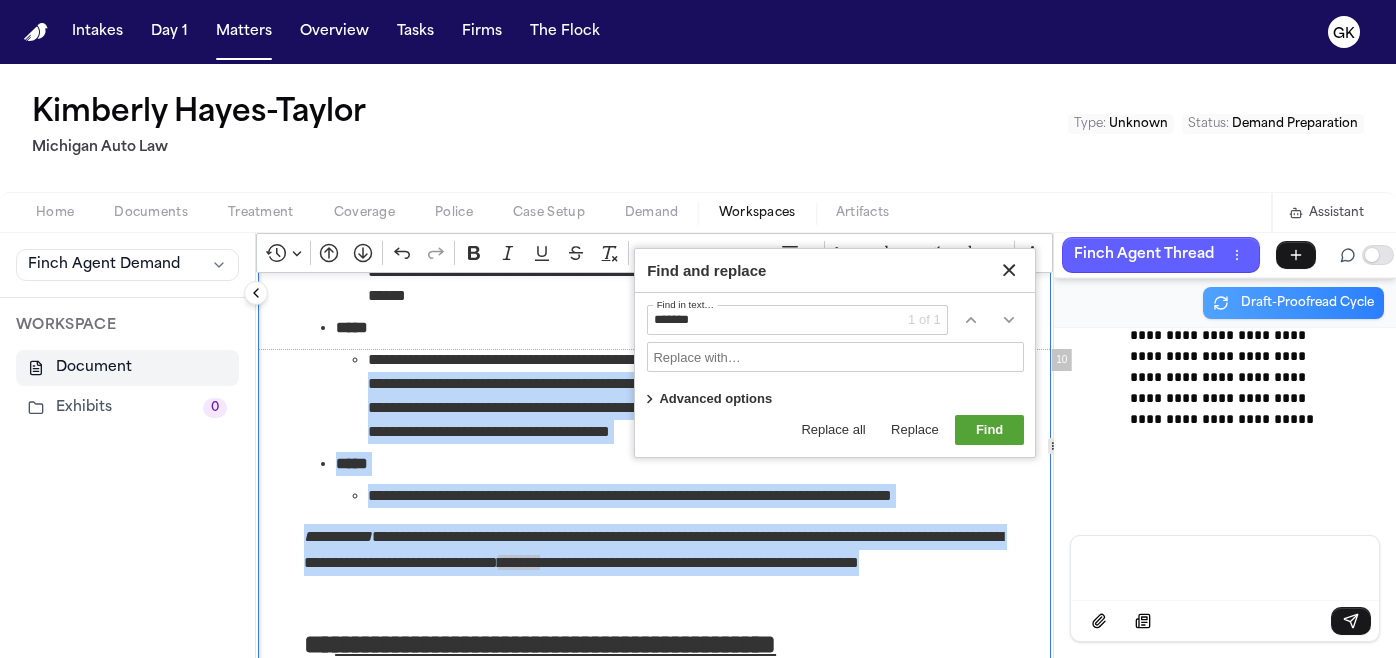 click on "**********" at bounding box center (655, -1831) 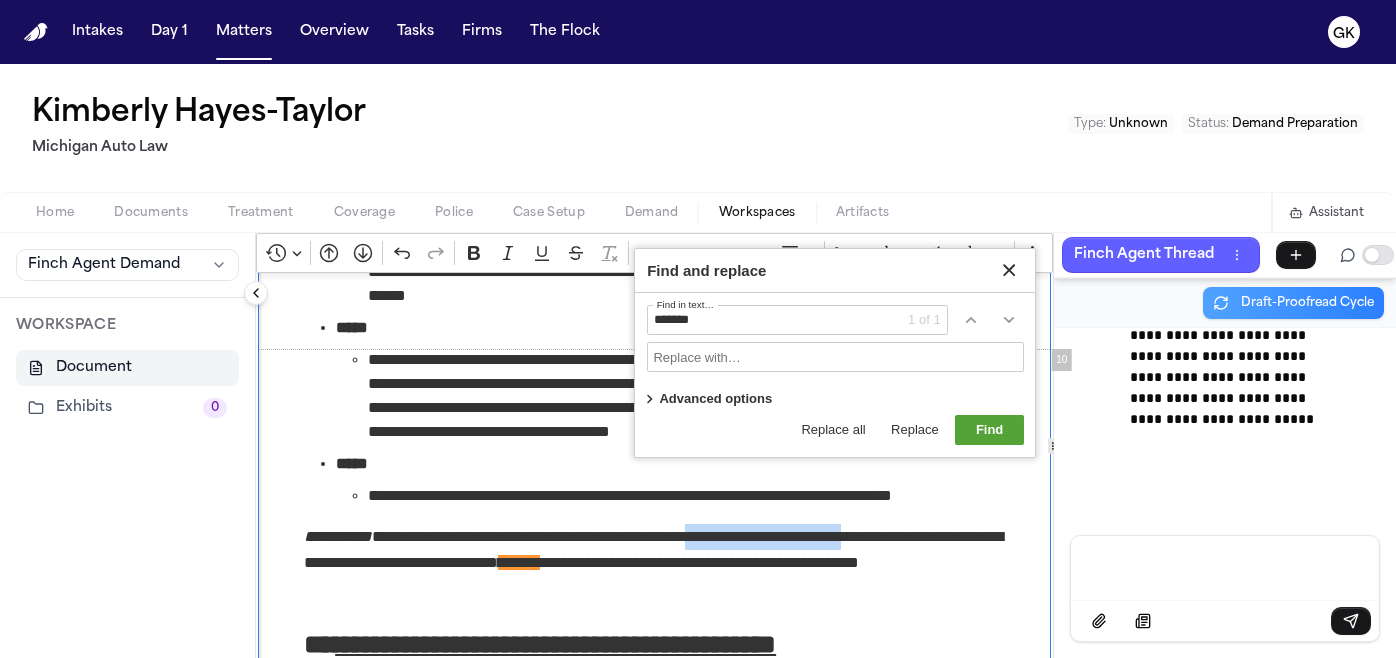 drag, startPoint x: 745, startPoint y: 537, endPoint x: 921, endPoint y: 543, distance: 176.10225 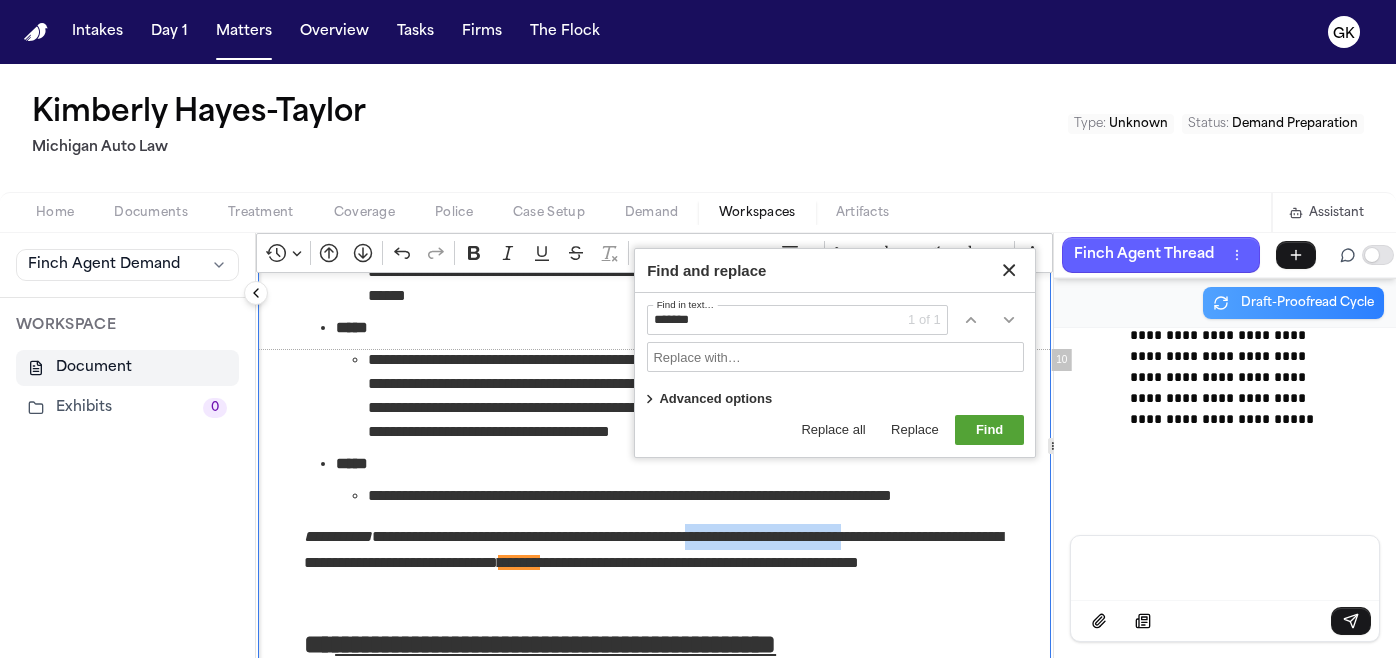 click on "**********" at bounding box center [654, 562] 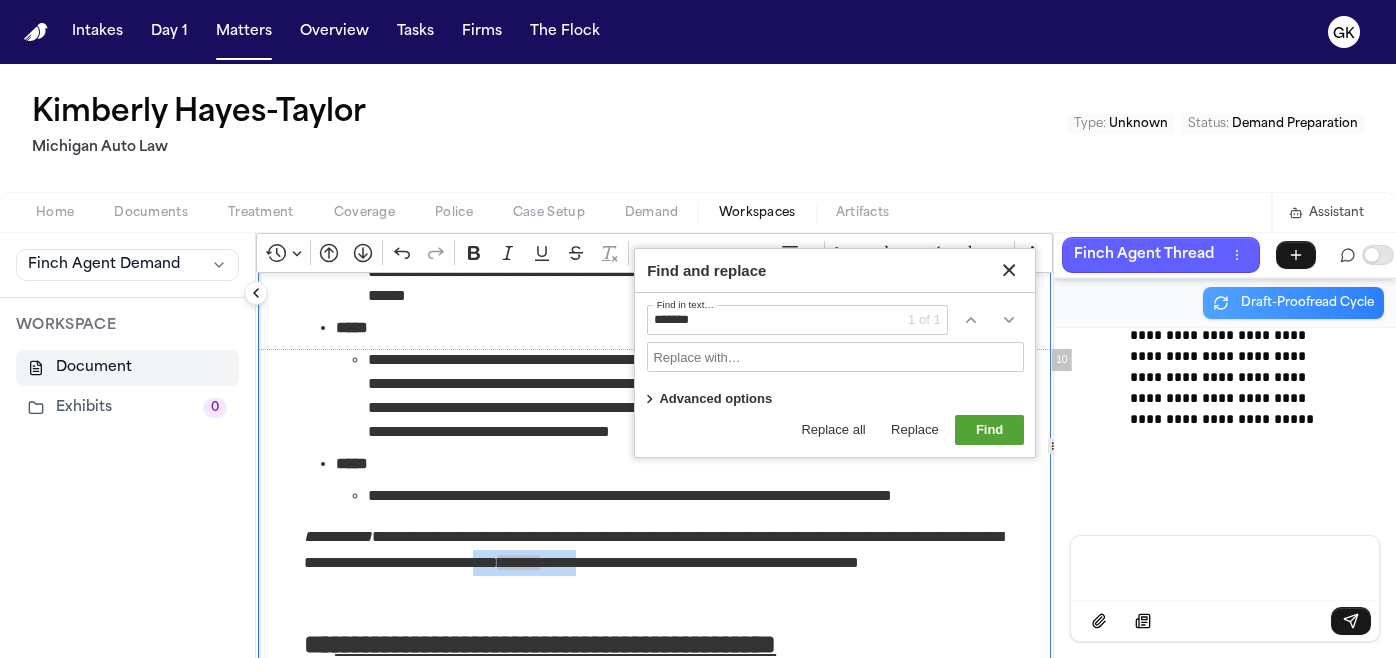 drag, startPoint x: 617, startPoint y: 564, endPoint x: 739, endPoint y: 562, distance: 122.016396 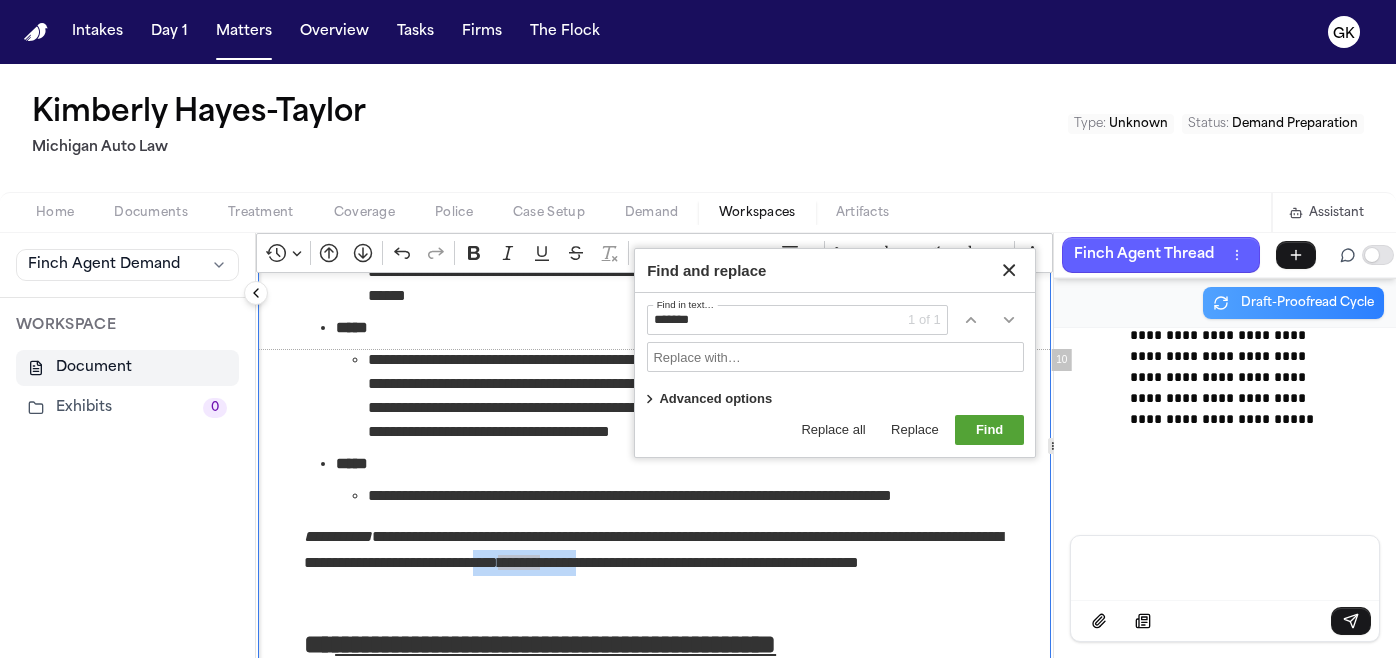 click on "**********" at bounding box center [654, 562] 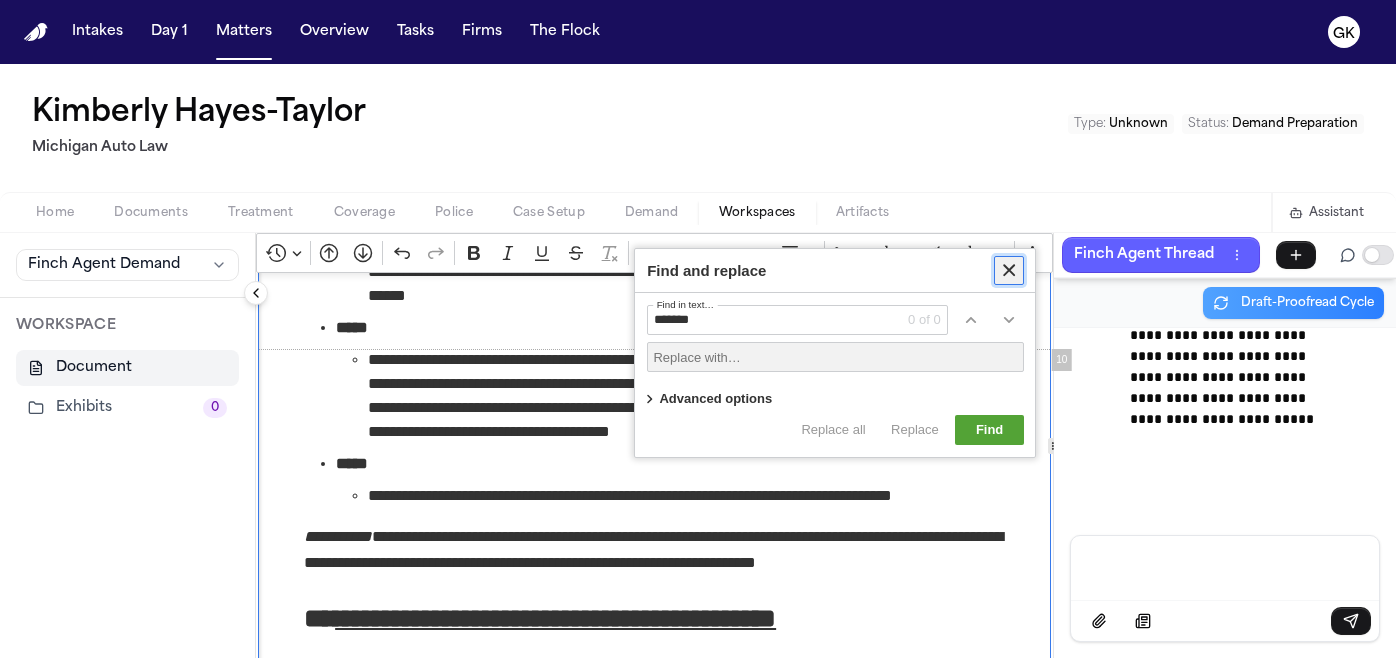 click 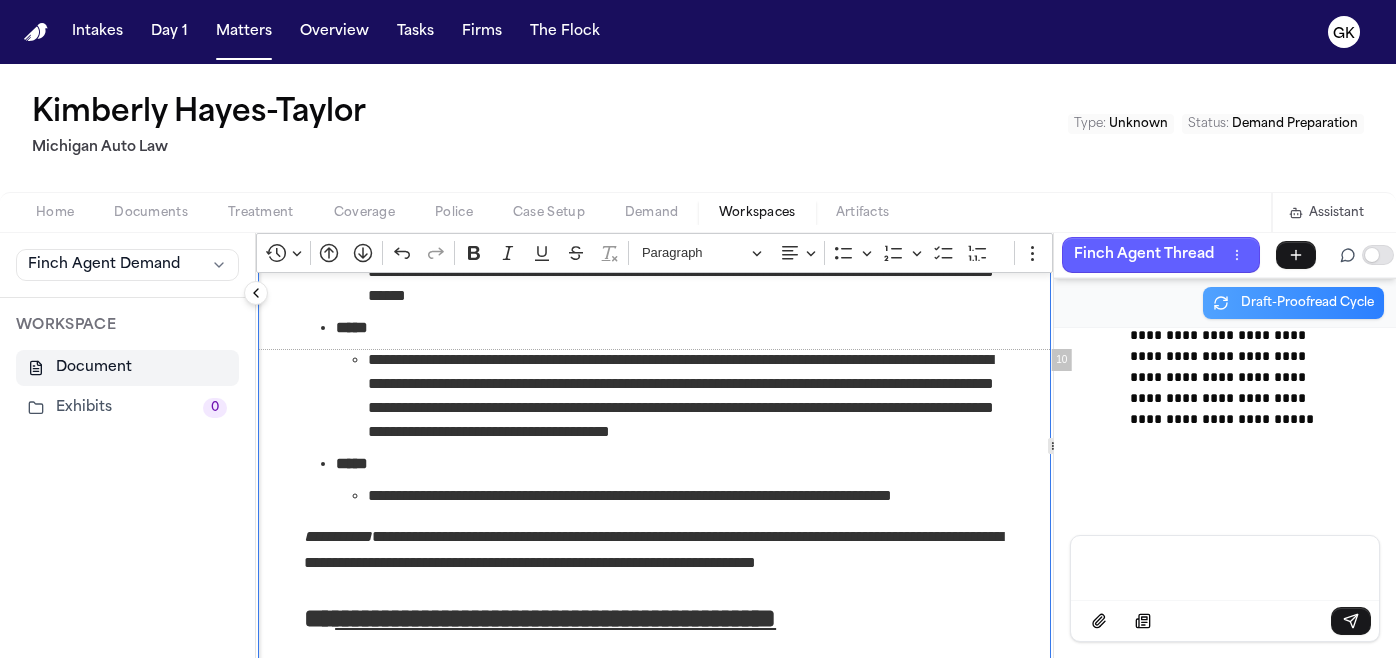 click on "*****" at bounding box center [670, 464] 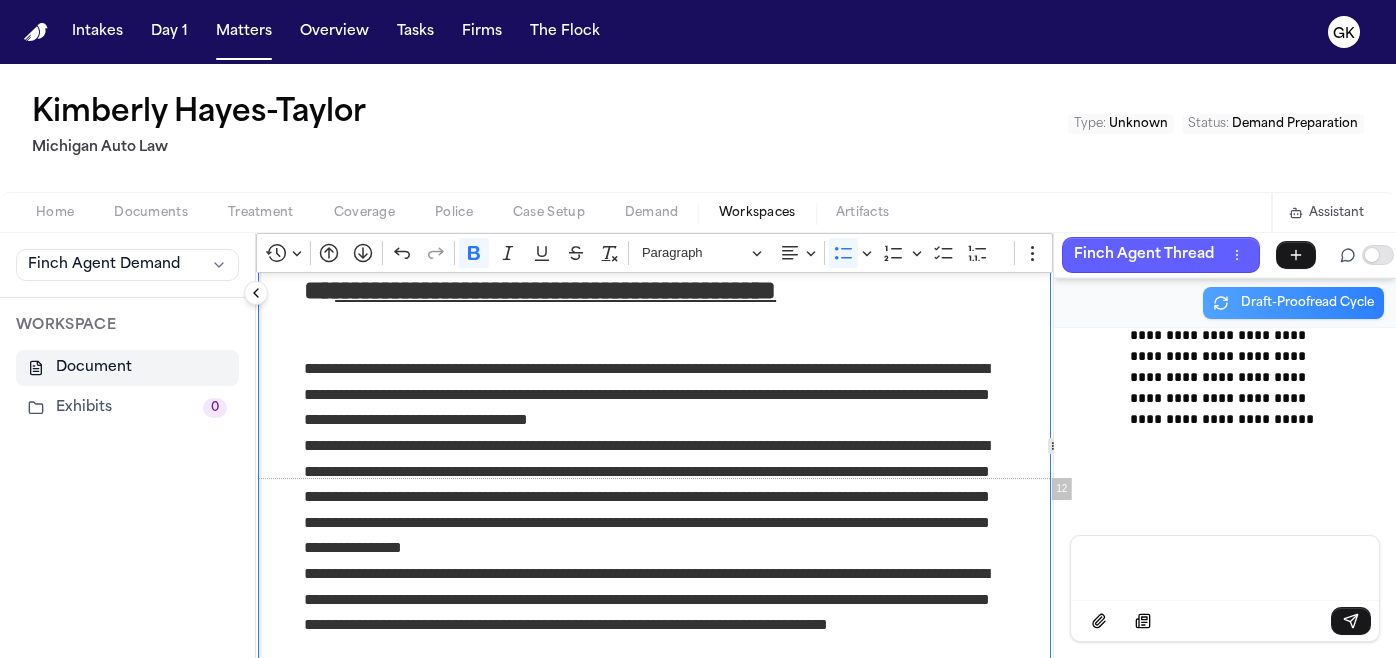 scroll, scrollTop: 10292, scrollLeft: 0, axis: vertical 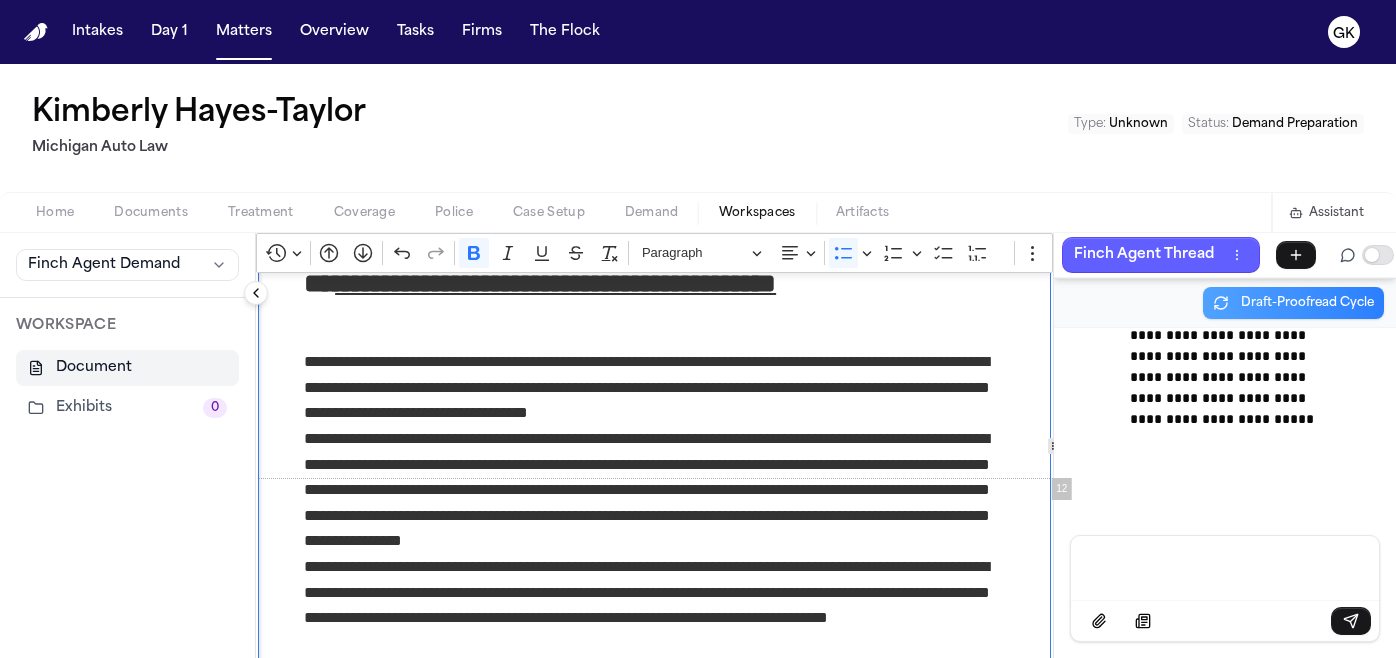 click on "**********" at bounding box center (654, 387) 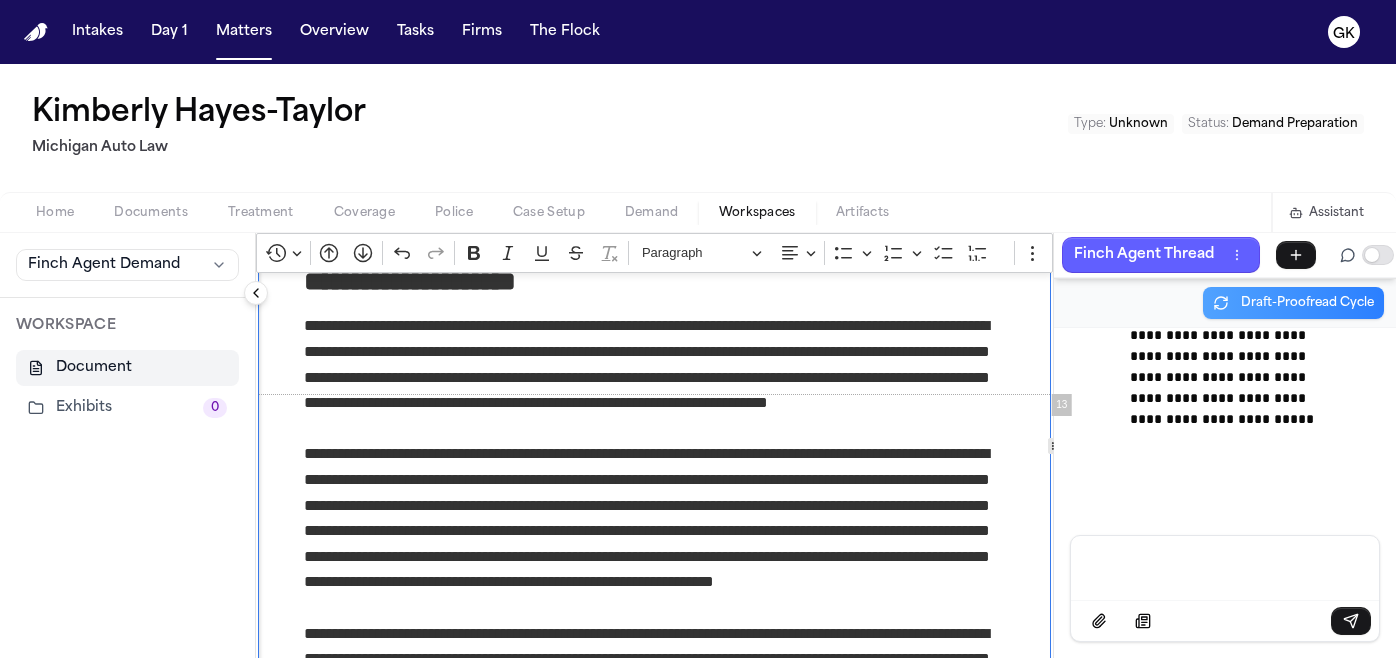 scroll, scrollTop: 11305, scrollLeft: 0, axis: vertical 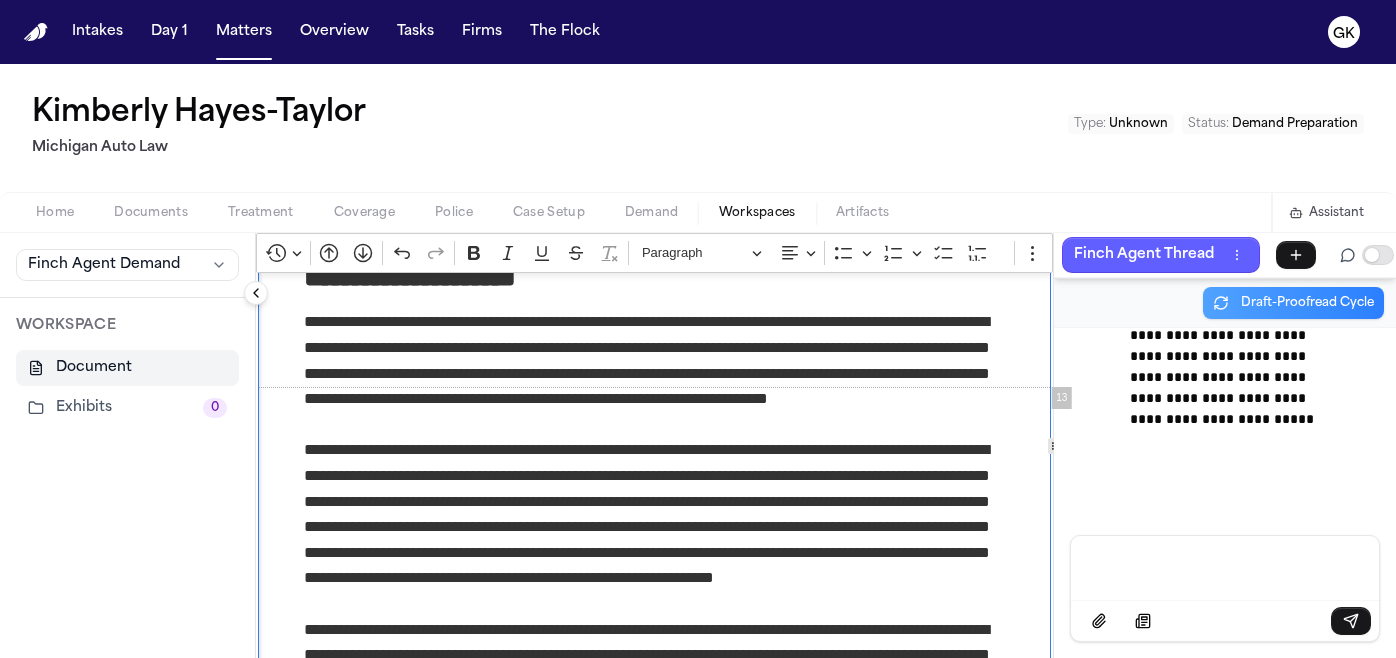 click on "**********" at bounding box center [654, 373] 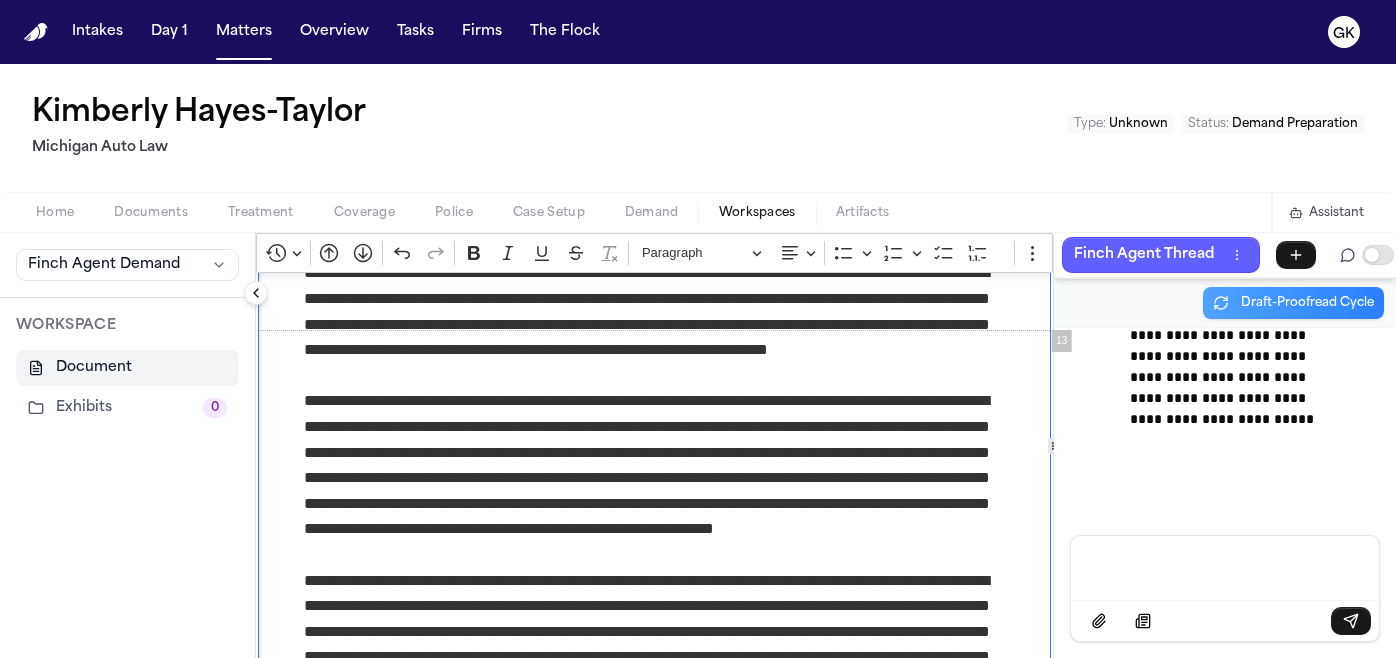 scroll, scrollTop: 11369, scrollLeft: 0, axis: vertical 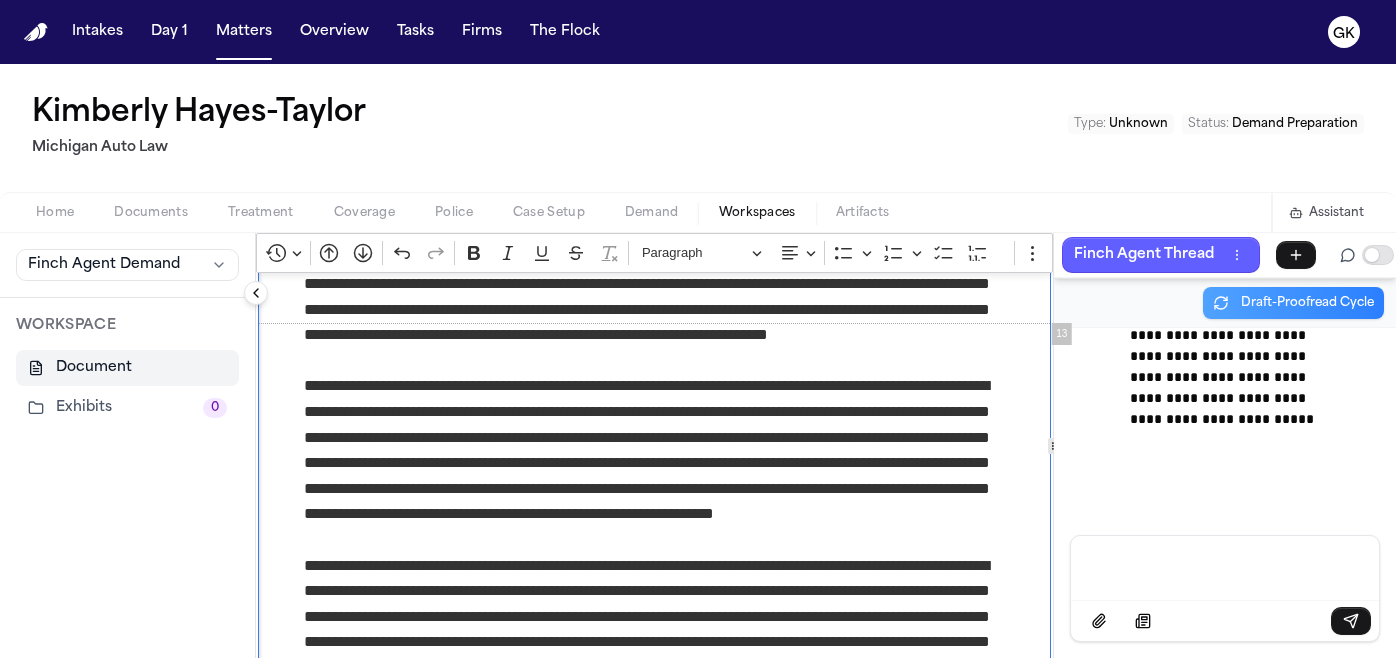 click on "**********" at bounding box center (654, 462) 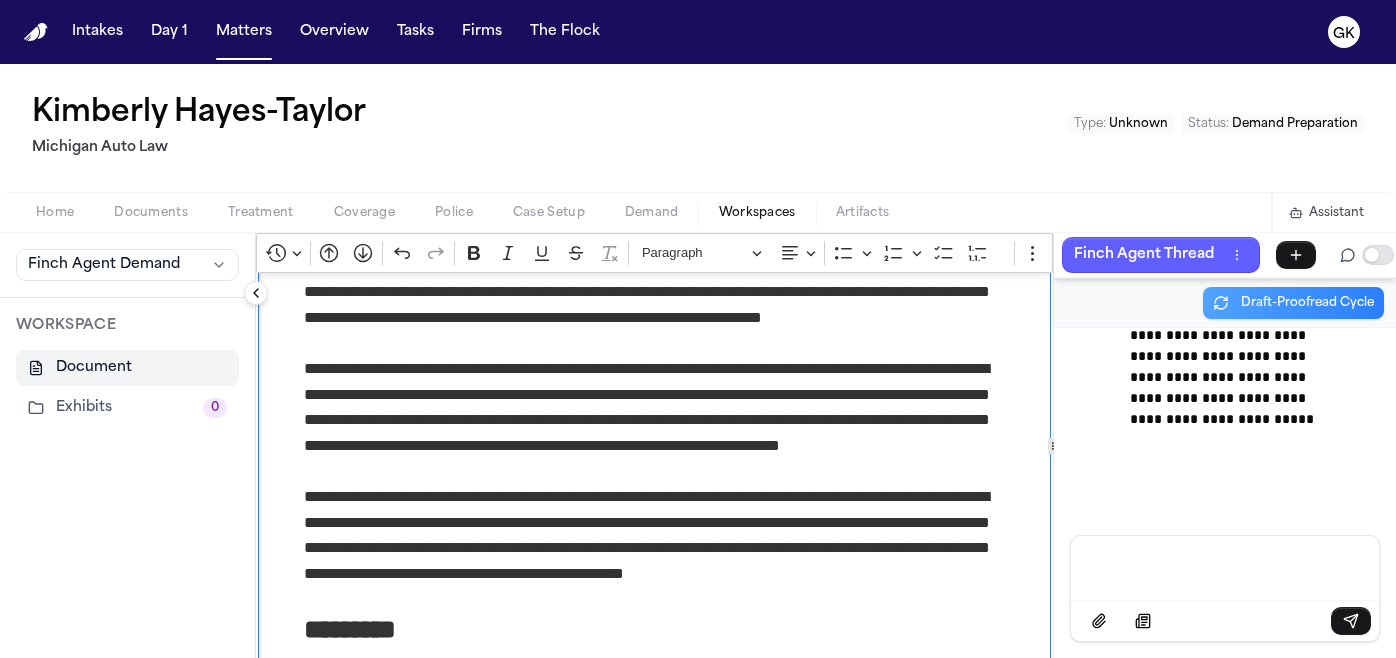 scroll, scrollTop: 11720, scrollLeft: 0, axis: vertical 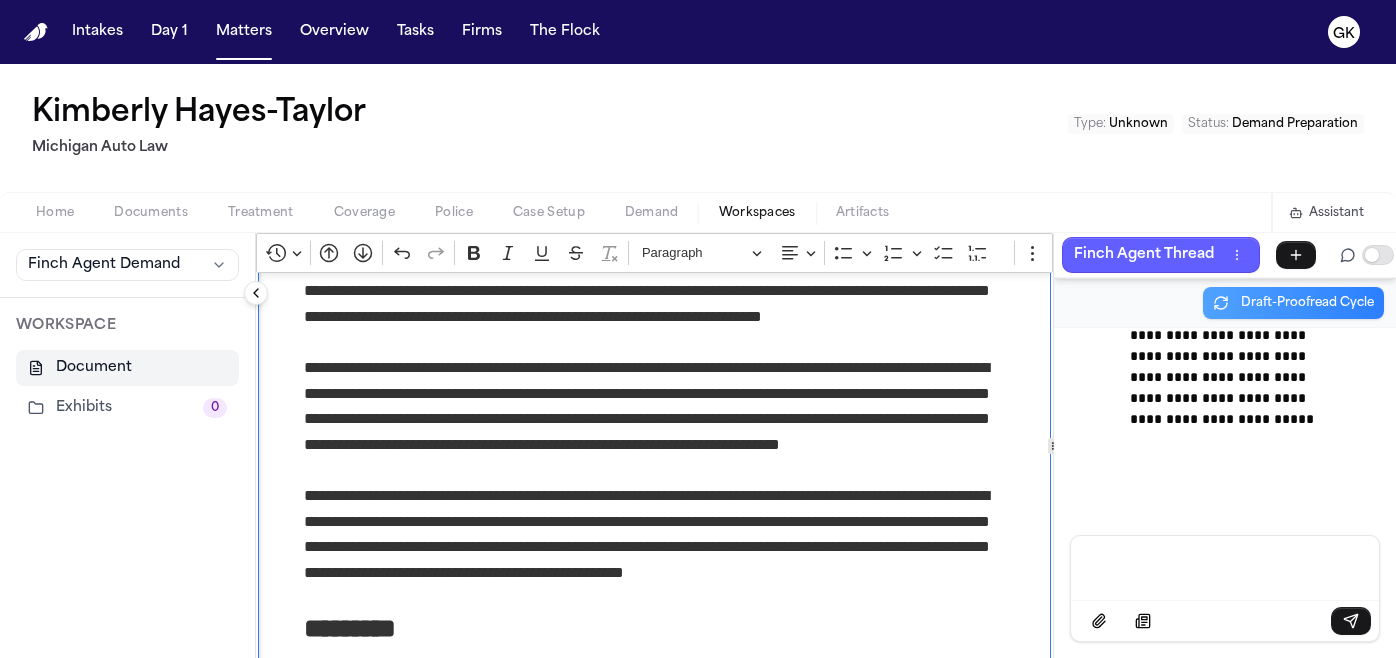 click on "**********" at bounding box center (654, 419) 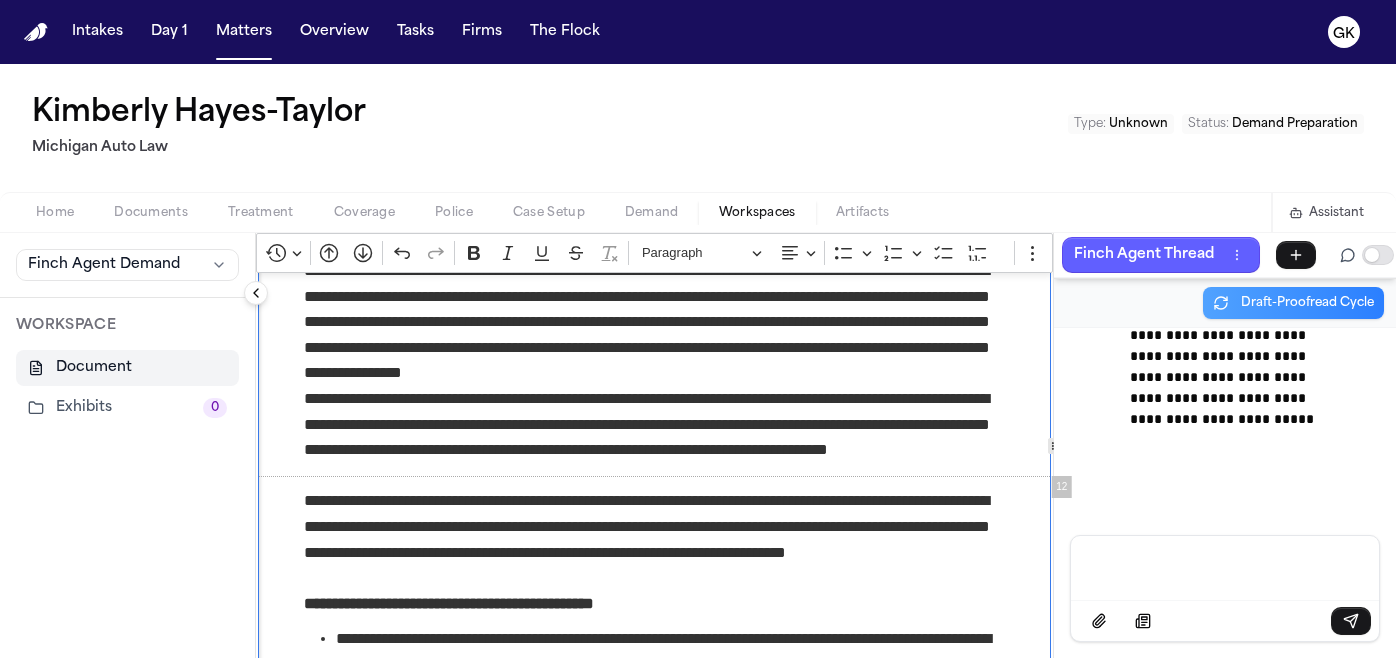scroll, scrollTop: 10294, scrollLeft: 0, axis: vertical 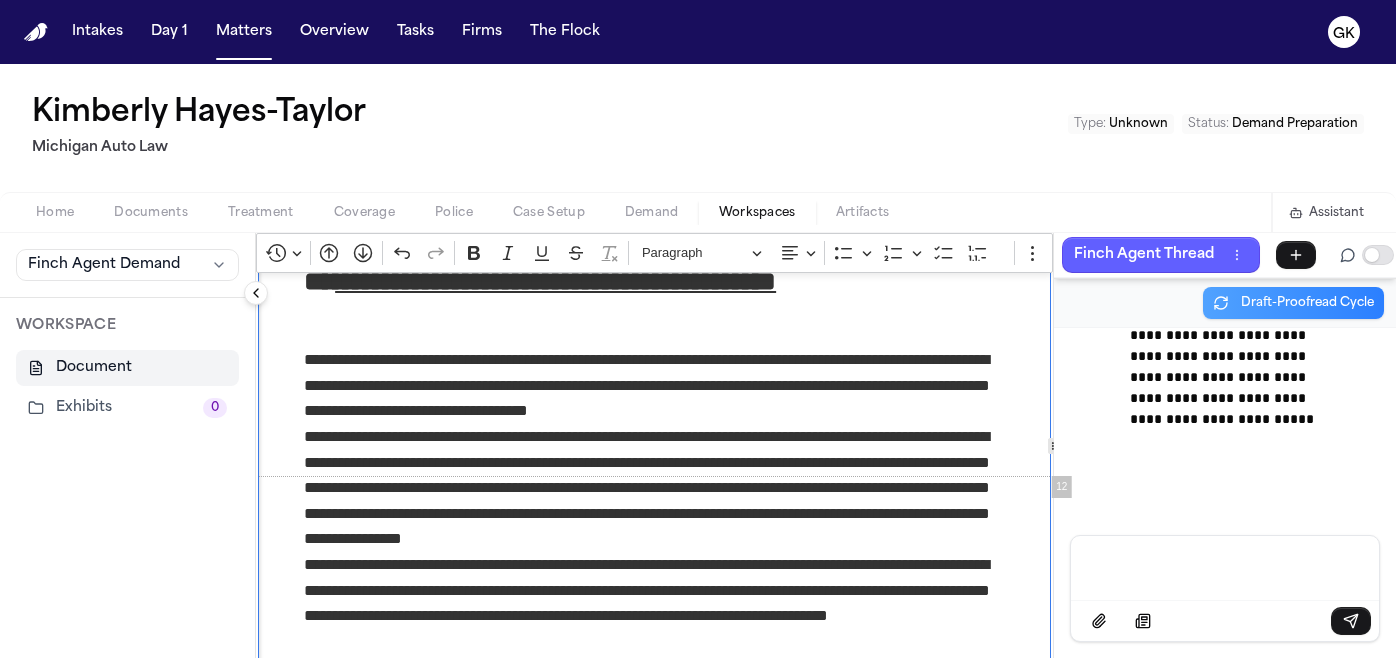 click on "**********" at bounding box center [654, 488] 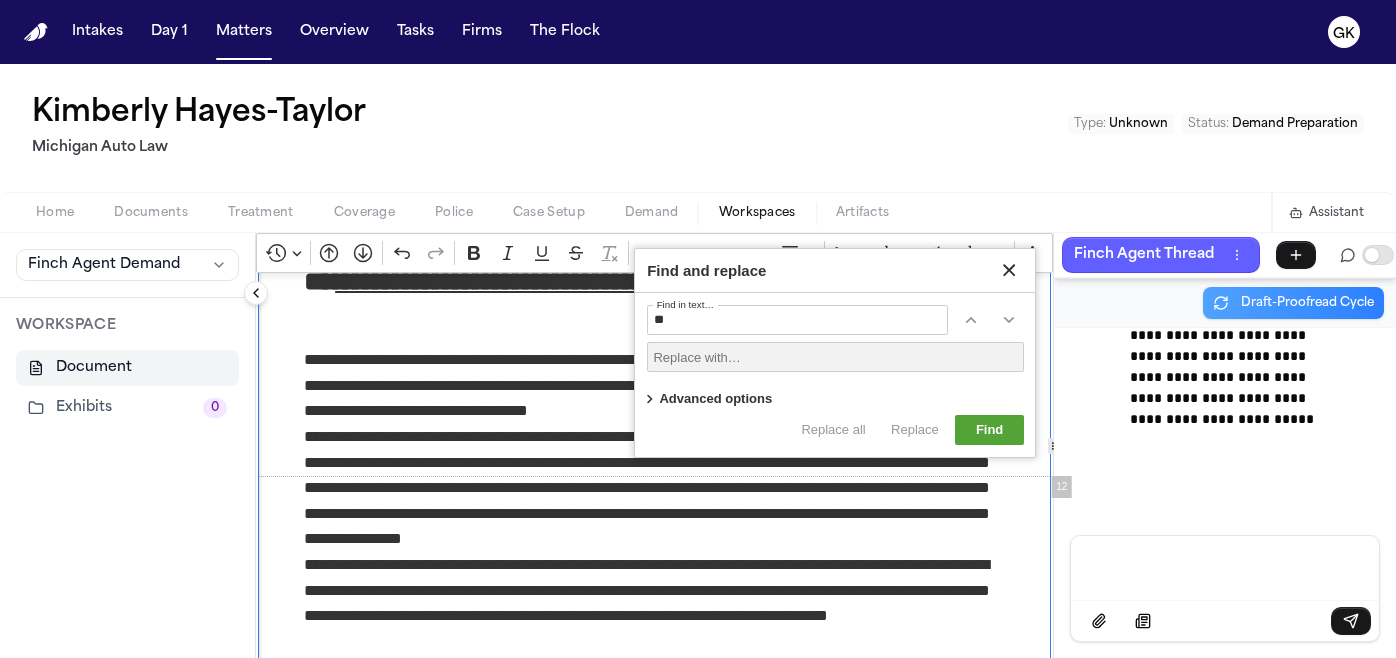 type on "*" 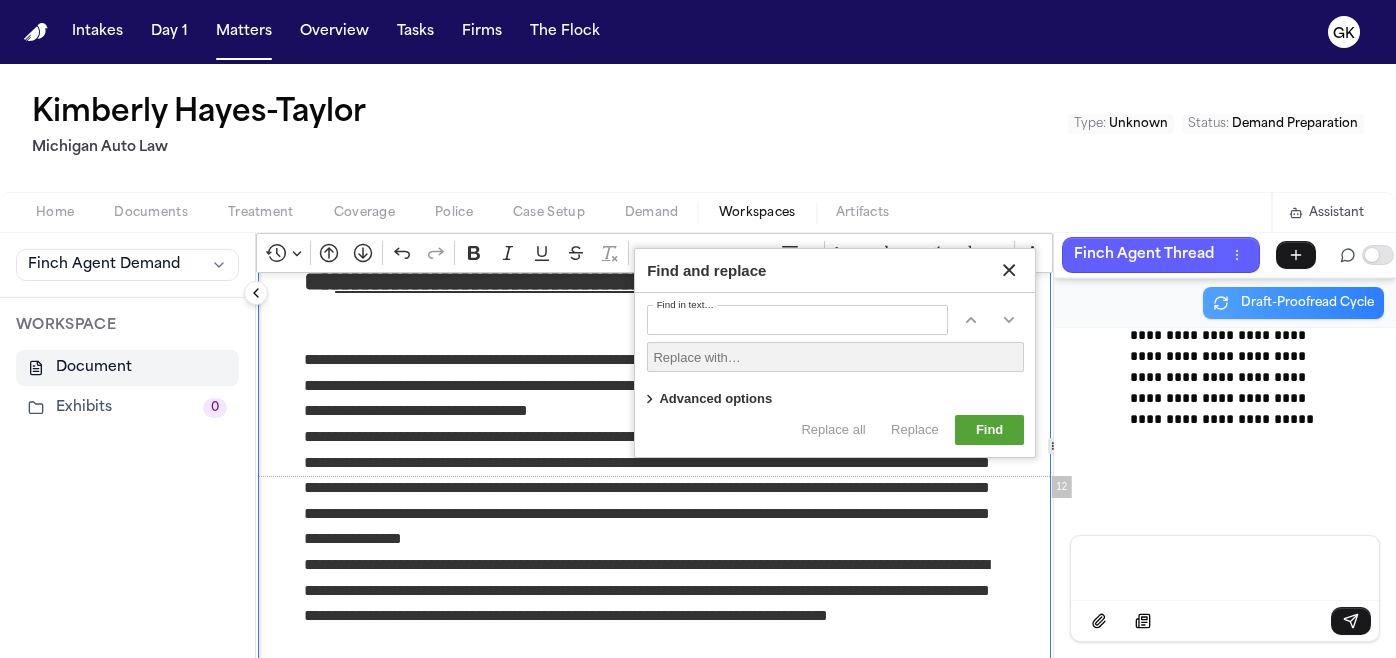 type on "*" 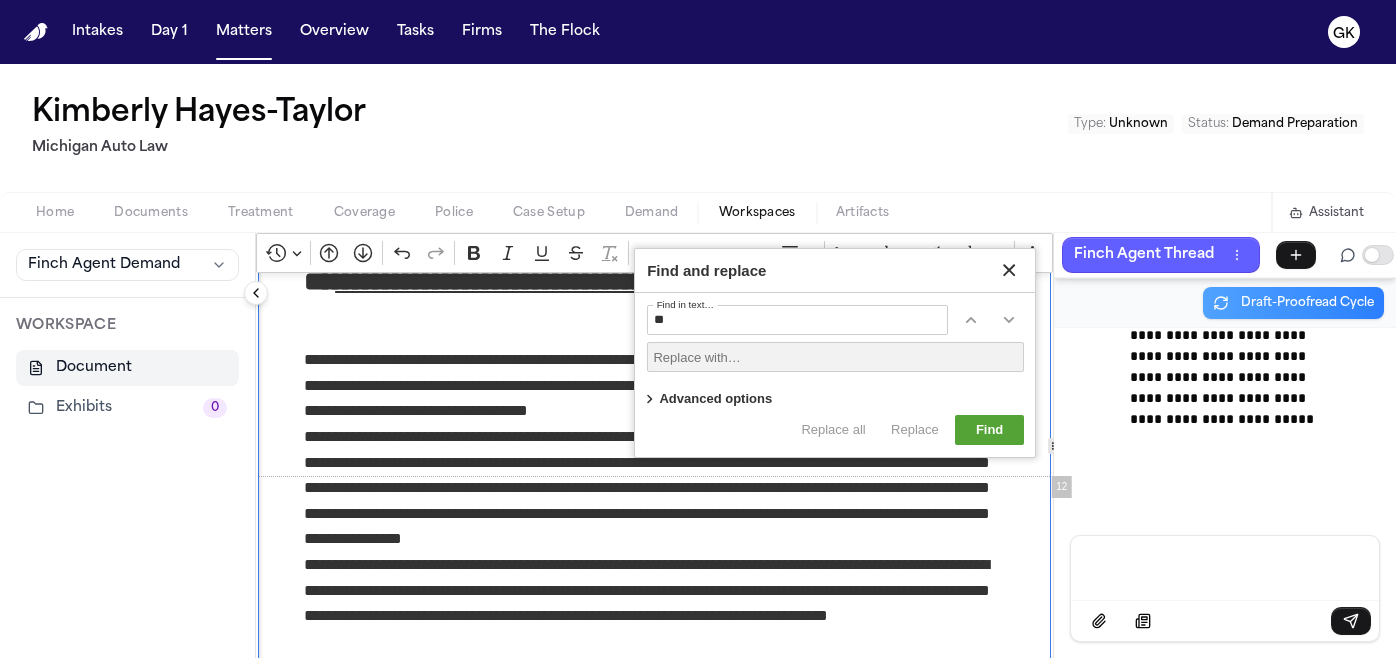 type on "*" 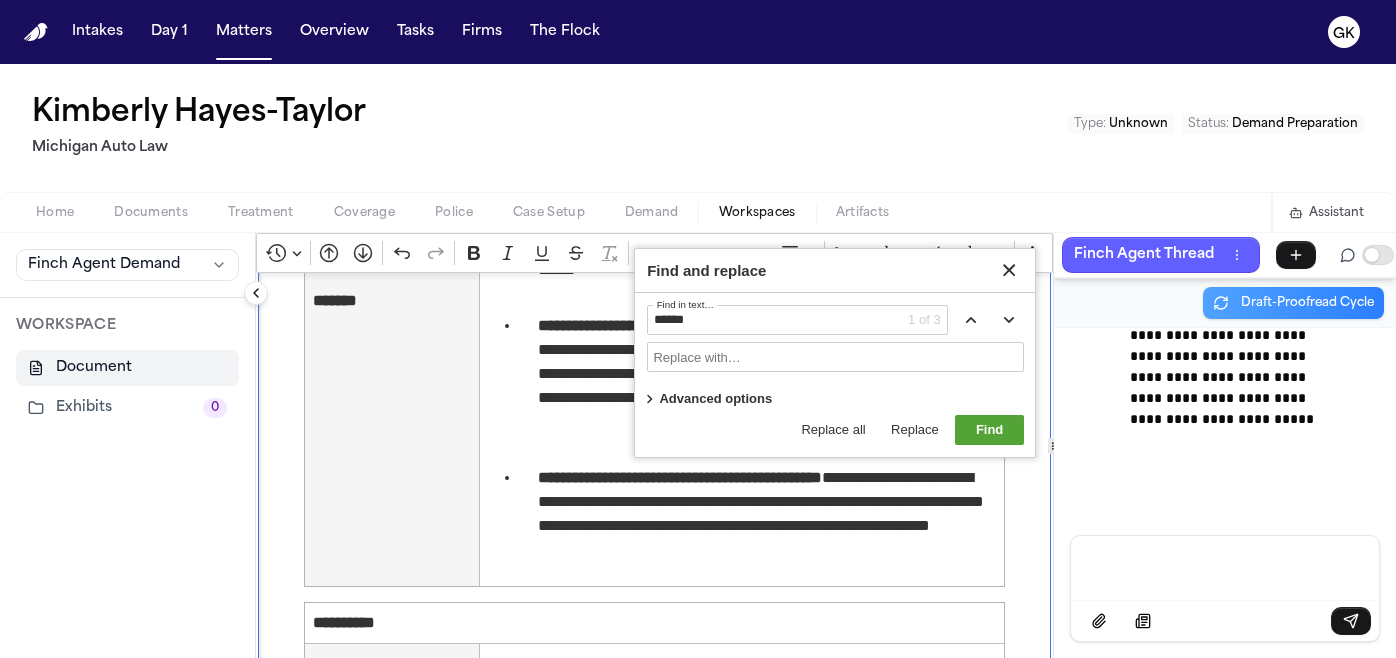 scroll, scrollTop: 6737, scrollLeft: 0, axis: vertical 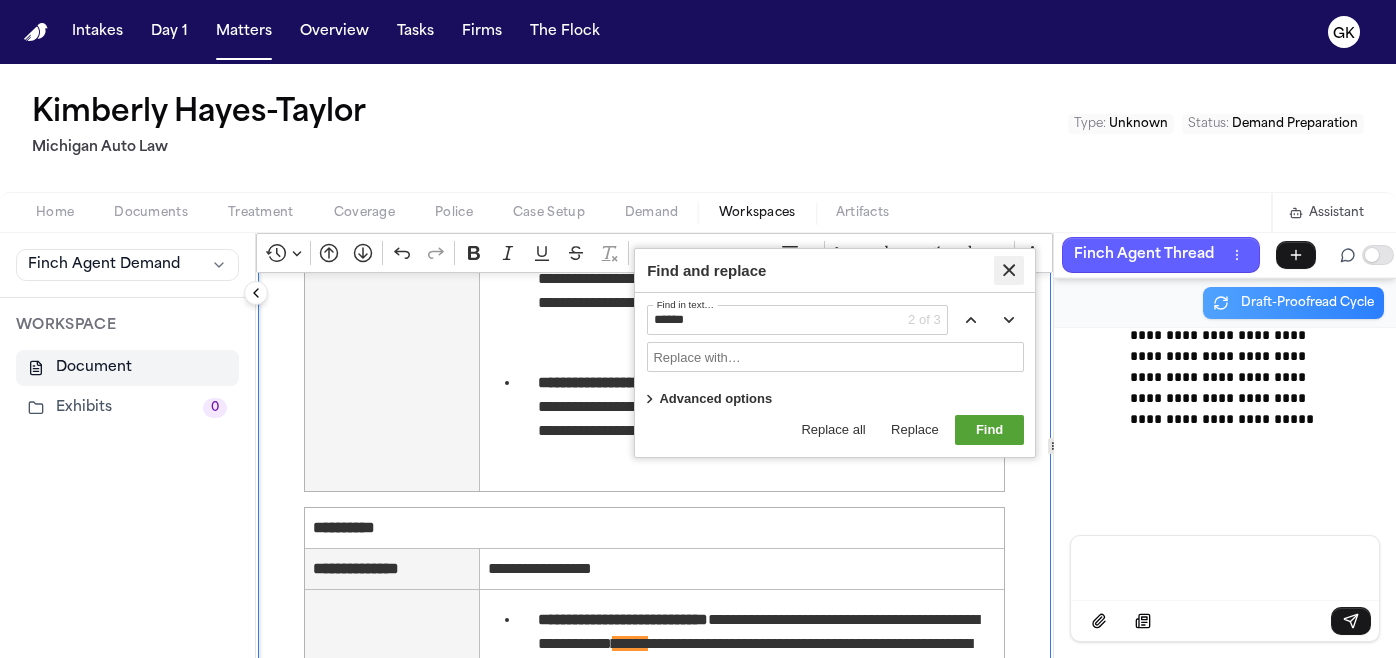 type on "******" 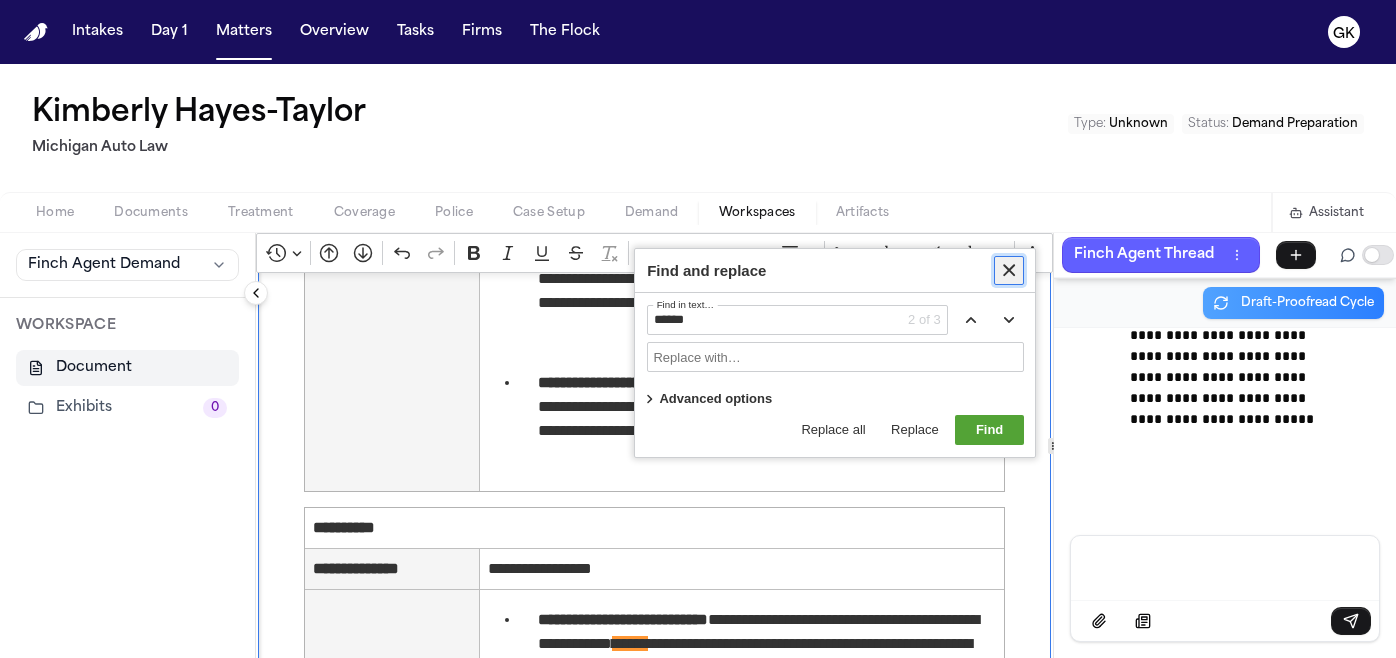 click 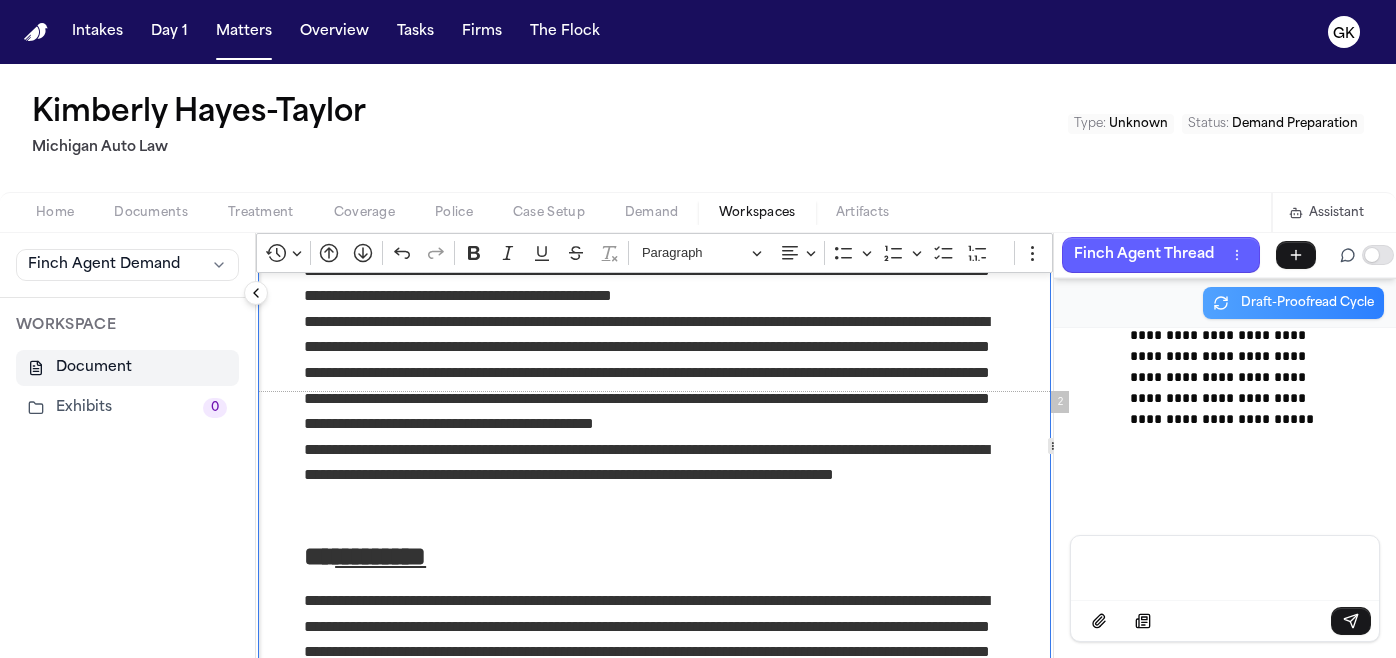 scroll, scrollTop: 0, scrollLeft: 0, axis: both 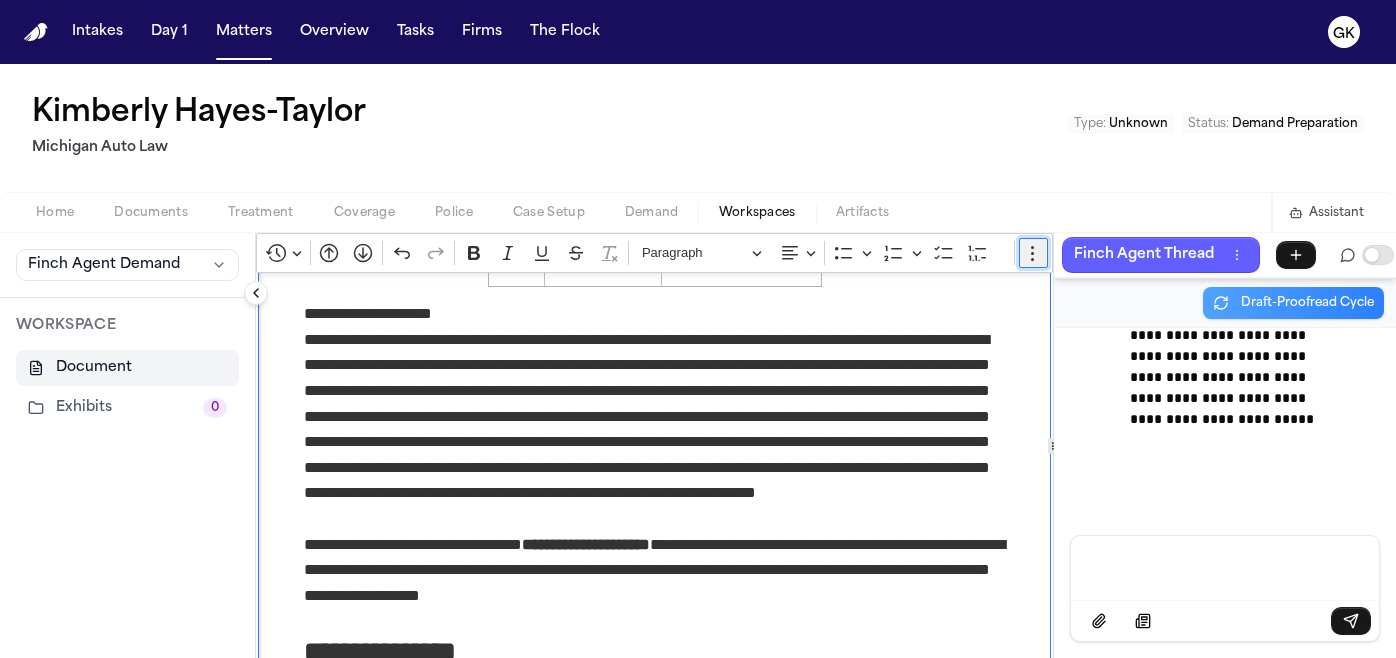 click 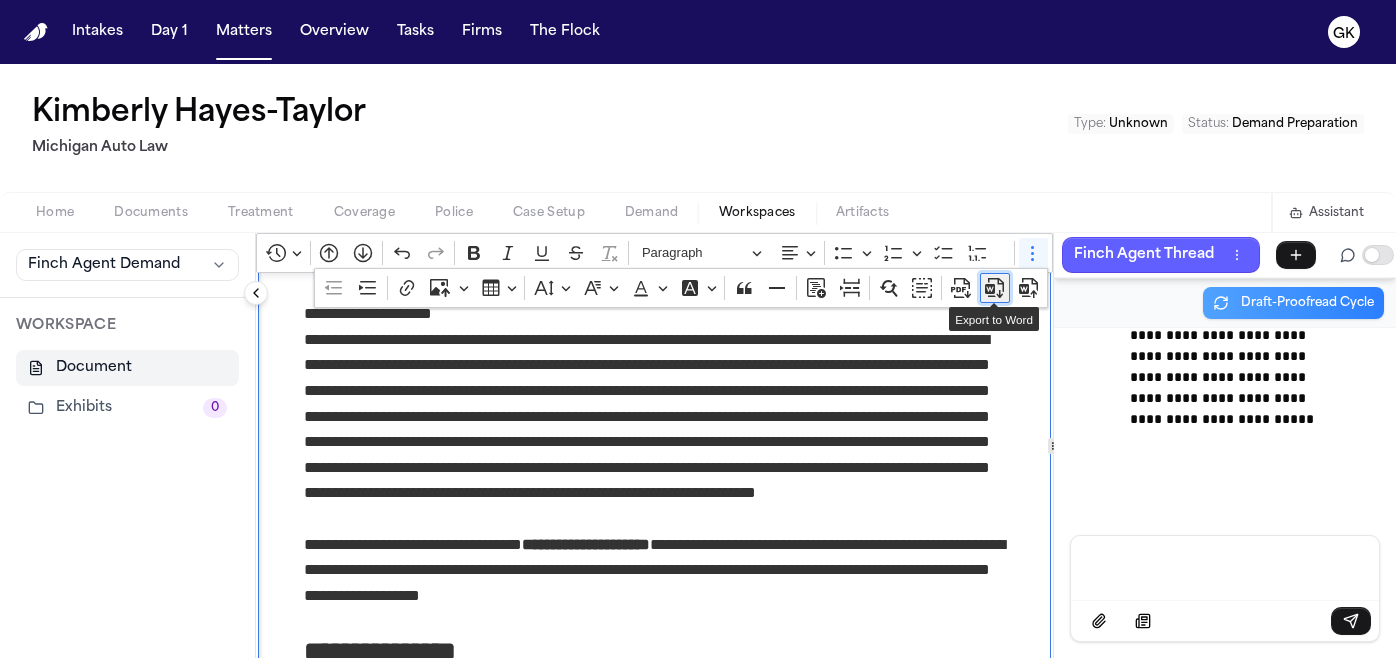 click 